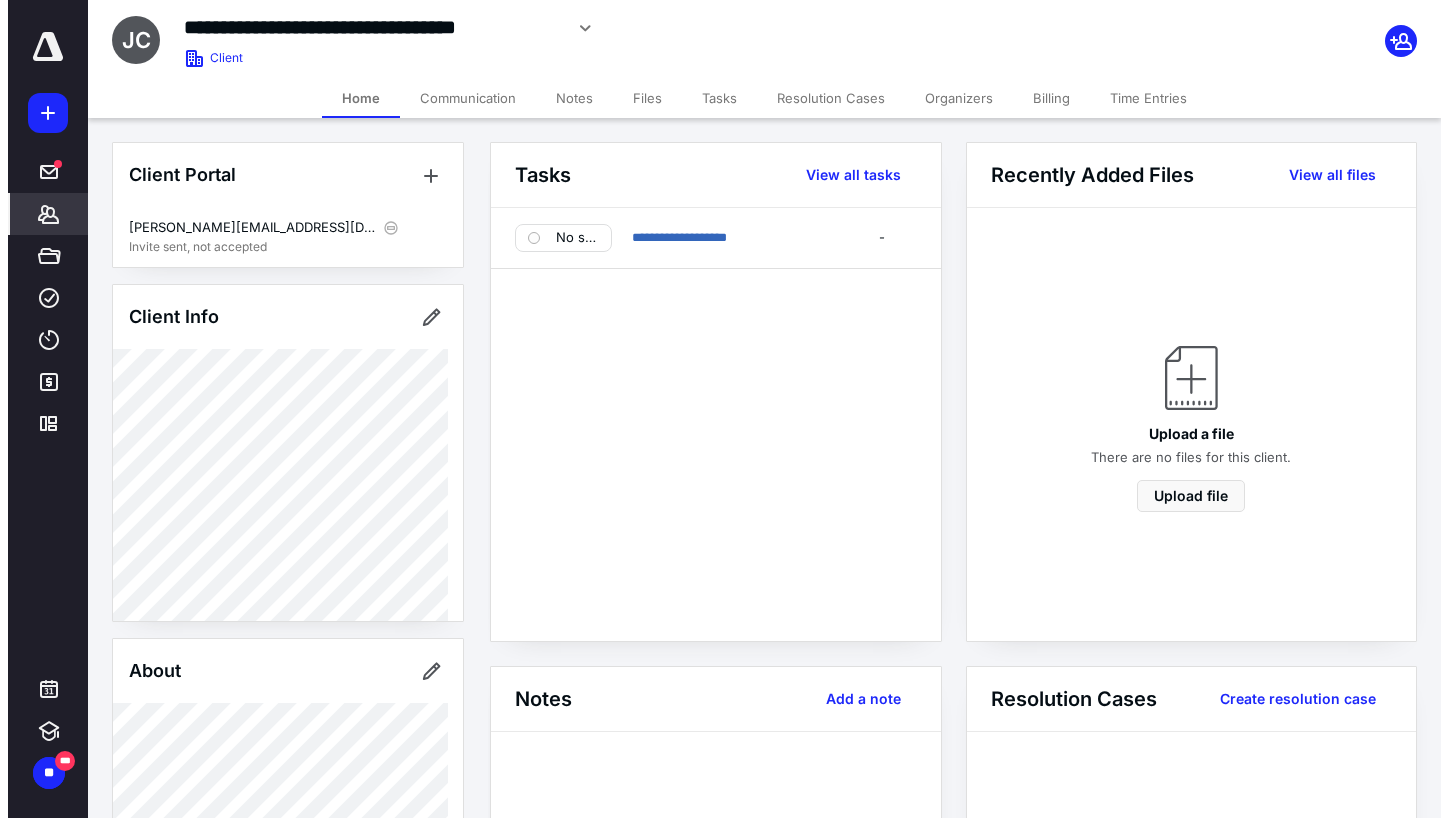 scroll, scrollTop: 0, scrollLeft: 0, axis: both 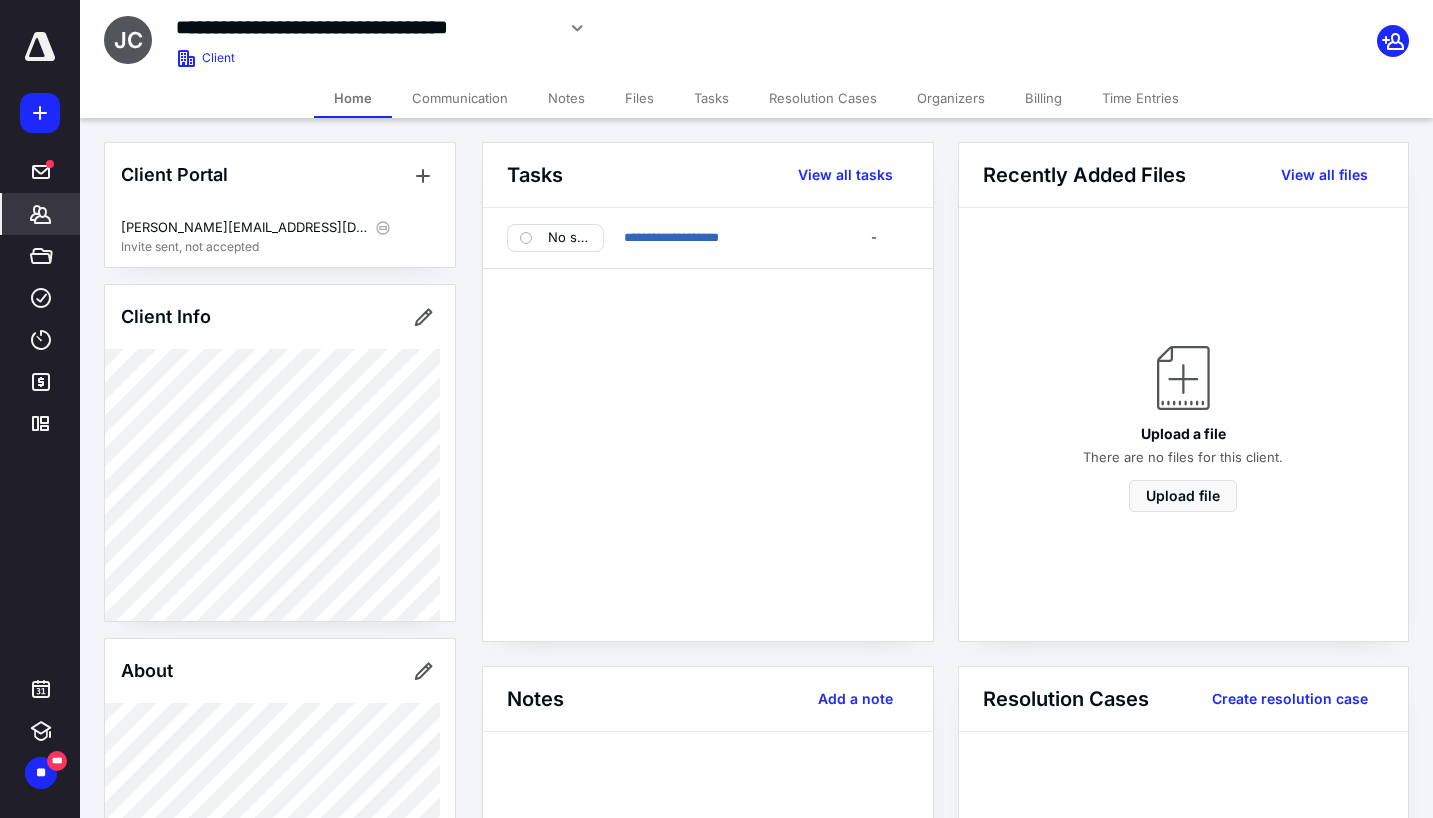 click on "Time Entries" at bounding box center [1140, 98] 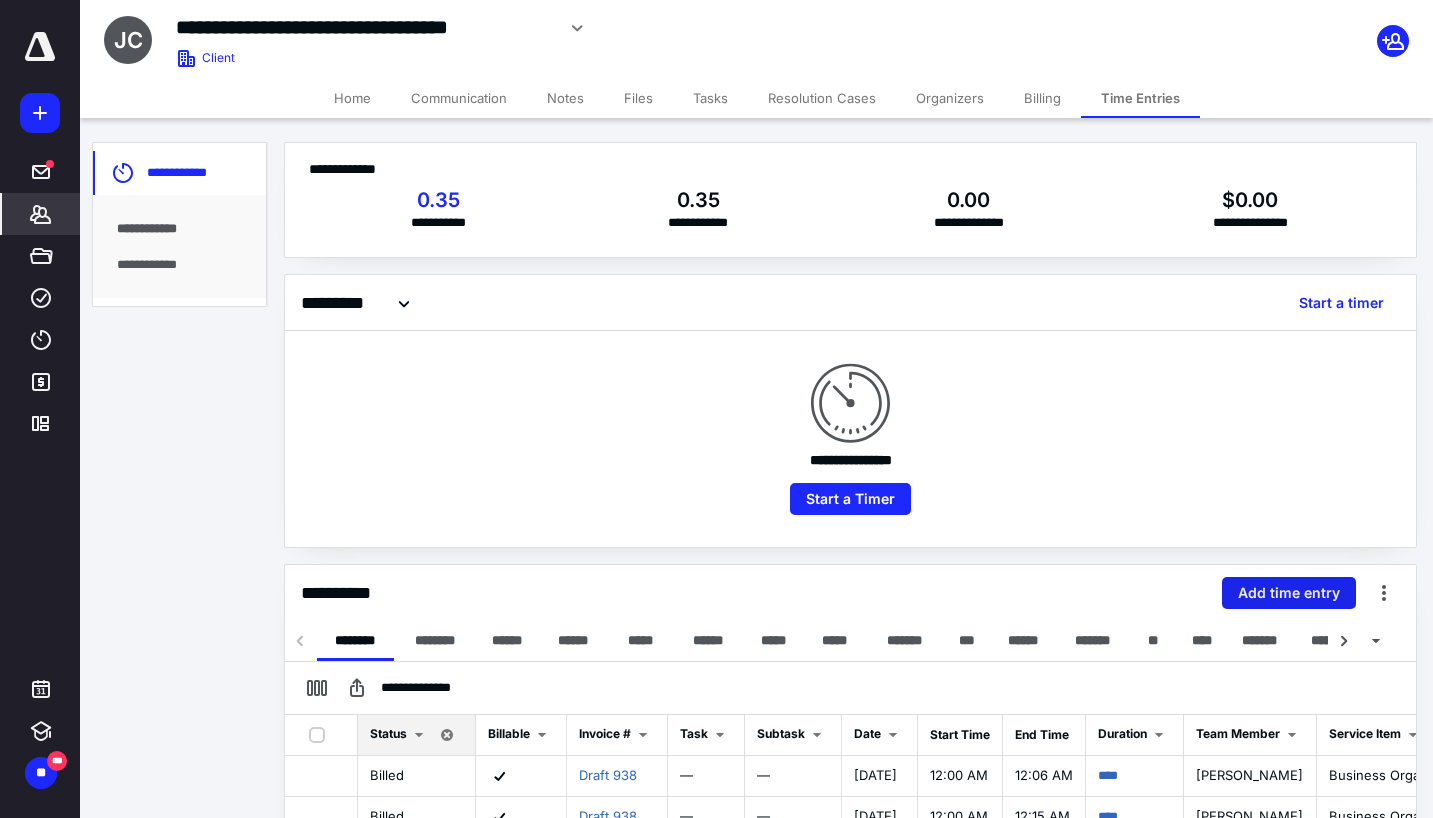 click on "Add time entry" at bounding box center (1289, 593) 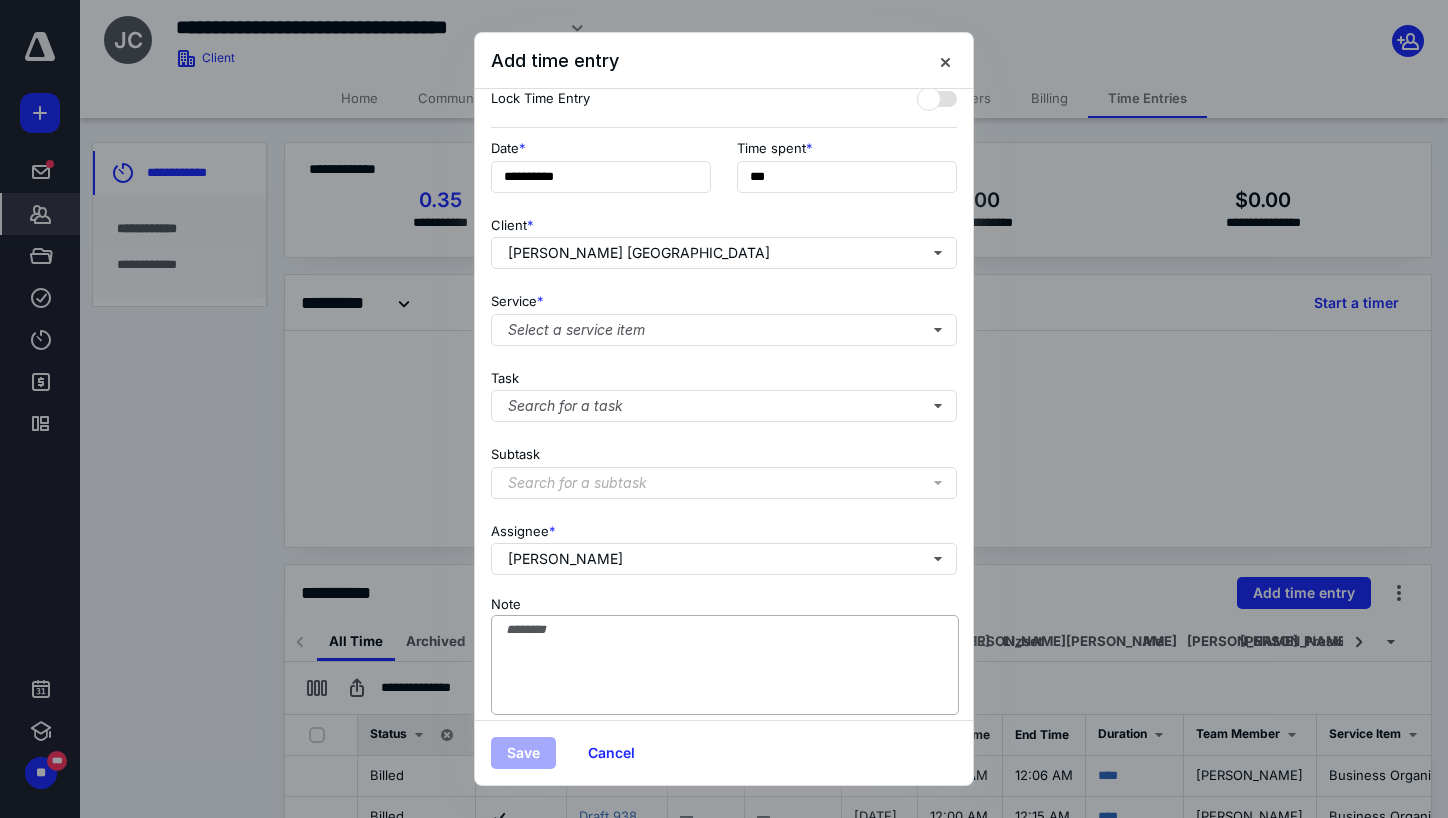 scroll, scrollTop: 84, scrollLeft: 0, axis: vertical 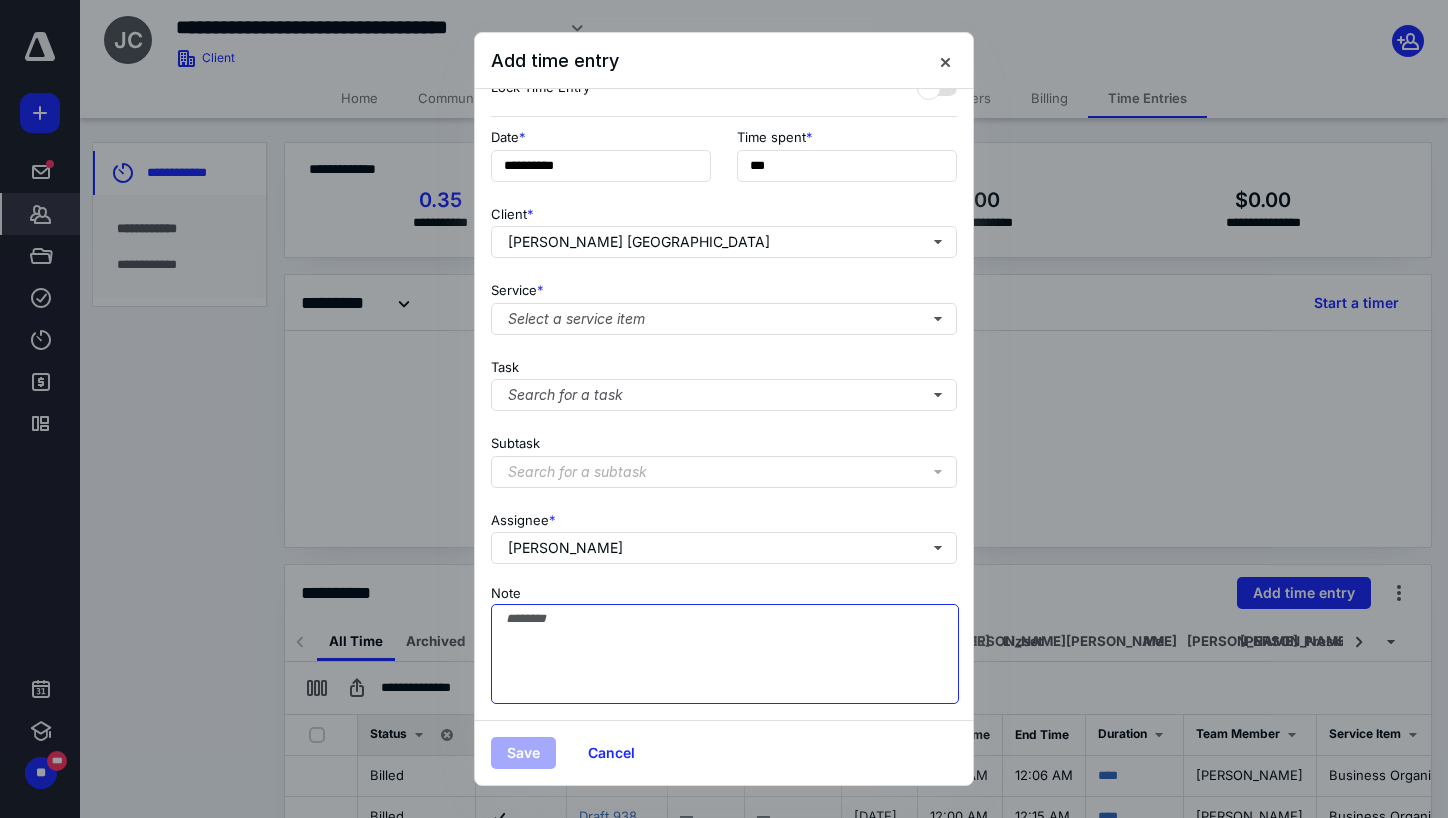 click on "Note" at bounding box center (725, 654) 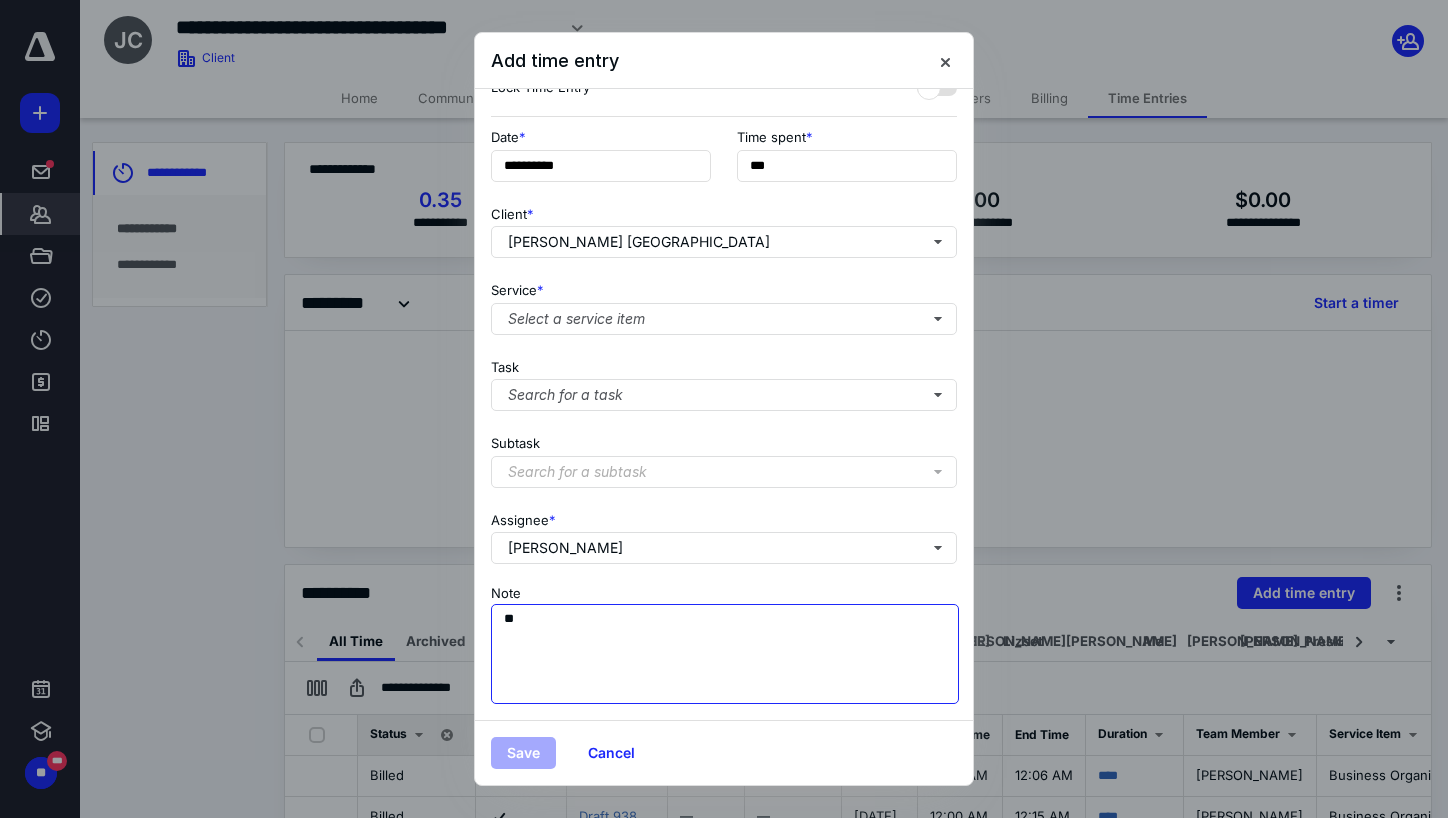 type on "*" 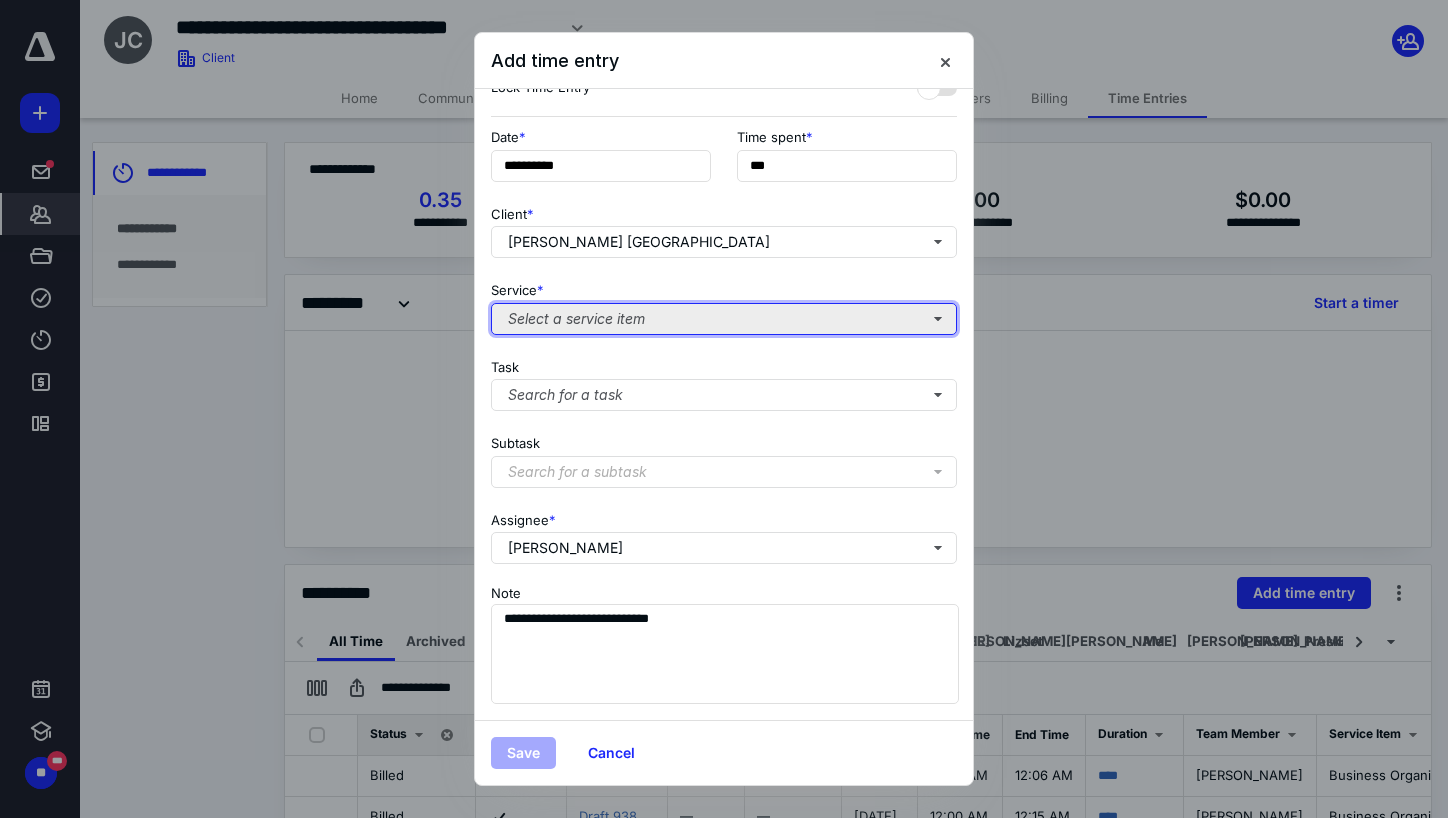 click on "Select a service item" at bounding box center [724, 319] 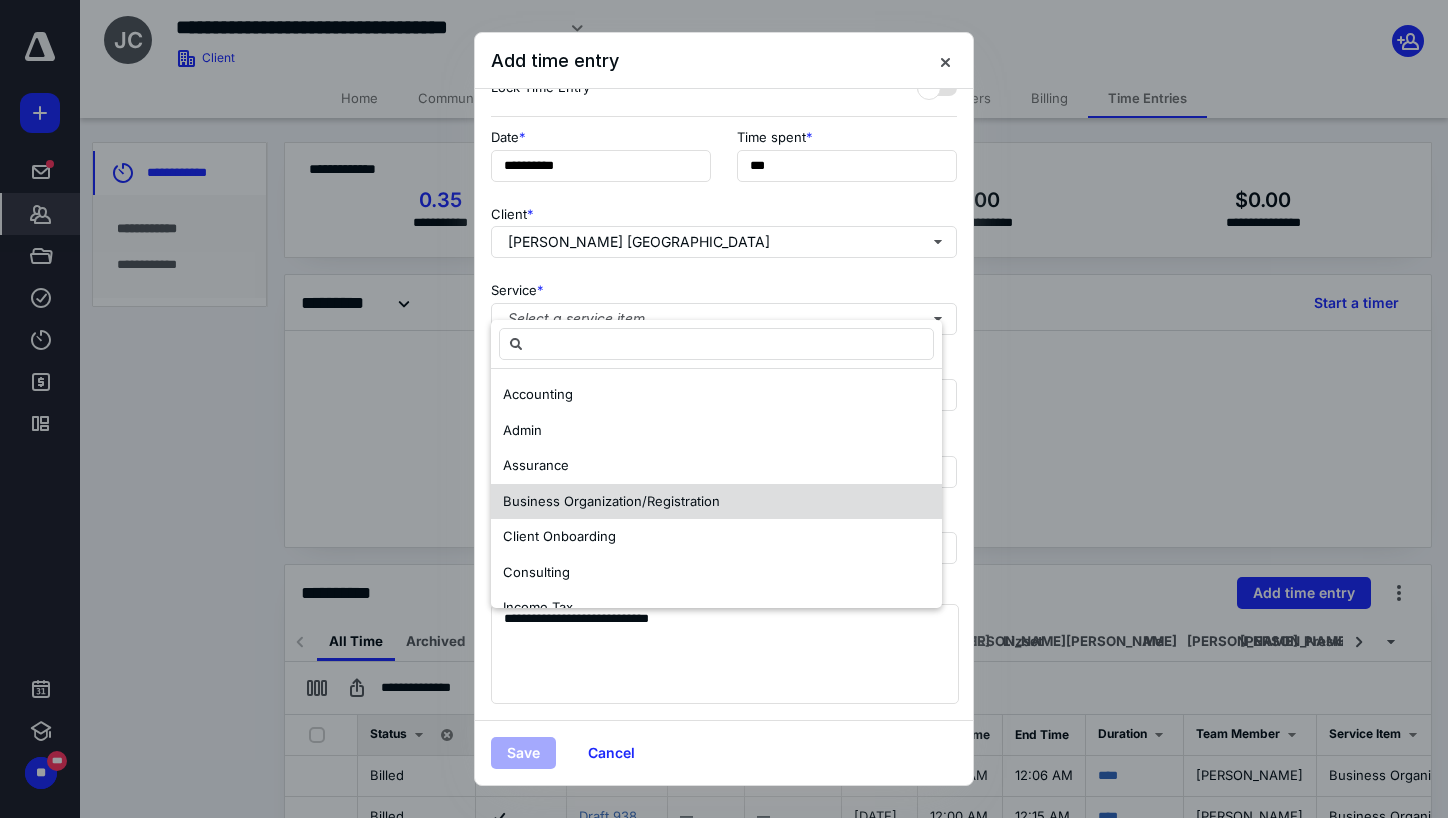 click on "Business Organization/Registration" at bounding box center (611, 501) 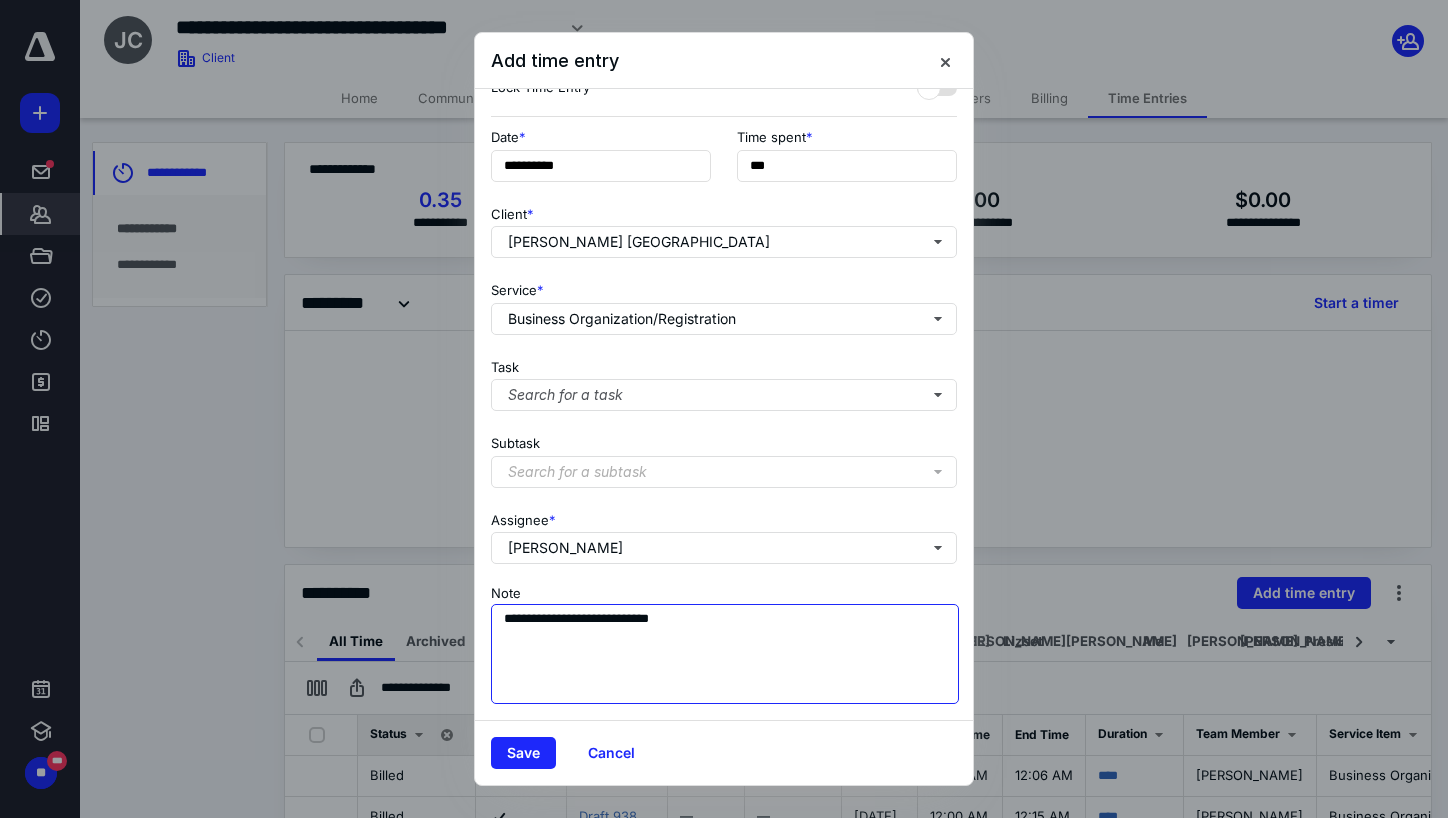 click on "**********" at bounding box center (725, 654) 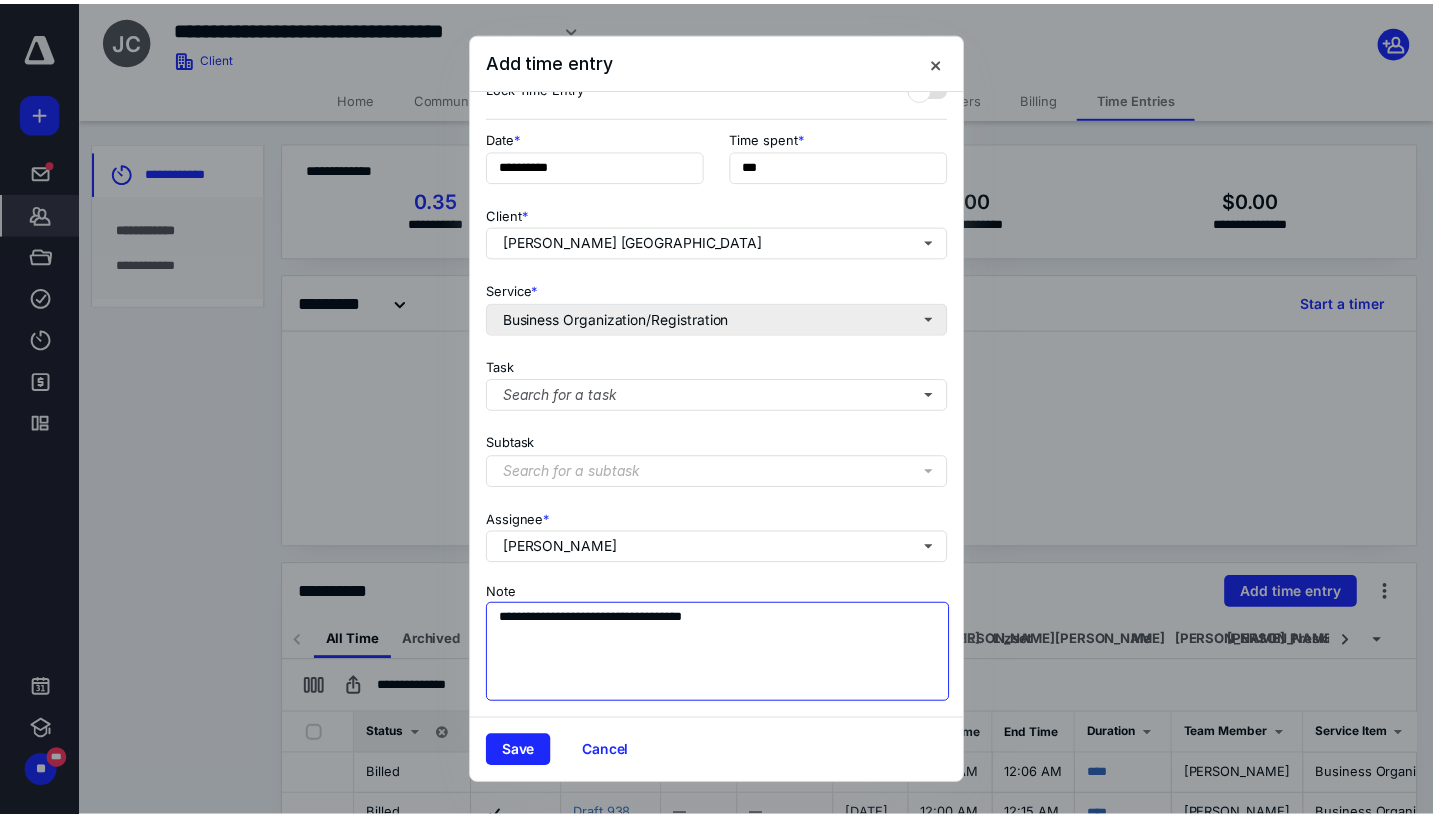 scroll, scrollTop: 0, scrollLeft: 0, axis: both 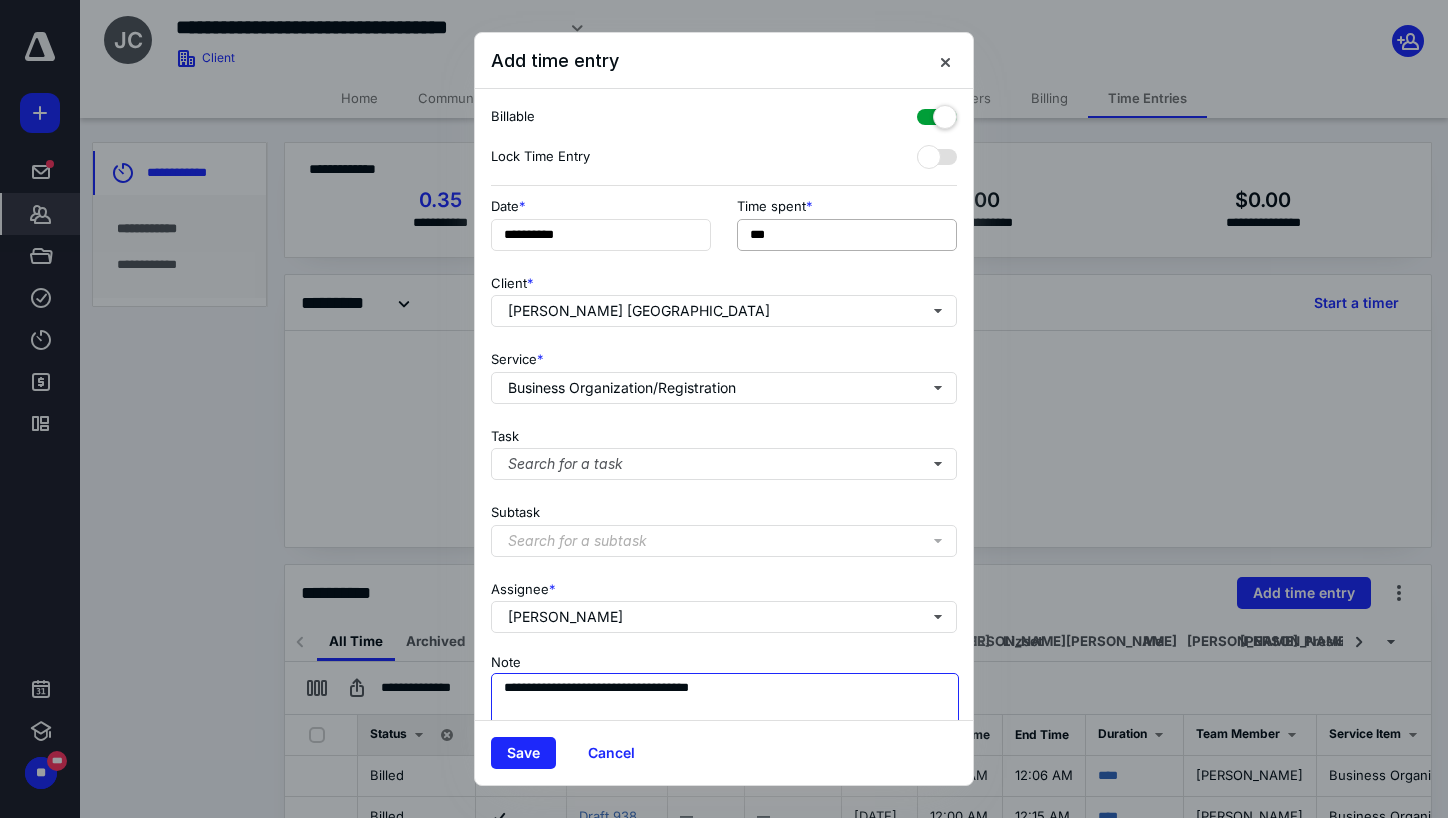 type on "**********" 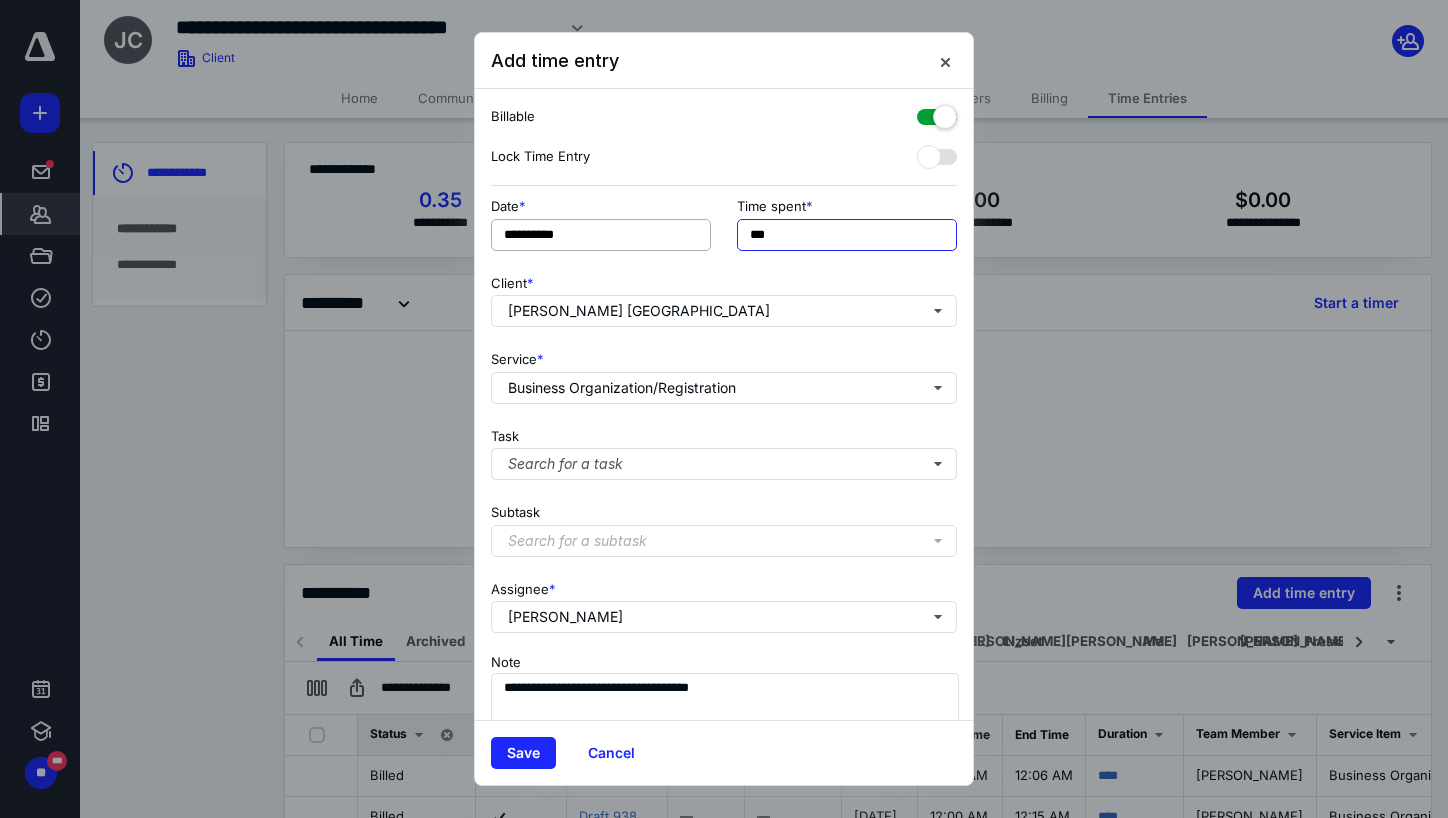 drag, startPoint x: 810, startPoint y: 247, endPoint x: 683, endPoint y: 242, distance: 127.09839 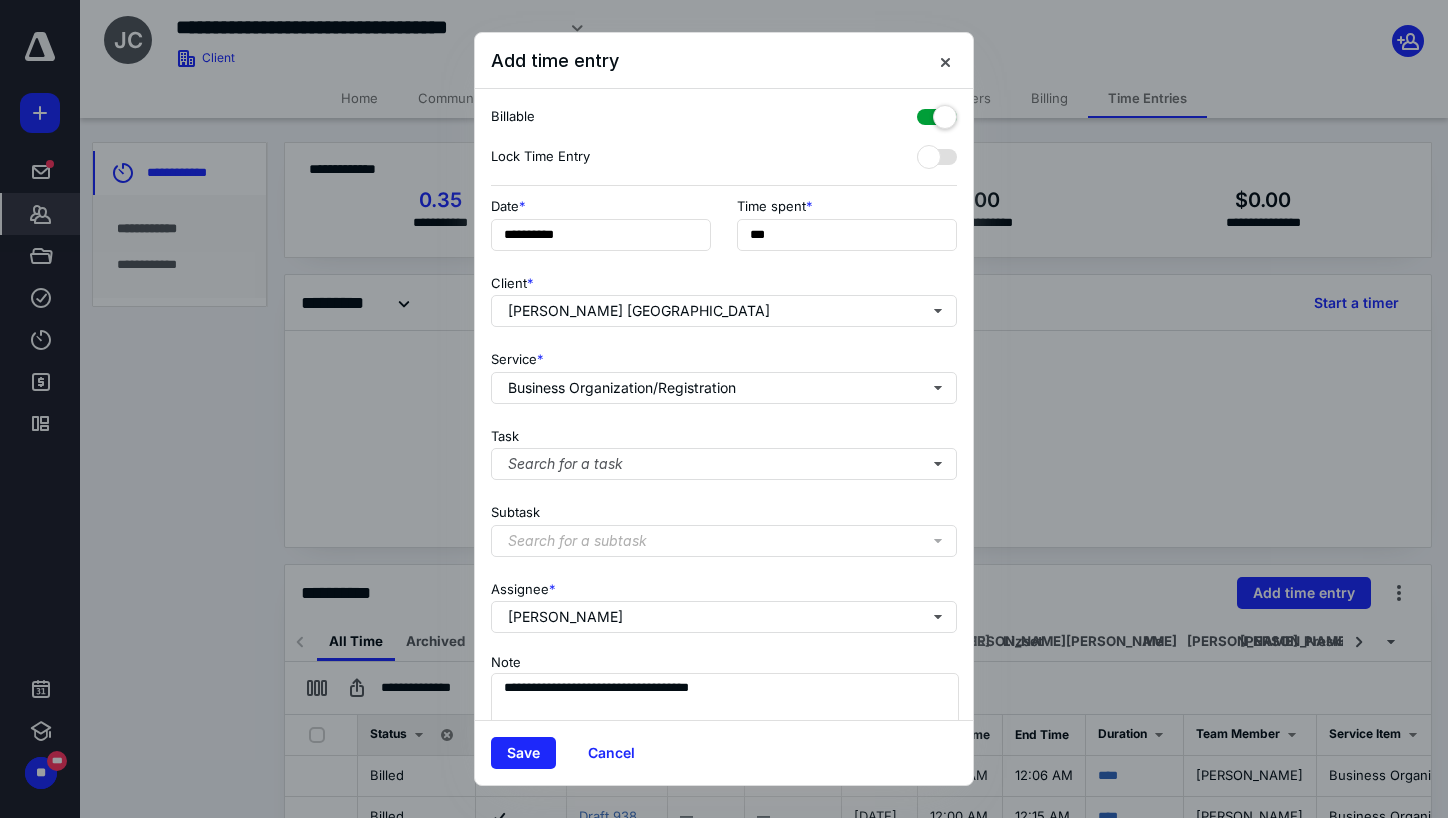 type on "**" 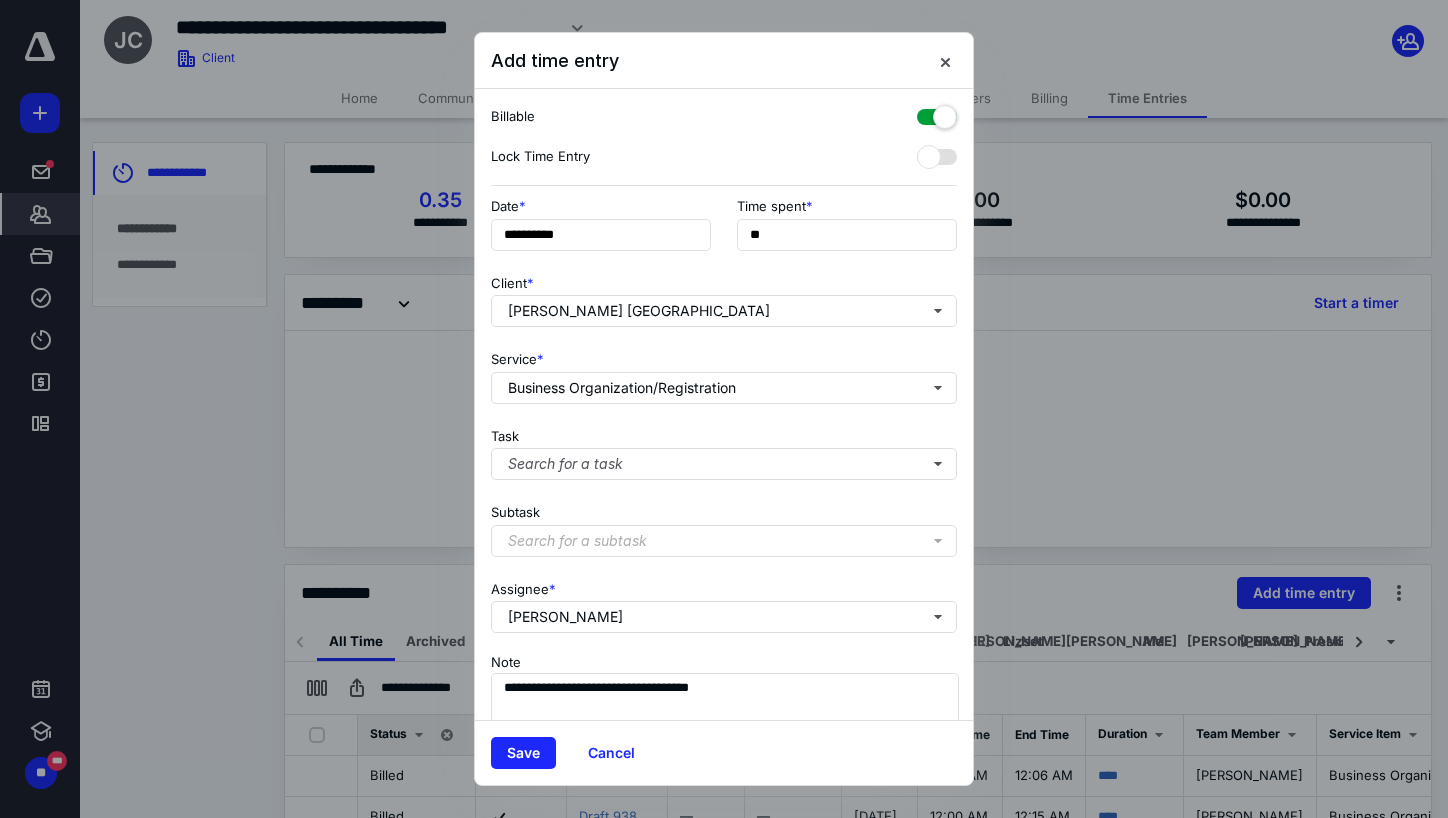 click on "Client * [PERSON_NAME] [GEOGRAPHIC_DATA]" at bounding box center [724, 297] 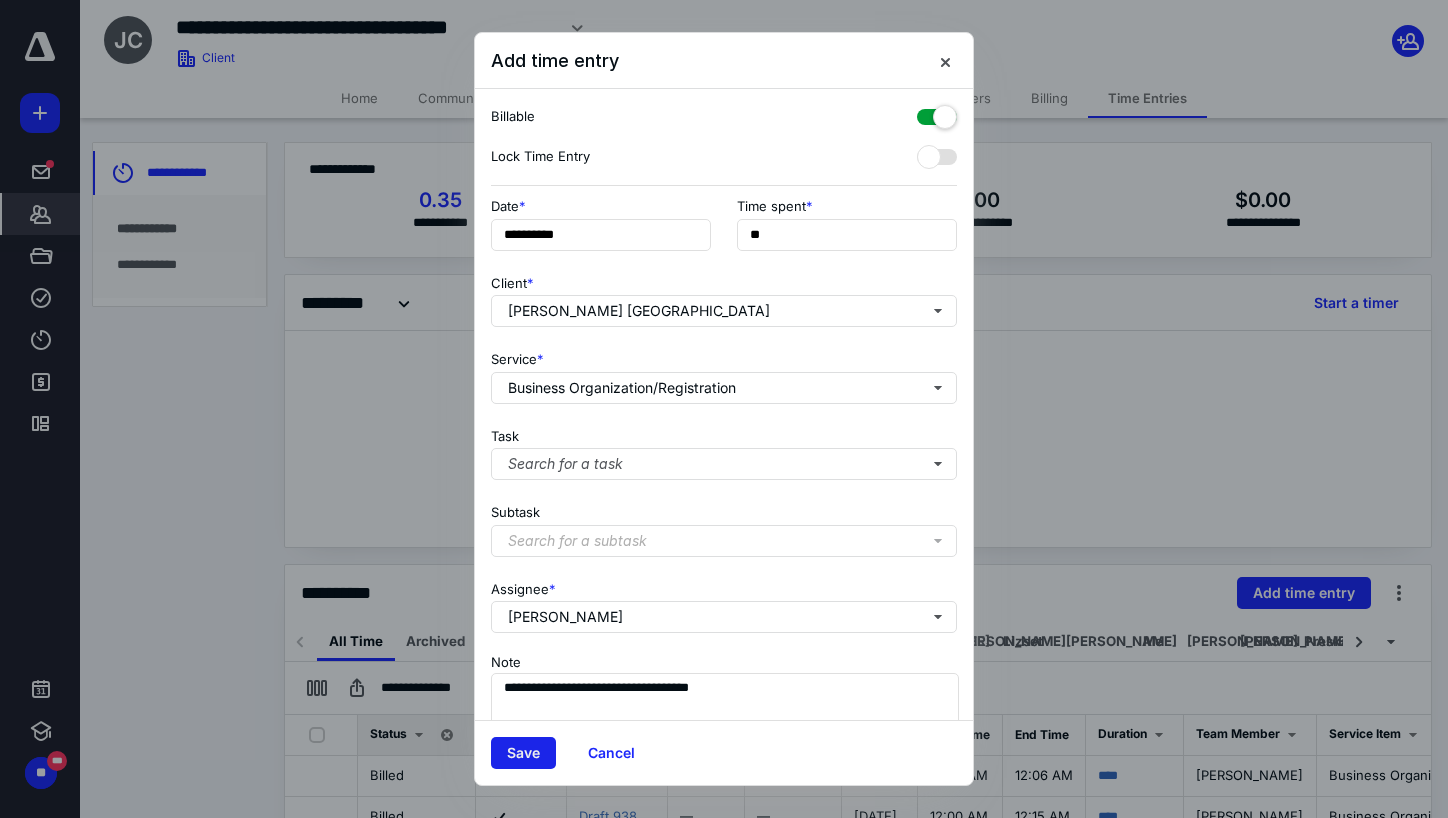 click on "Save" at bounding box center [523, 753] 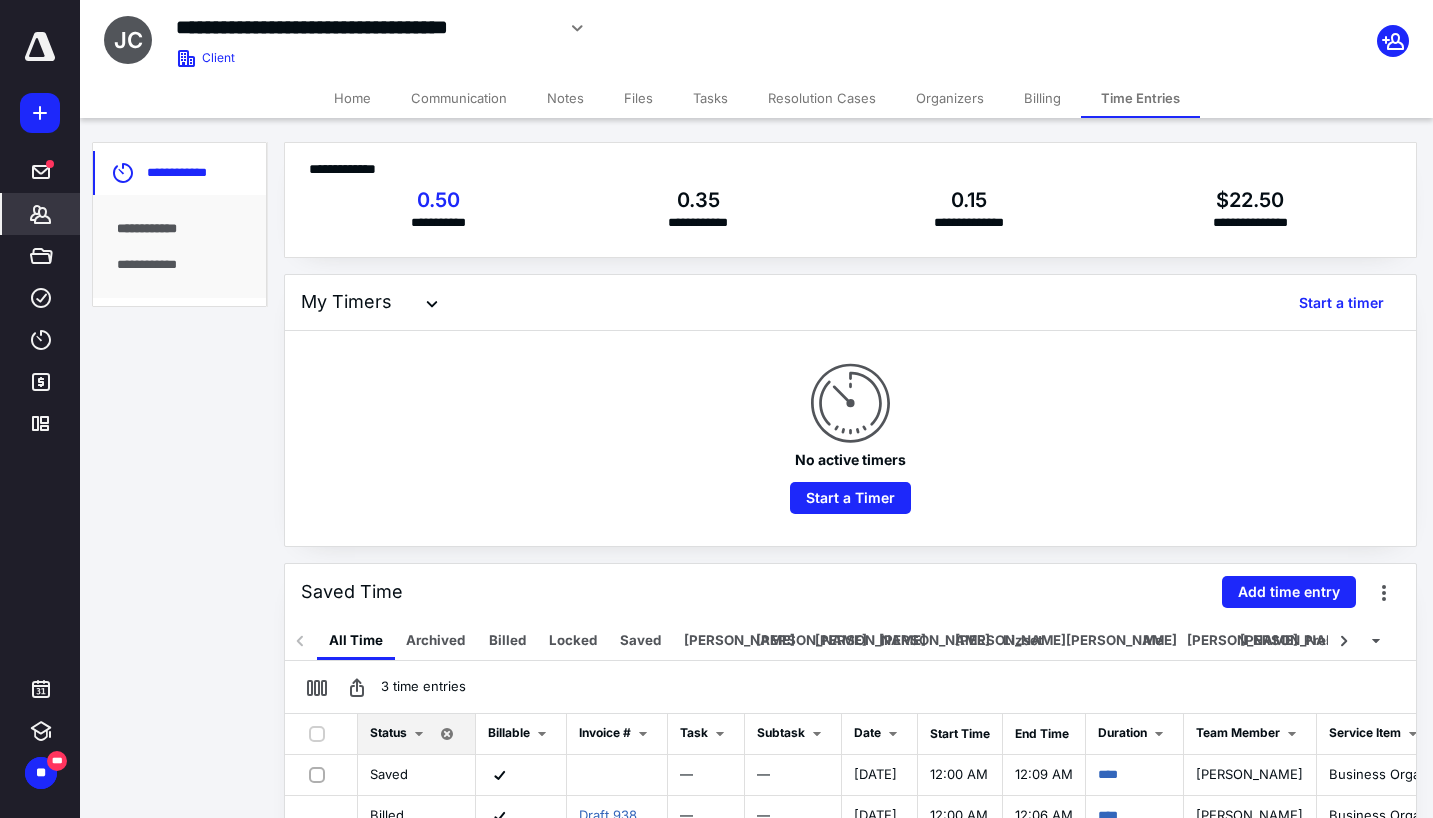 click 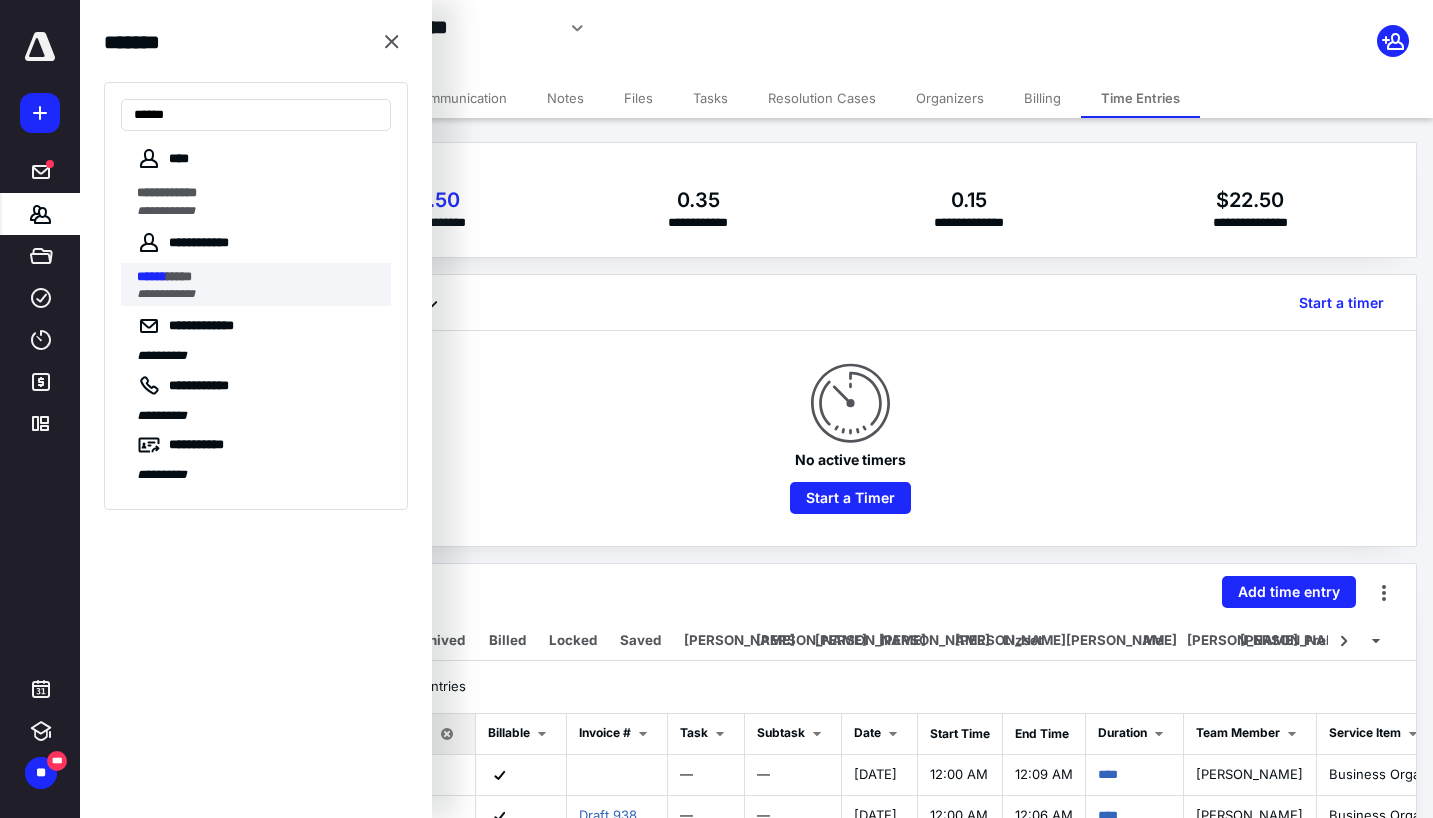 type on "******" 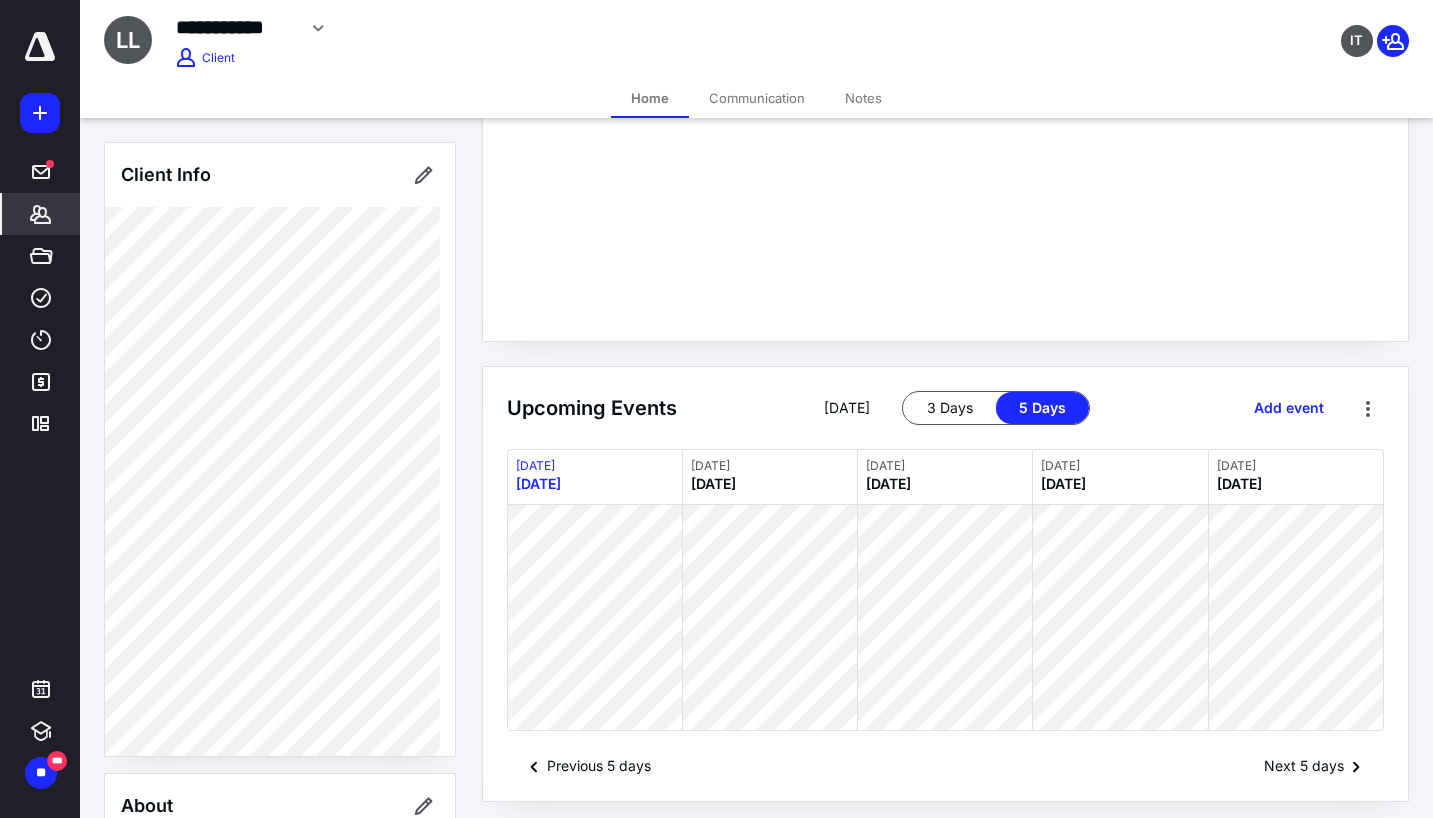 scroll, scrollTop: 308, scrollLeft: 0, axis: vertical 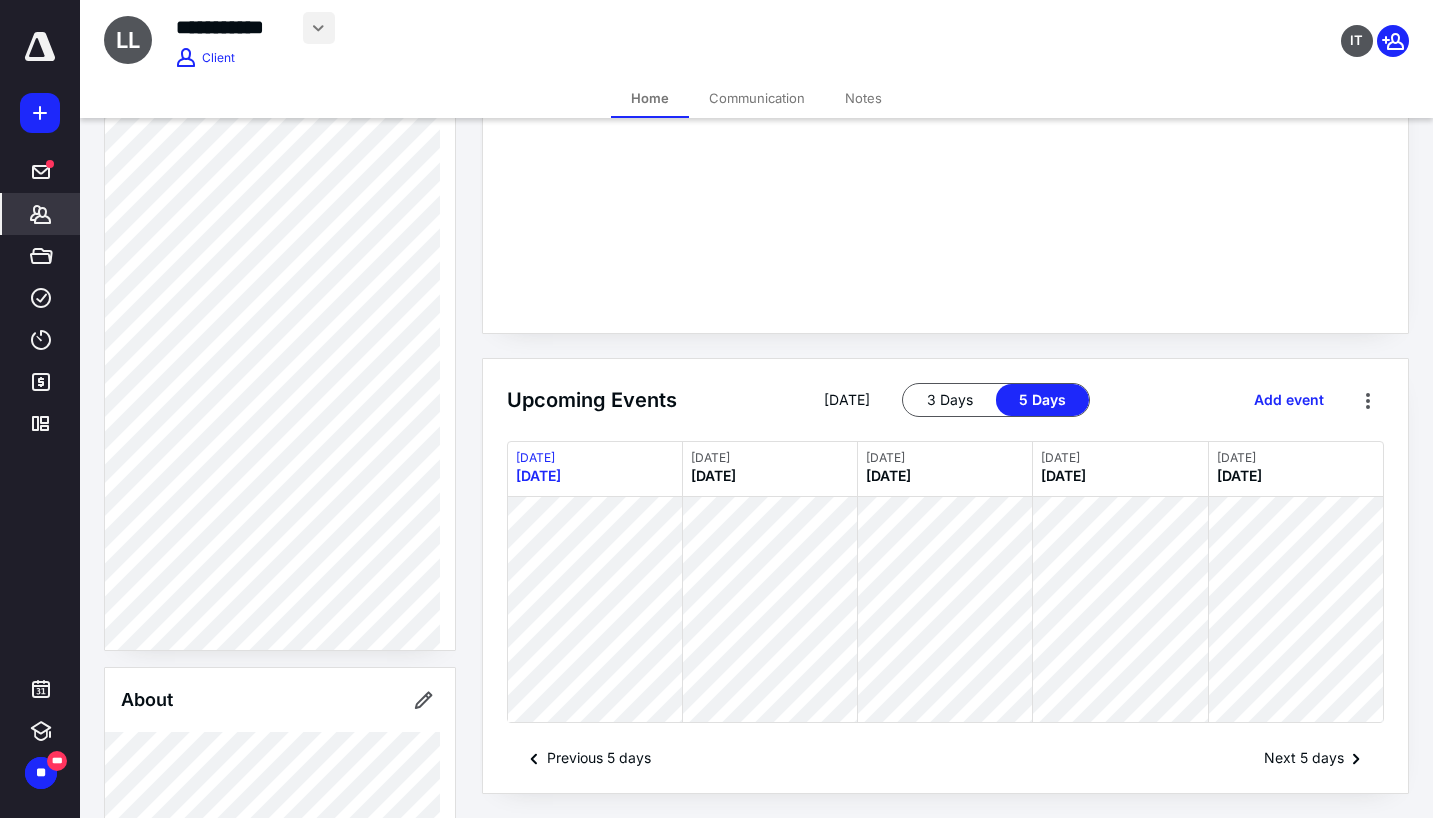 click at bounding box center [319, 28] 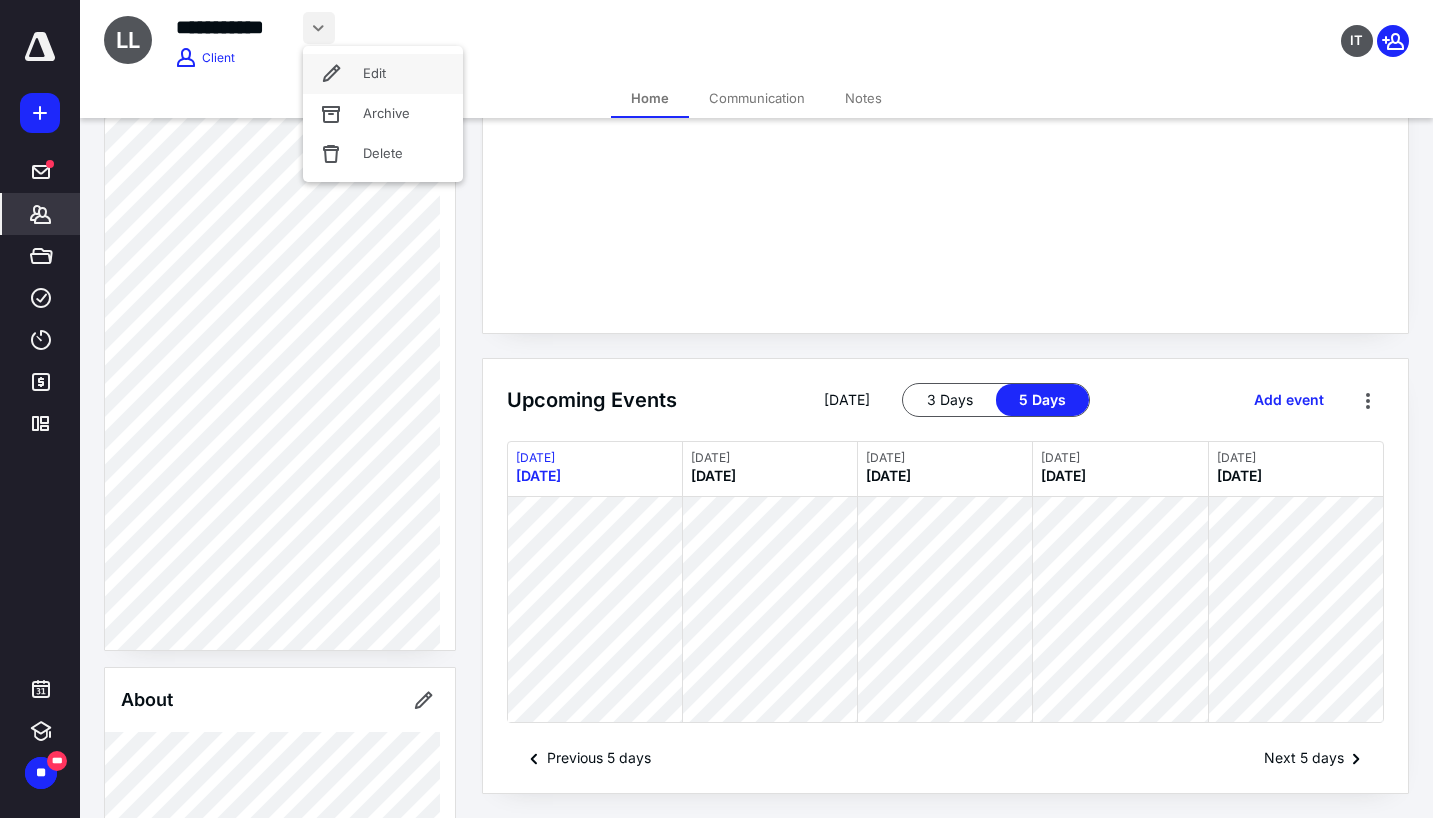 click on "Edit" at bounding box center (383, 74) 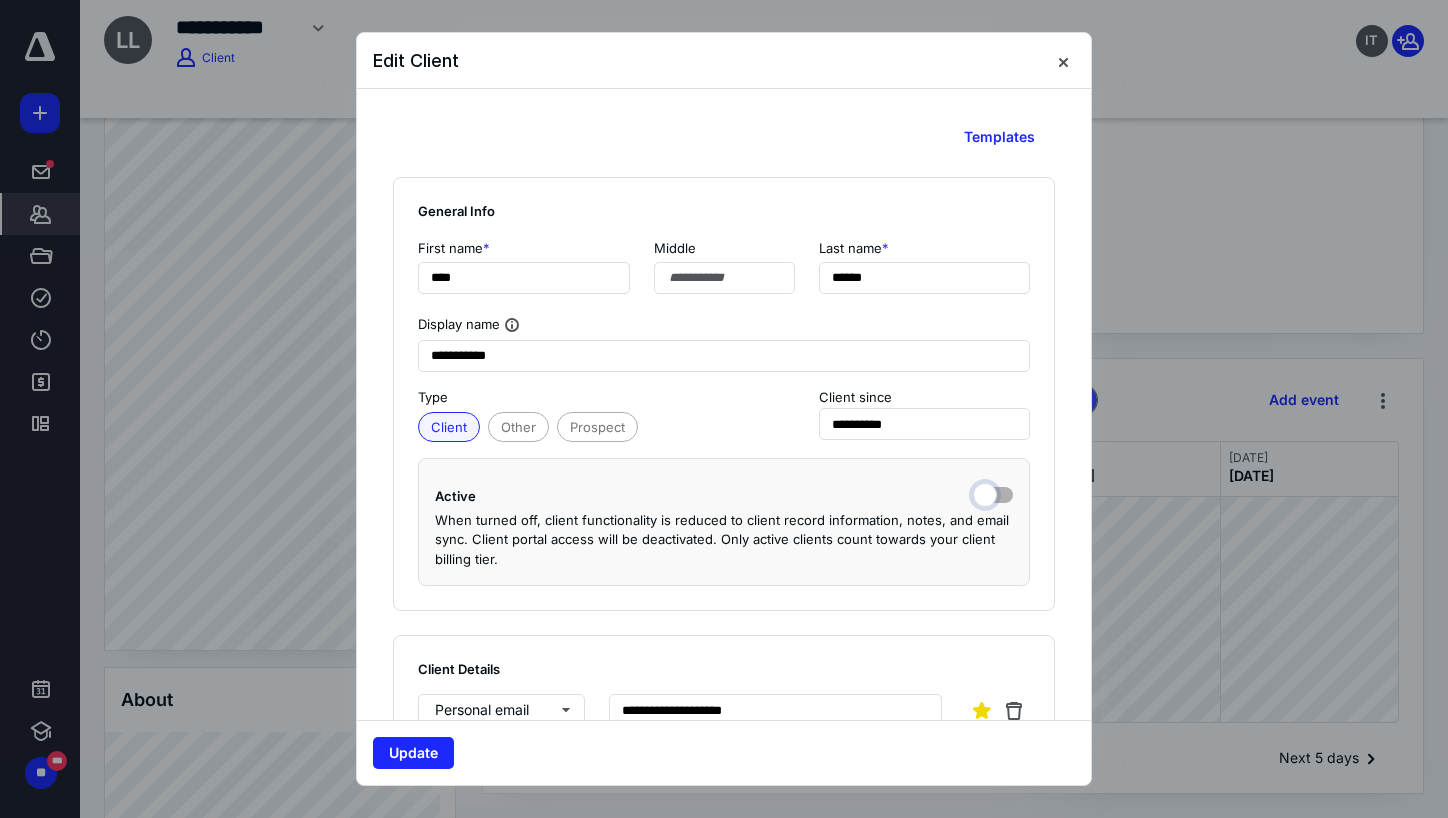 click at bounding box center (993, 493) 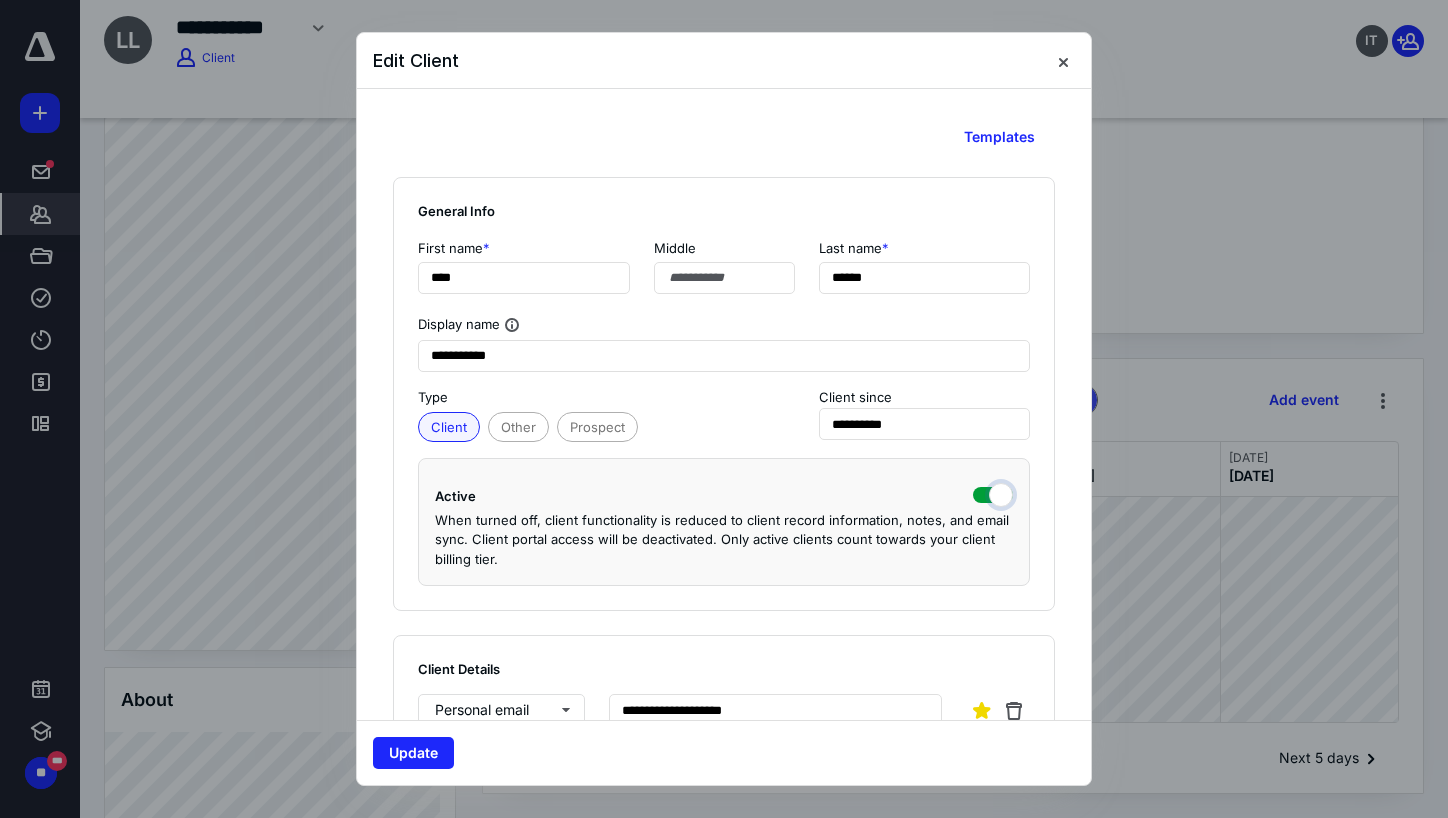 checkbox on "true" 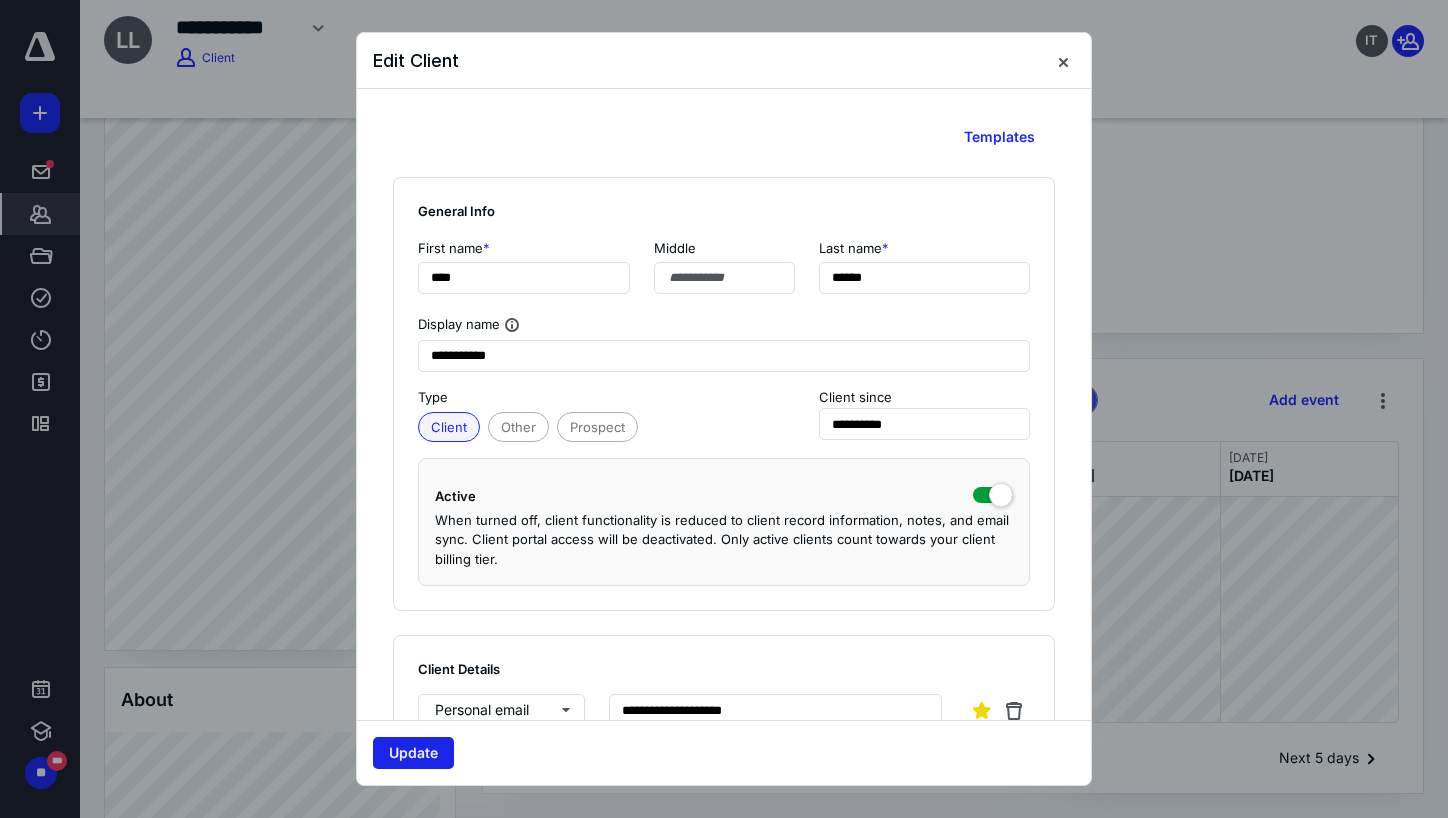 click on "Update" at bounding box center (413, 753) 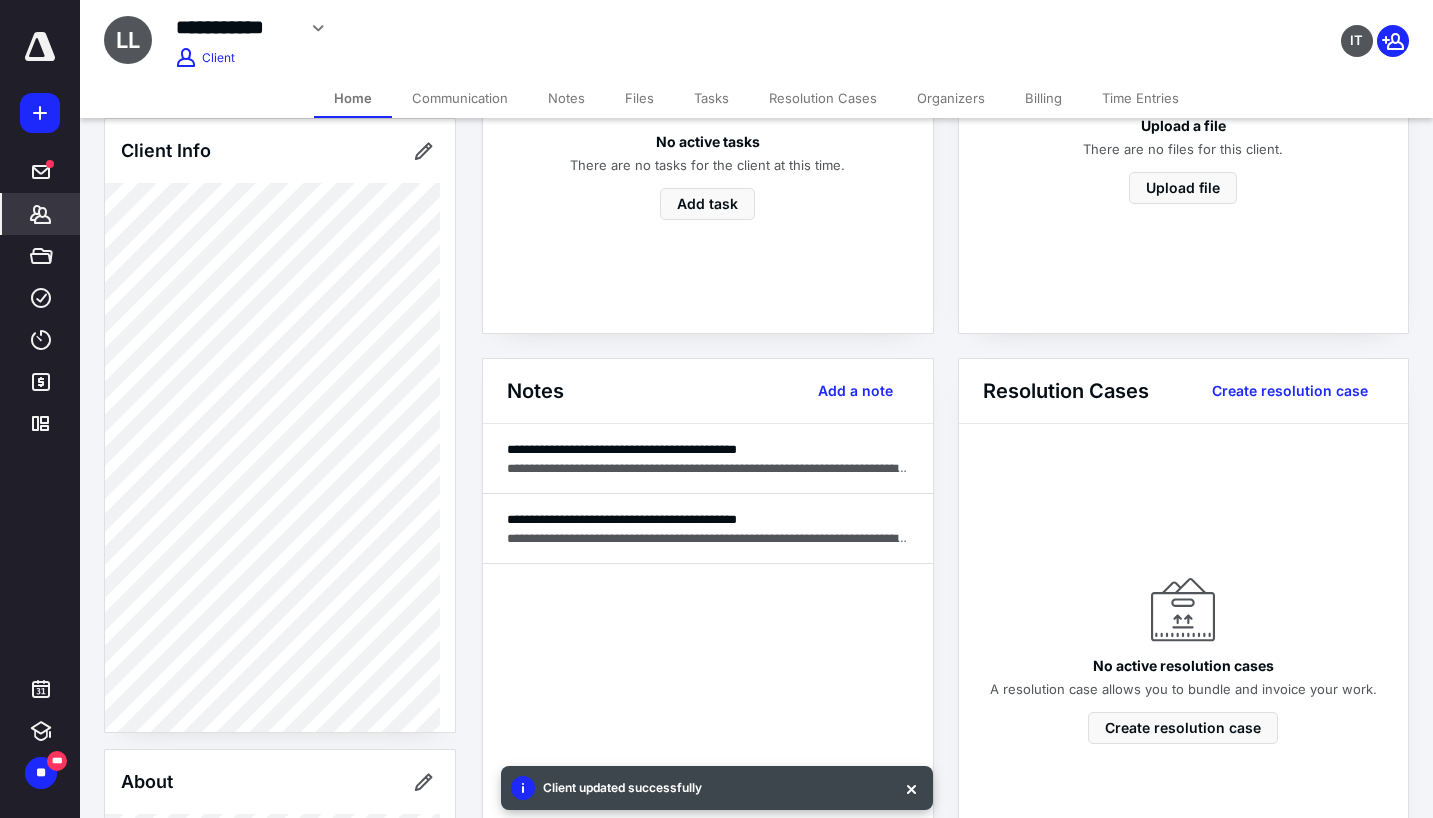 scroll, scrollTop: 276, scrollLeft: 0, axis: vertical 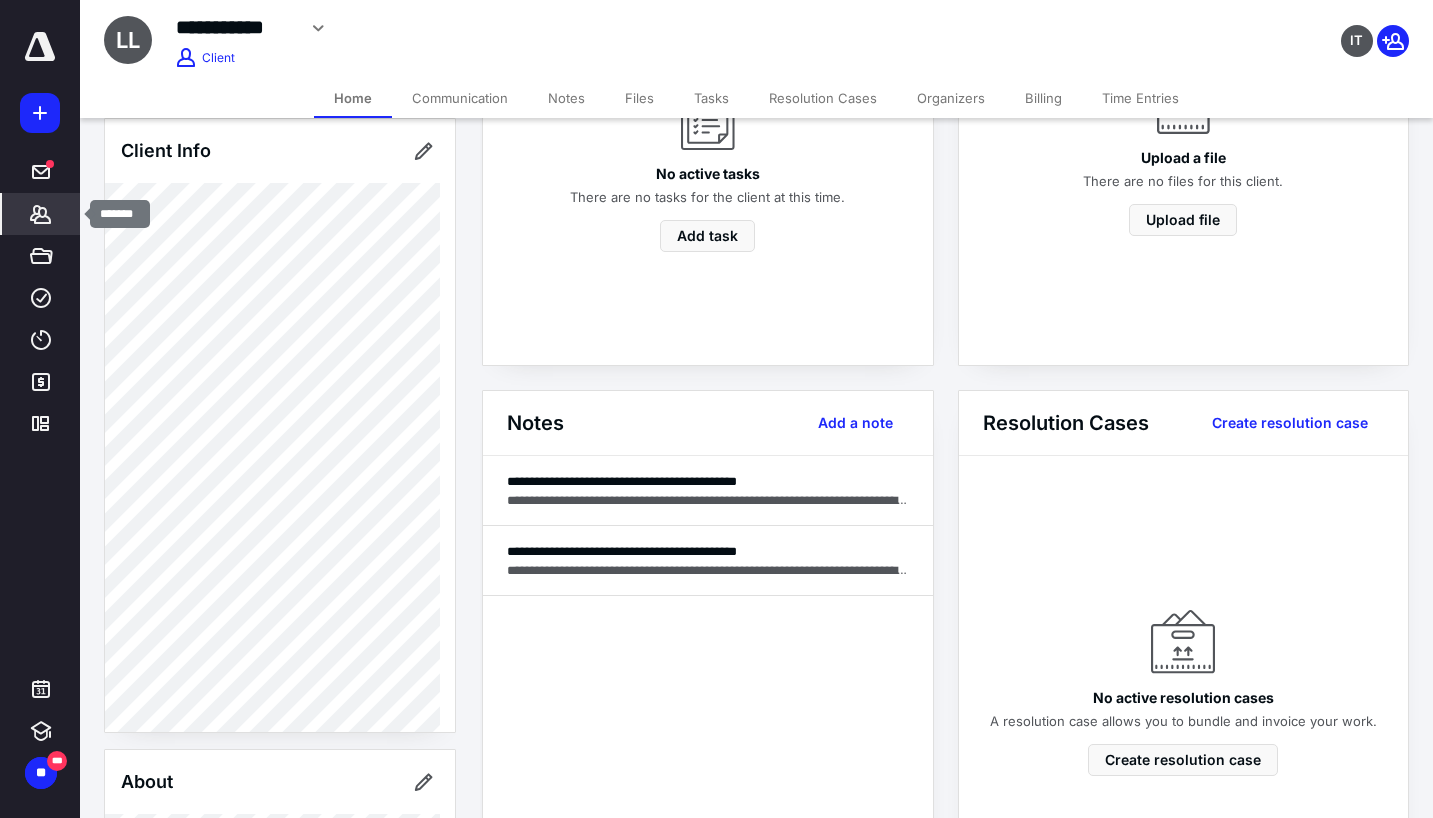 click 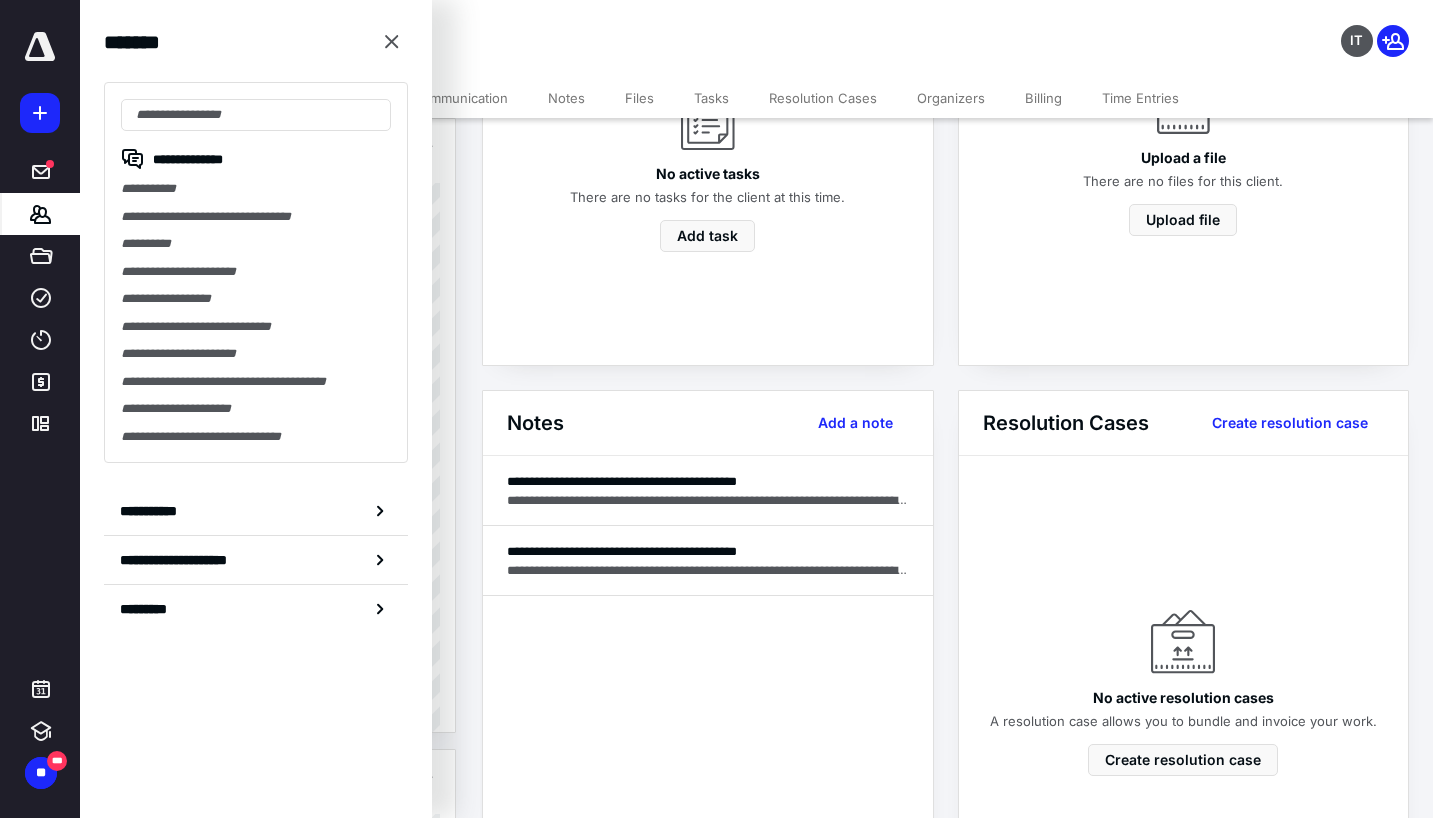 click on "**********" at bounding box center (256, 272) 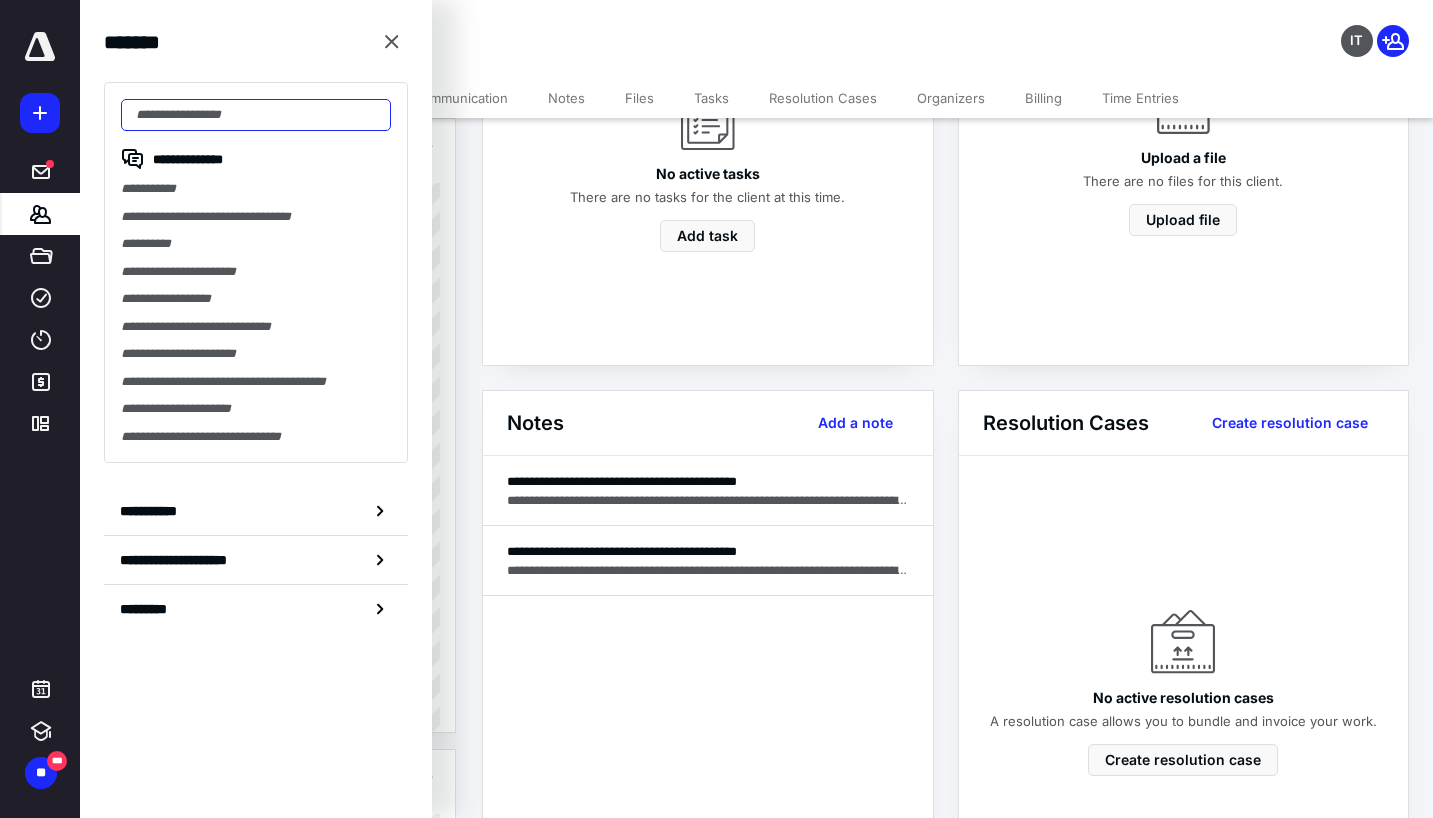 click at bounding box center (256, 115) 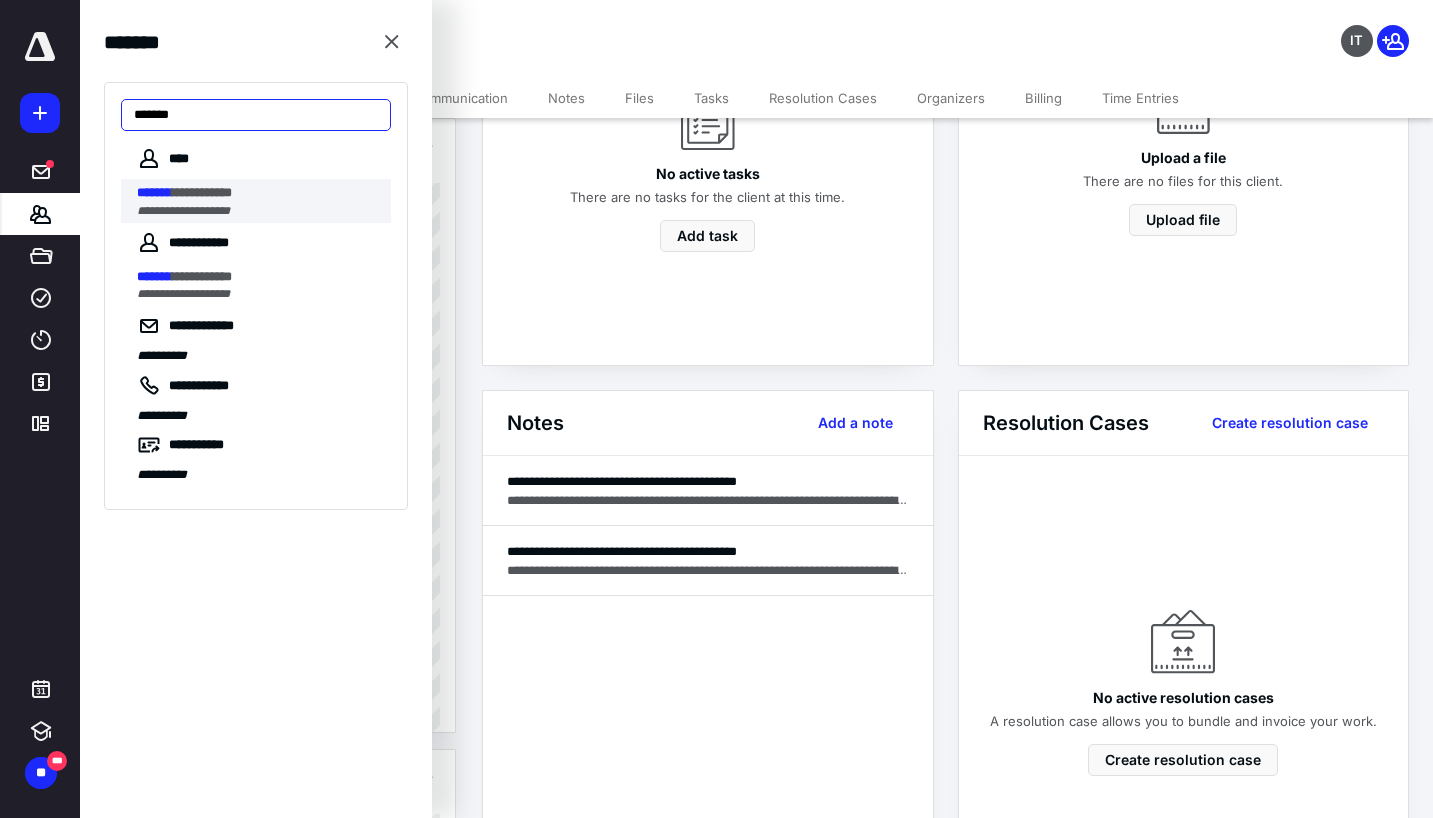 type on "*******" 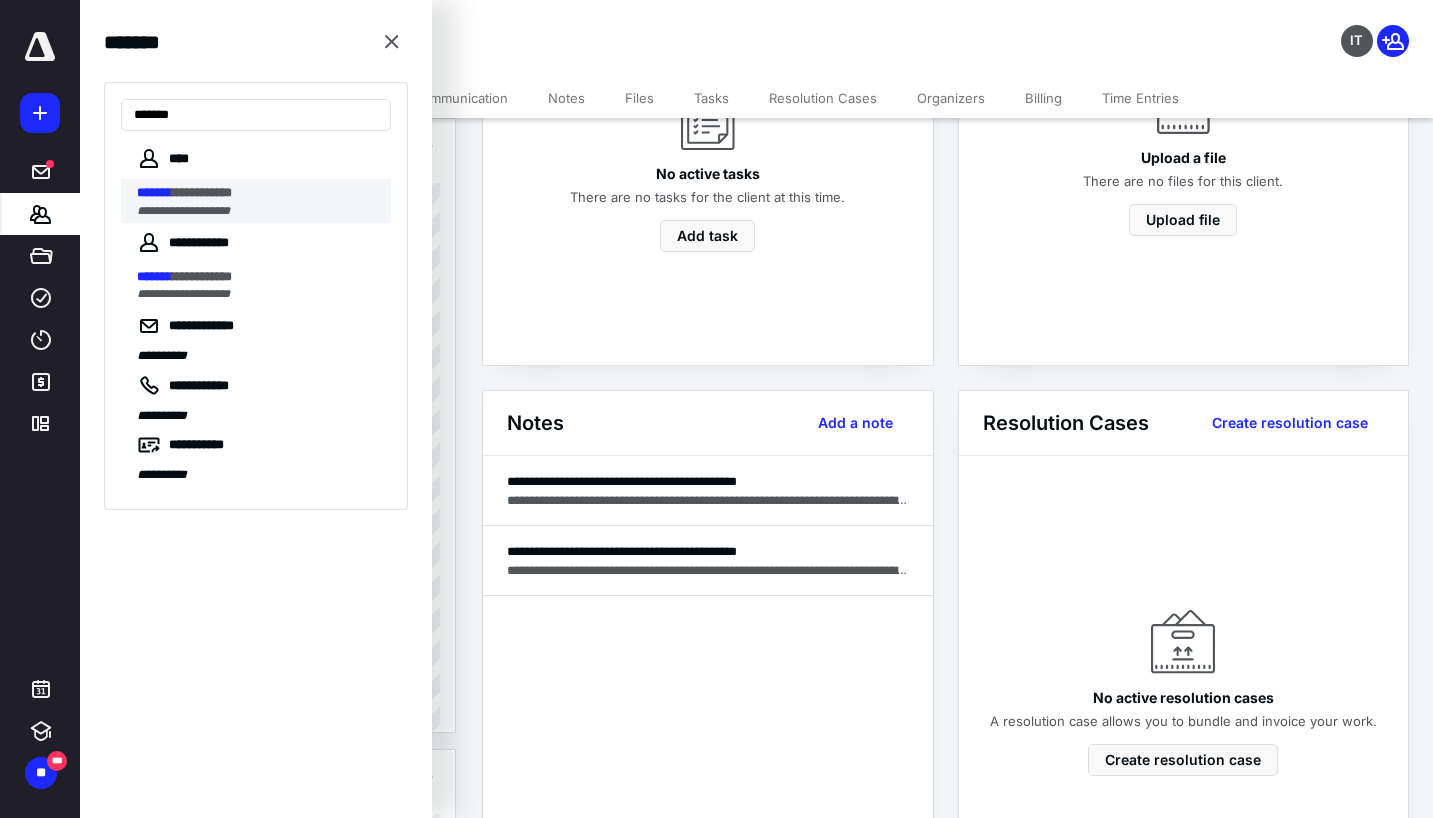 click on "**********" at bounding box center (264, 201) 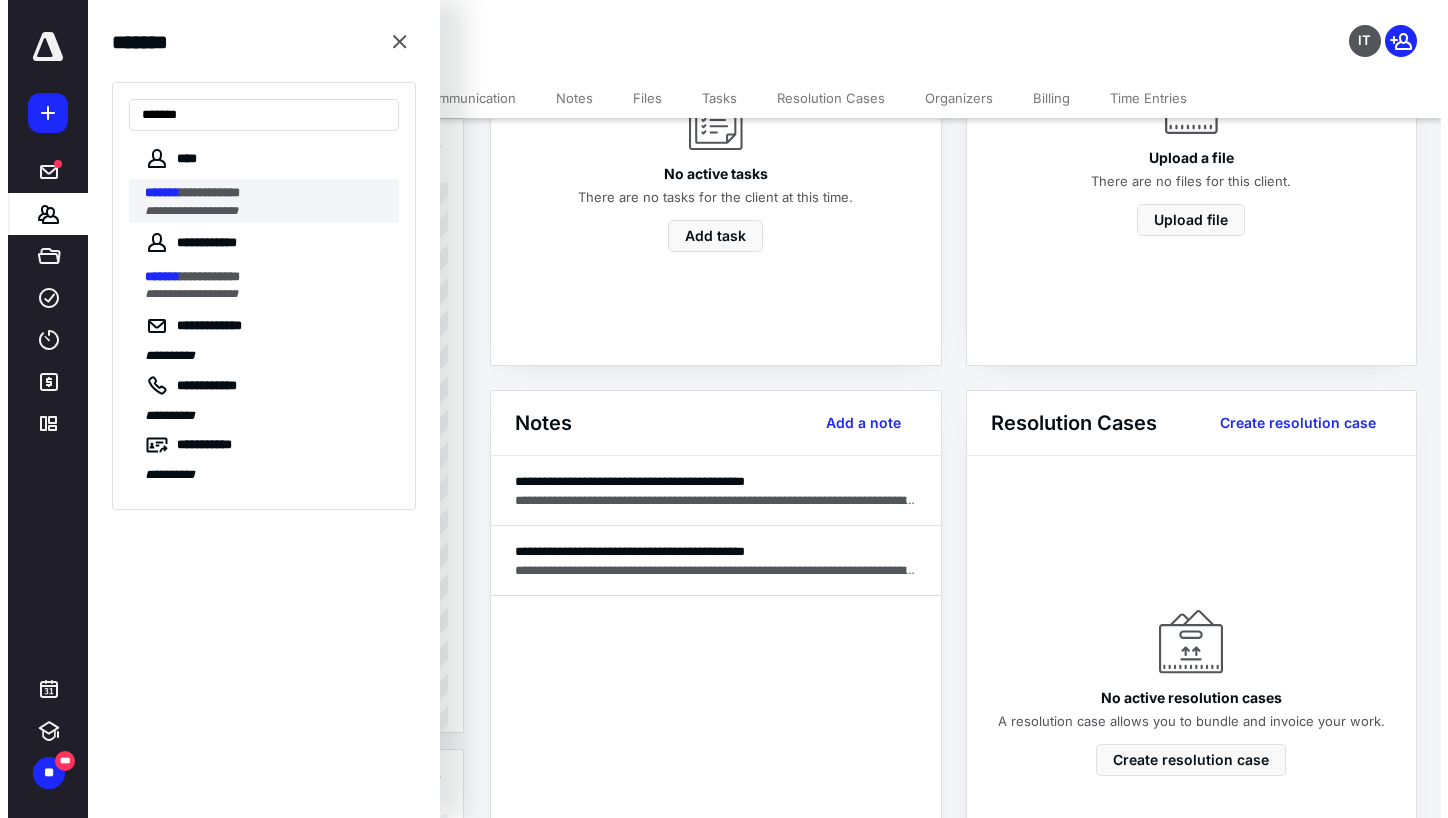 scroll, scrollTop: 0, scrollLeft: 0, axis: both 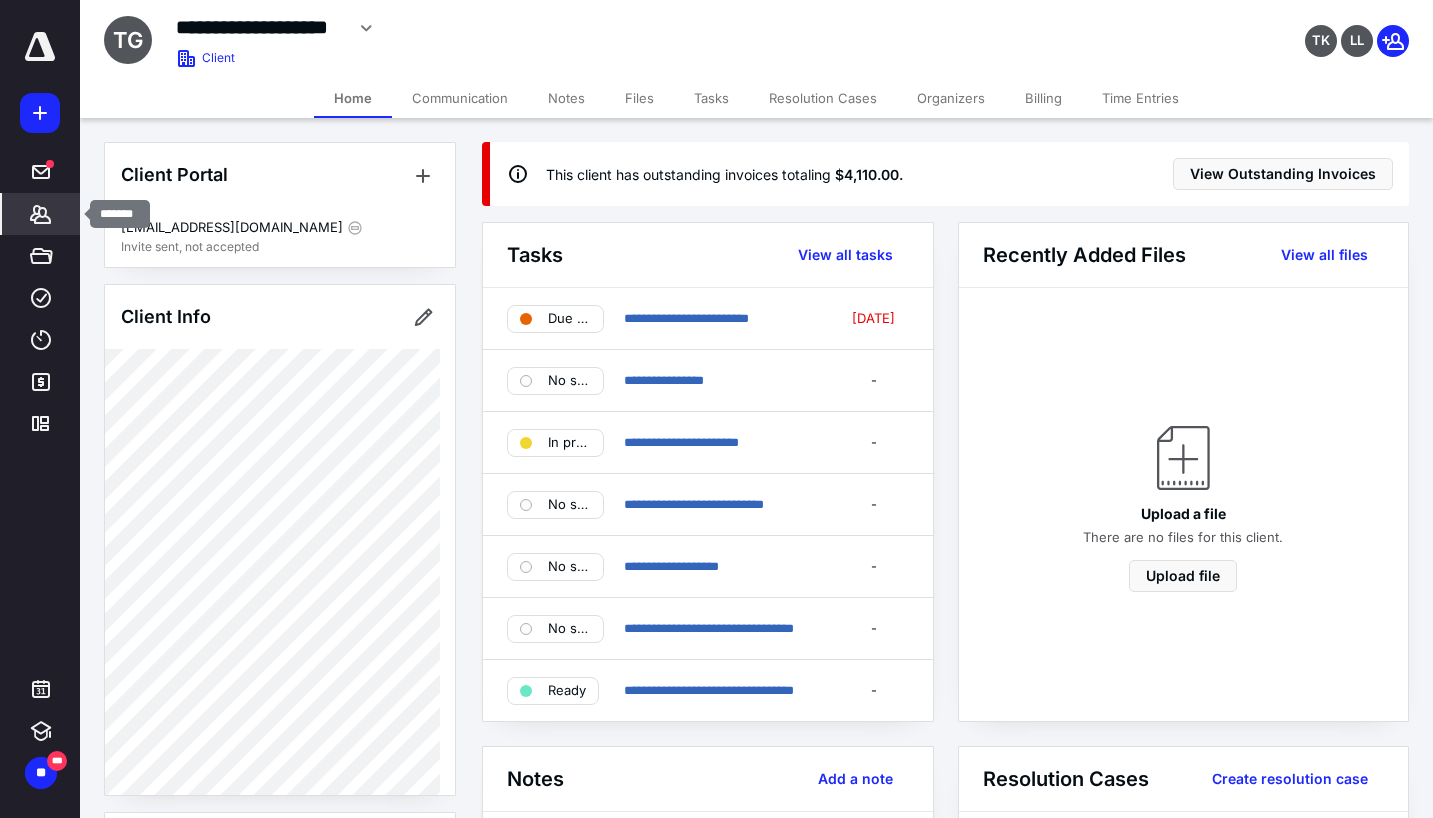 click 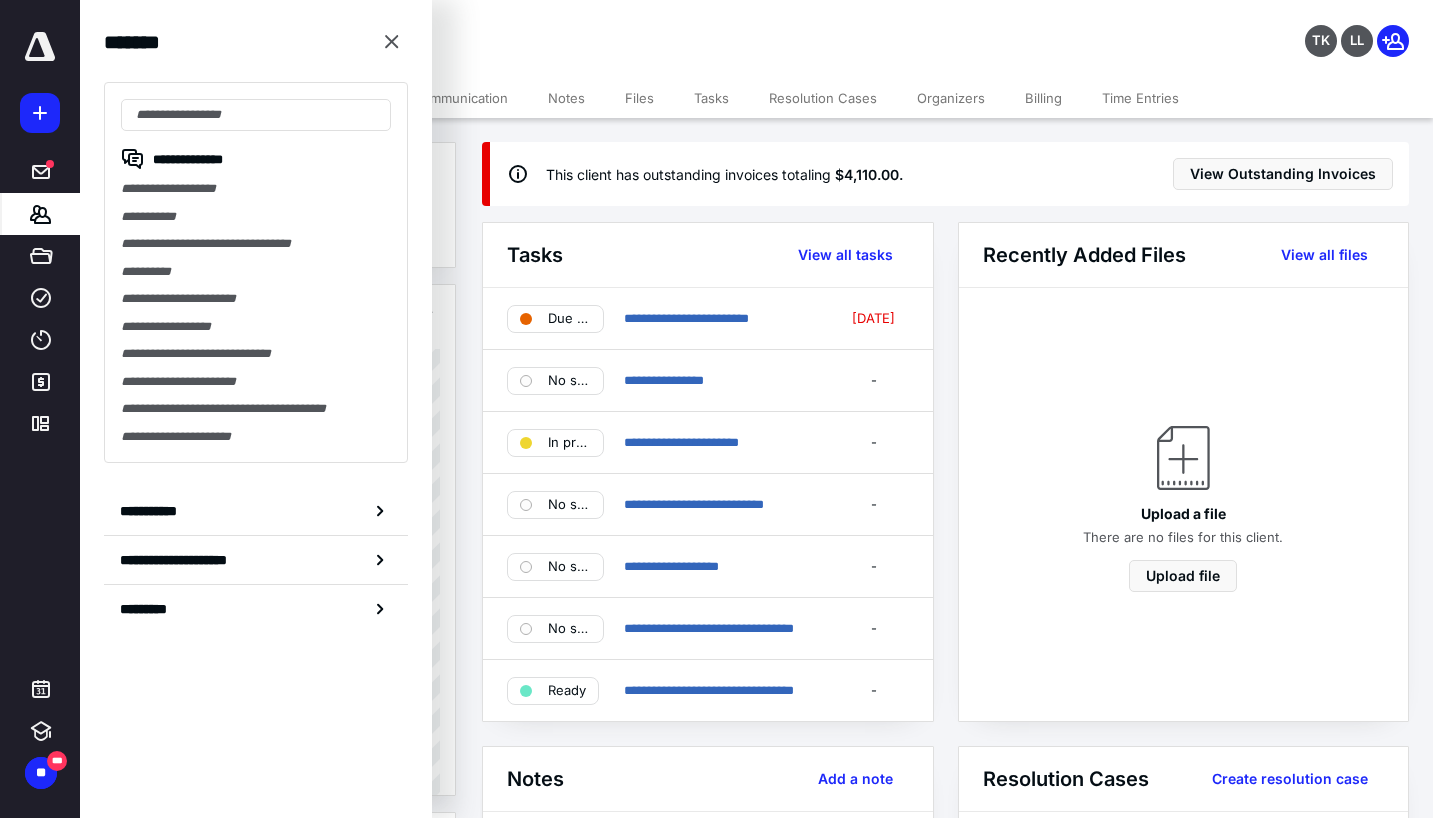 click on "**********" at bounding box center (256, 217) 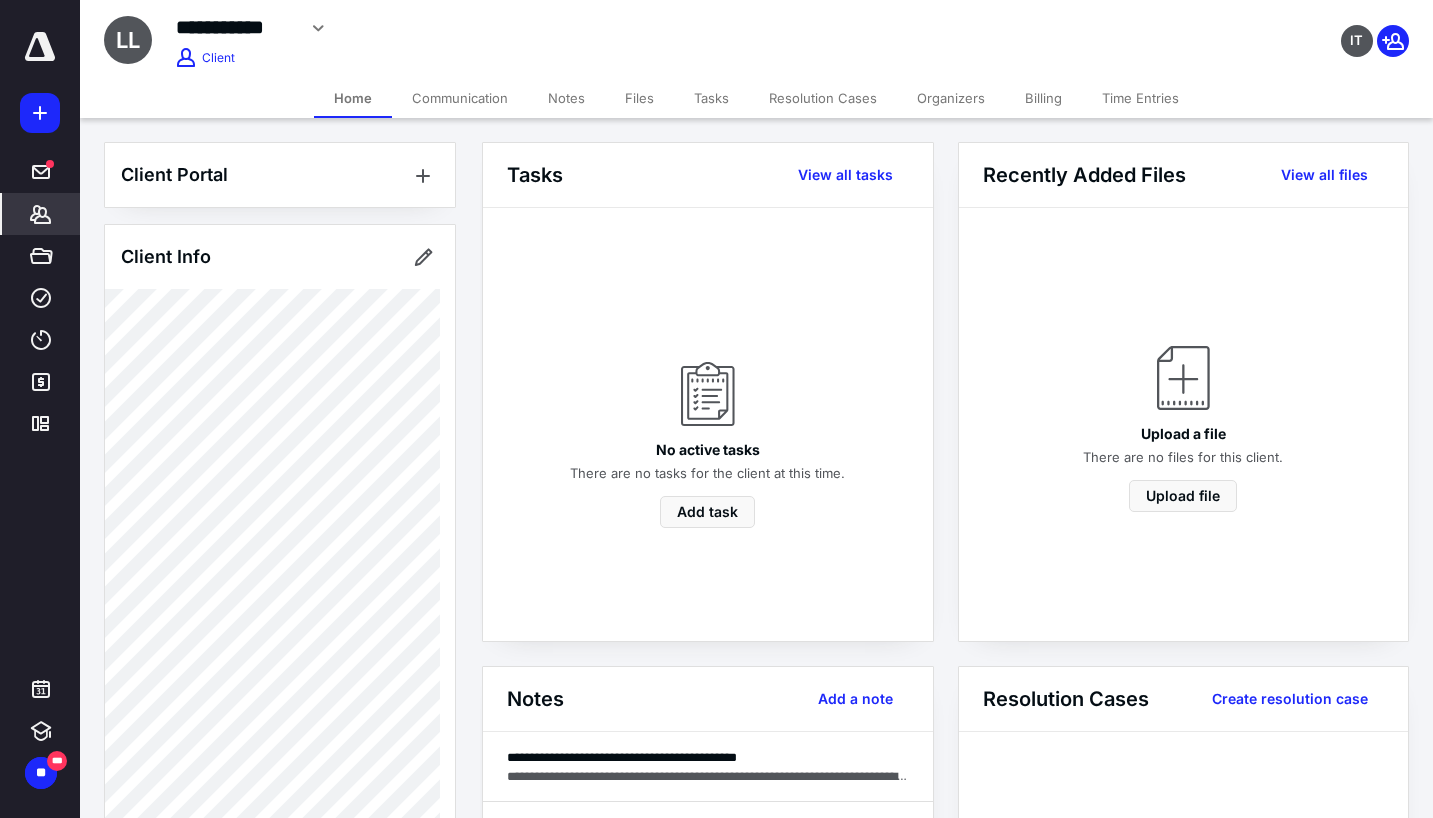 click on "Time Entries" at bounding box center (1140, 98) 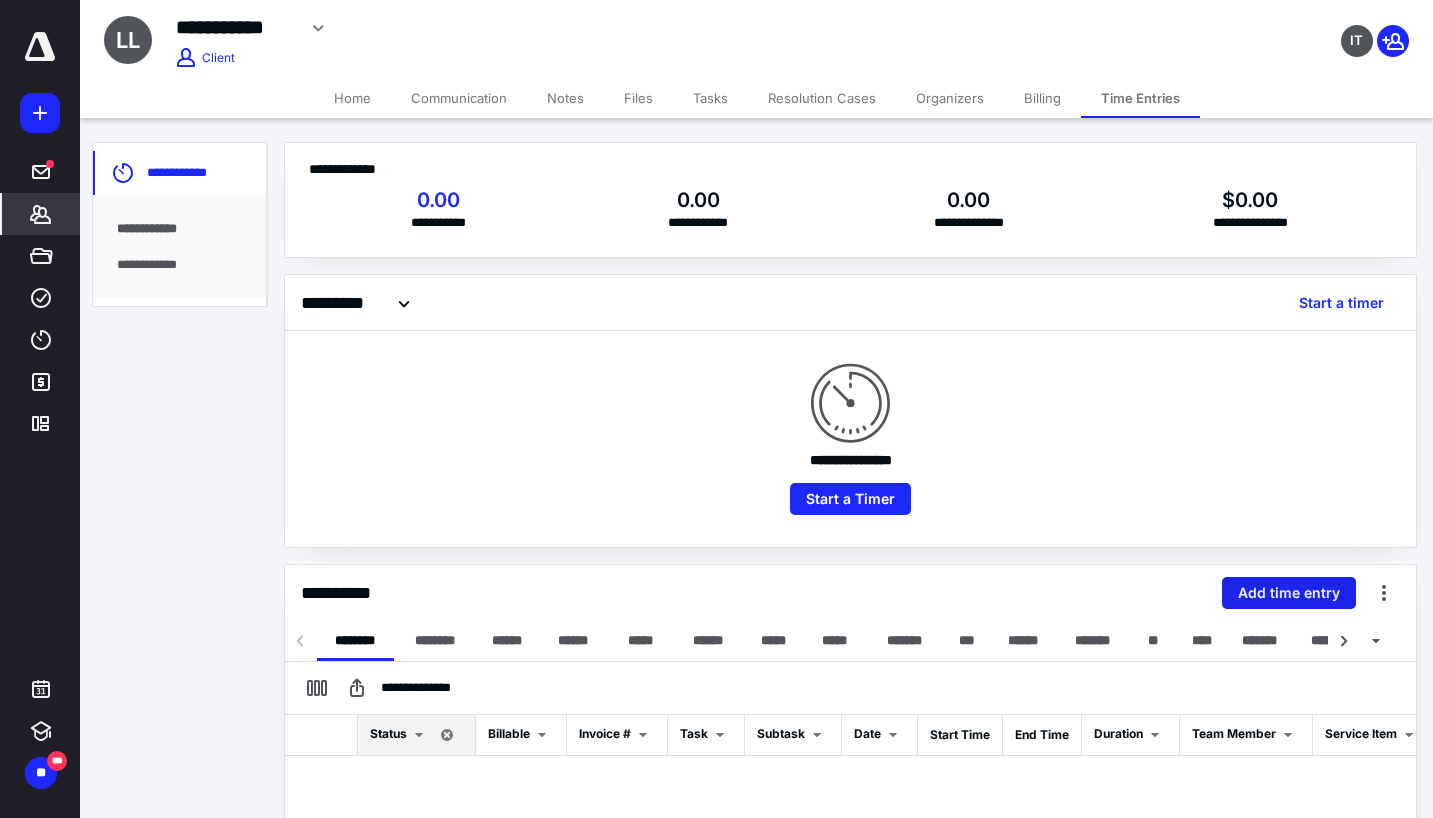 click on "Add time entry" at bounding box center (1289, 593) 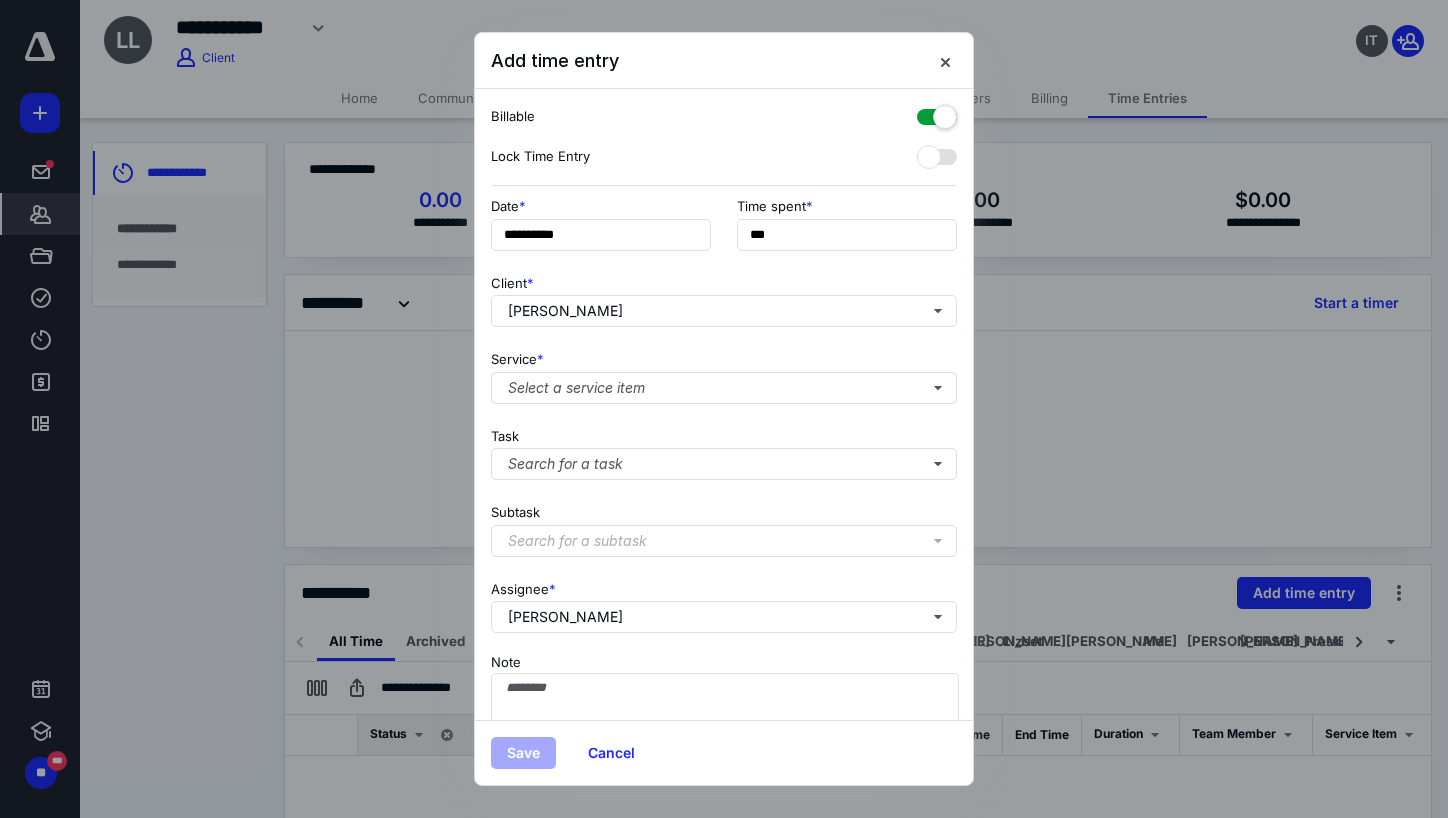 scroll, scrollTop: 84, scrollLeft: 0, axis: vertical 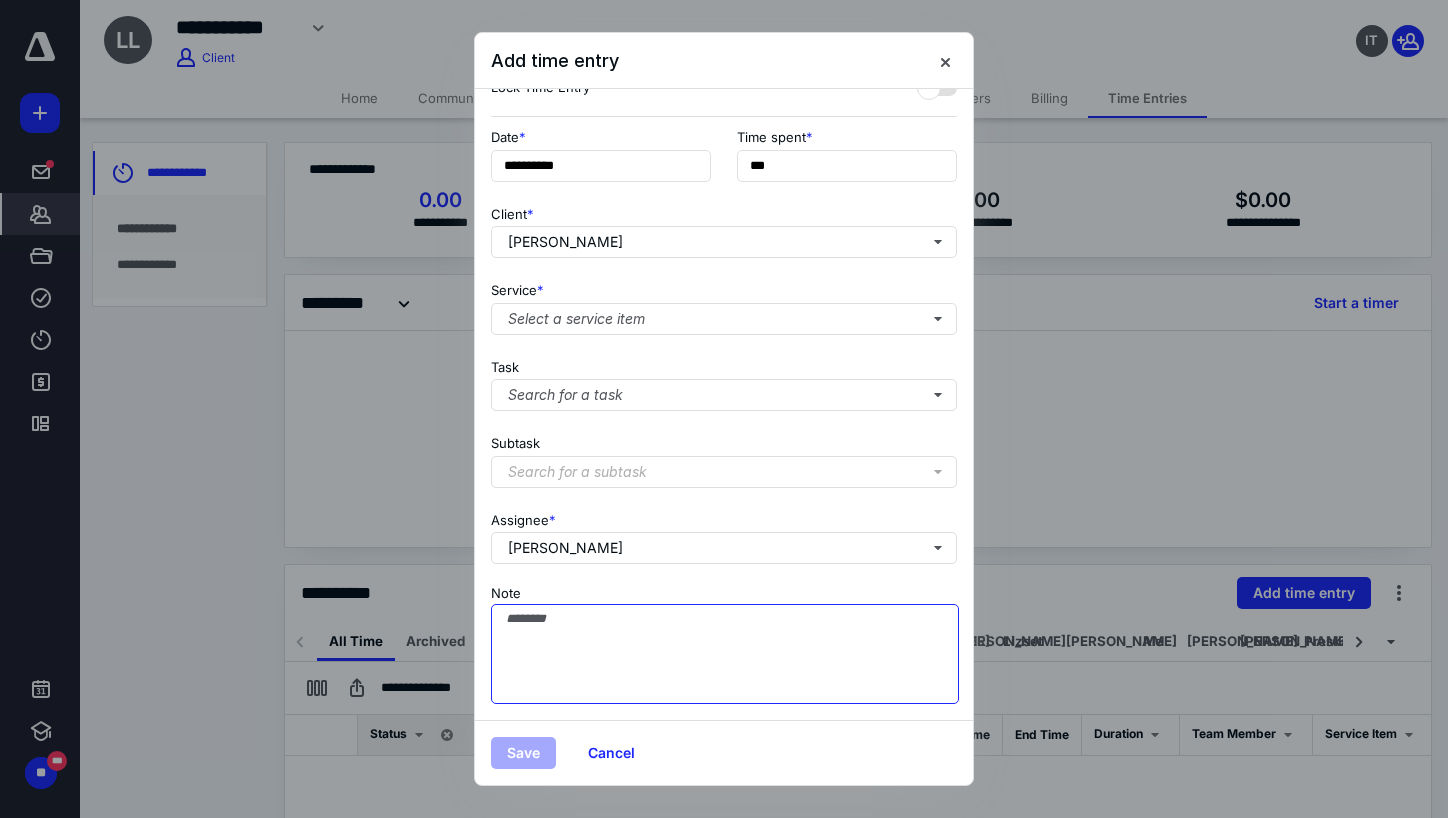 click on "Note" at bounding box center (725, 654) 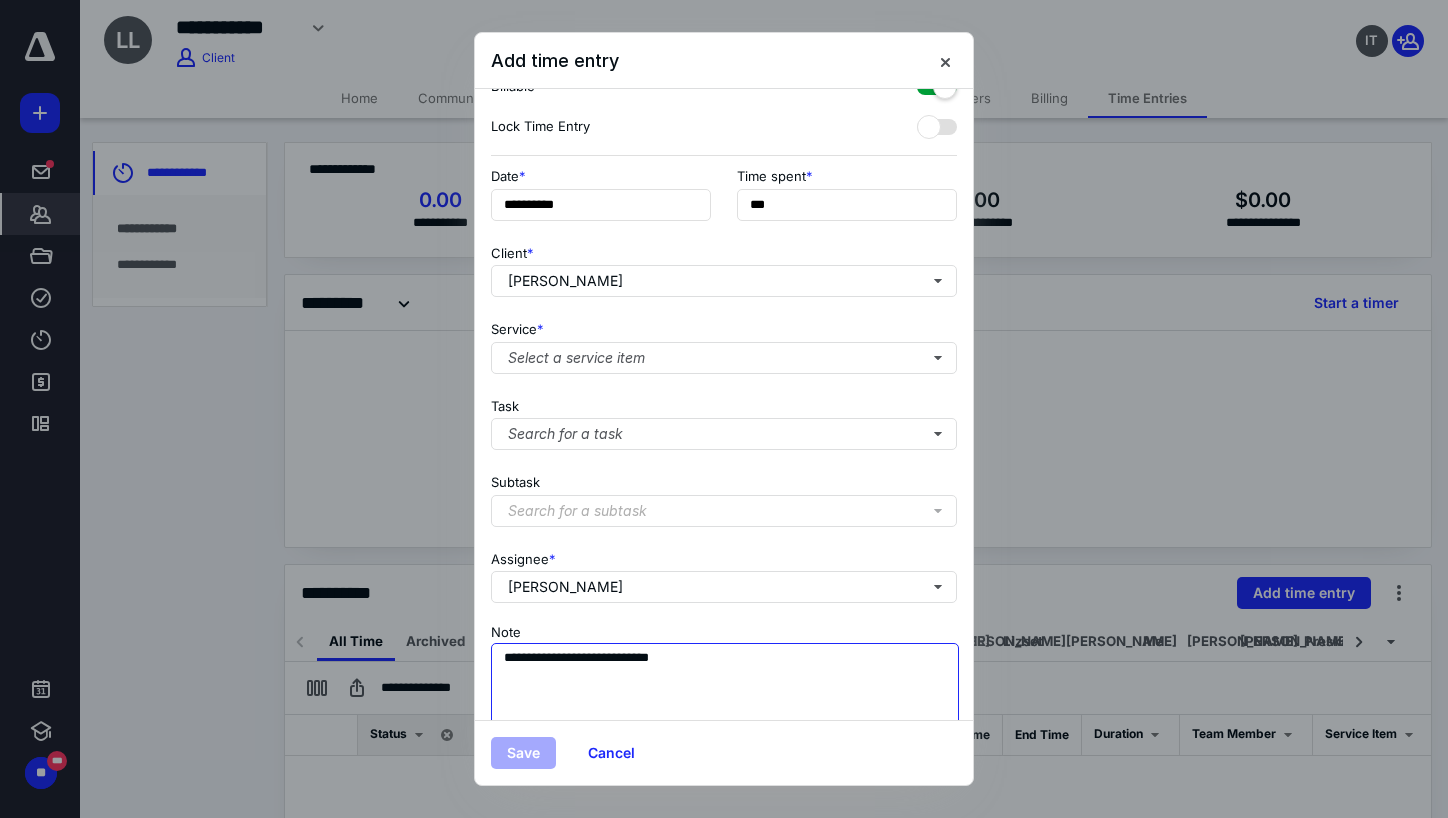 scroll, scrollTop: 0, scrollLeft: 0, axis: both 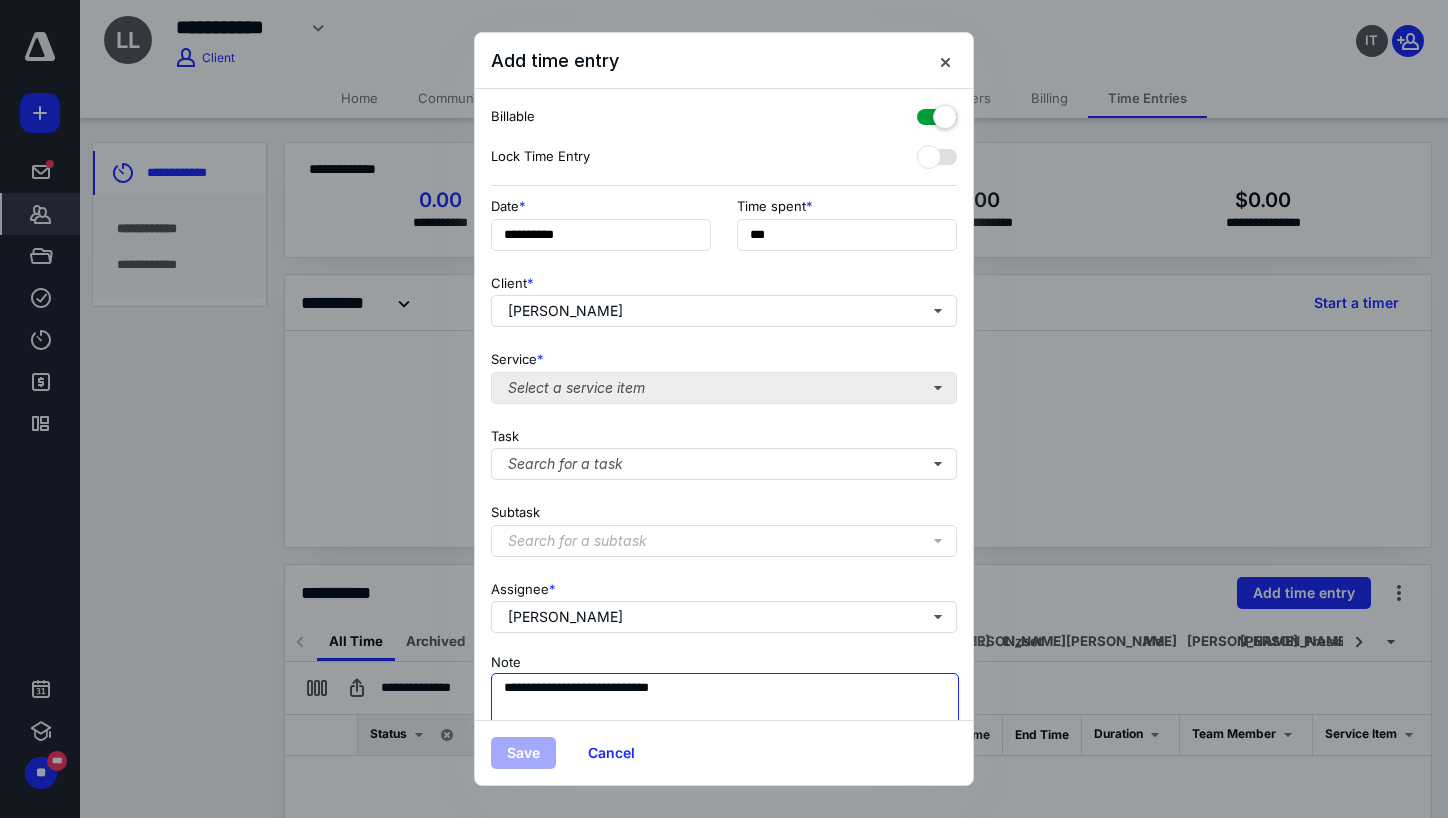 type on "**********" 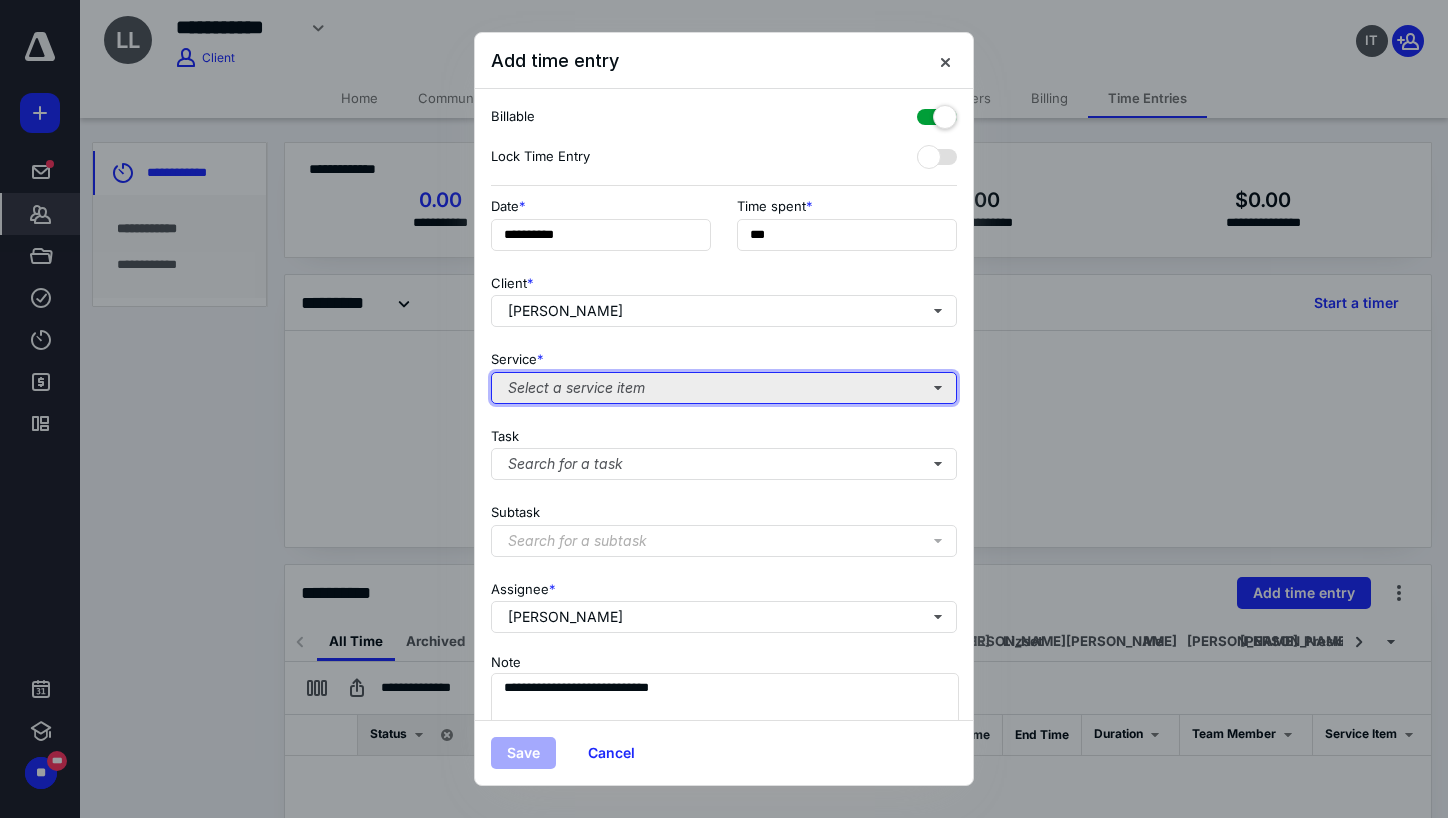 click on "Select a service item" at bounding box center (724, 388) 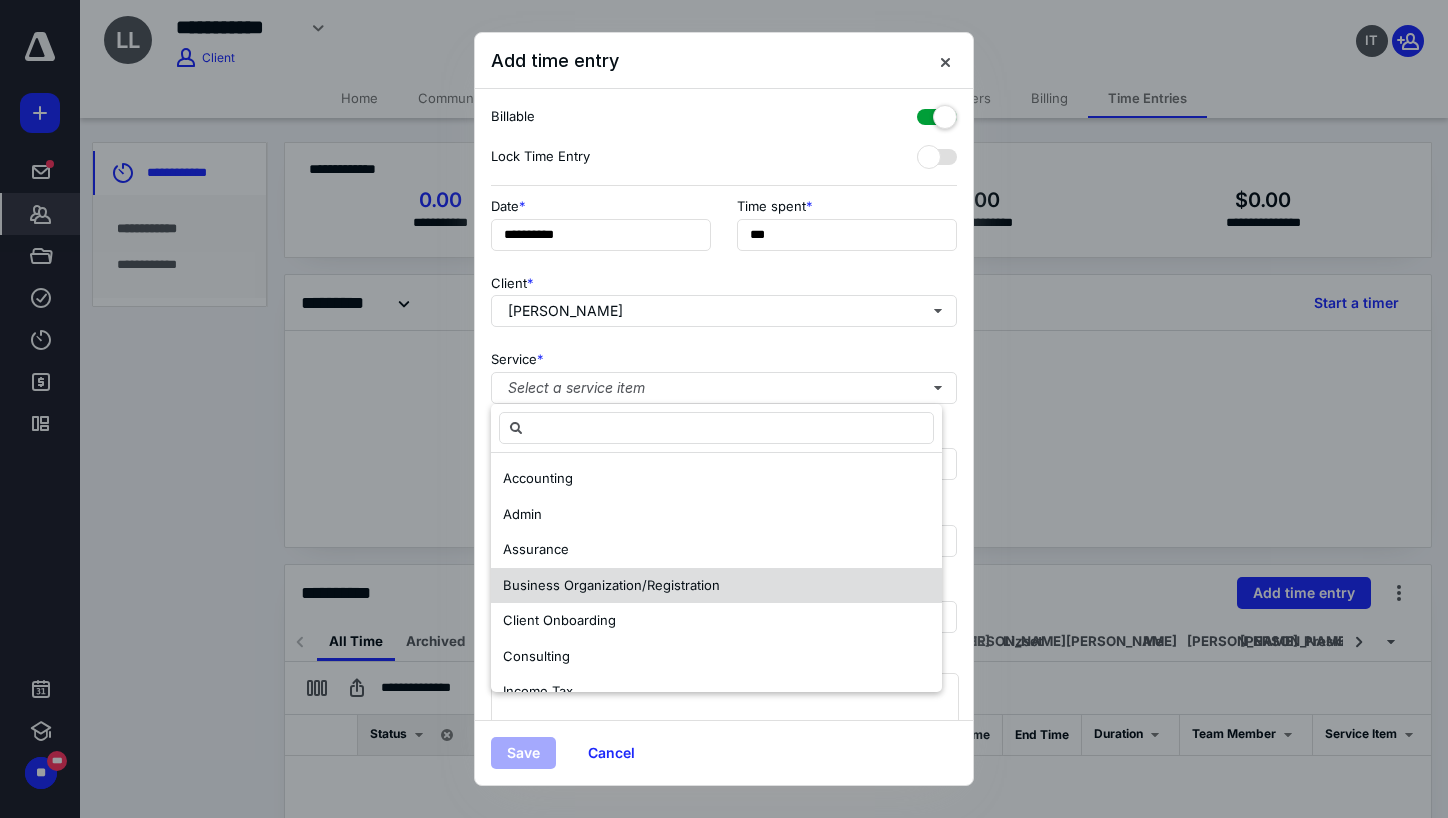 click on "Business Organization/Registration" at bounding box center [716, 586] 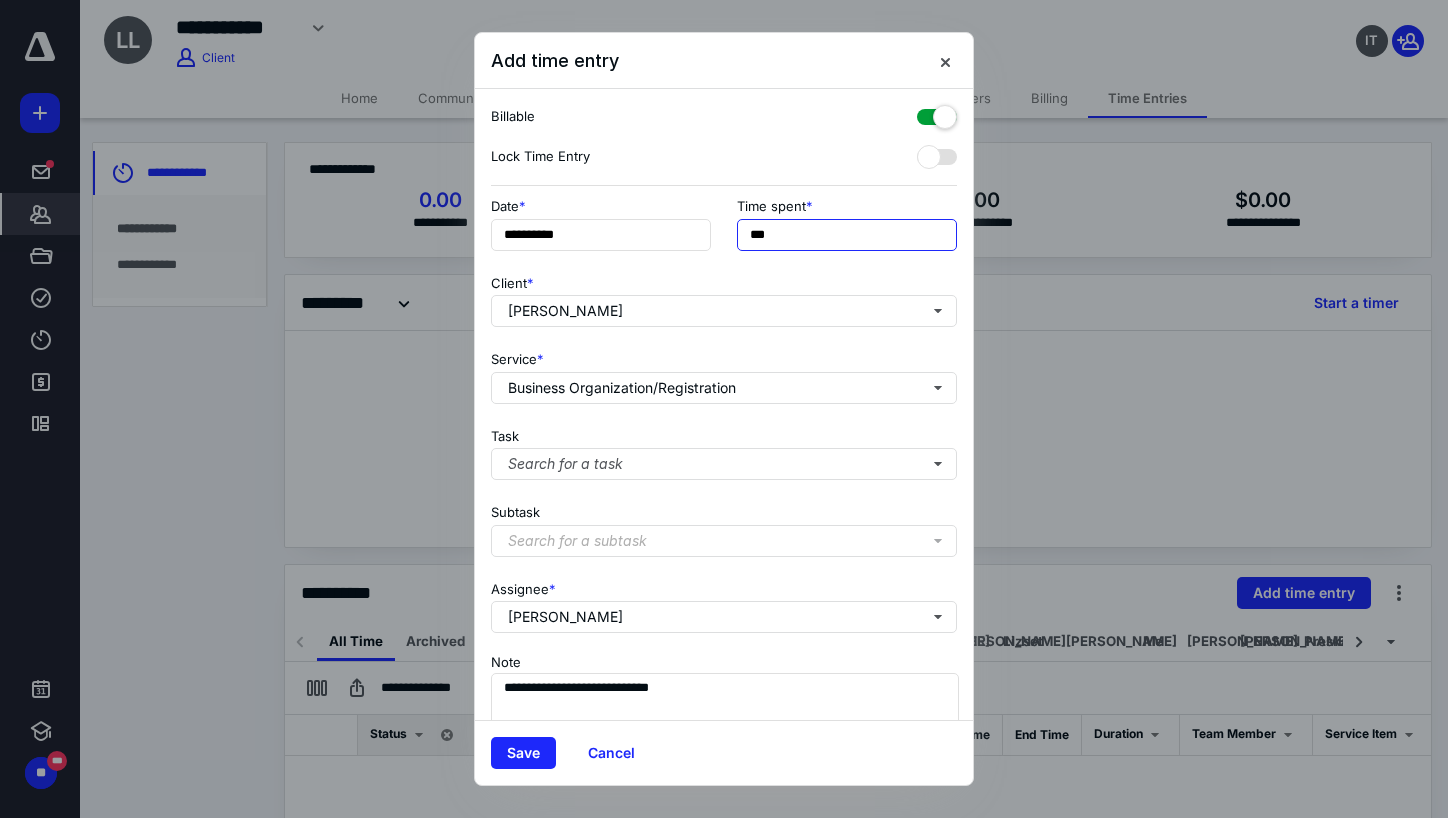 drag, startPoint x: 793, startPoint y: 231, endPoint x: 543, endPoint y: 272, distance: 253.33969 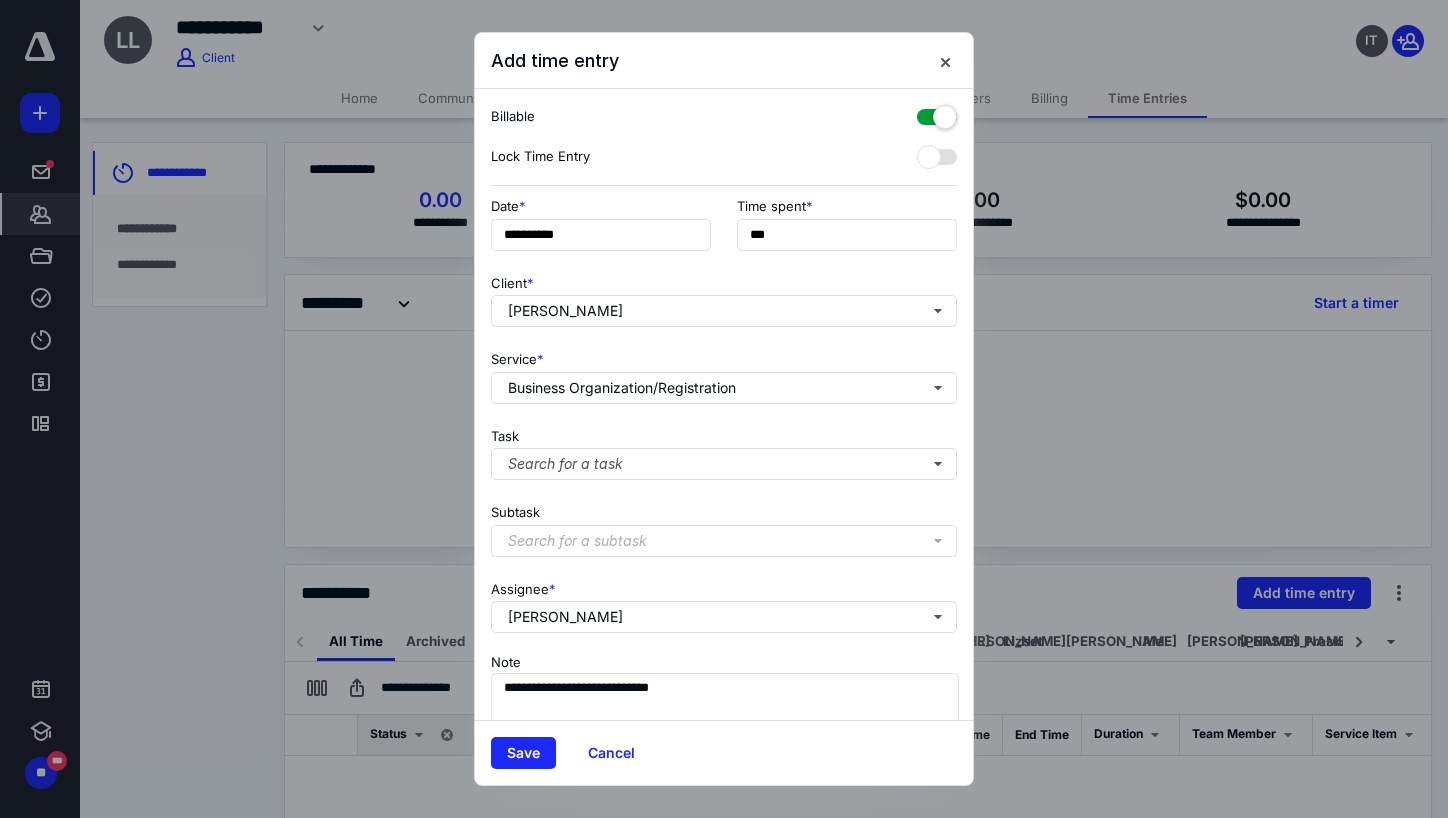 type on "**" 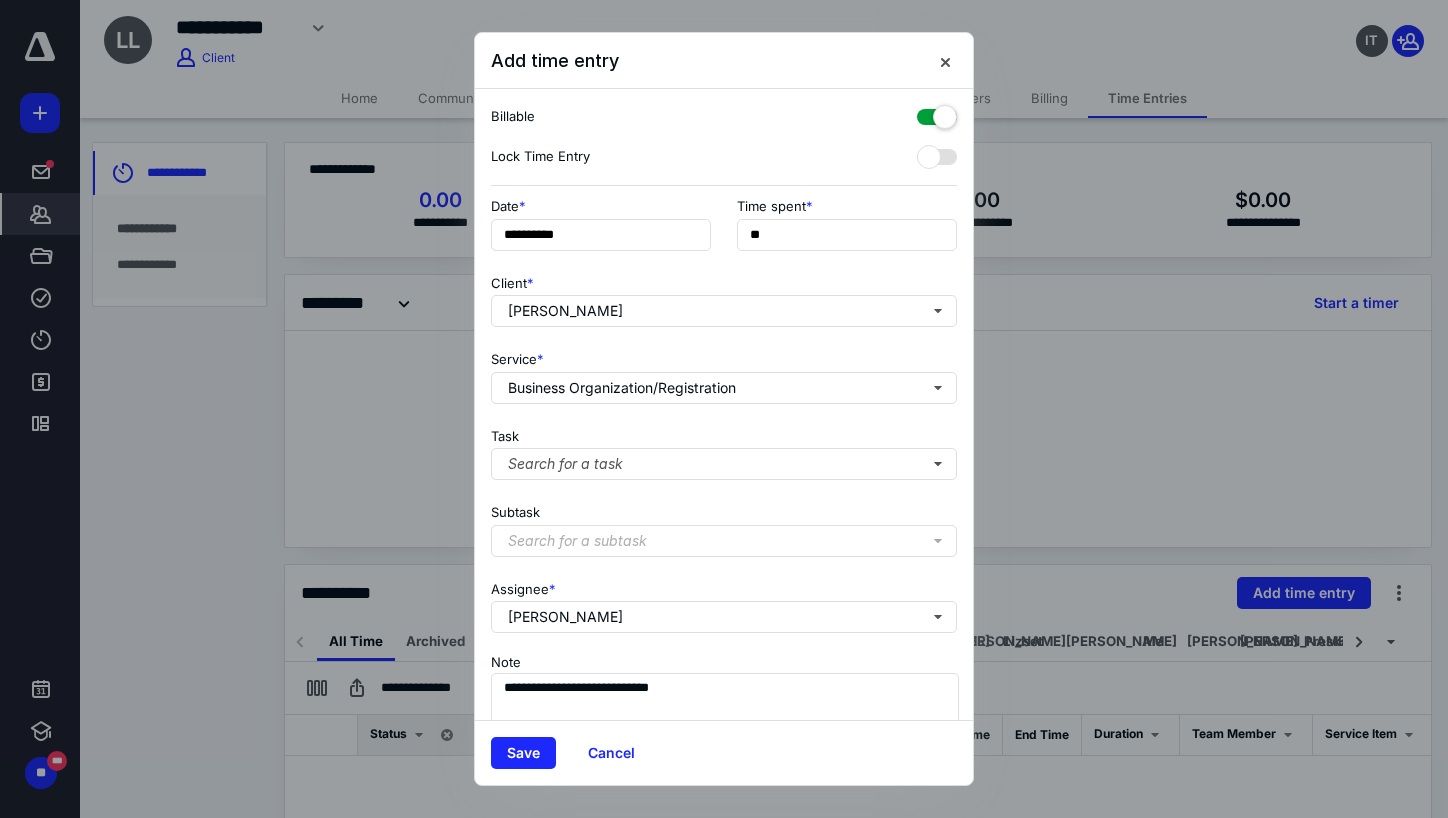 click on "Client * [PERSON_NAME]" at bounding box center [724, 297] 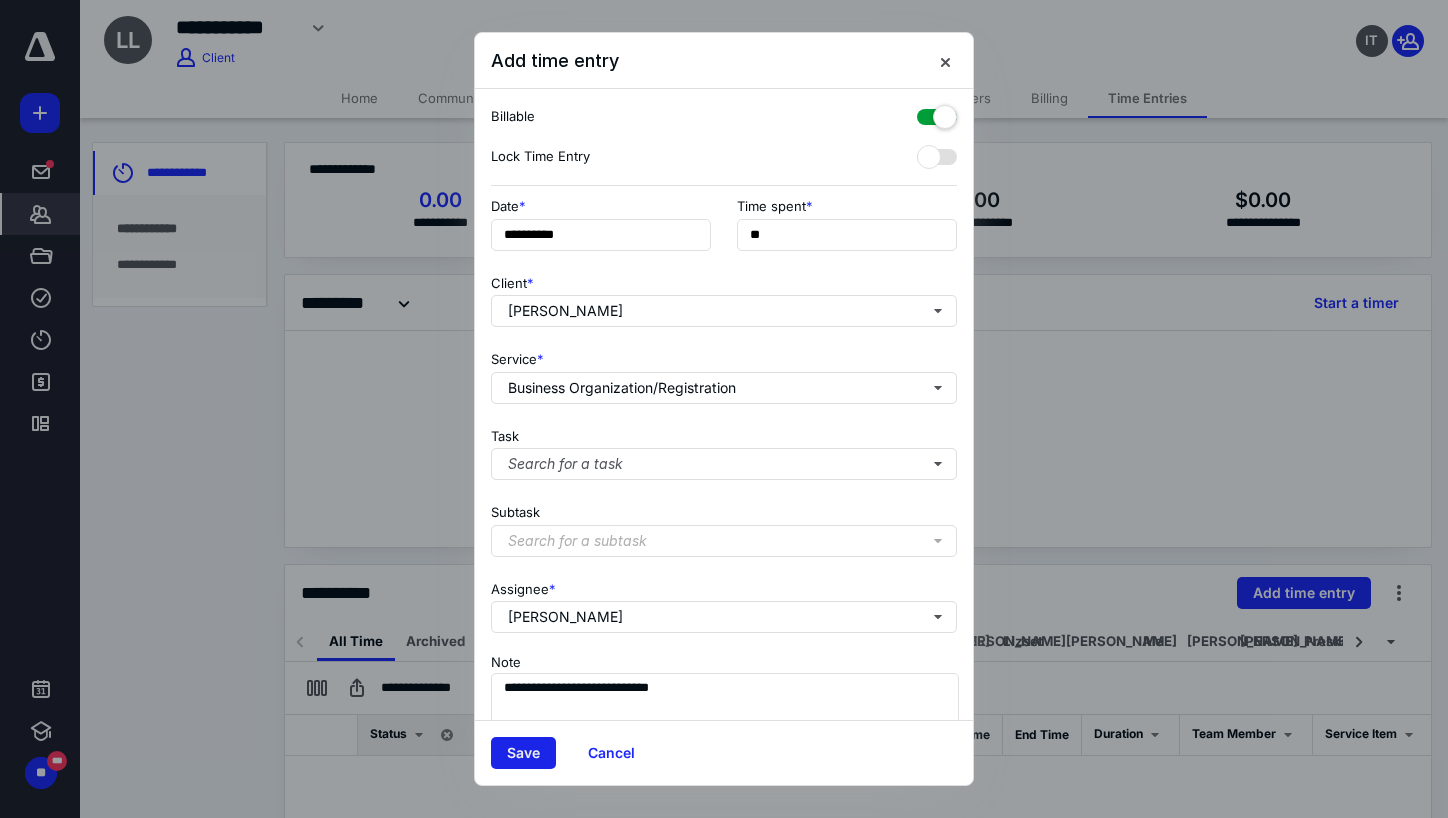 click on "Save" at bounding box center (523, 753) 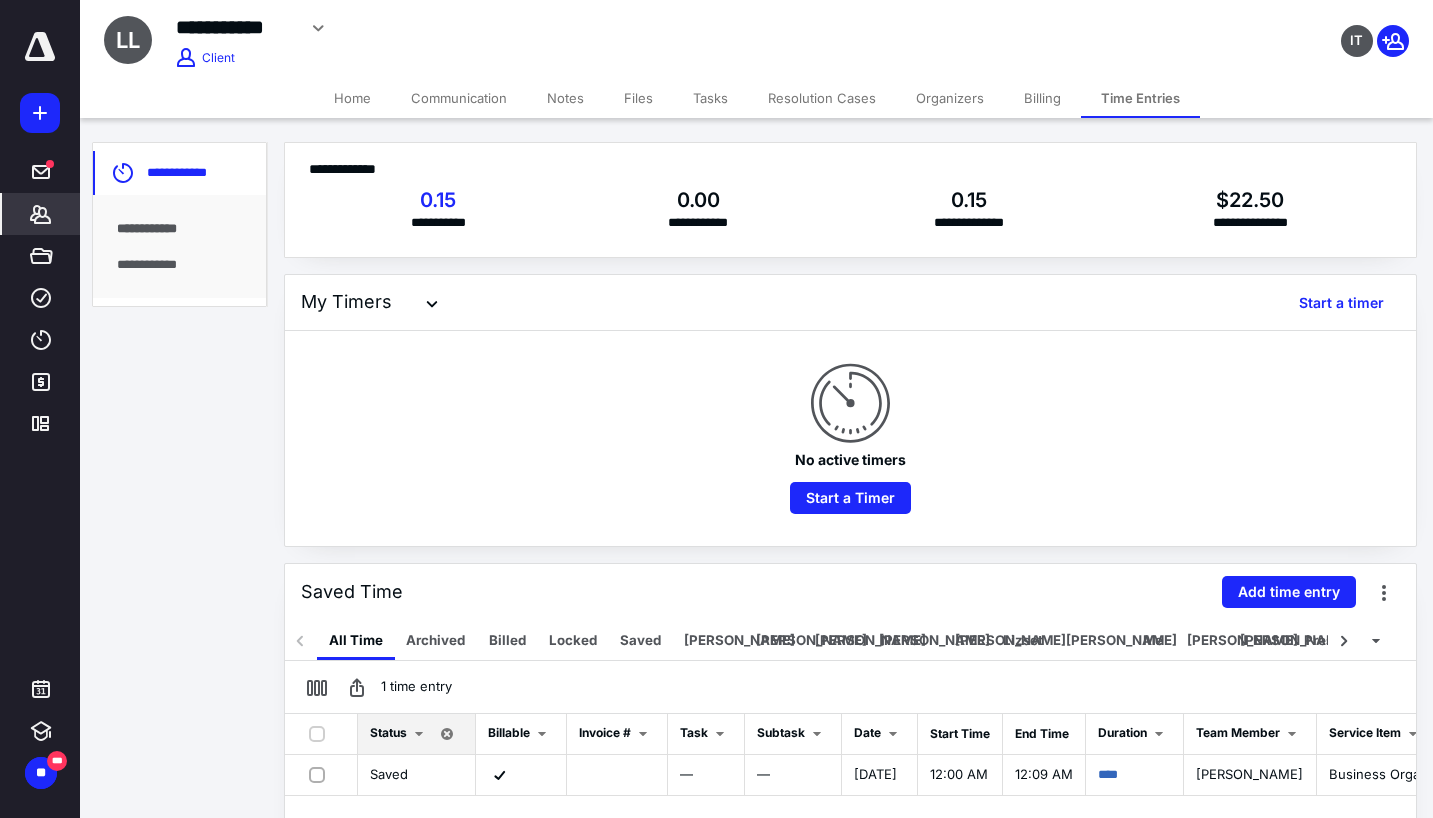 click on "*******" at bounding box center [41, 214] 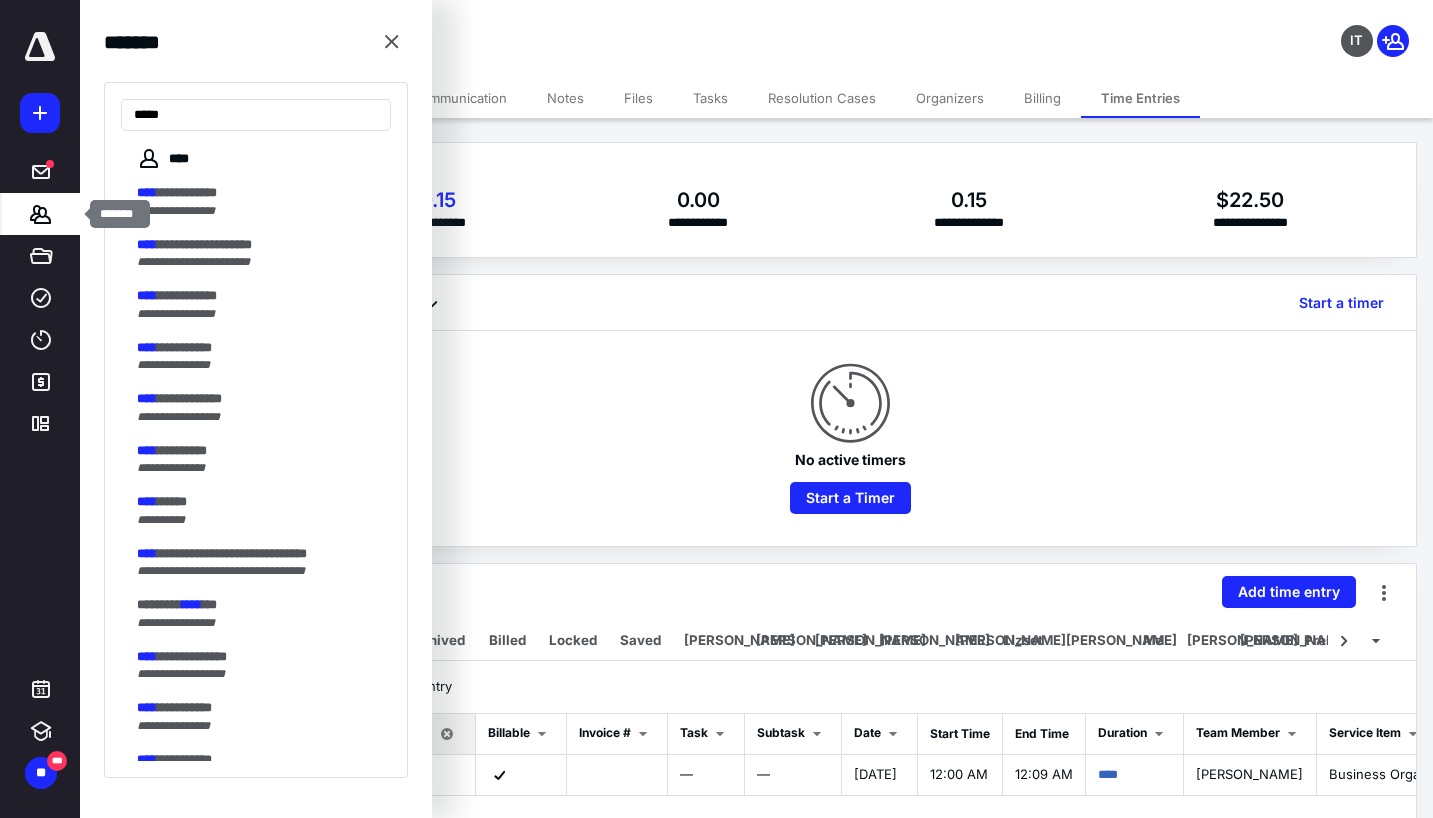 type on "******" 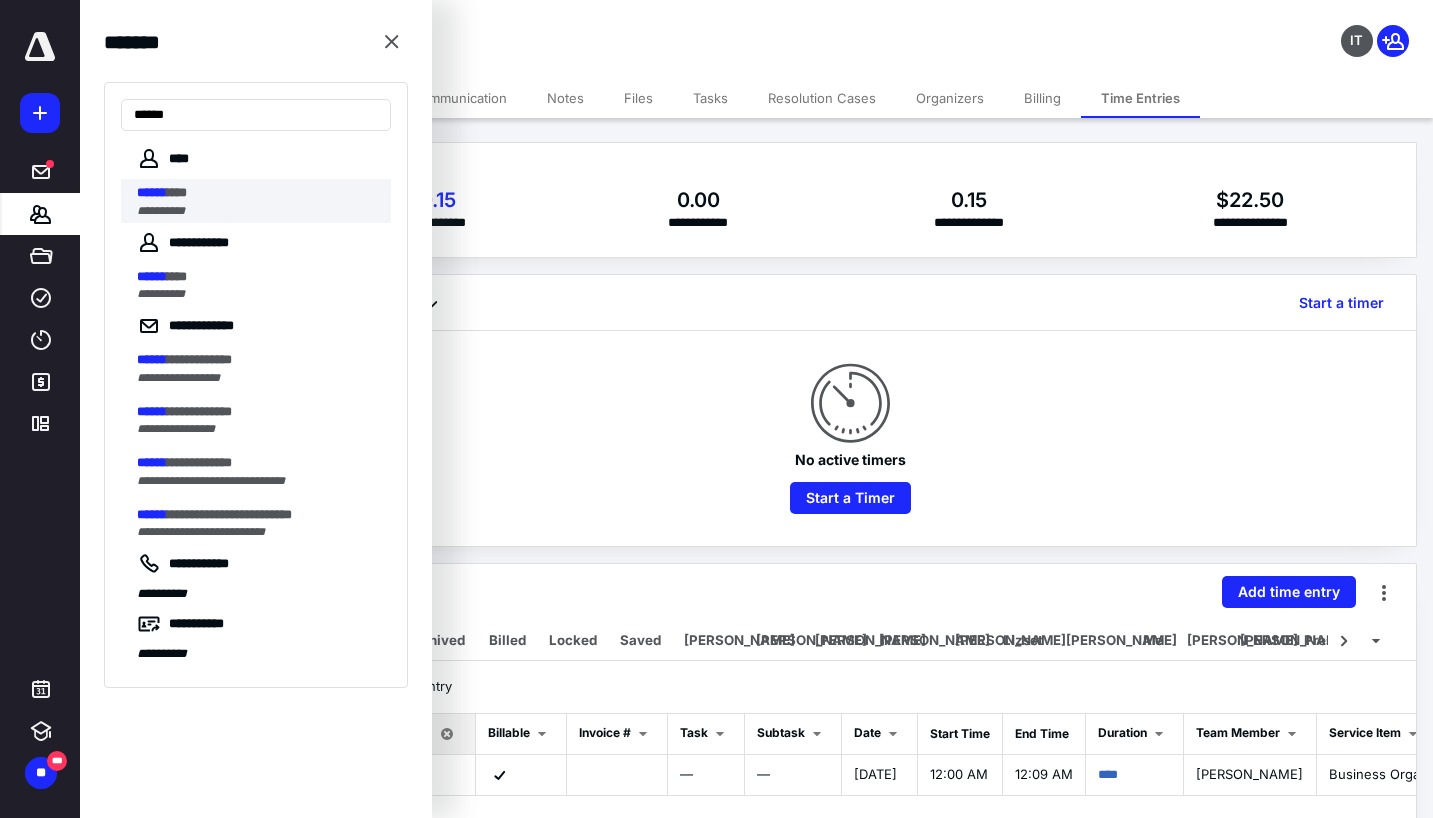 click on "**********" at bounding box center (161, 211) 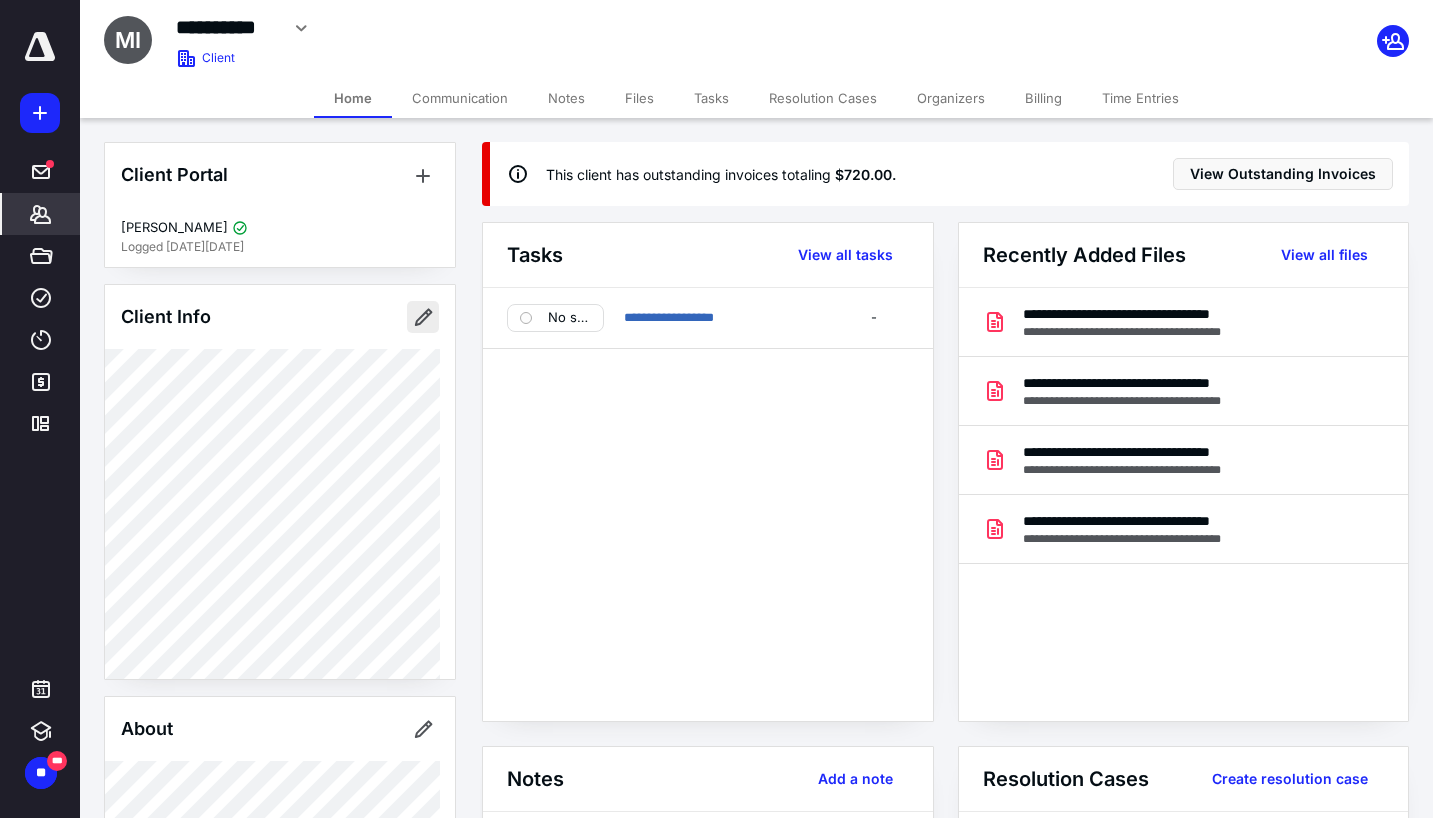 click at bounding box center (423, 317) 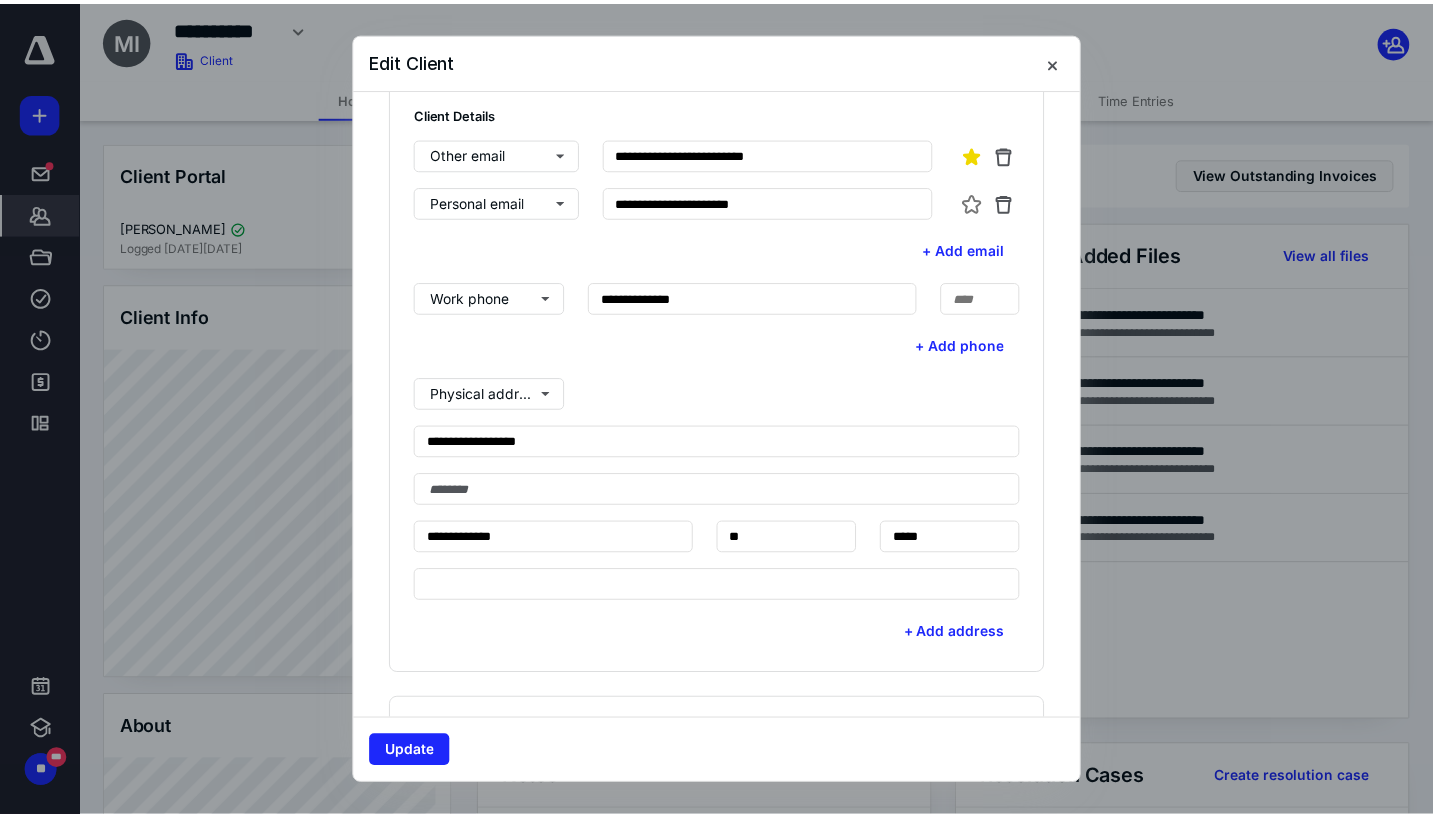 scroll, scrollTop: 600, scrollLeft: 0, axis: vertical 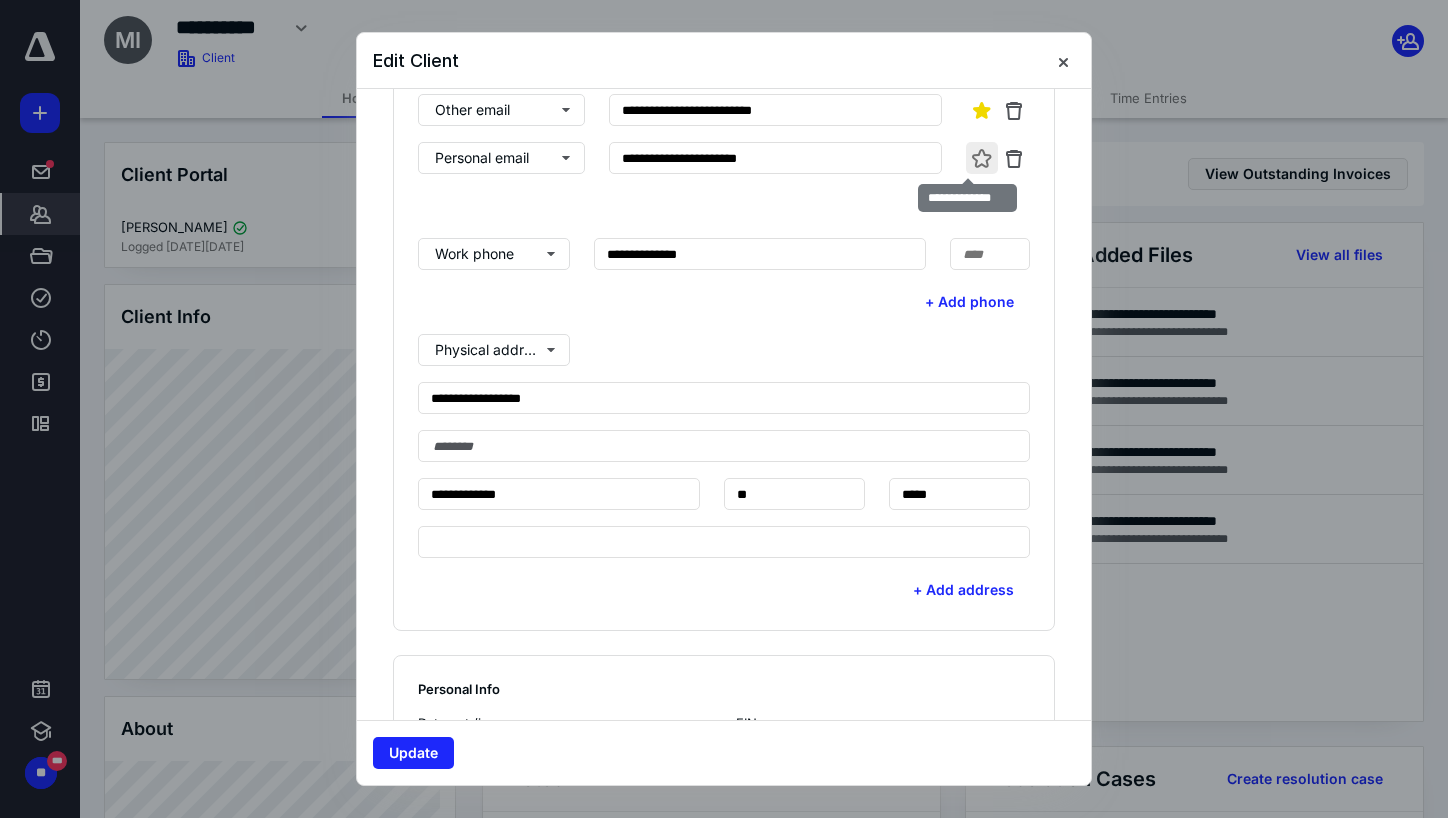 click at bounding box center [982, 158] 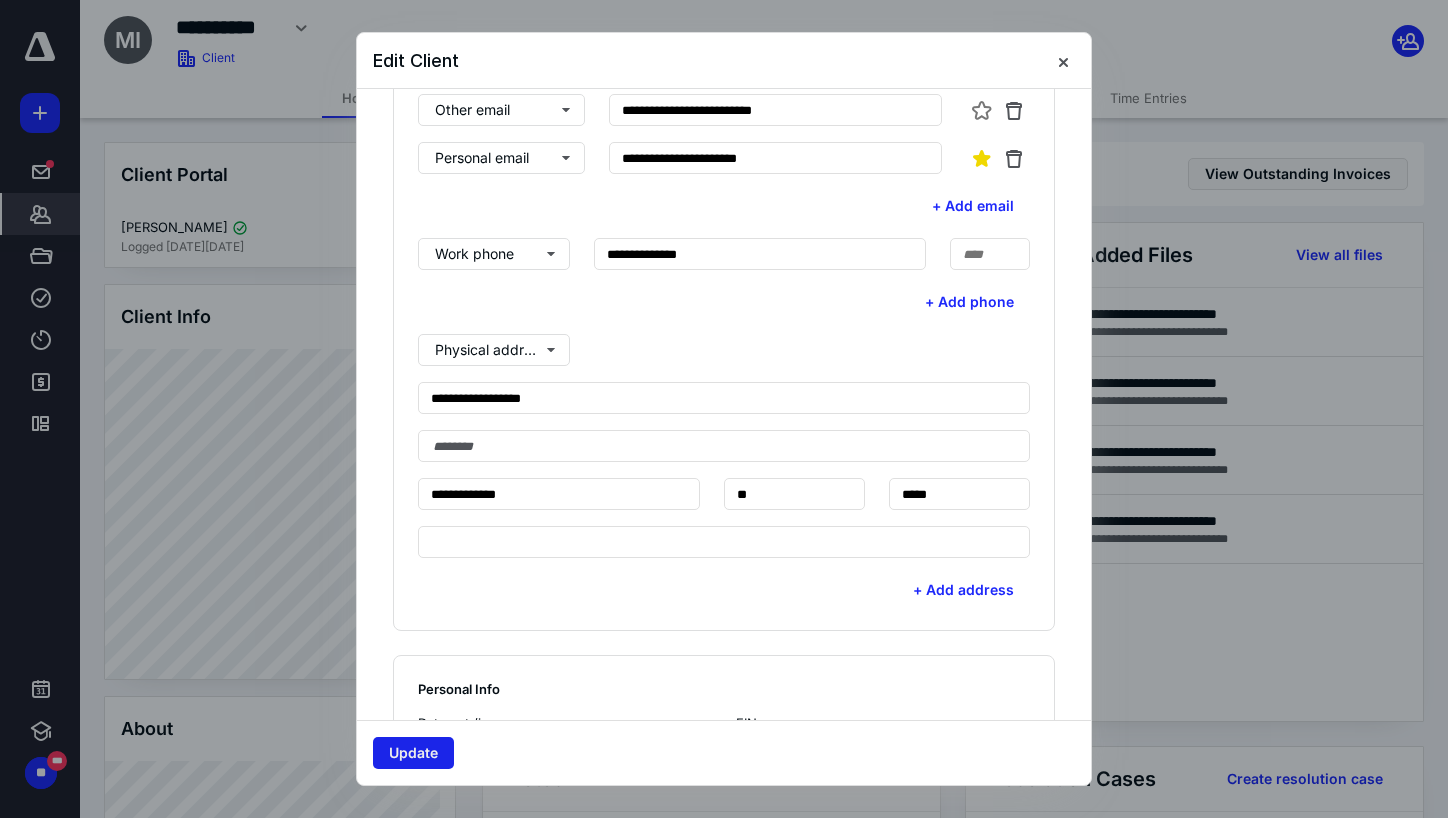click on "Update" at bounding box center [413, 753] 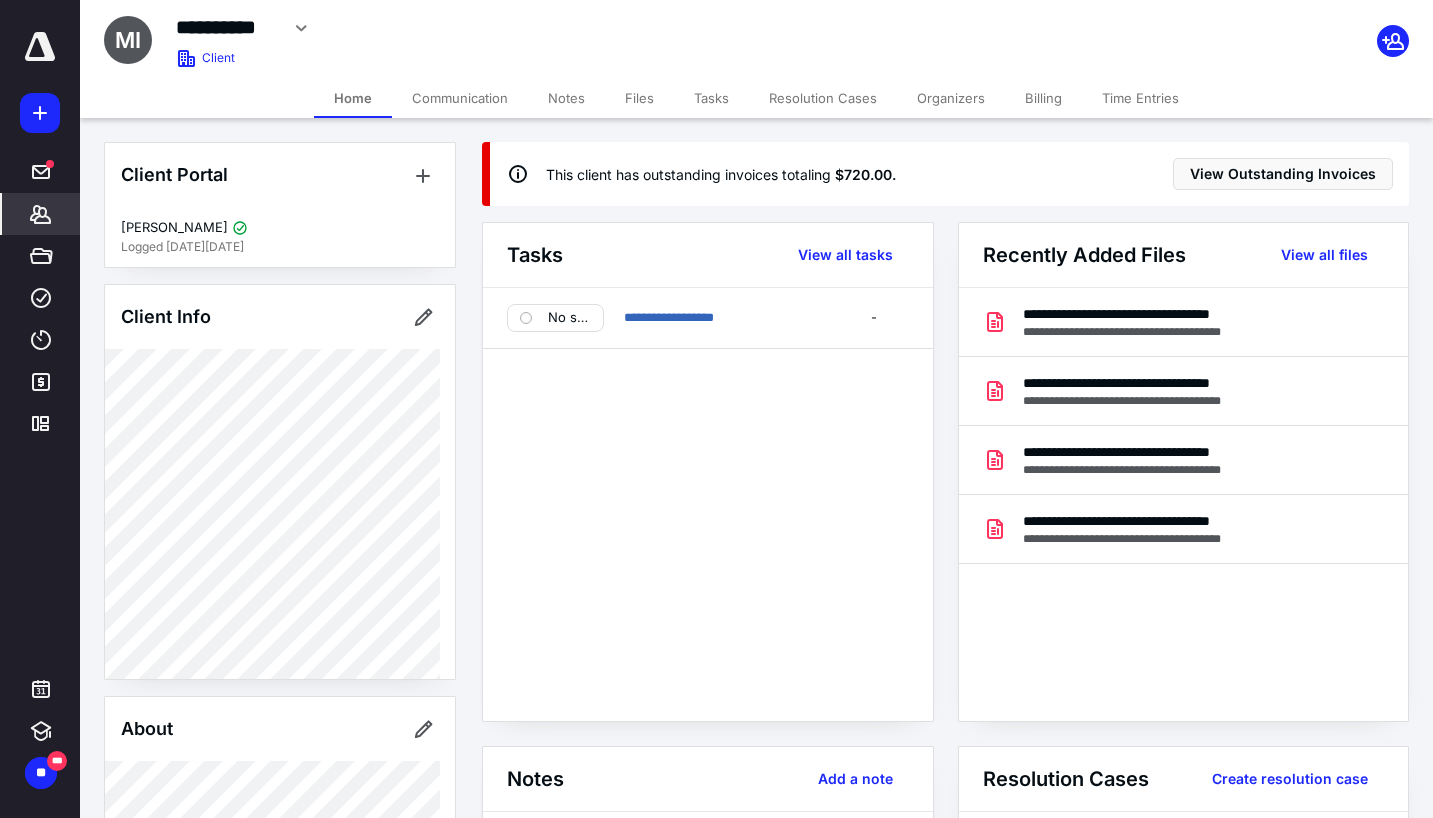 click on "Home" at bounding box center [353, 98] 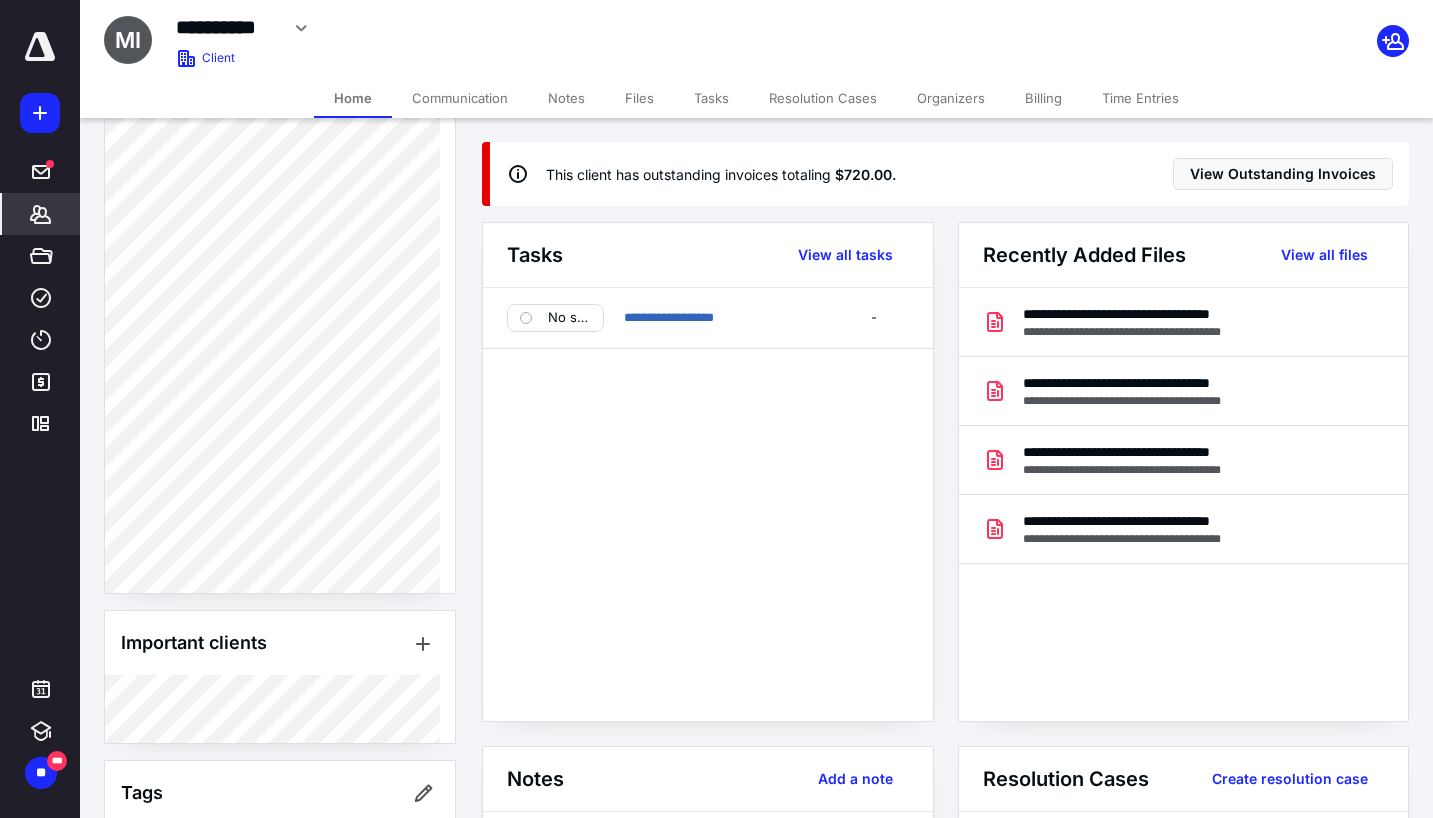 scroll, scrollTop: 1263, scrollLeft: 0, axis: vertical 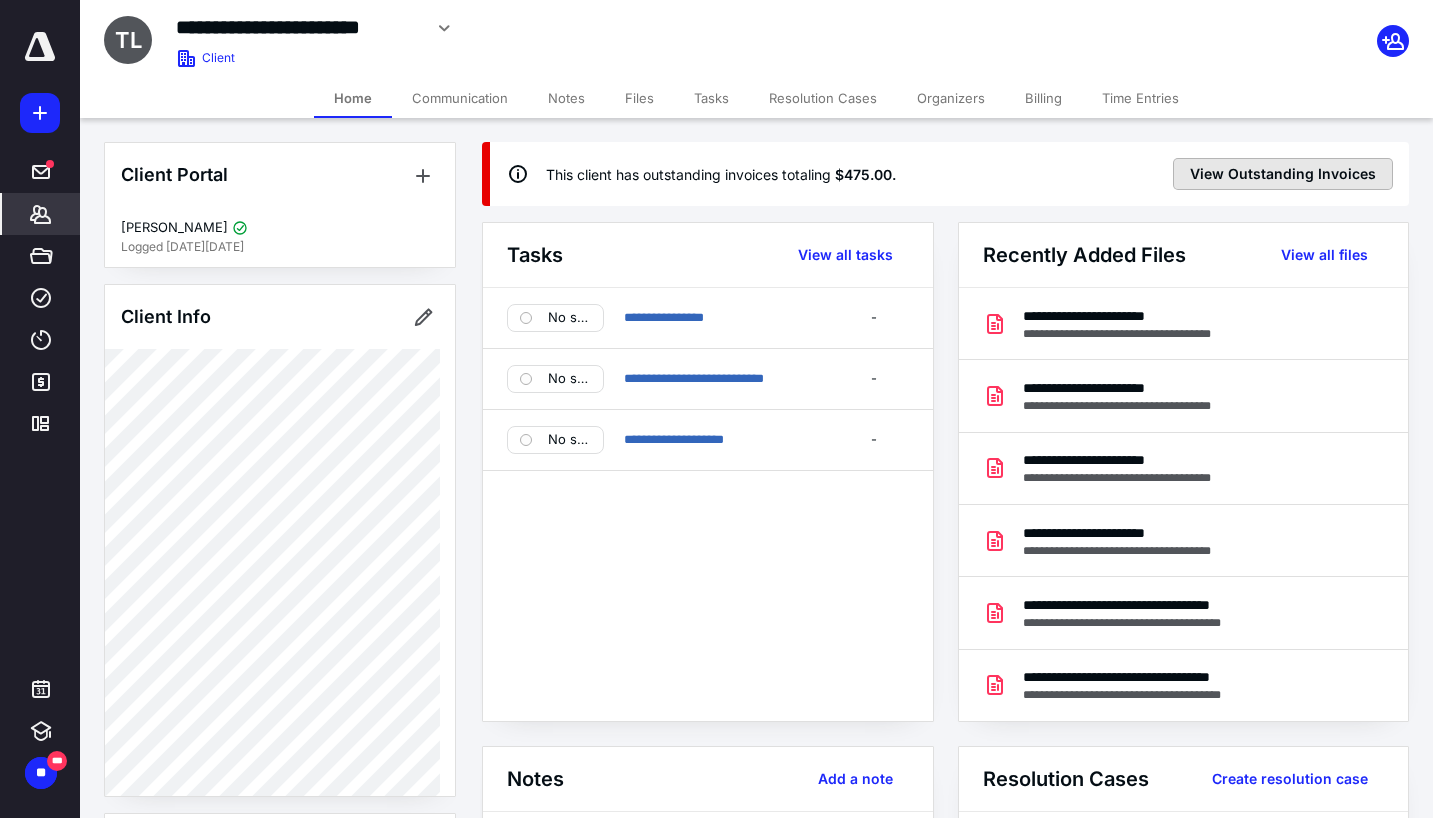 click on "View Outstanding Invoices" at bounding box center (1283, 174) 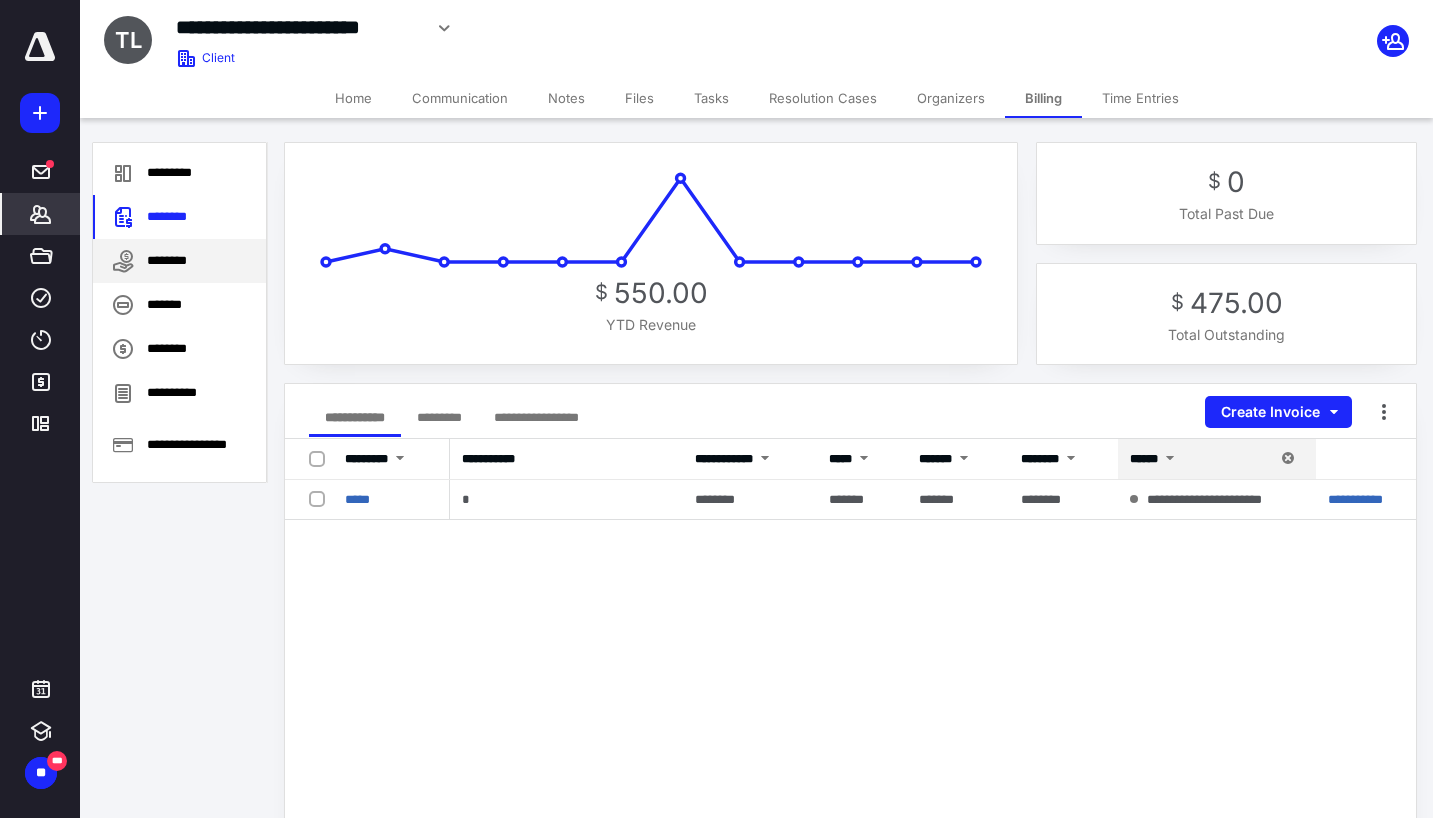 click on "********" at bounding box center (179, 261) 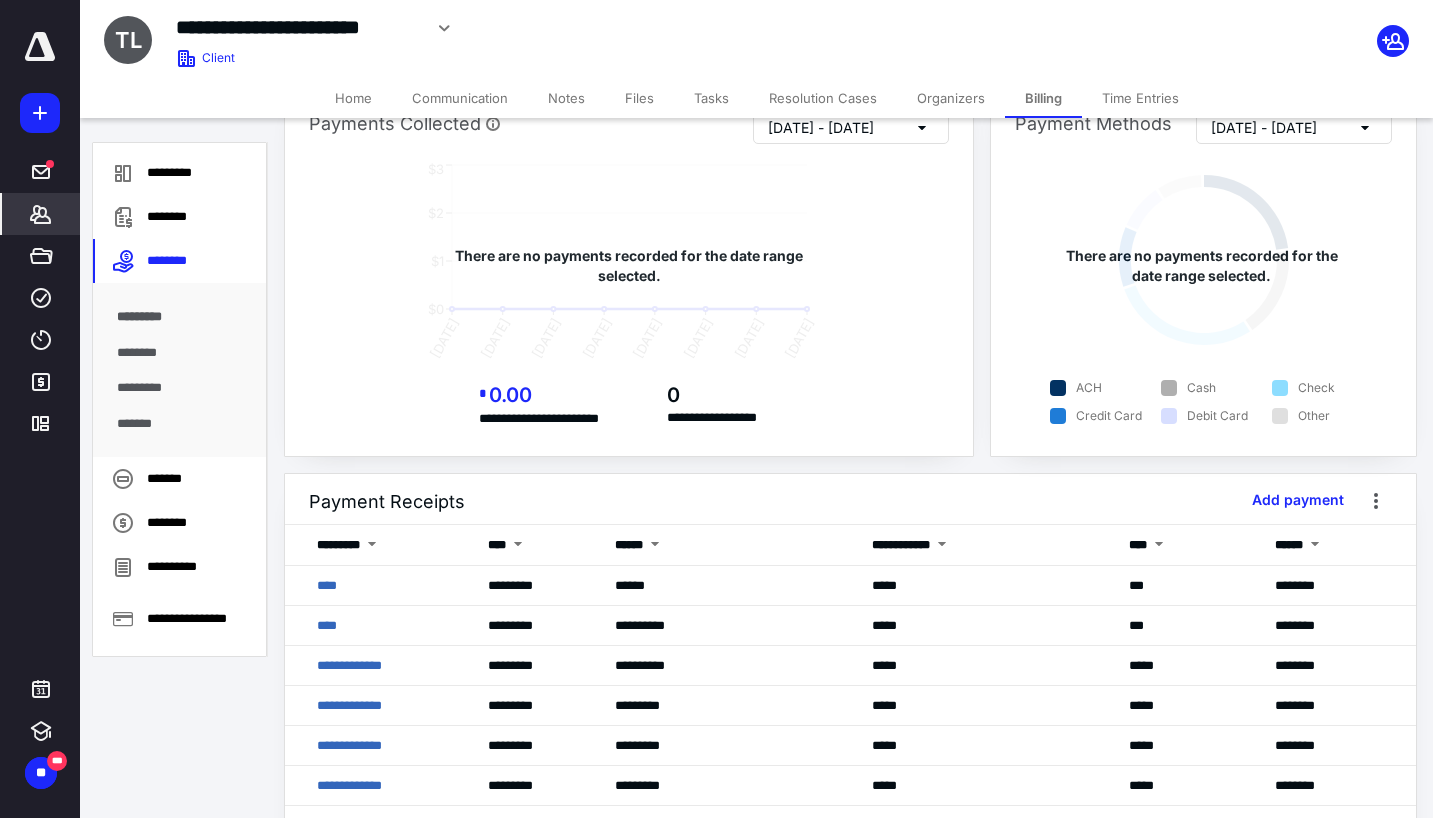 scroll, scrollTop: 100, scrollLeft: 0, axis: vertical 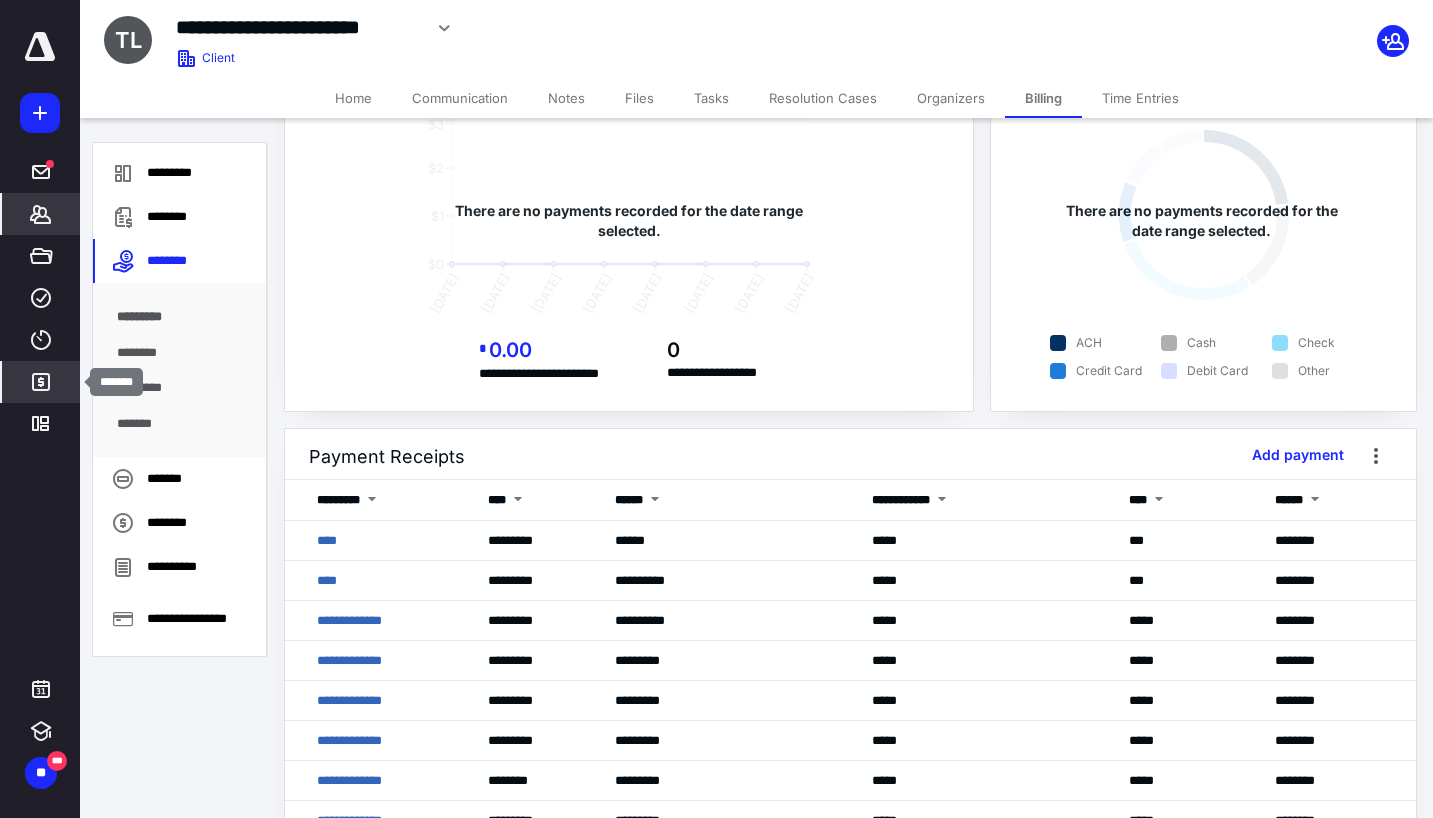 click on "*******" at bounding box center [41, 382] 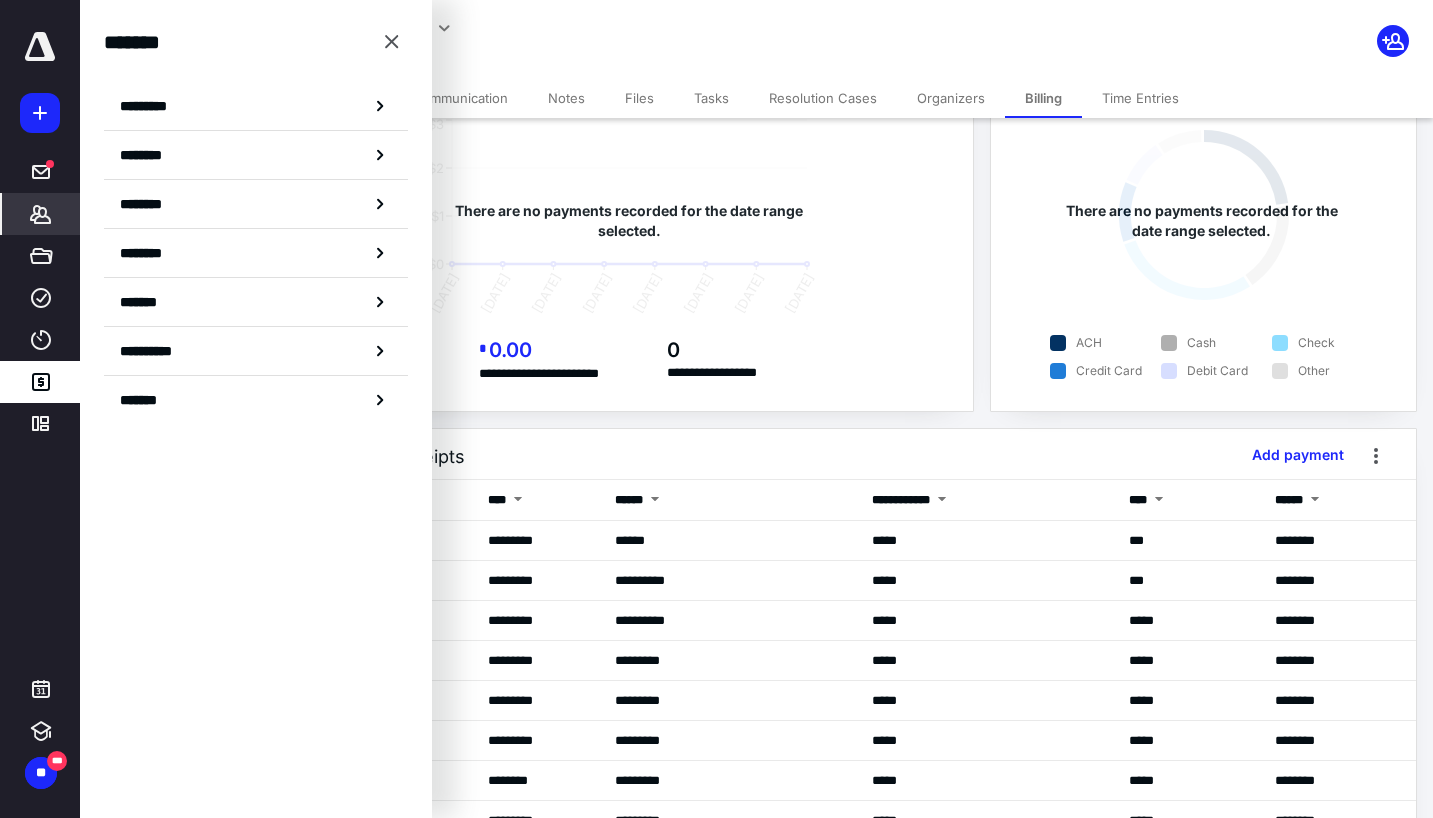 click on "********" at bounding box center (256, 204) 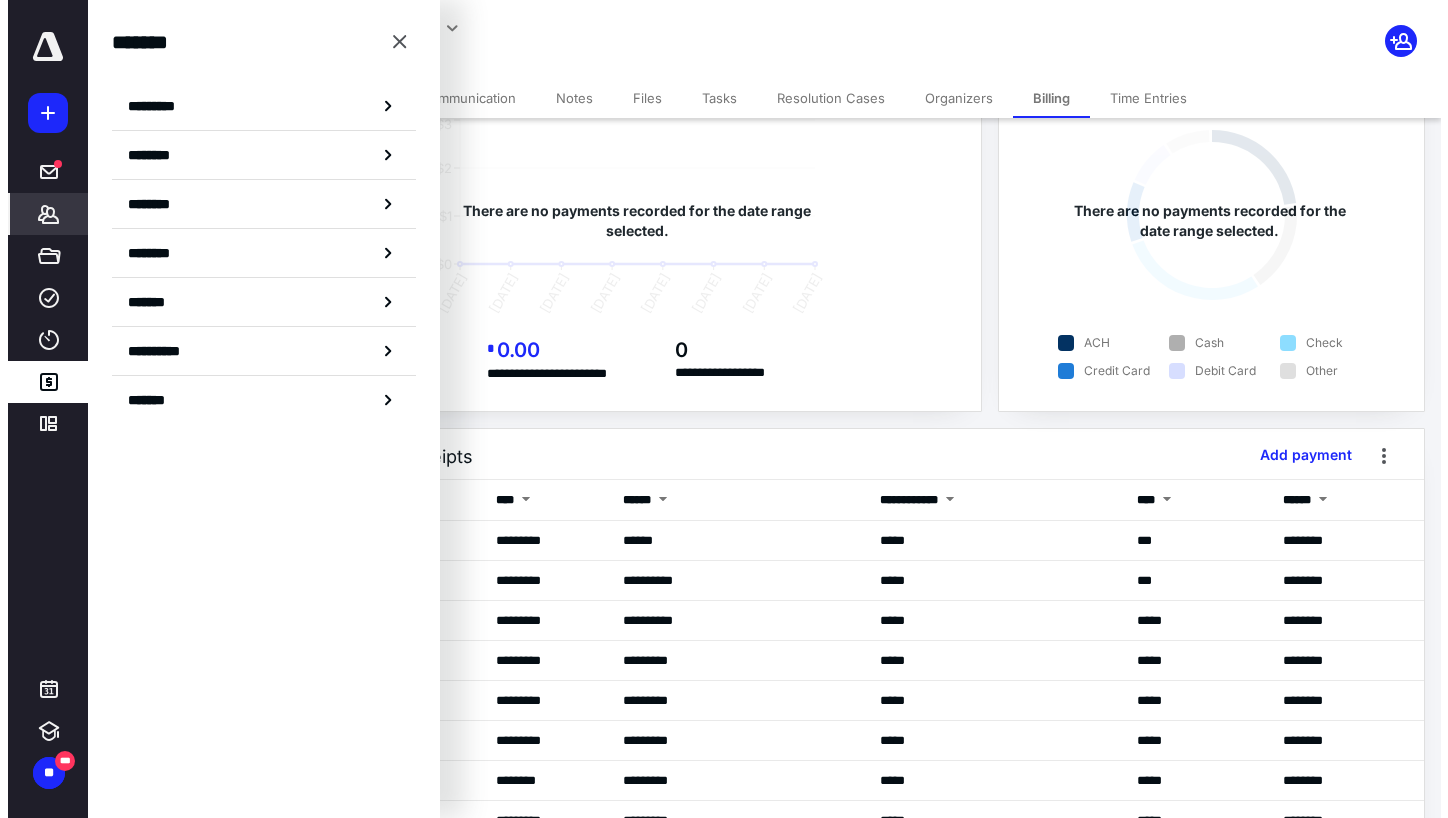 scroll, scrollTop: 0, scrollLeft: 0, axis: both 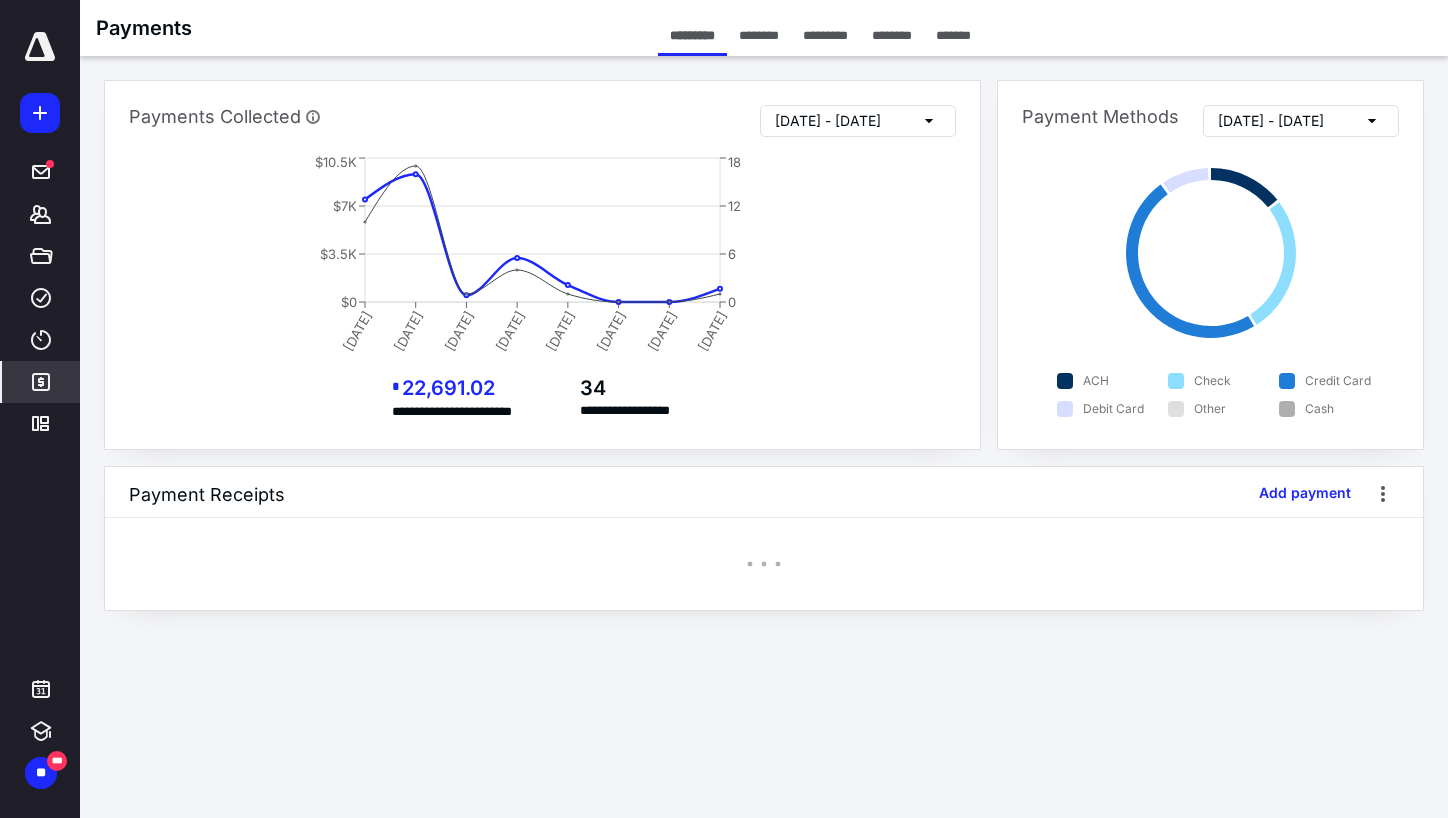 click on "********" at bounding box center [892, 35] 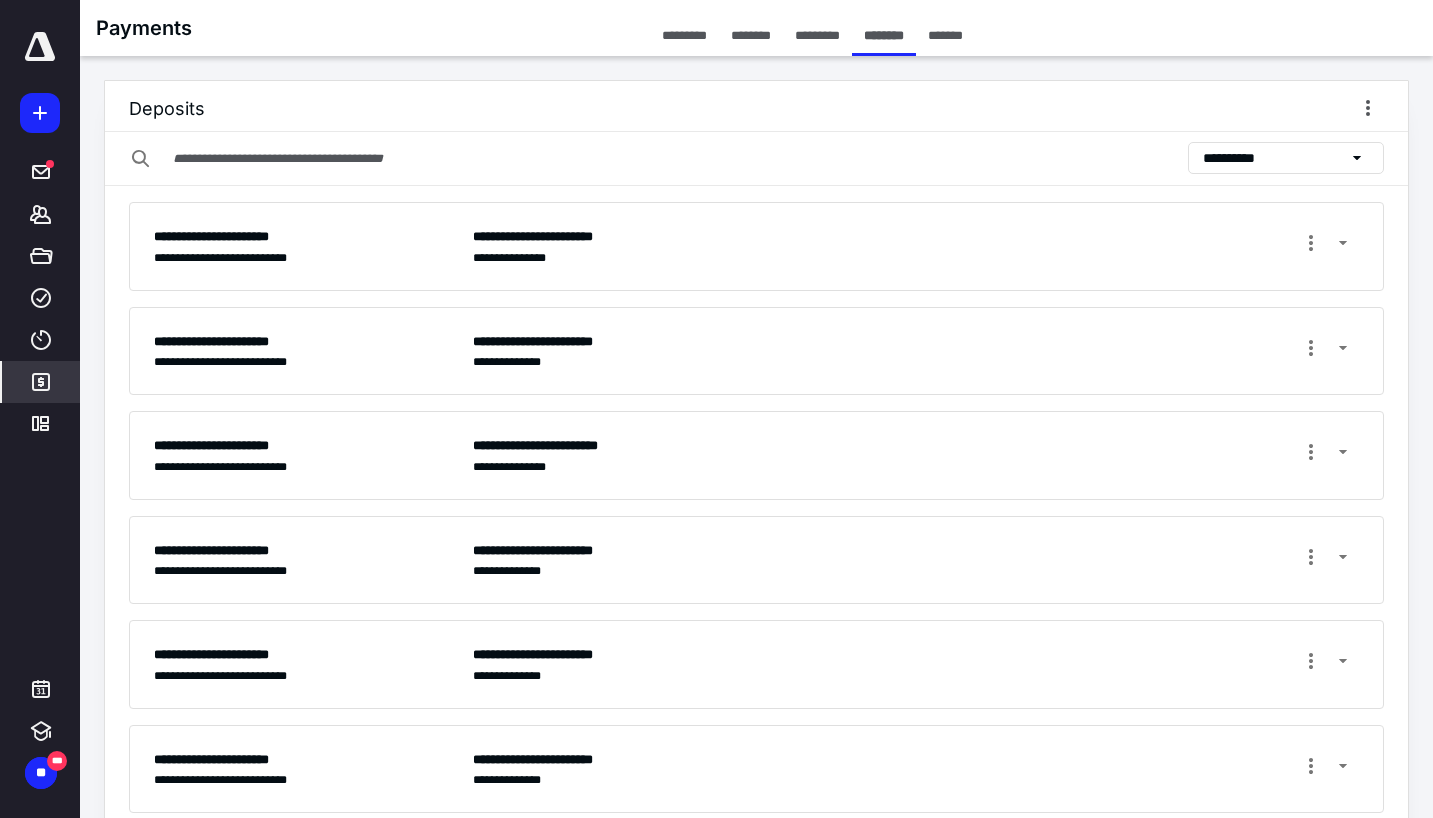 click on "*********" at bounding box center (817, 35) 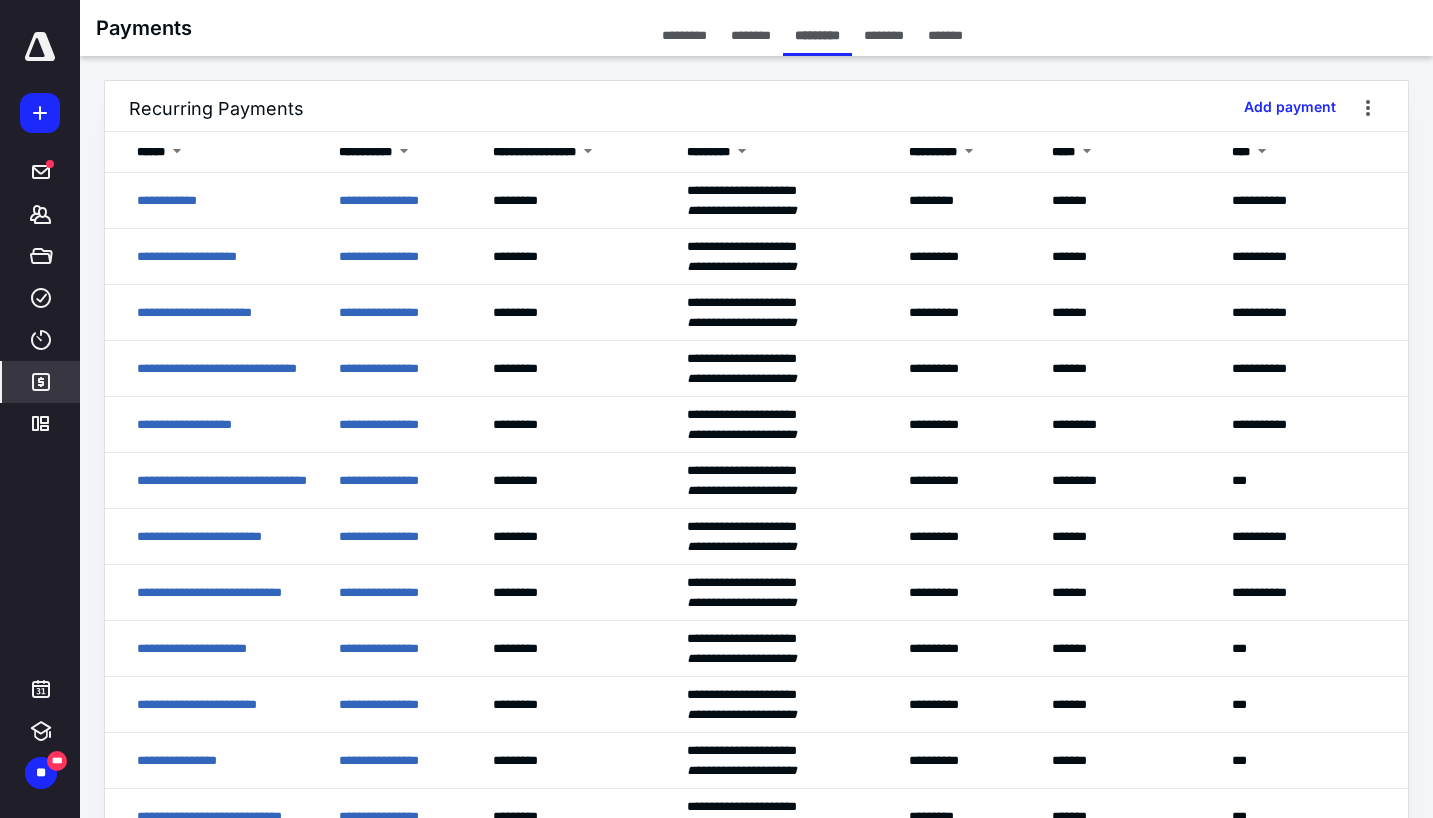 click on "*******" at bounding box center (945, 35) 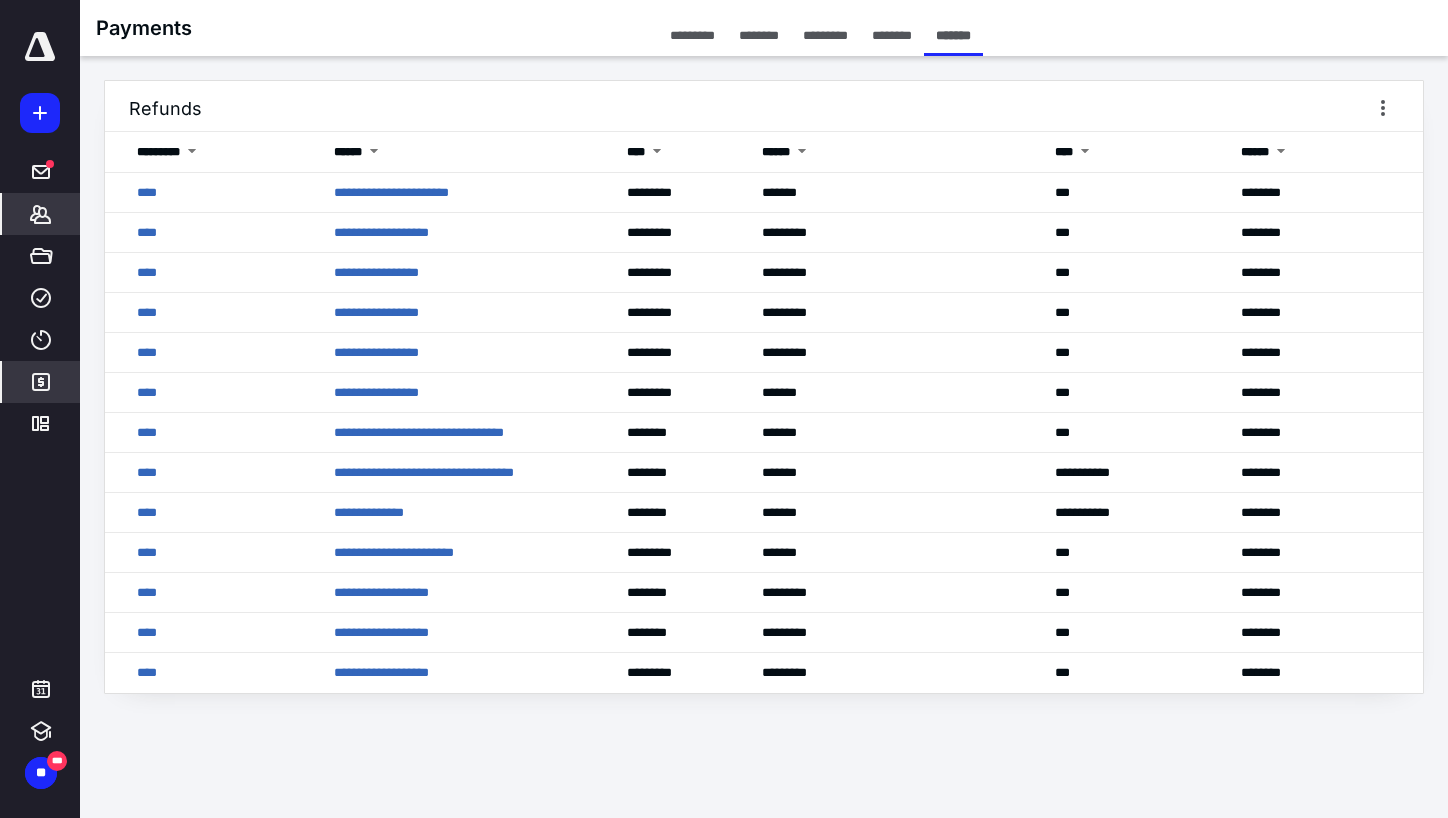 click on "*******" at bounding box center [41, 214] 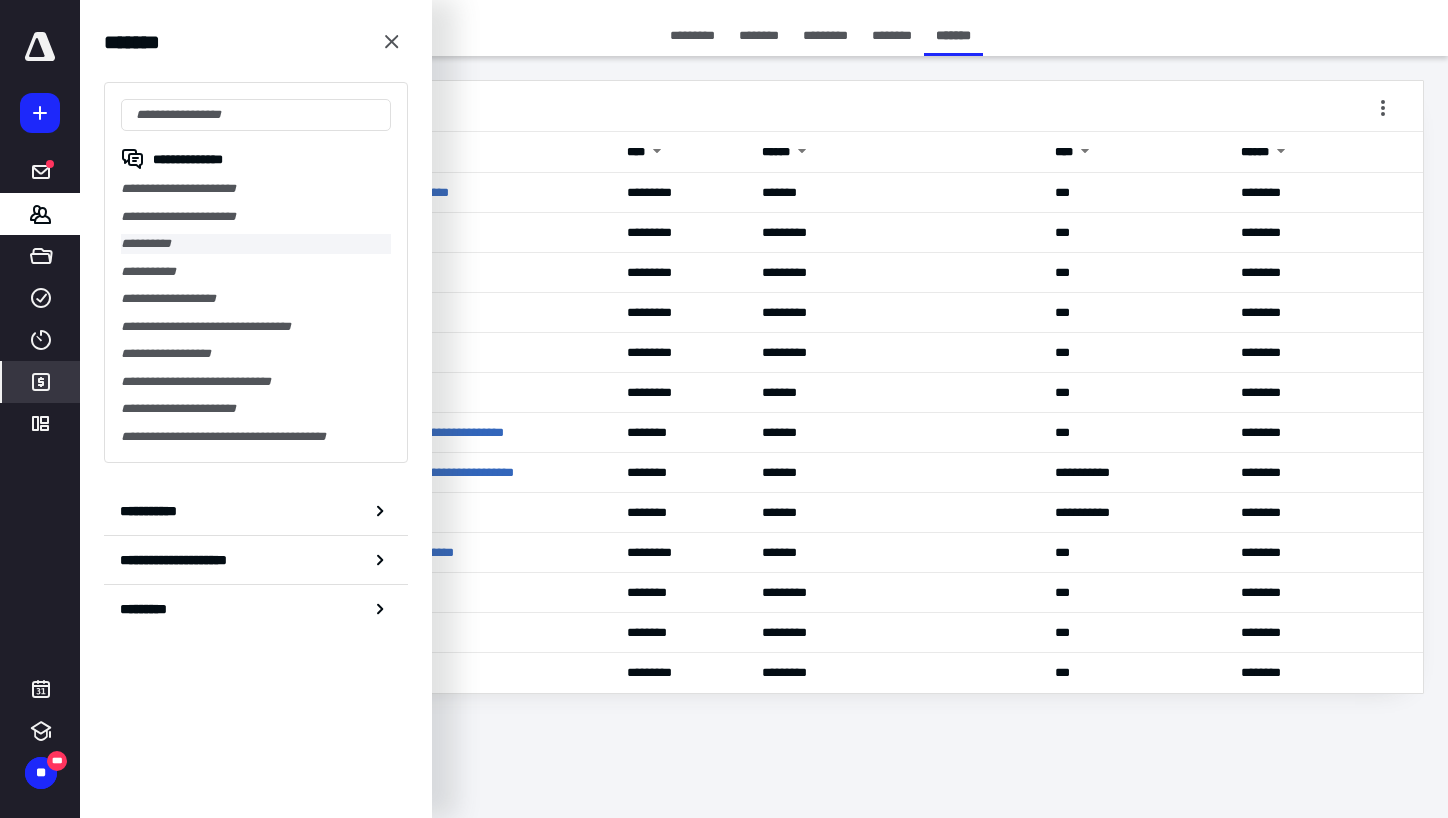 click on "**********" at bounding box center [256, 244] 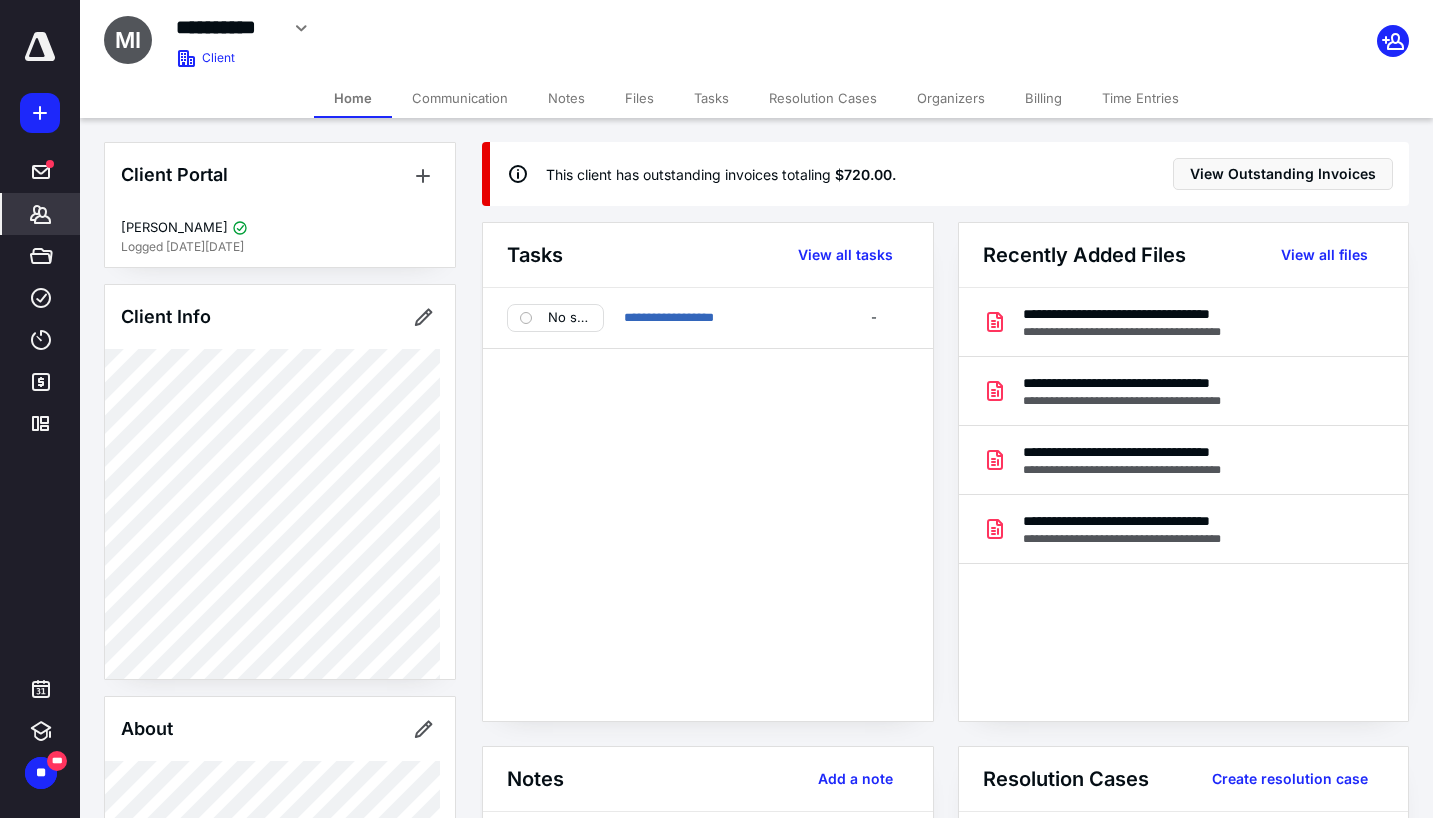 click on "Time Entries" at bounding box center [1140, 98] 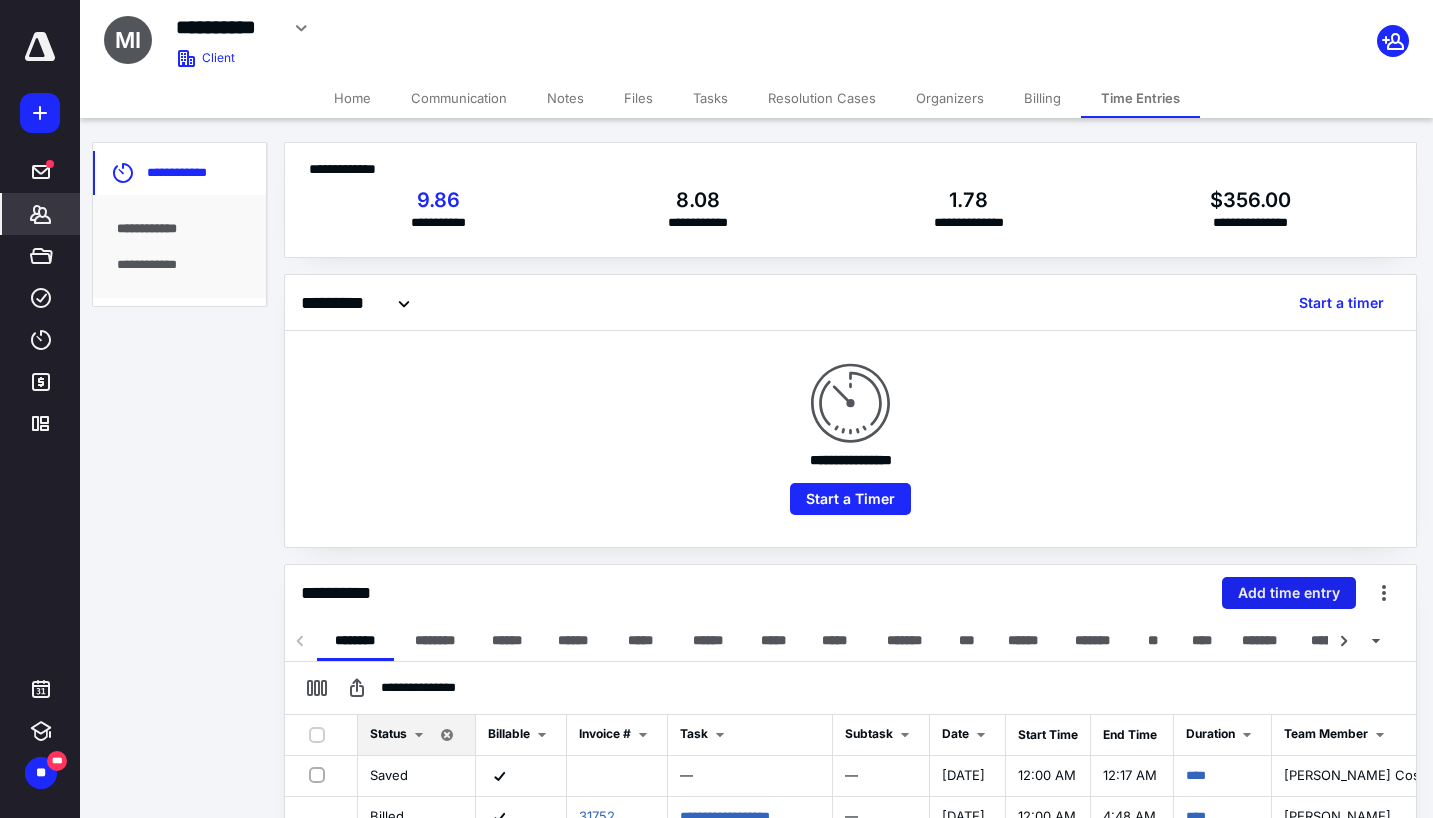 click on "Add time entry" at bounding box center [1289, 593] 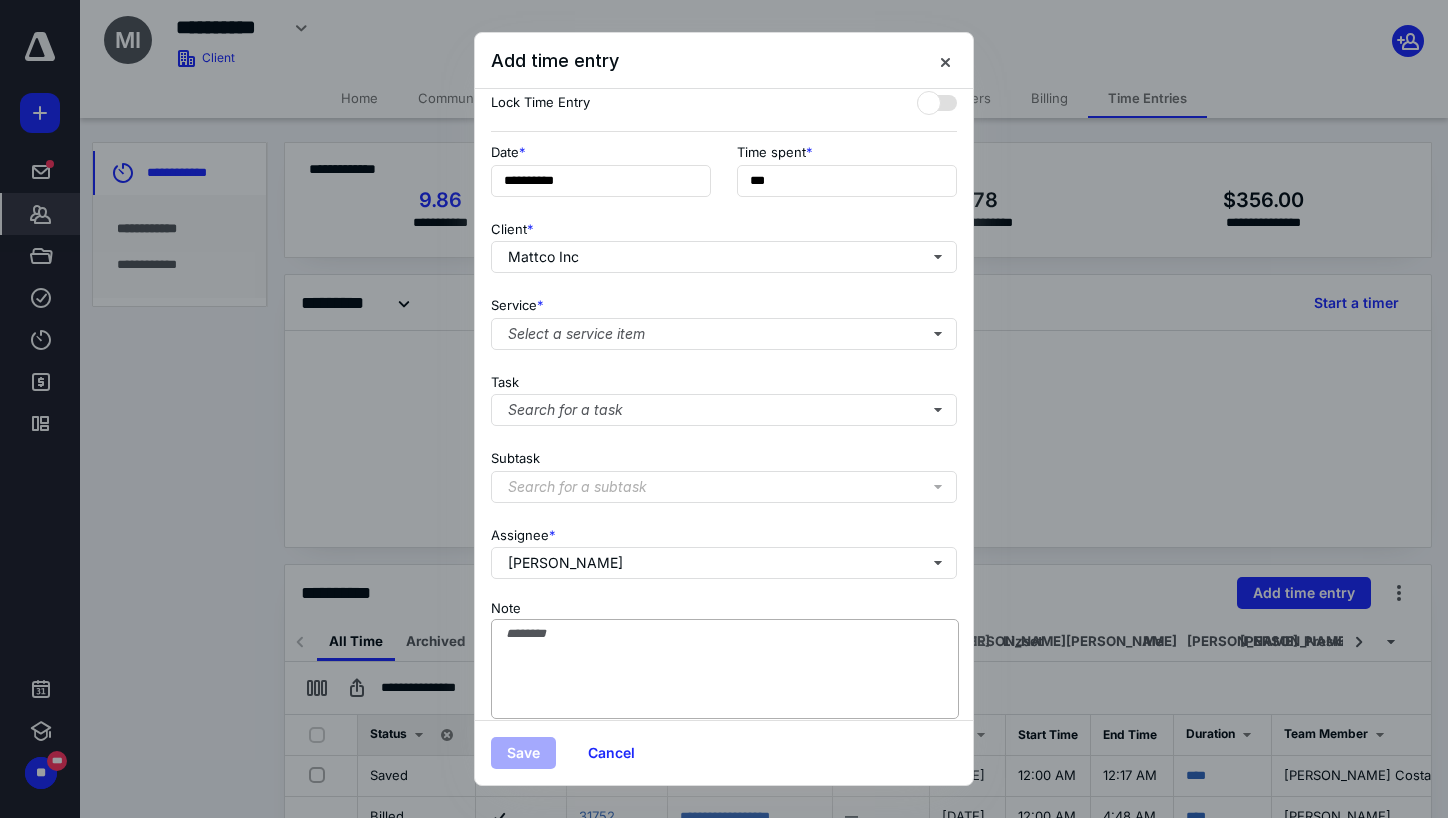 scroll, scrollTop: 84, scrollLeft: 0, axis: vertical 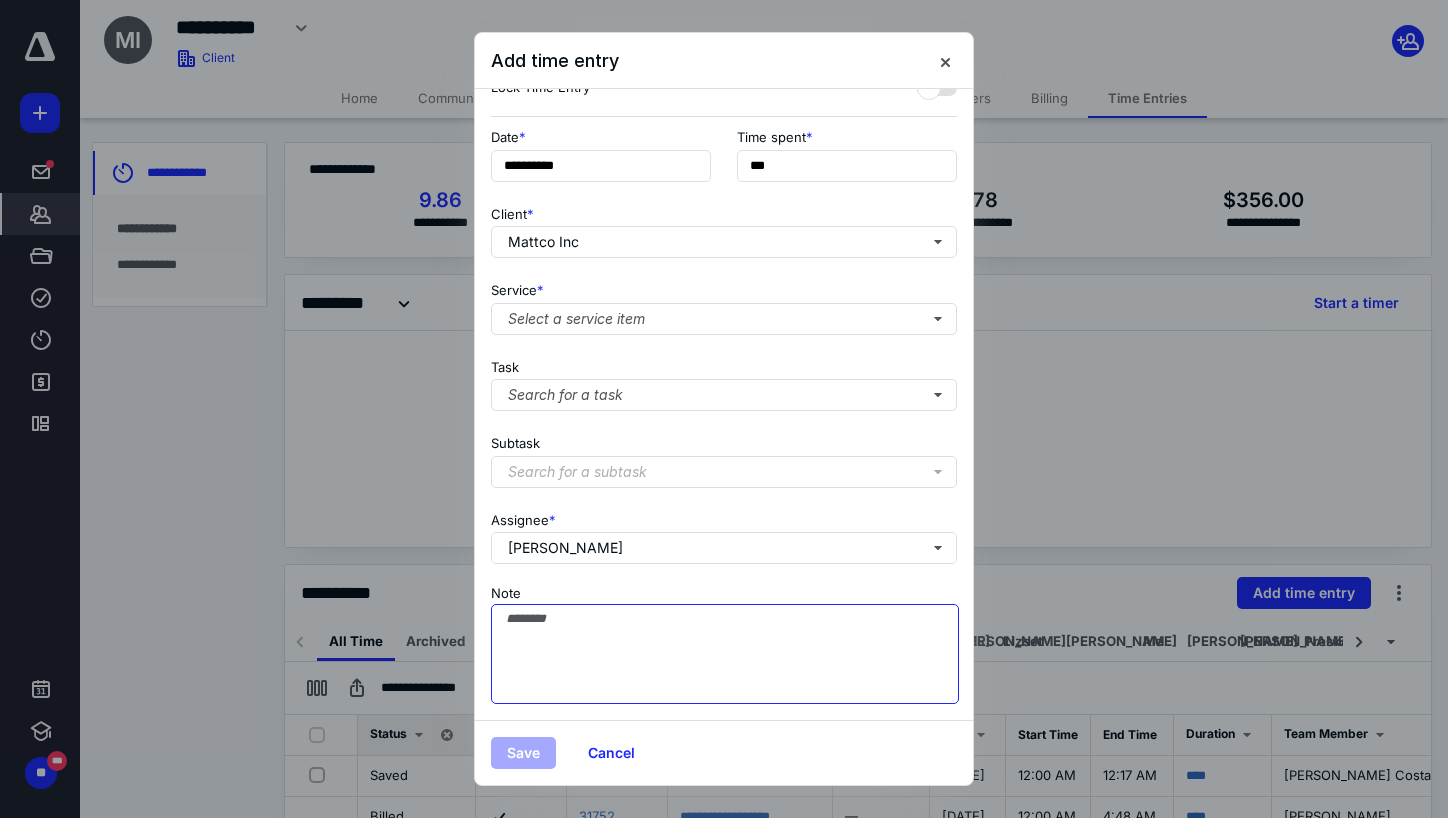 click on "Note" at bounding box center [725, 654] 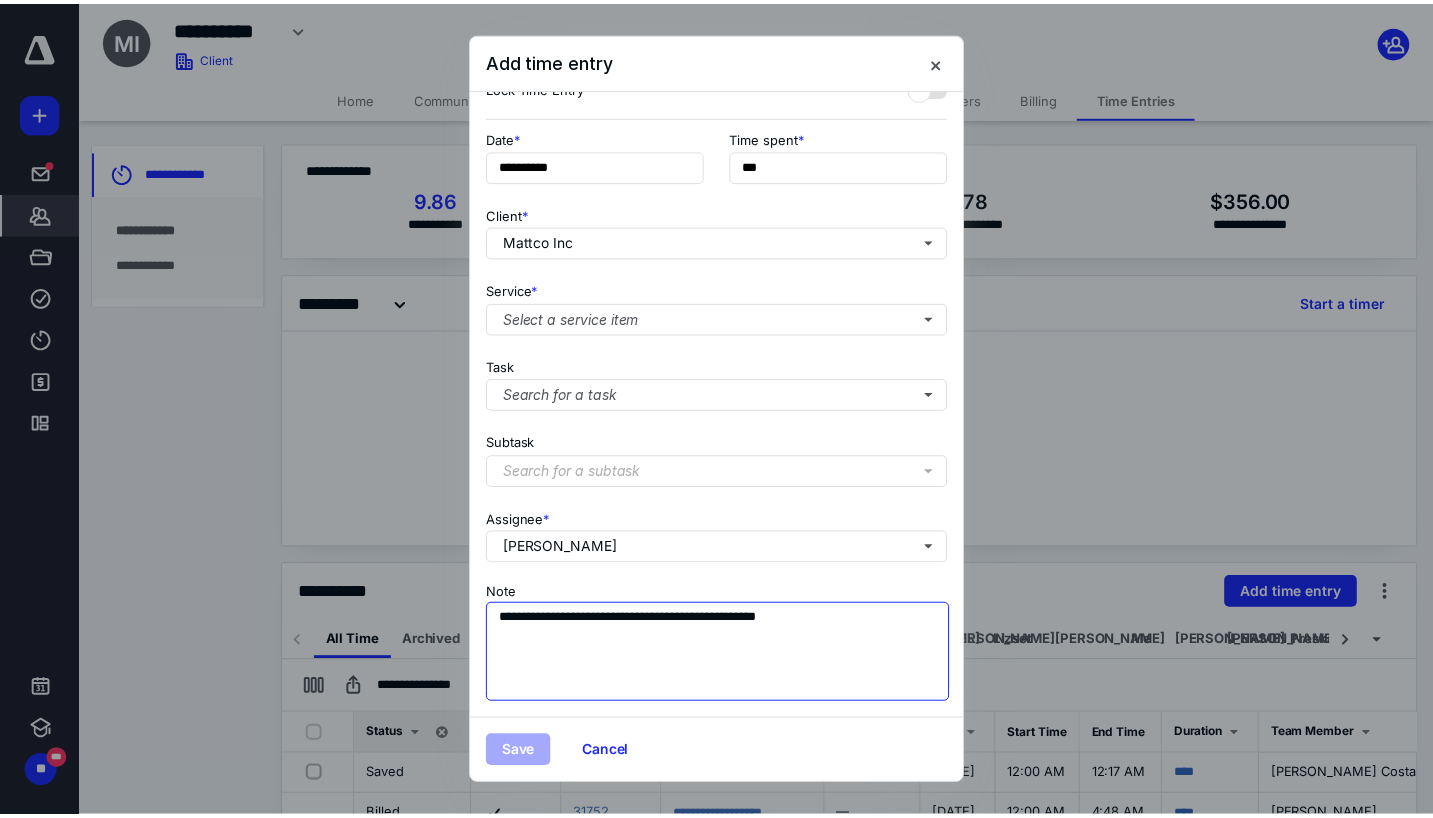 scroll, scrollTop: 0, scrollLeft: 0, axis: both 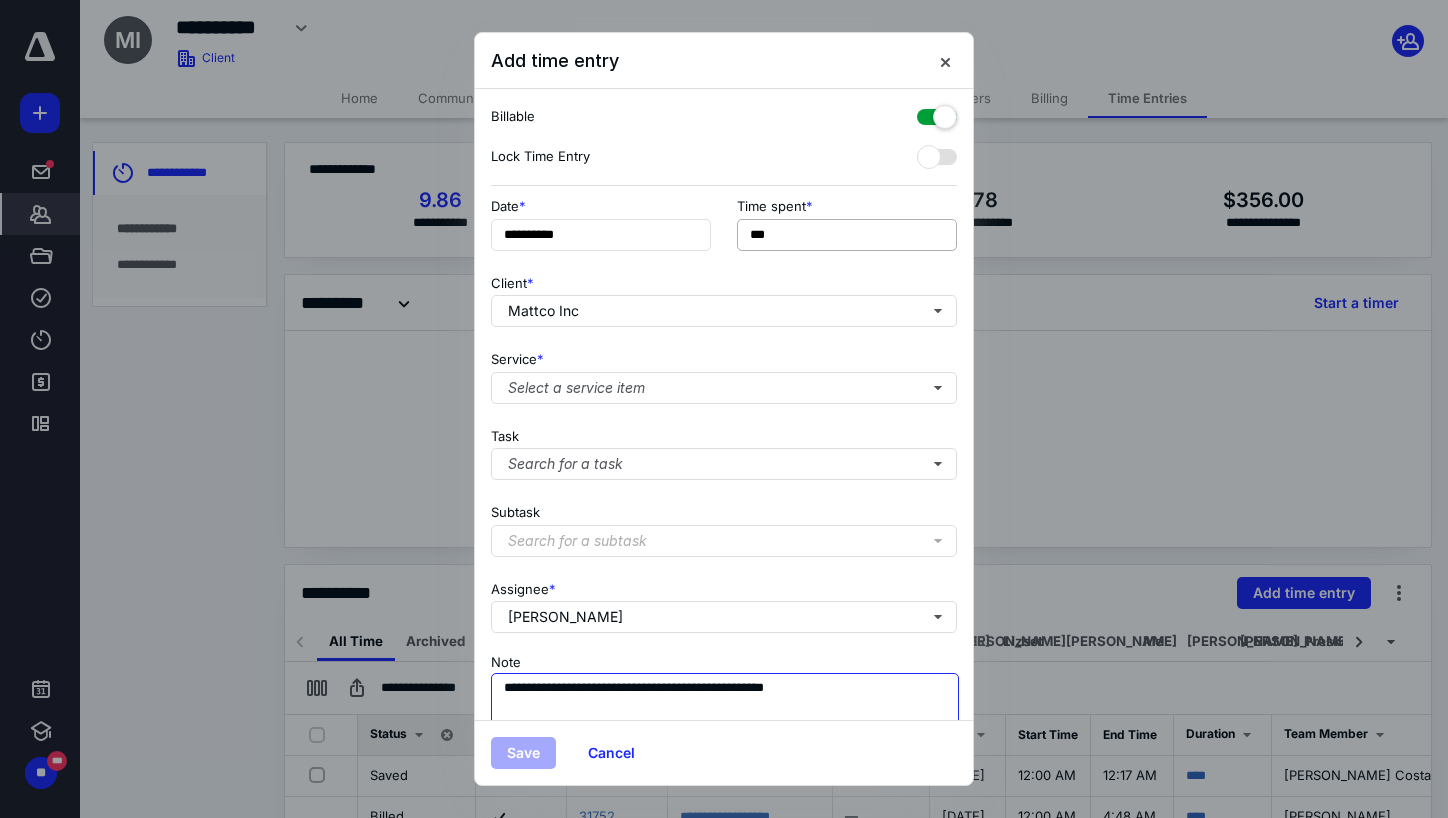 type on "**********" 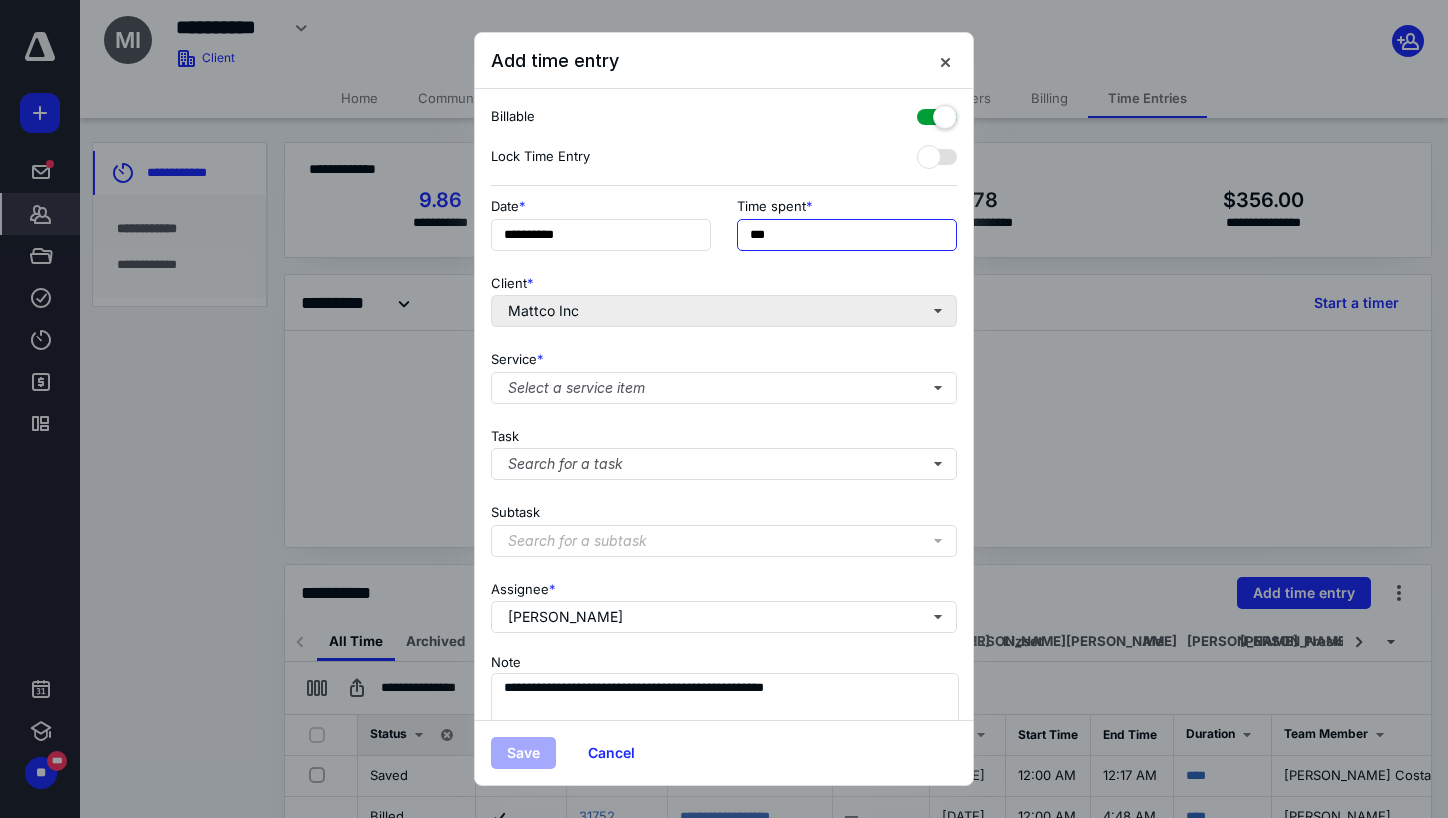drag, startPoint x: 806, startPoint y: 229, endPoint x: 539, endPoint y: 302, distance: 276.79956 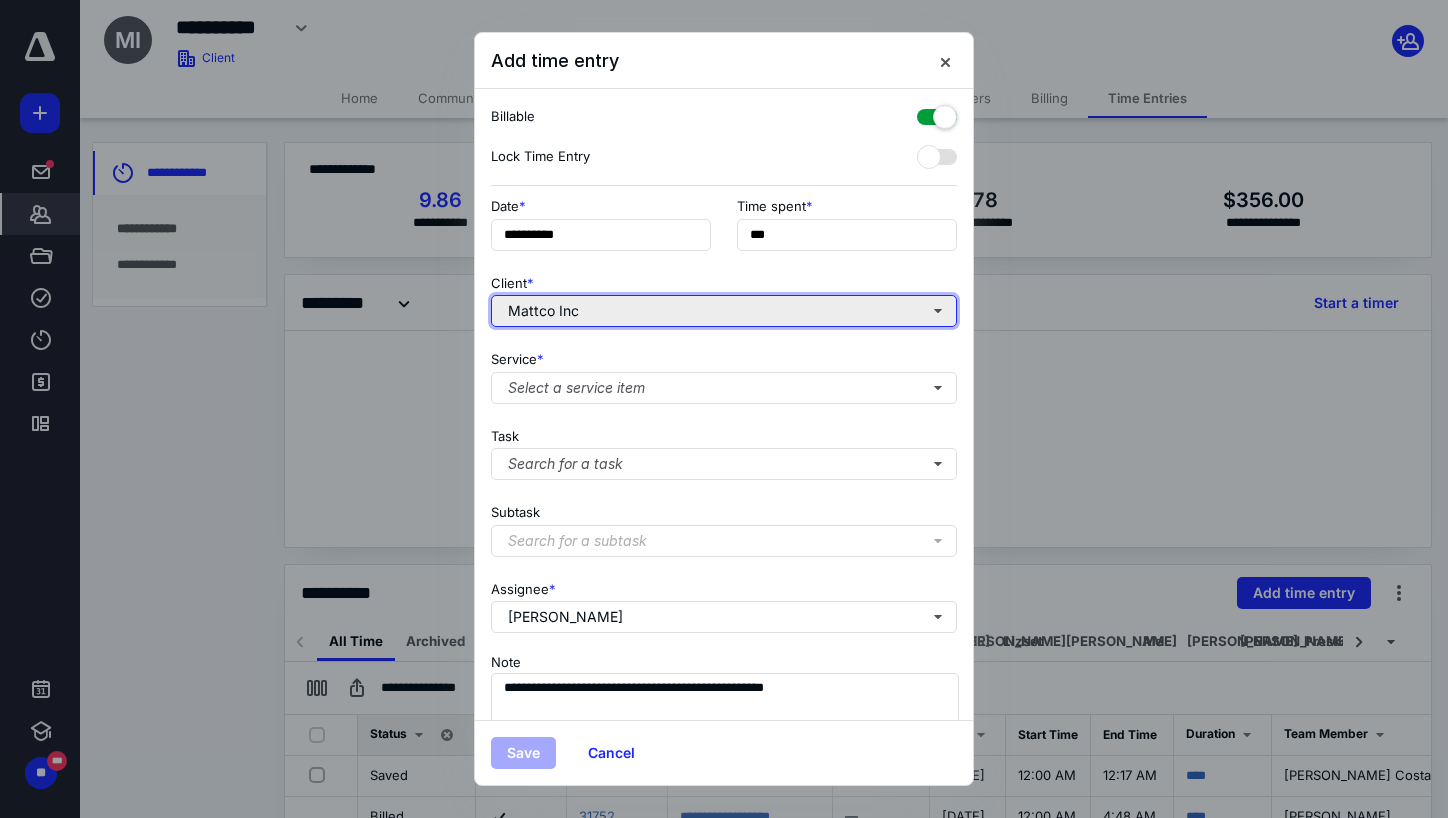 type on "***" 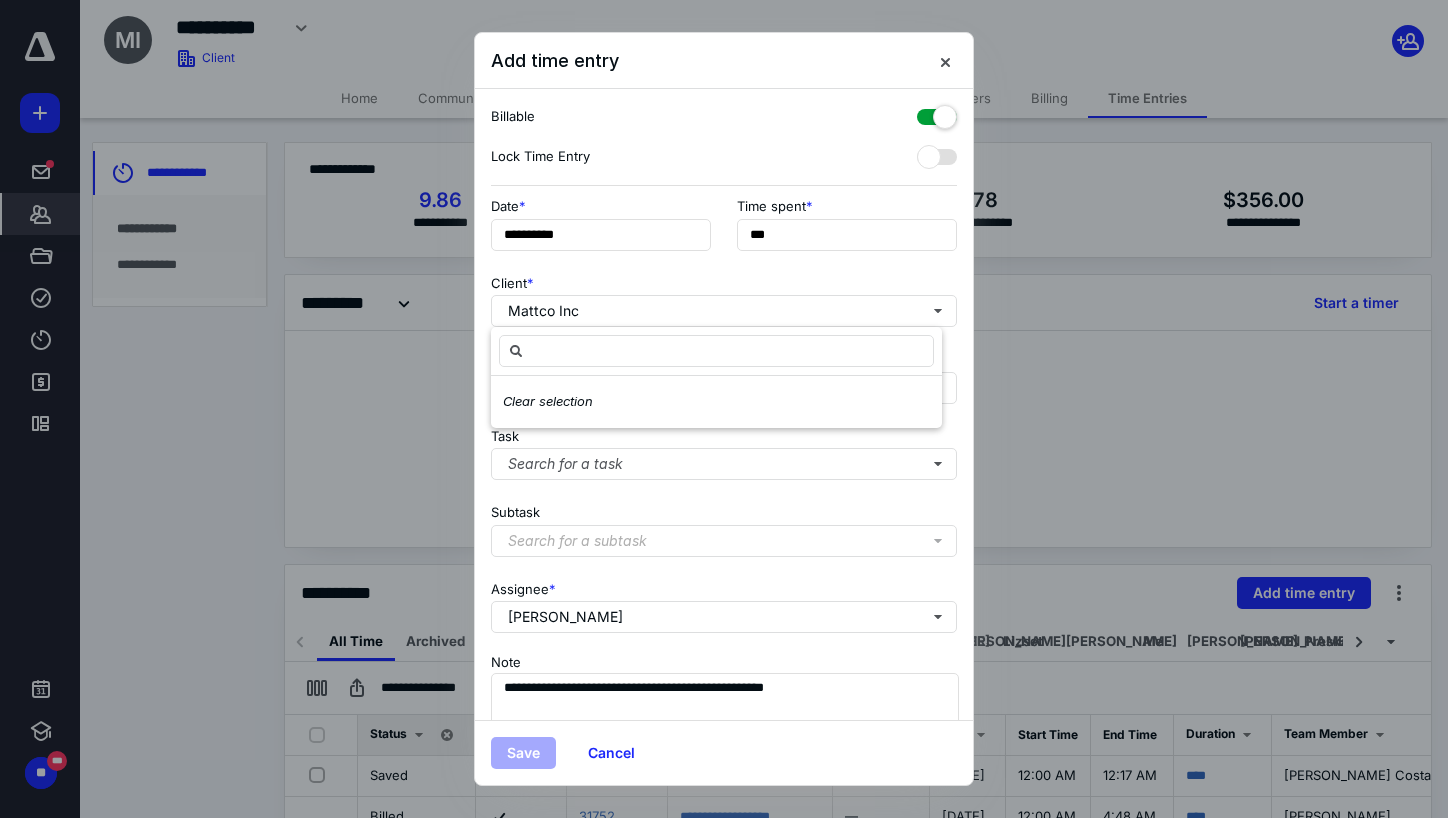 click on "Client * Mattco Inc" at bounding box center [724, 297] 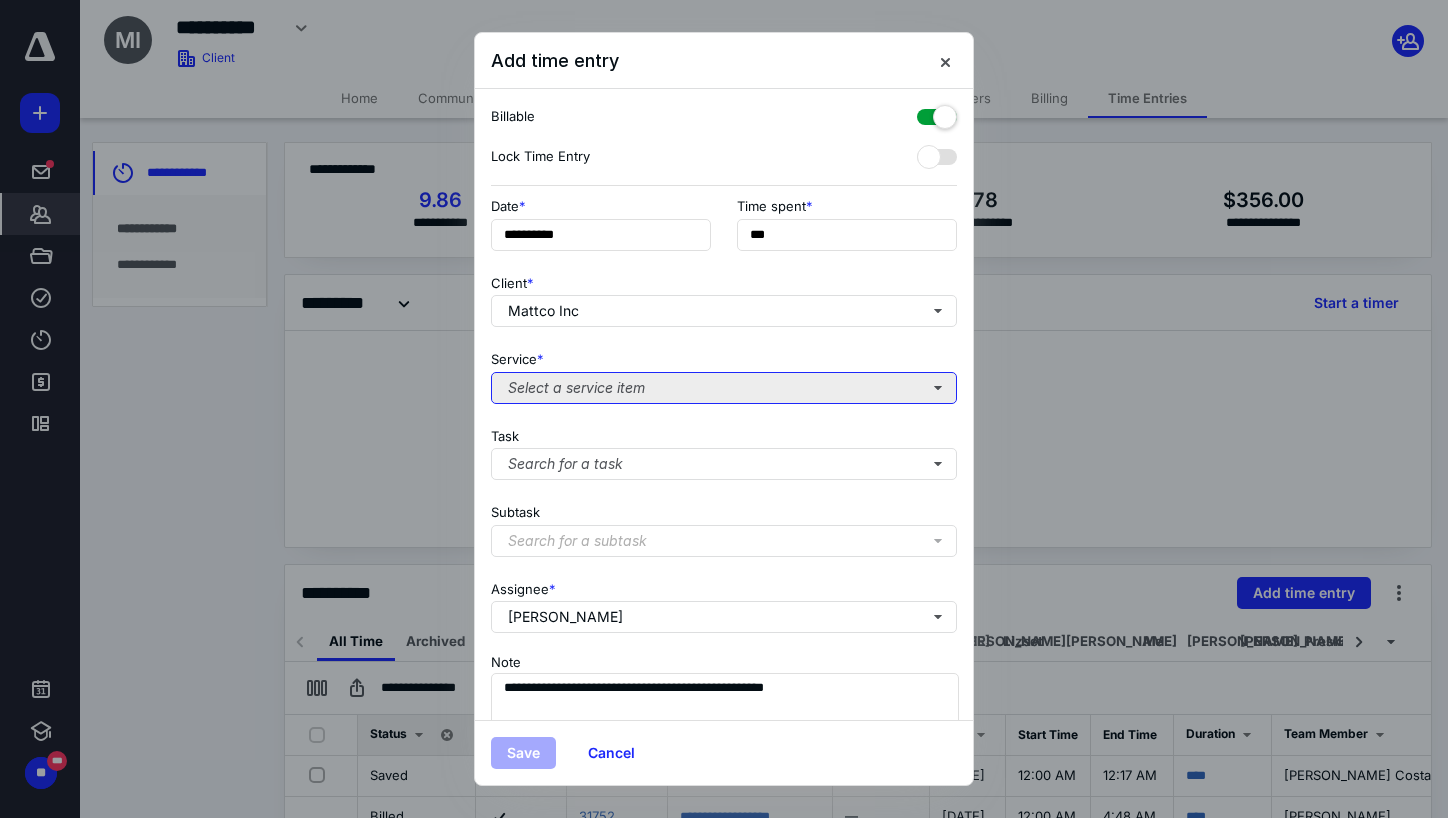 click on "Select a service item" at bounding box center (724, 388) 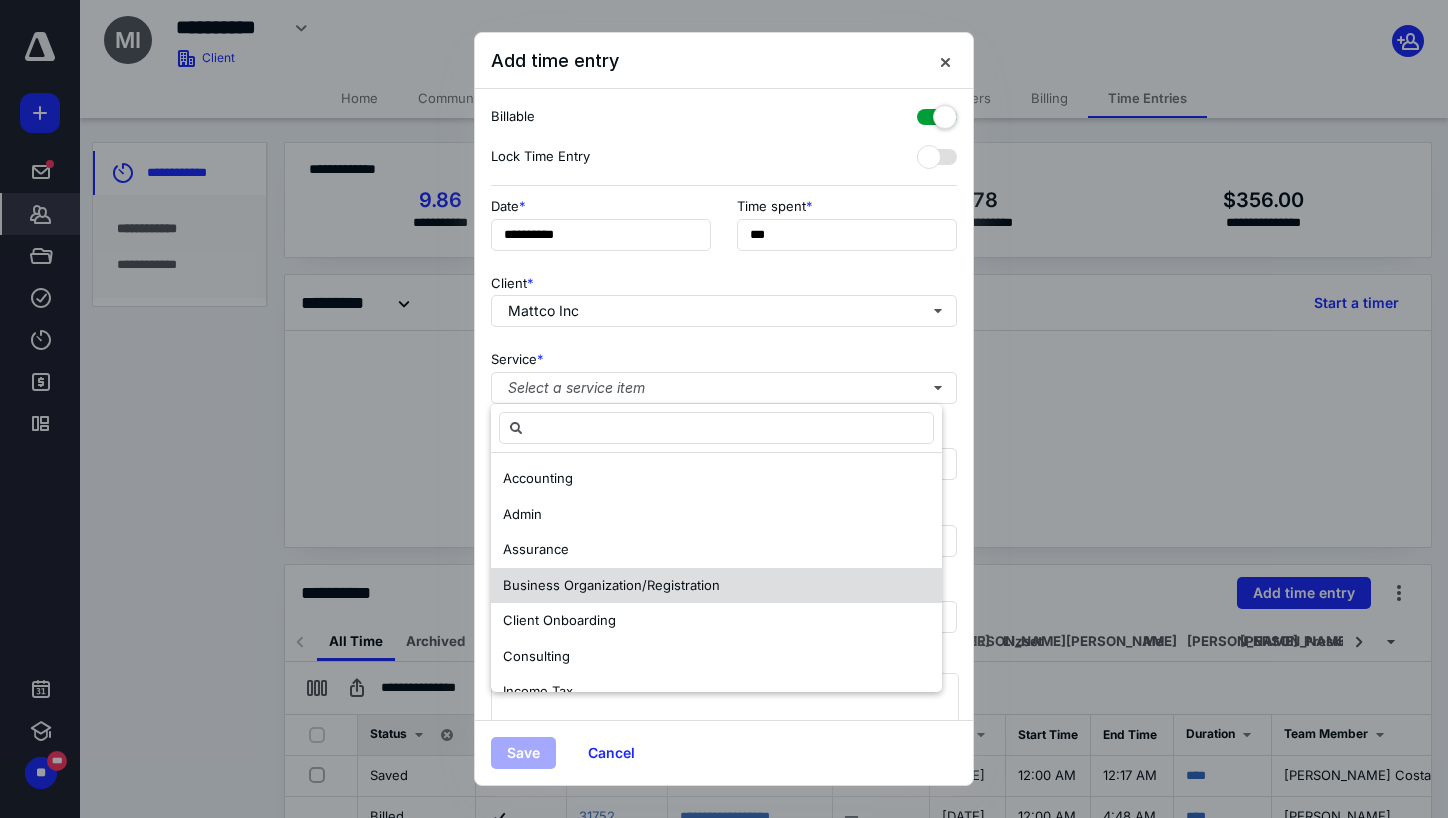 click on "Business Organization/Registration" at bounding box center (611, 585) 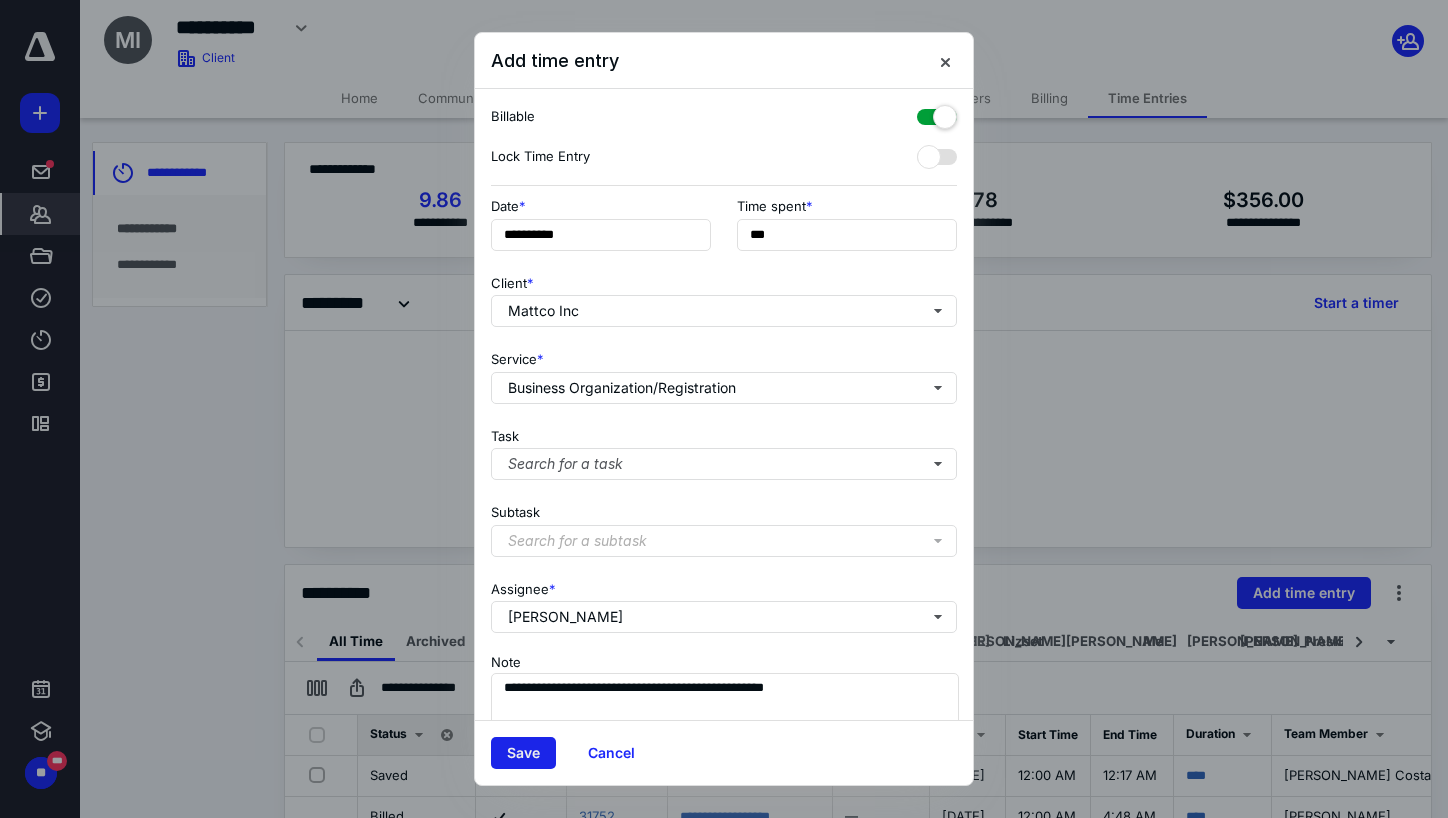 click on "Save" at bounding box center [523, 753] 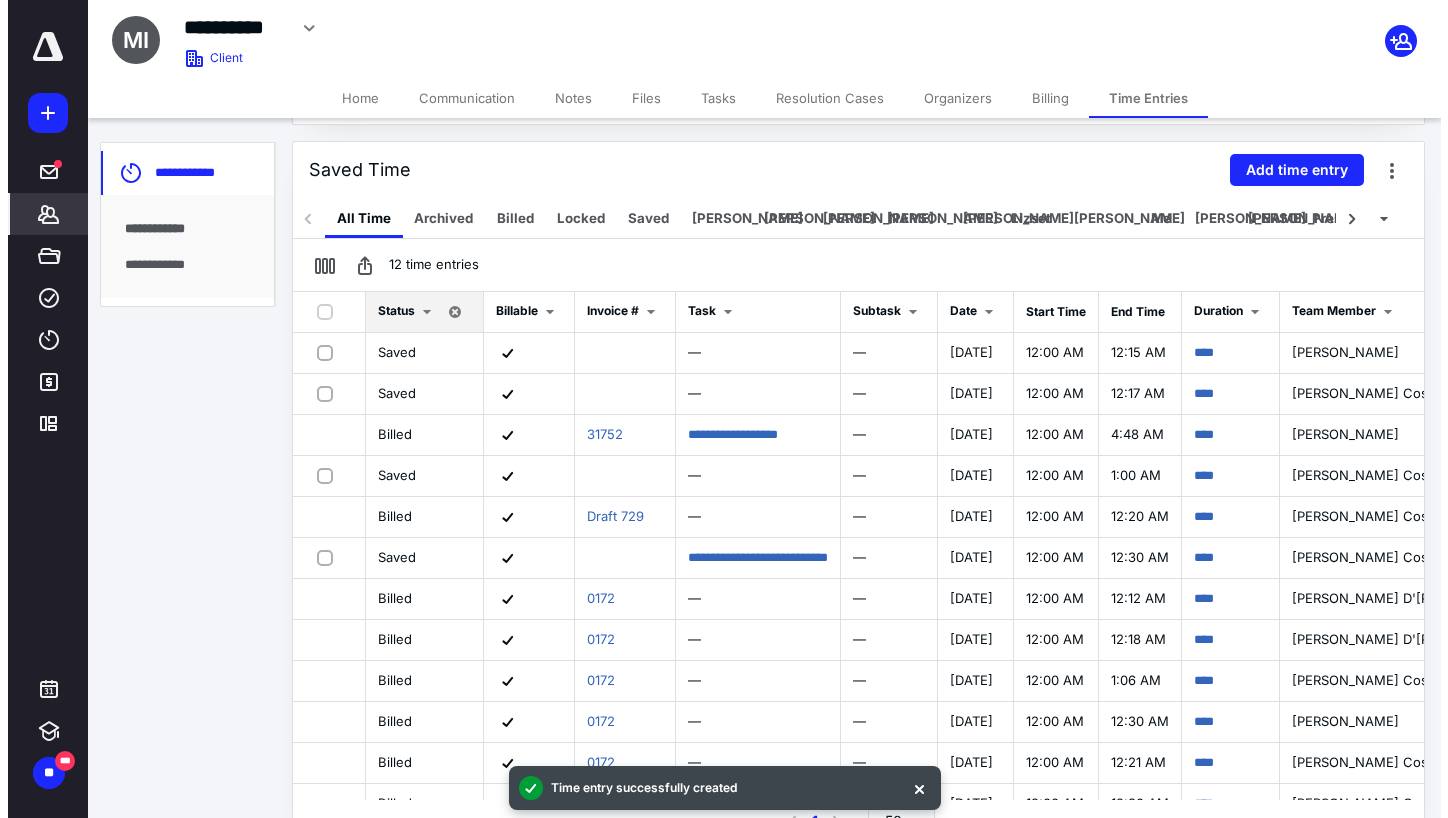 scroll, scrollTop: 0, scrollLeft: 0, axis: both 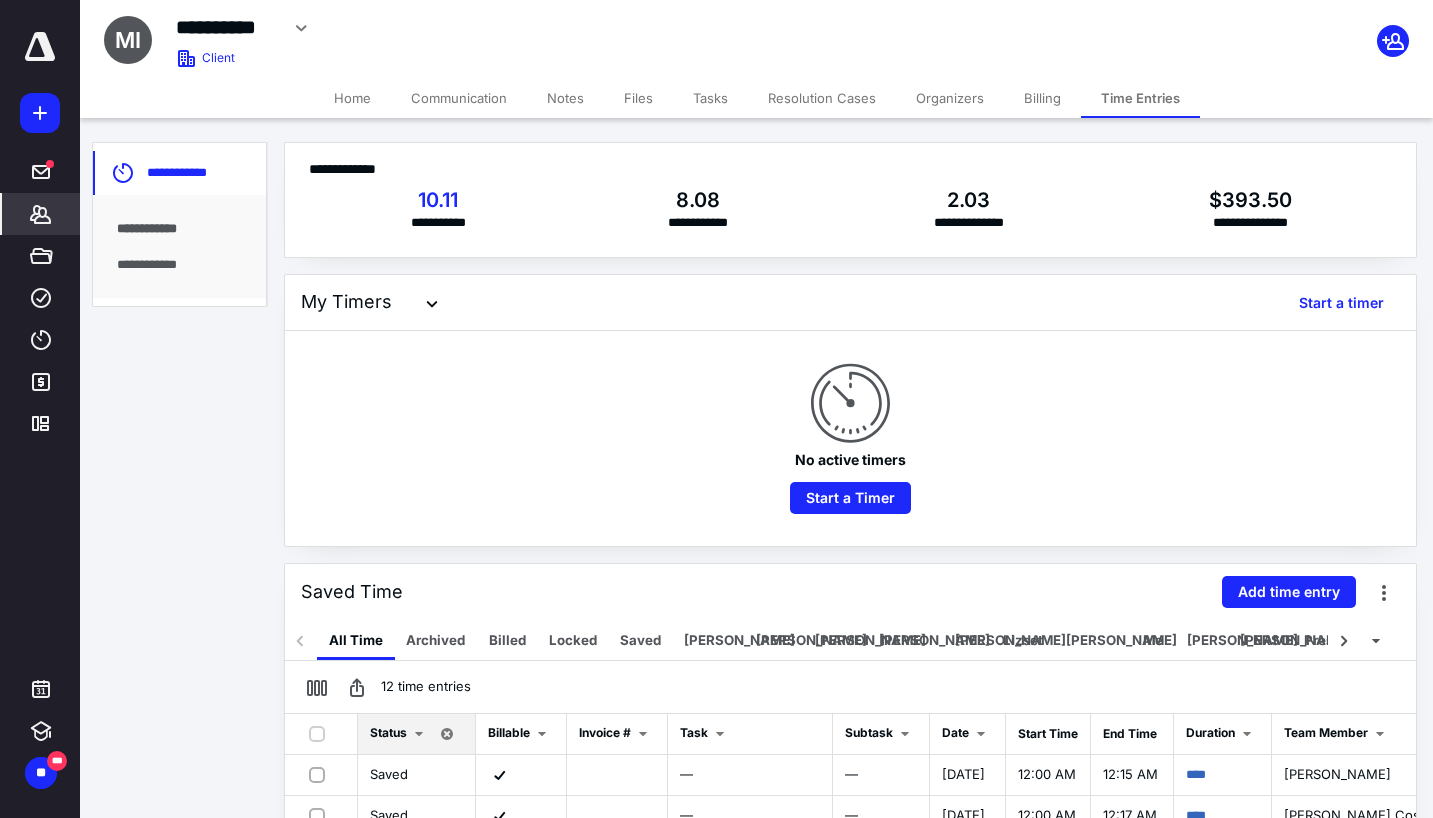 click on "*******" at bounding box center [41, 214] 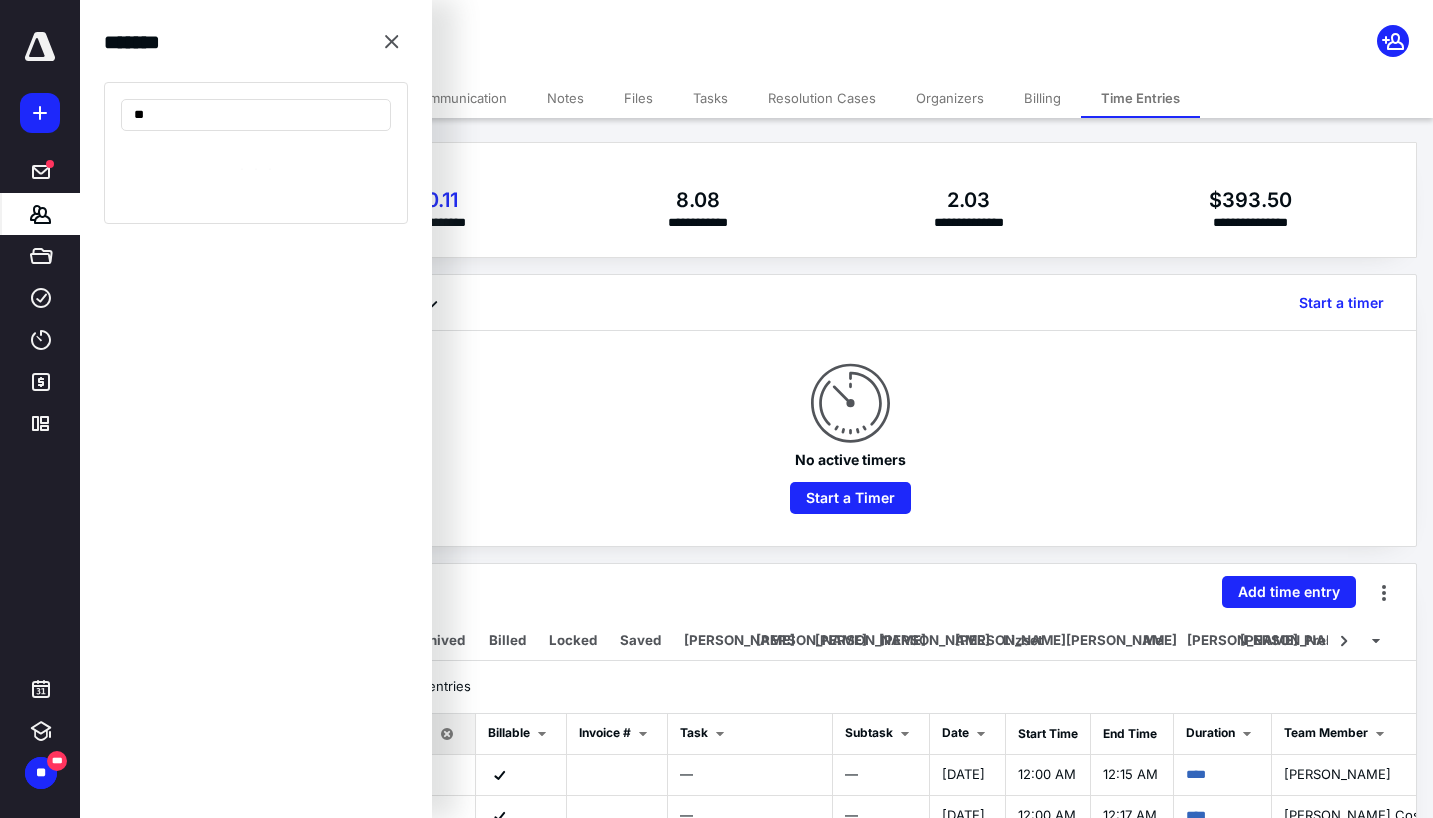 type on "*" 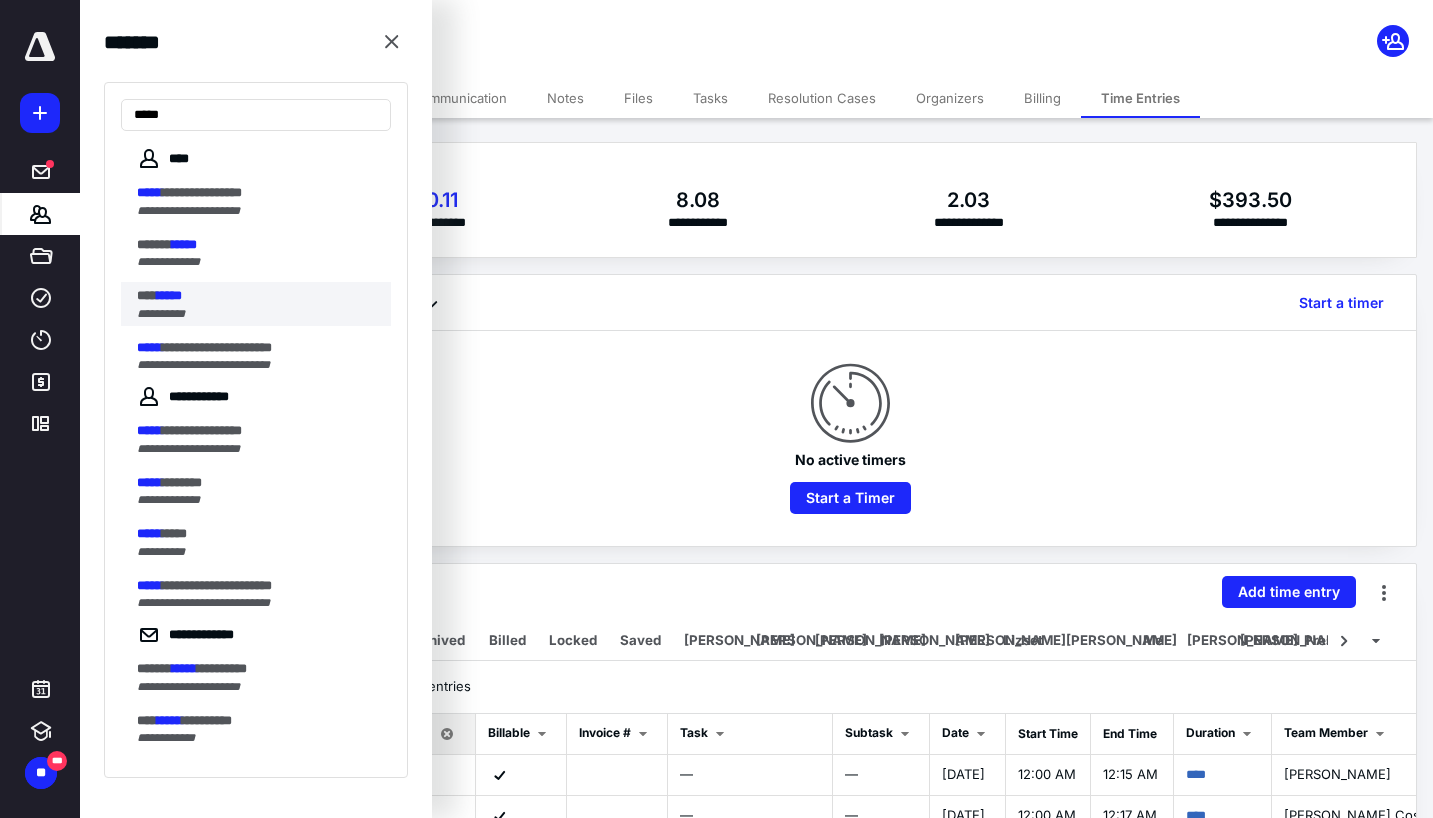 type on "*****" 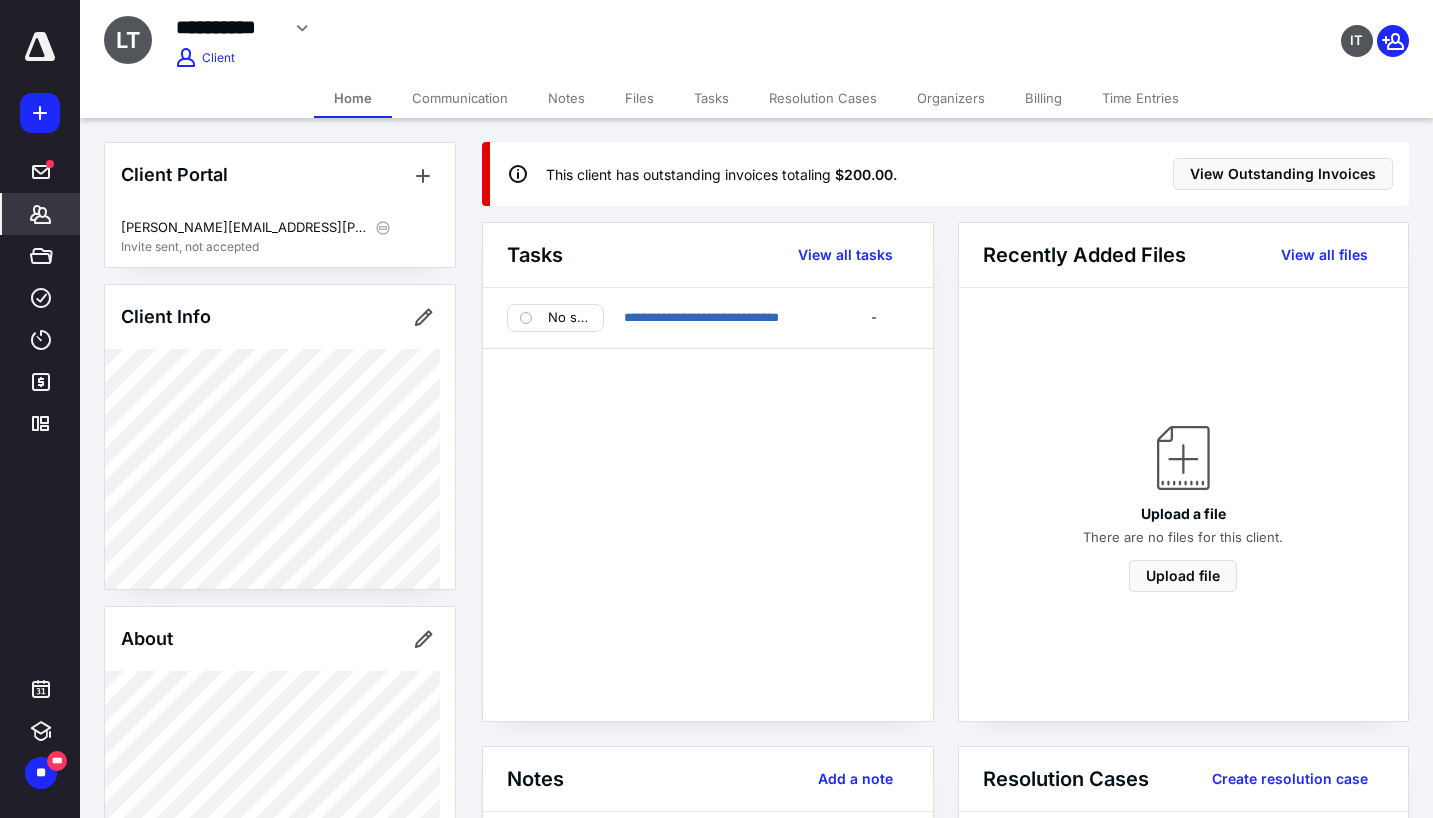 click on "Time Entries" at bounding box center [1140, 98] 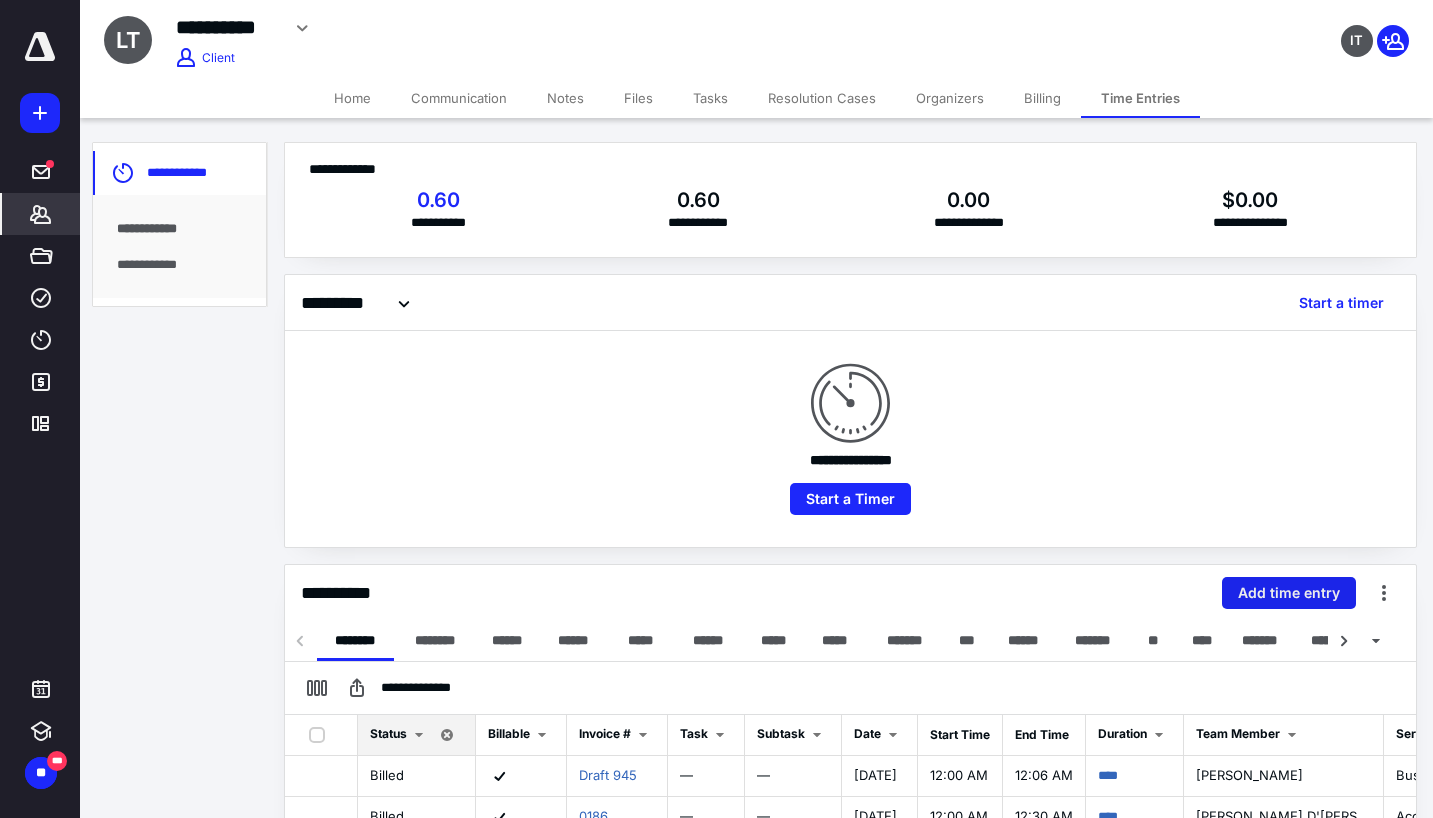 click on "Add time entry" at bounding box center [1289, 593] 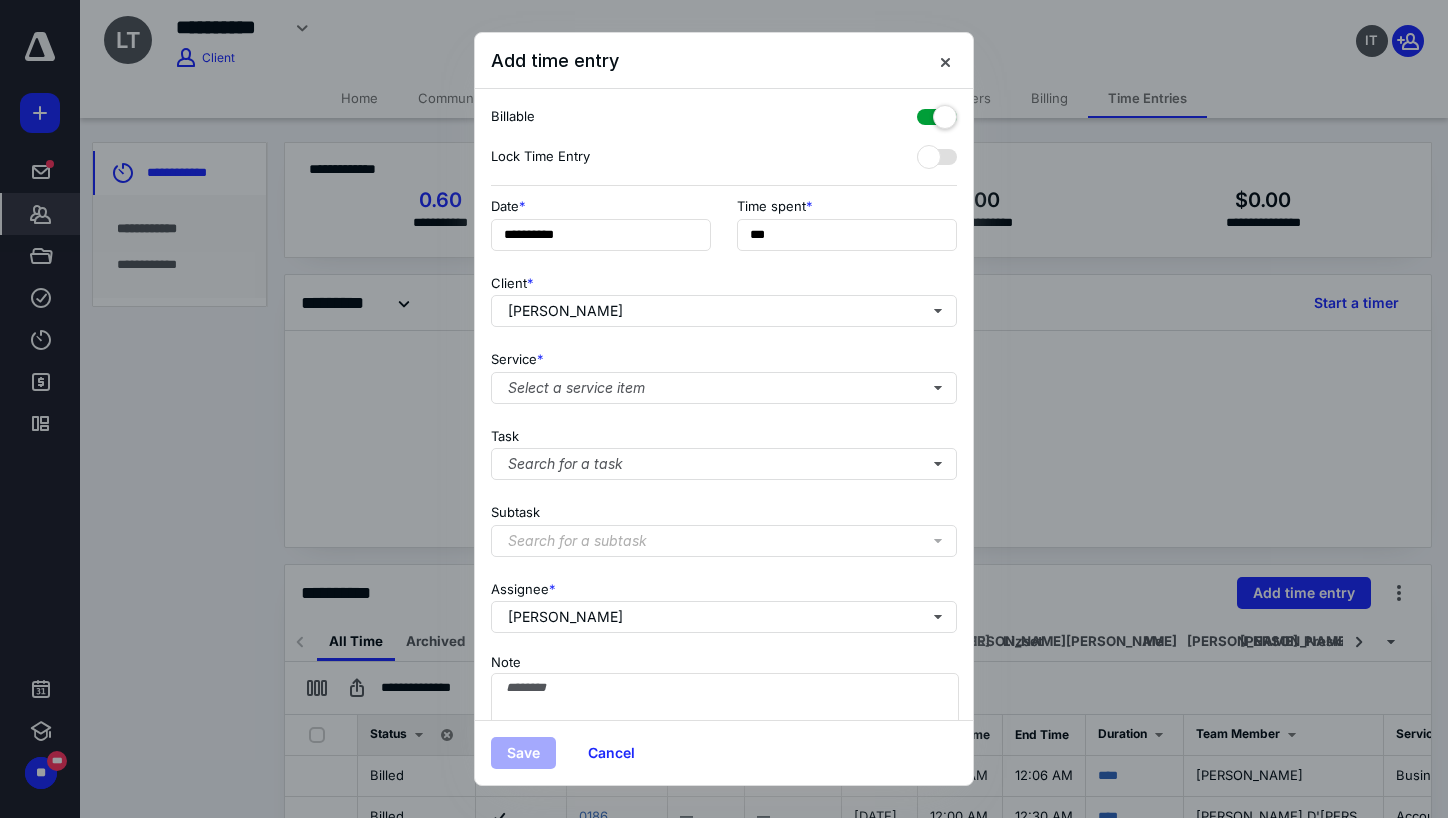 click on "Note" at bounding box center [724, 711] 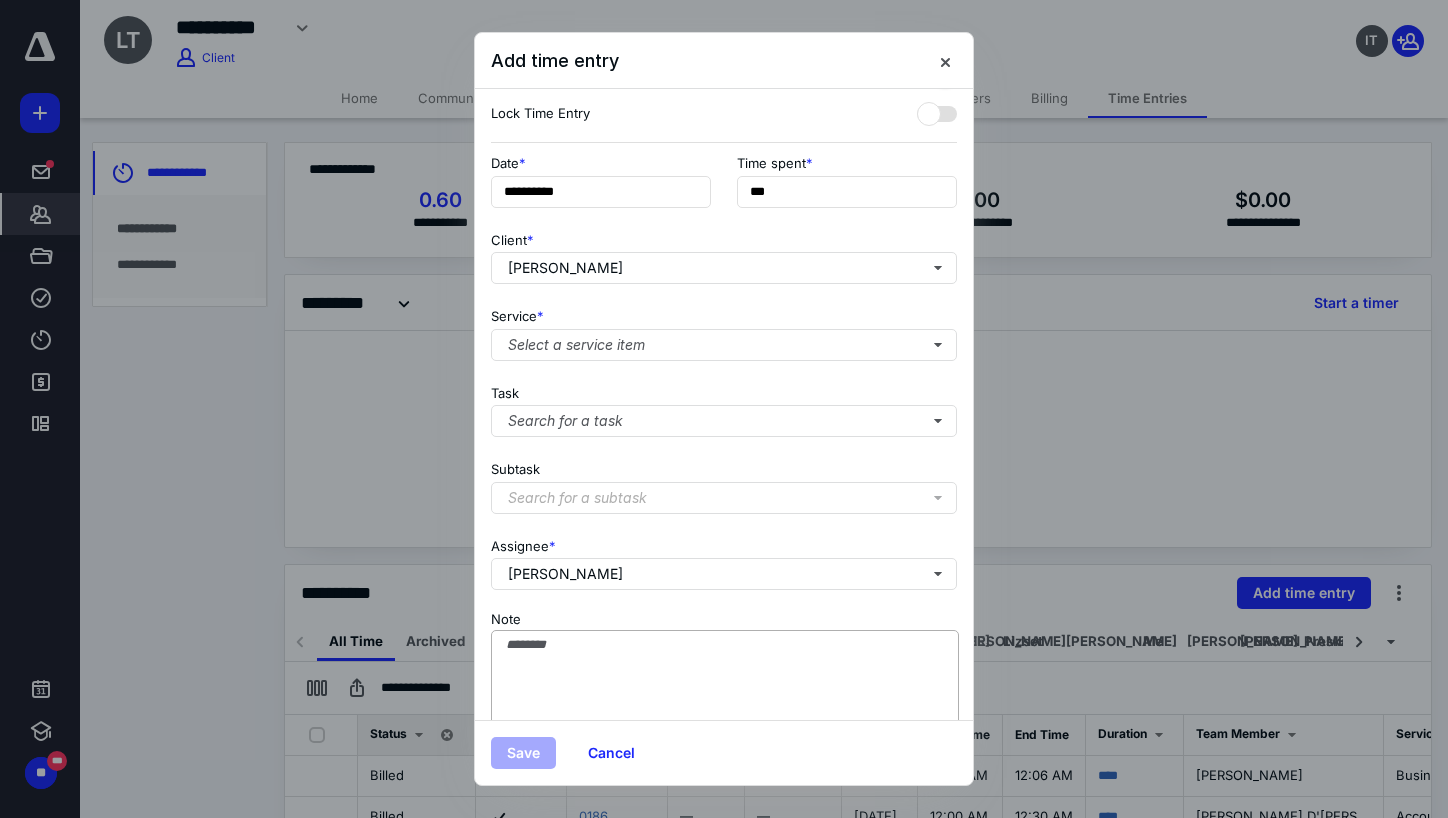 scroll, scrollTop: 84, scrollLeft: 0, axis: vertical 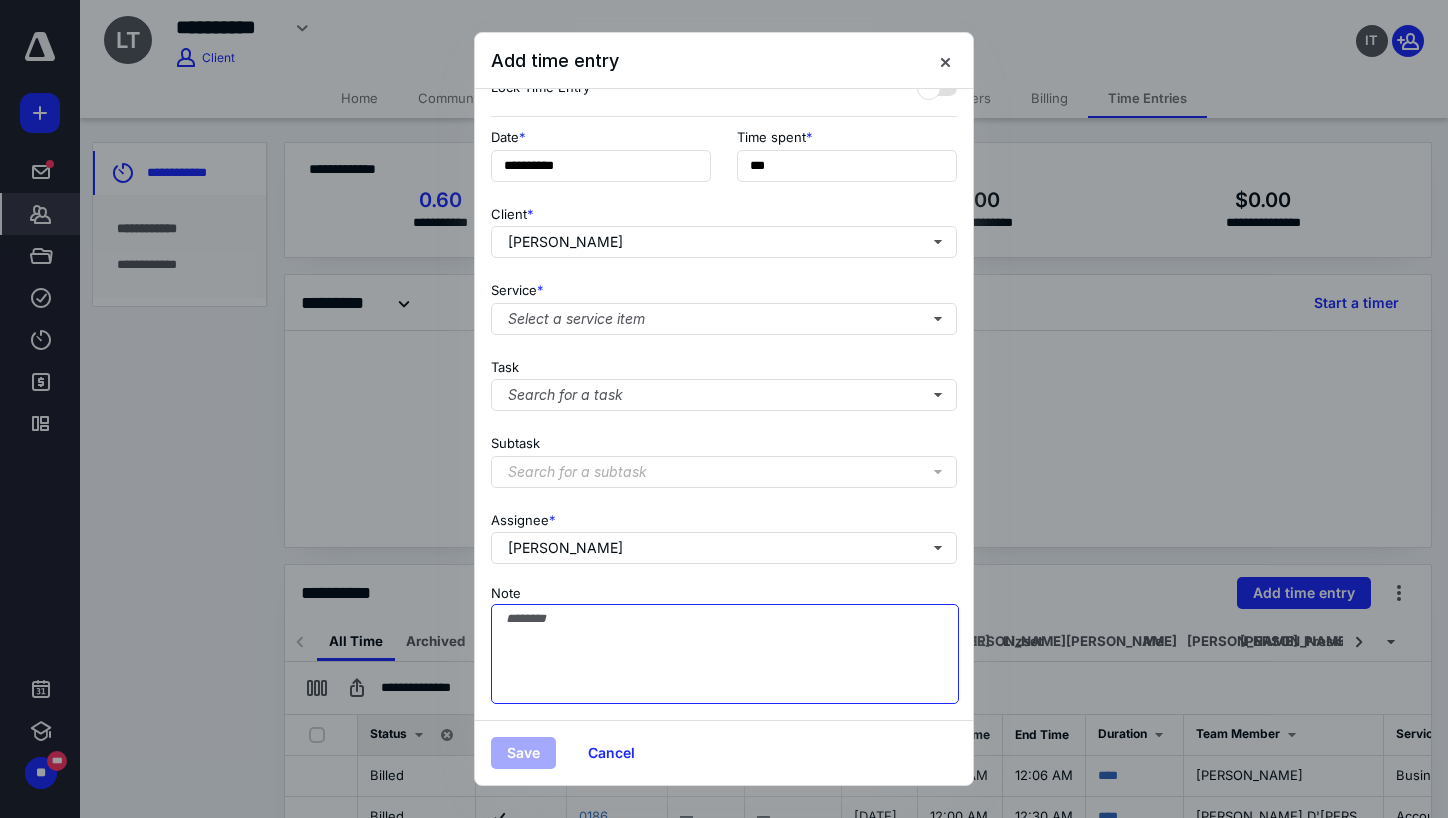 click on "Note" at bounding box center [725, 654] 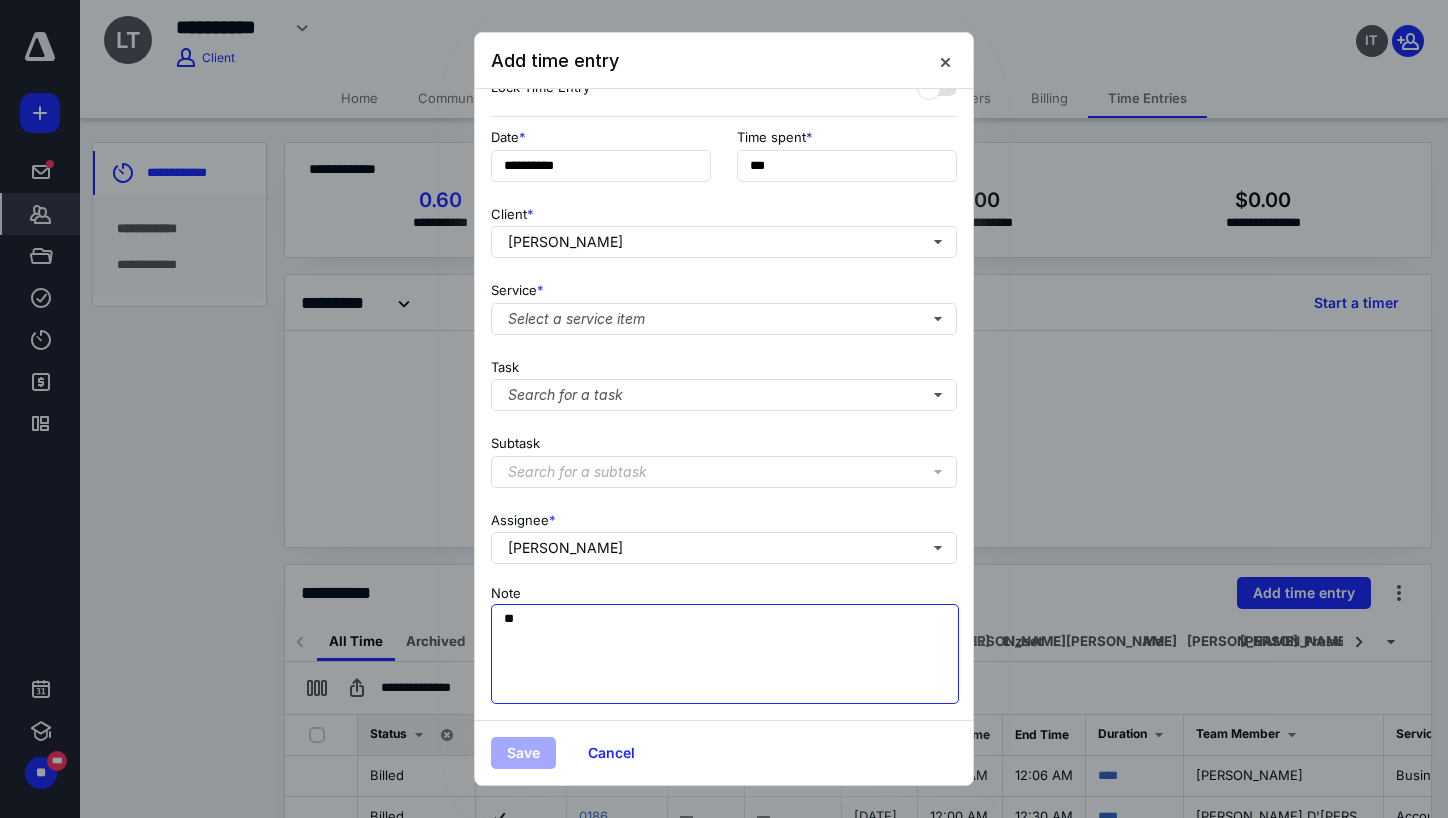 type on "*" 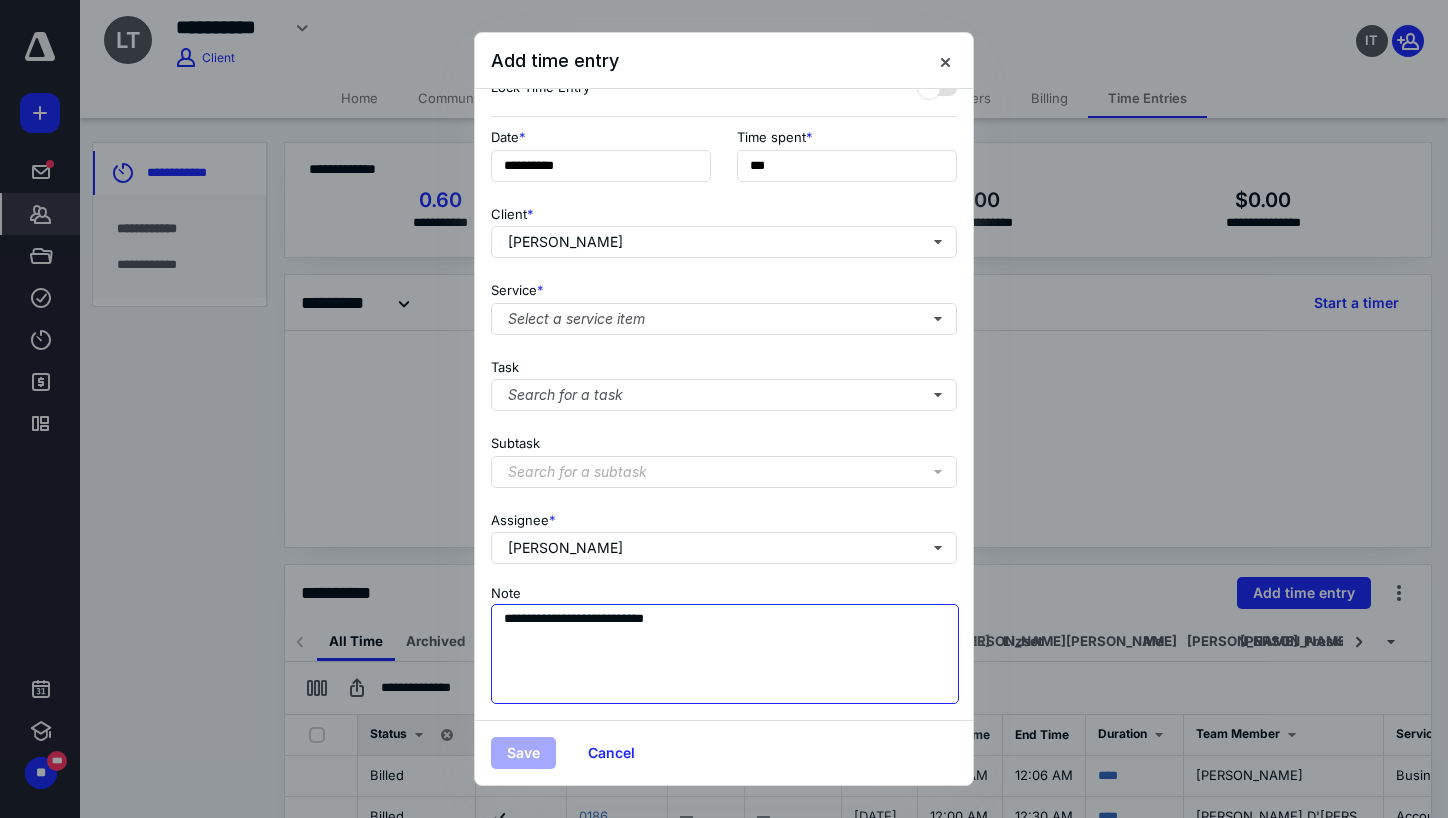 scroll, scrollTop: 0, scrollLeft: 0, axis: both 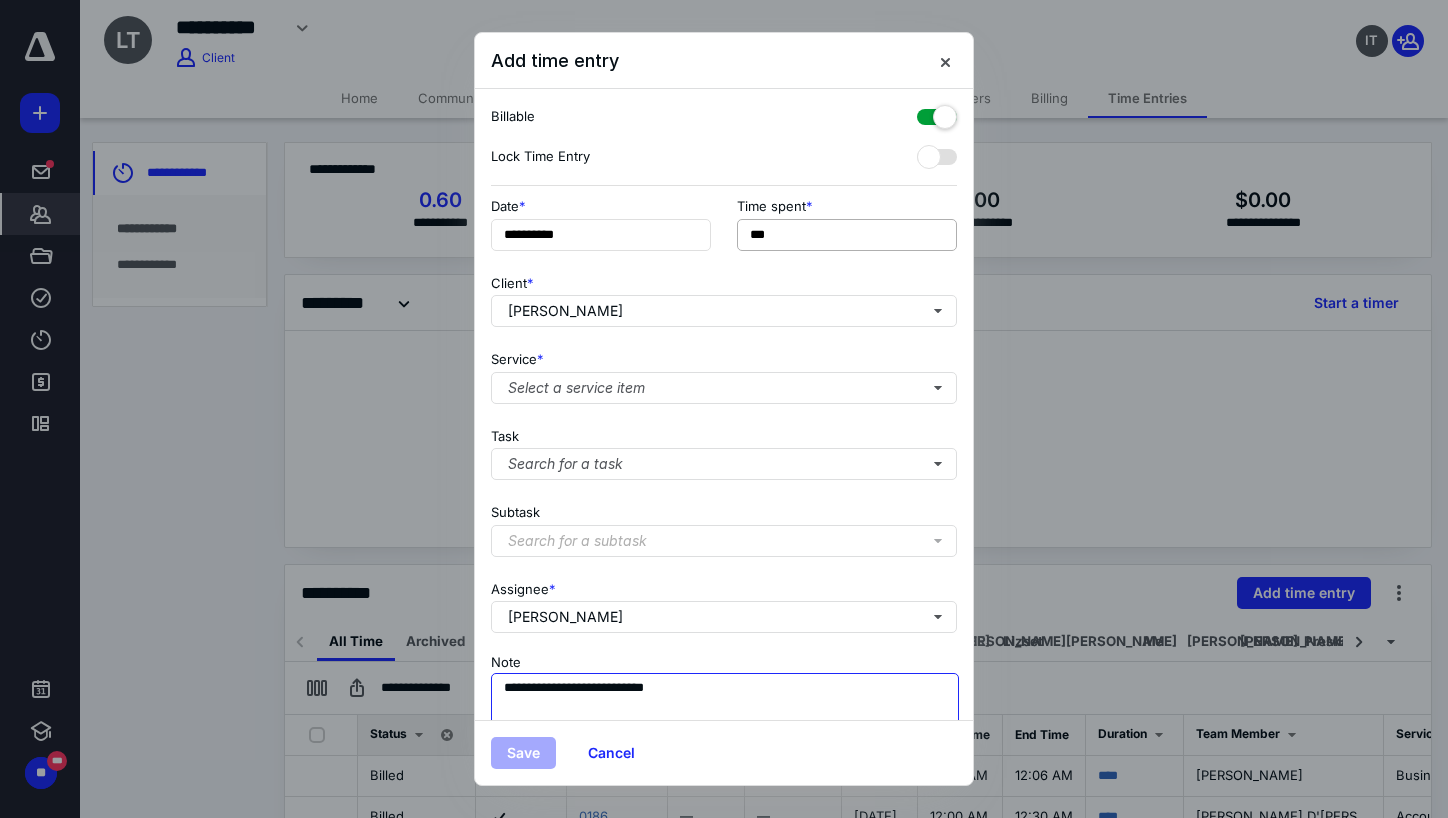 type on "**********" 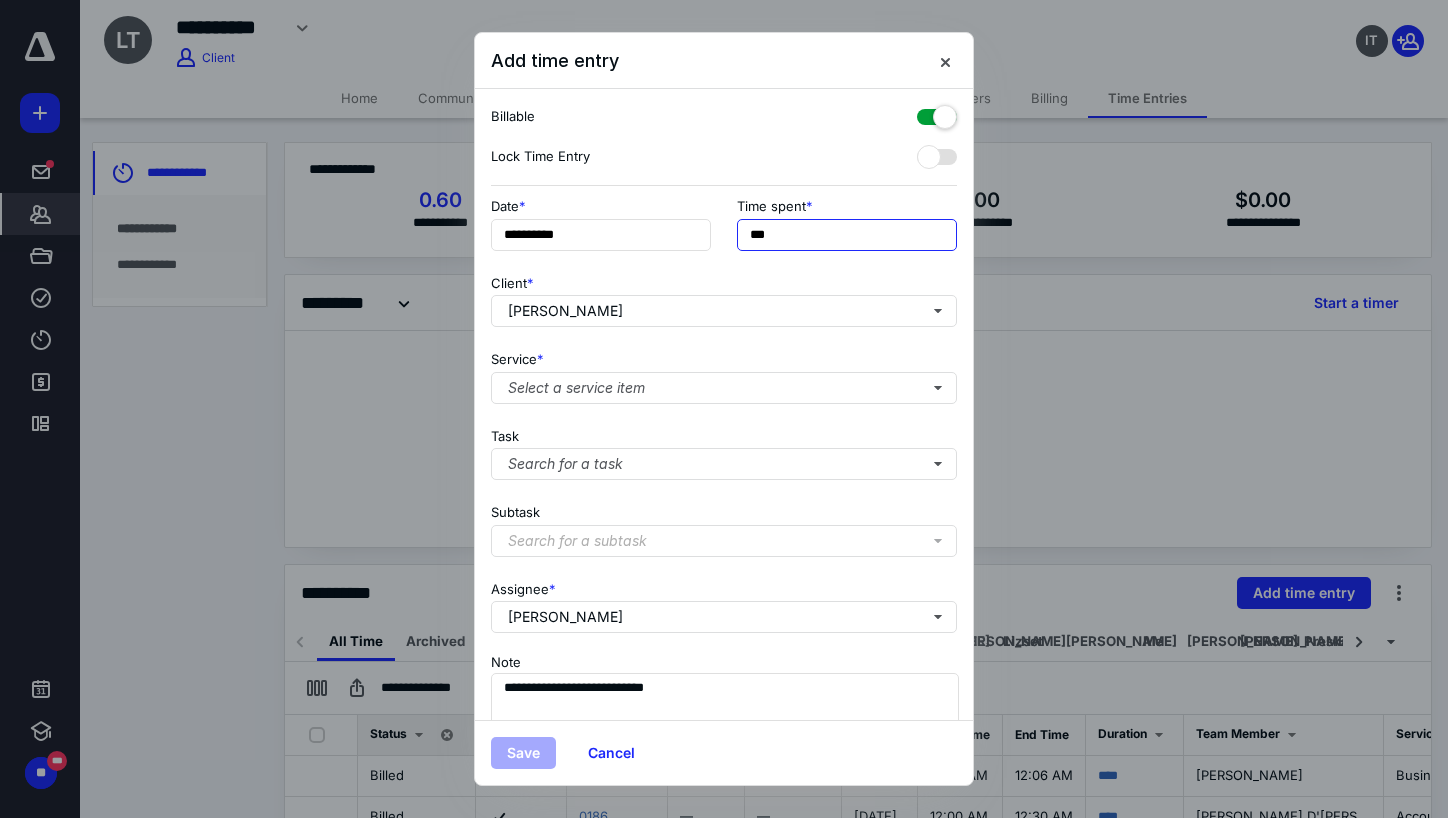 drag, startPoint x: 807, startPoint y: 236, endPoint x: 689, endPoint y: 264, distance: 121.27654 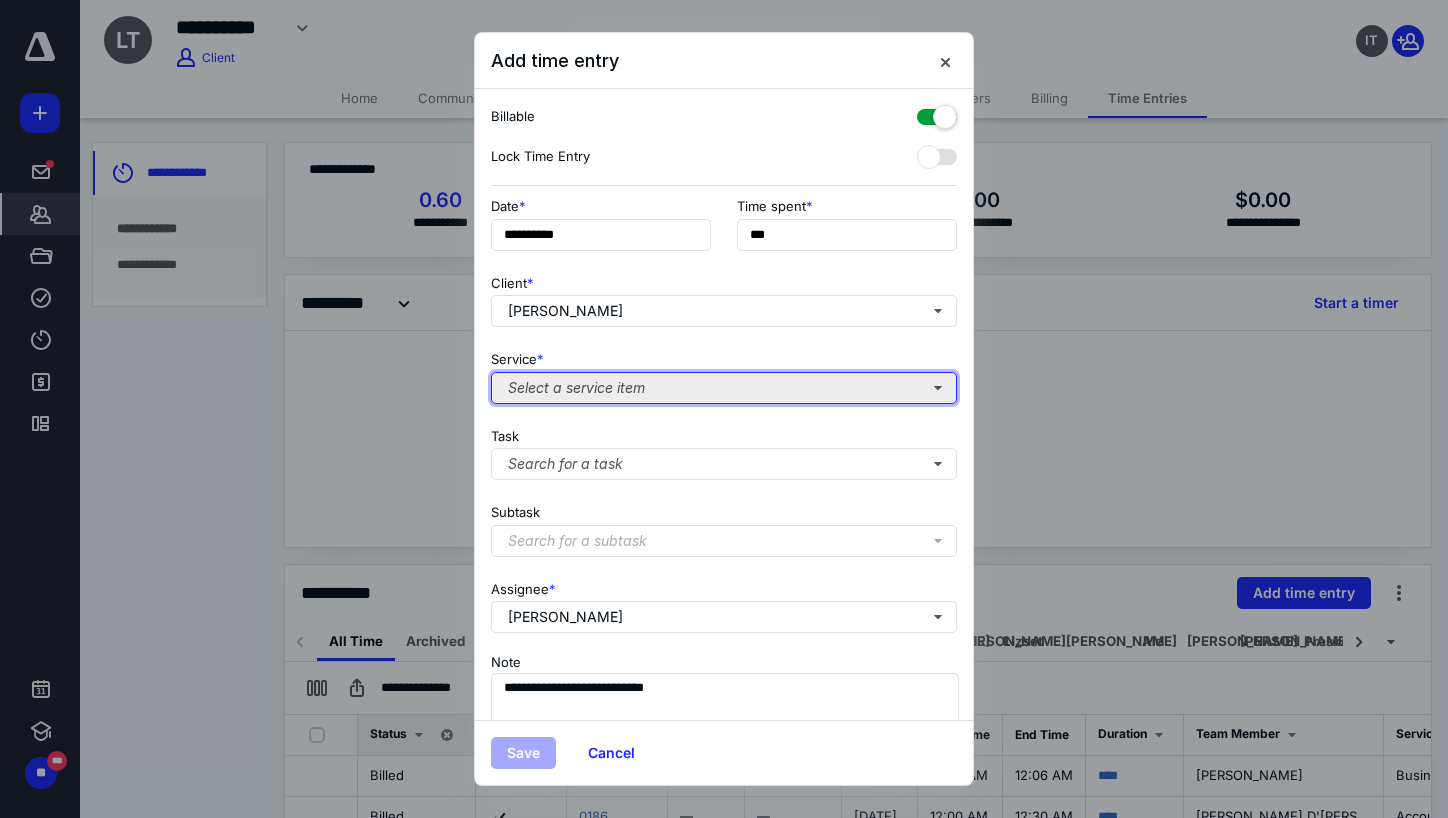 type on "**" 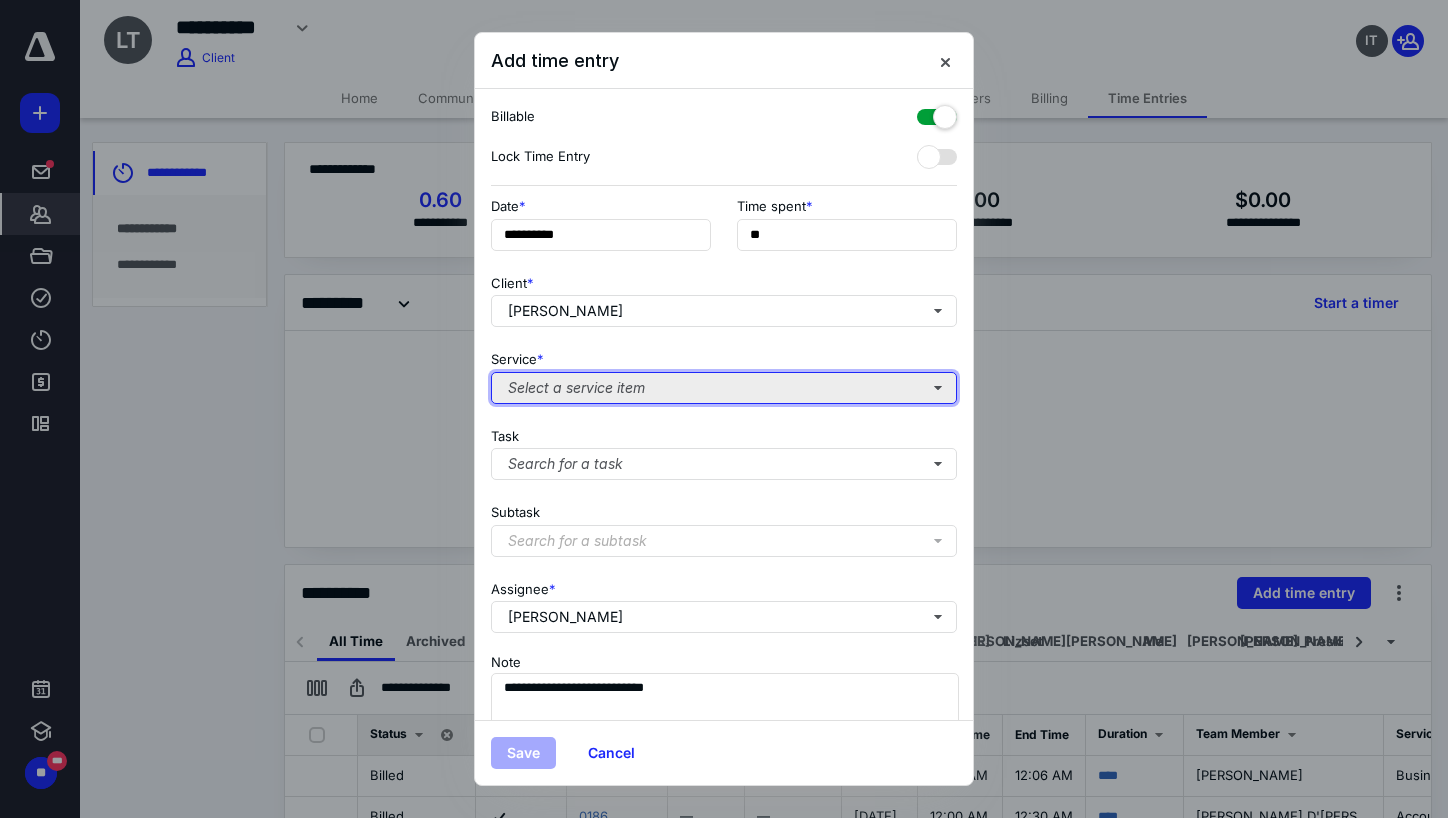 click on "Select a service item" at bounding box center [724, 388] 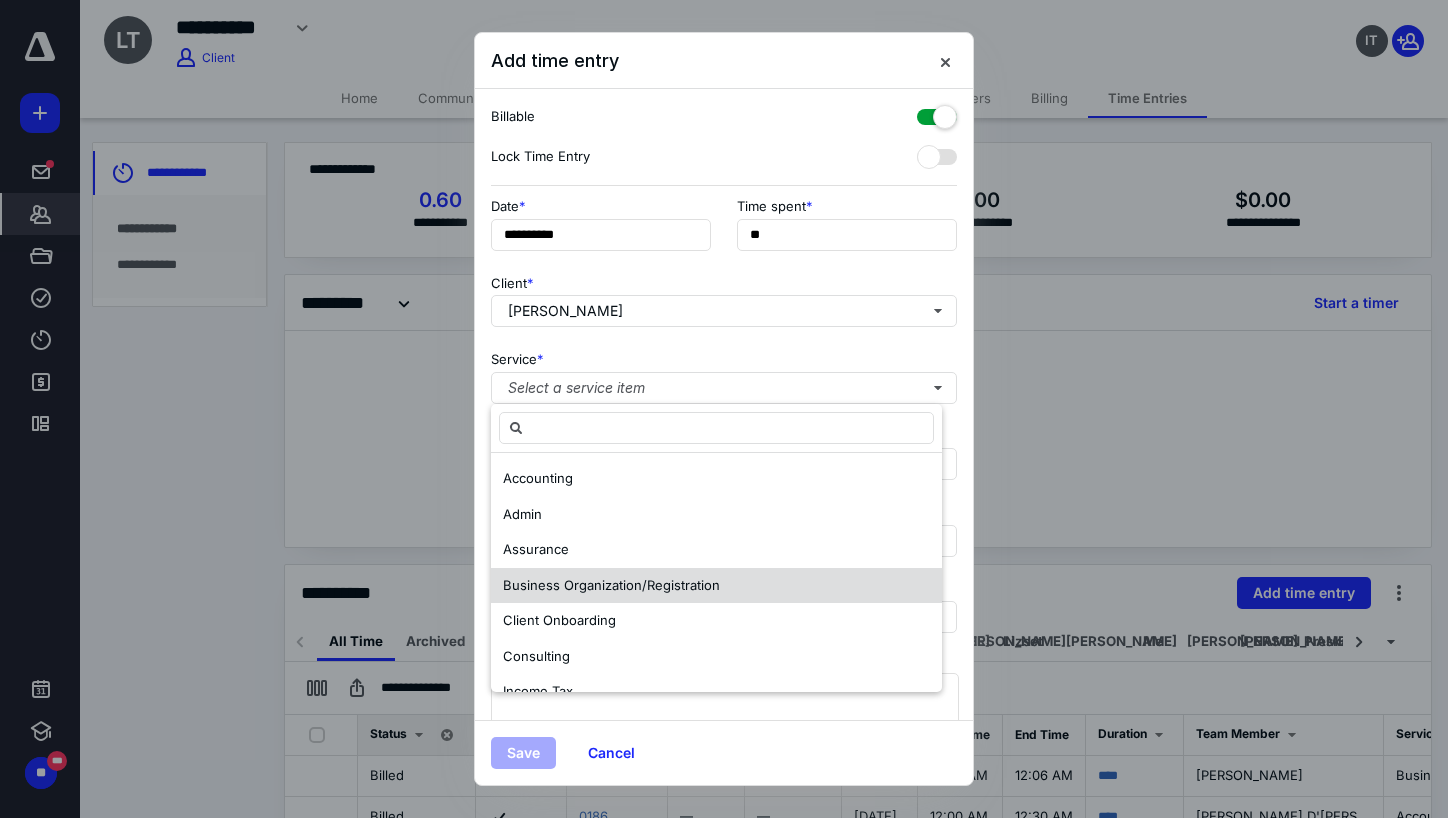 click on "Business Organization/Registration" at bounding box center (611, 585) 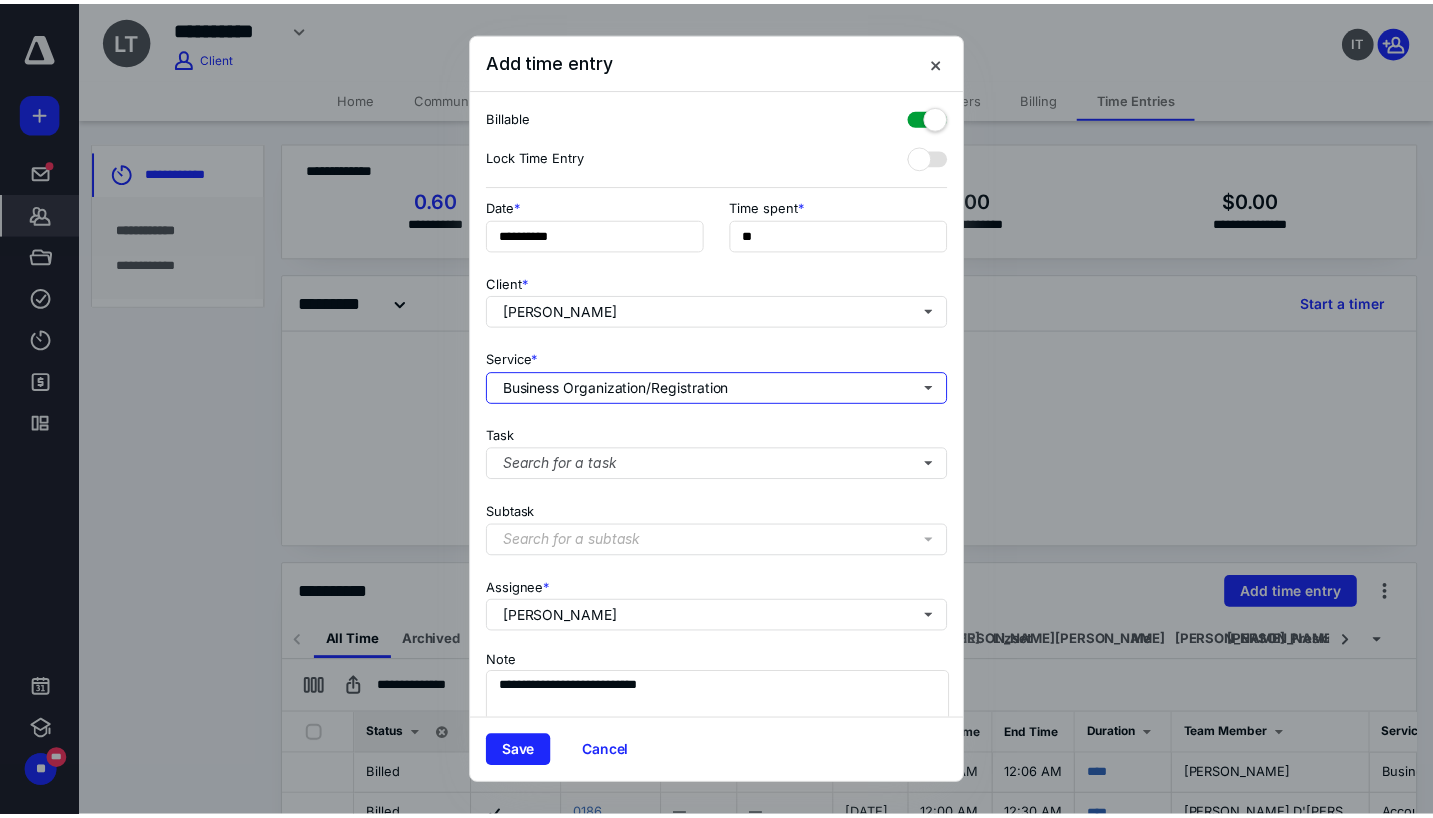 scroll, scrollTop: 84, scrollLeft: 0, axis: vertical 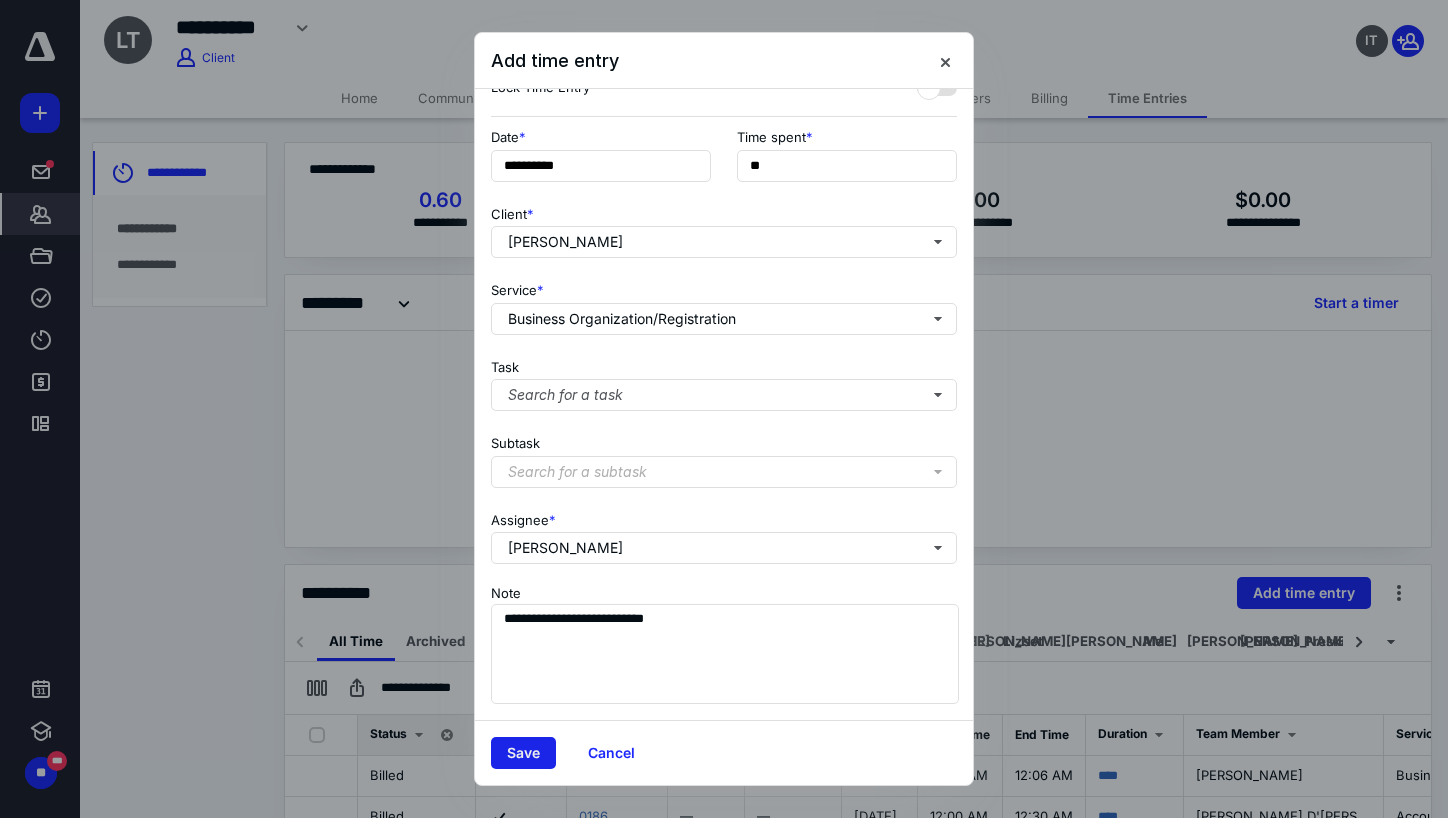 click on "Save" at bounding box center [523, 753] 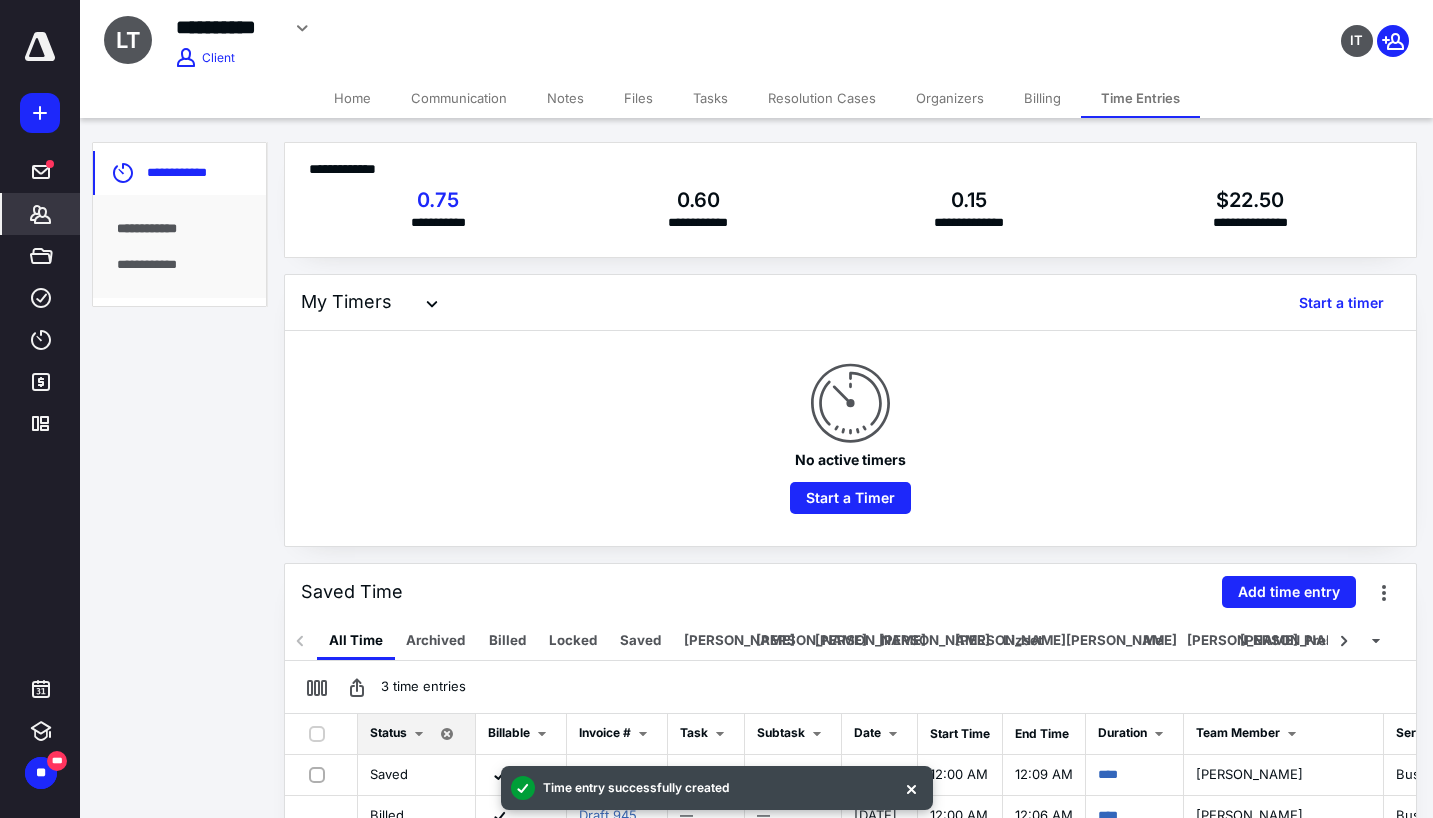 click 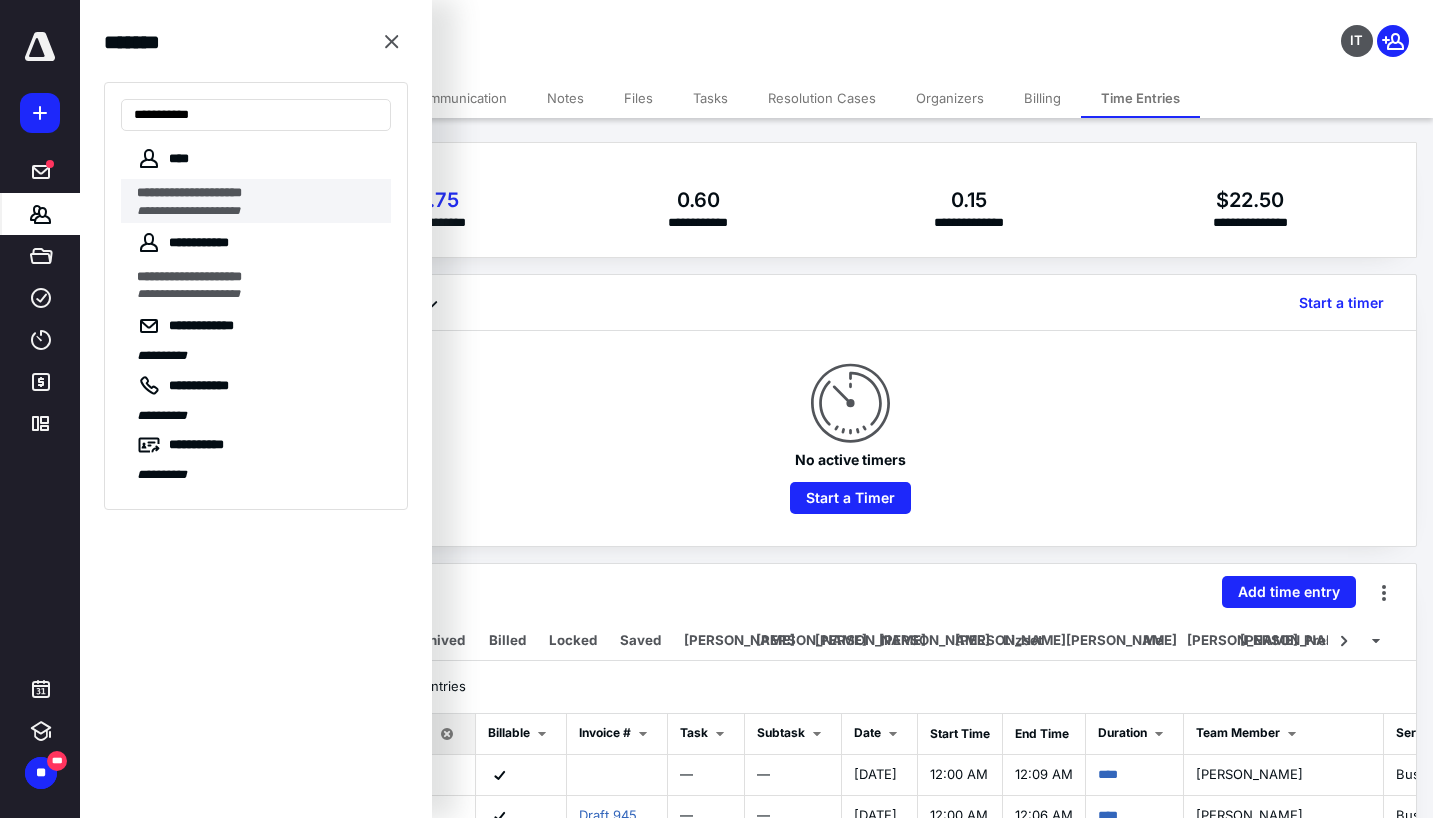 type on "**********" 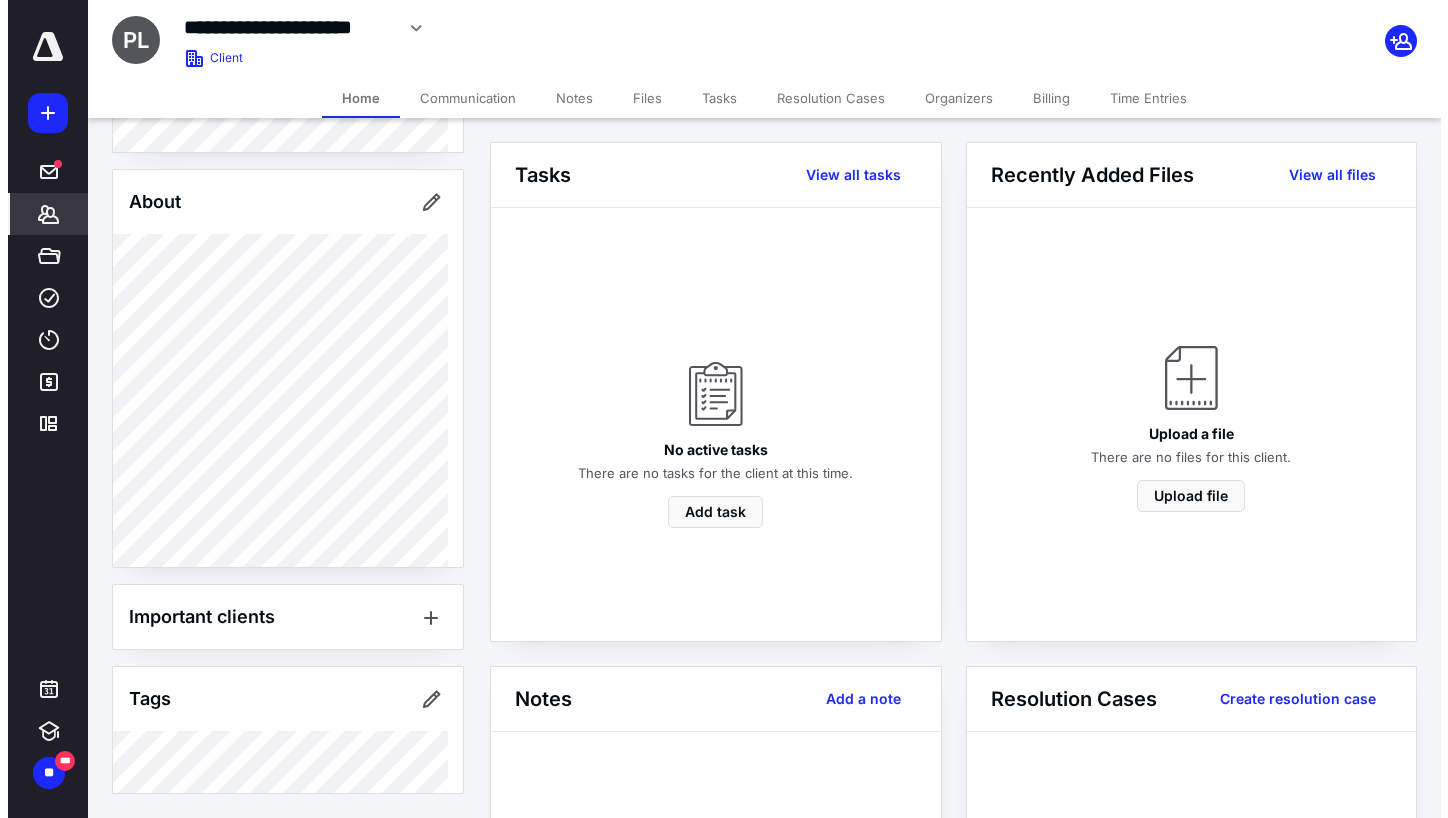 scroll, scrollTop: 0, scrollLeft: 0, axis: both 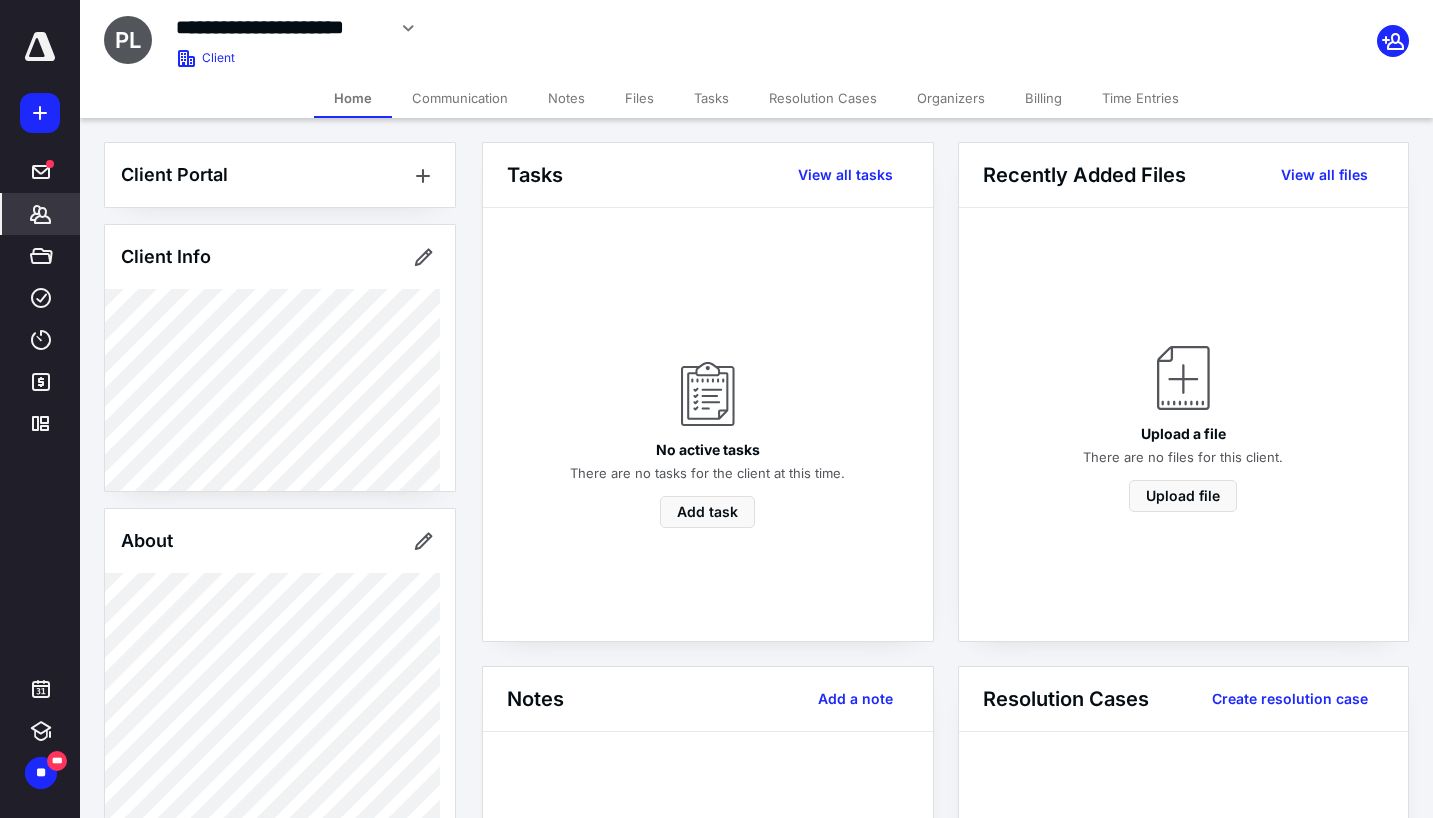 click on "**********" at bounding box center [572, 28] 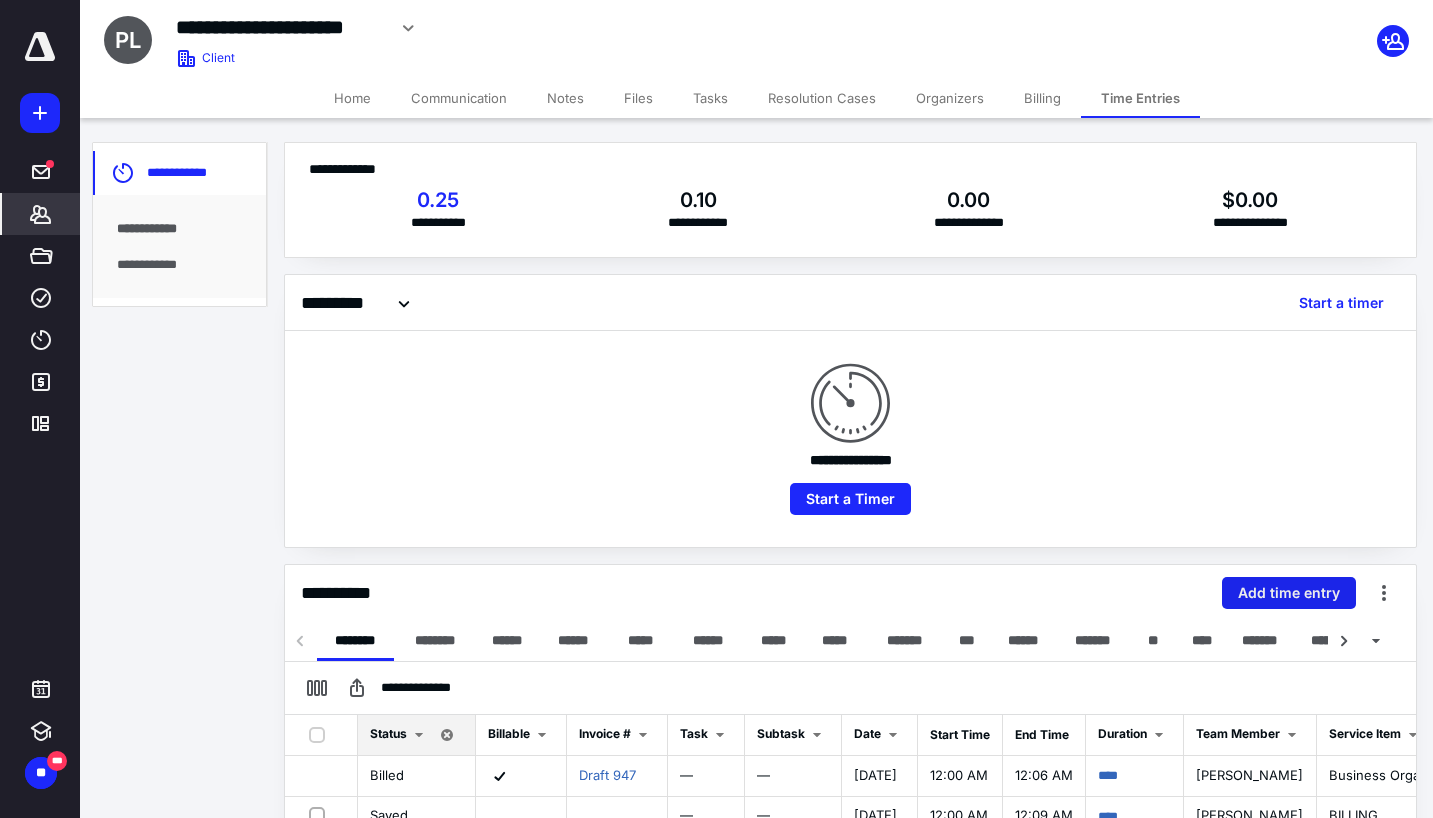 click on "Add time entry" at bounding box center (1289, 593) 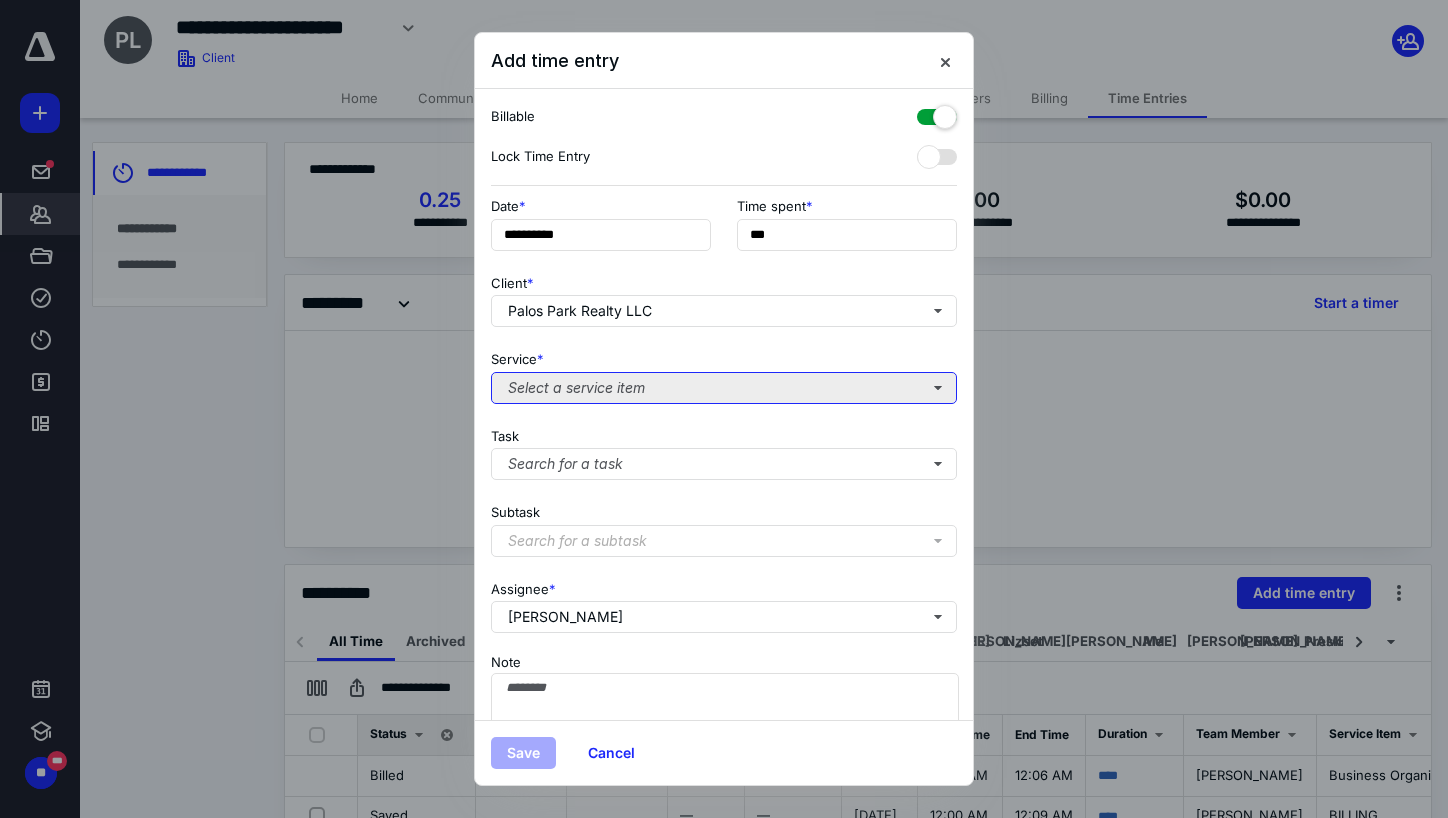 click on "Select a service item" at bounding box center (724, 388) 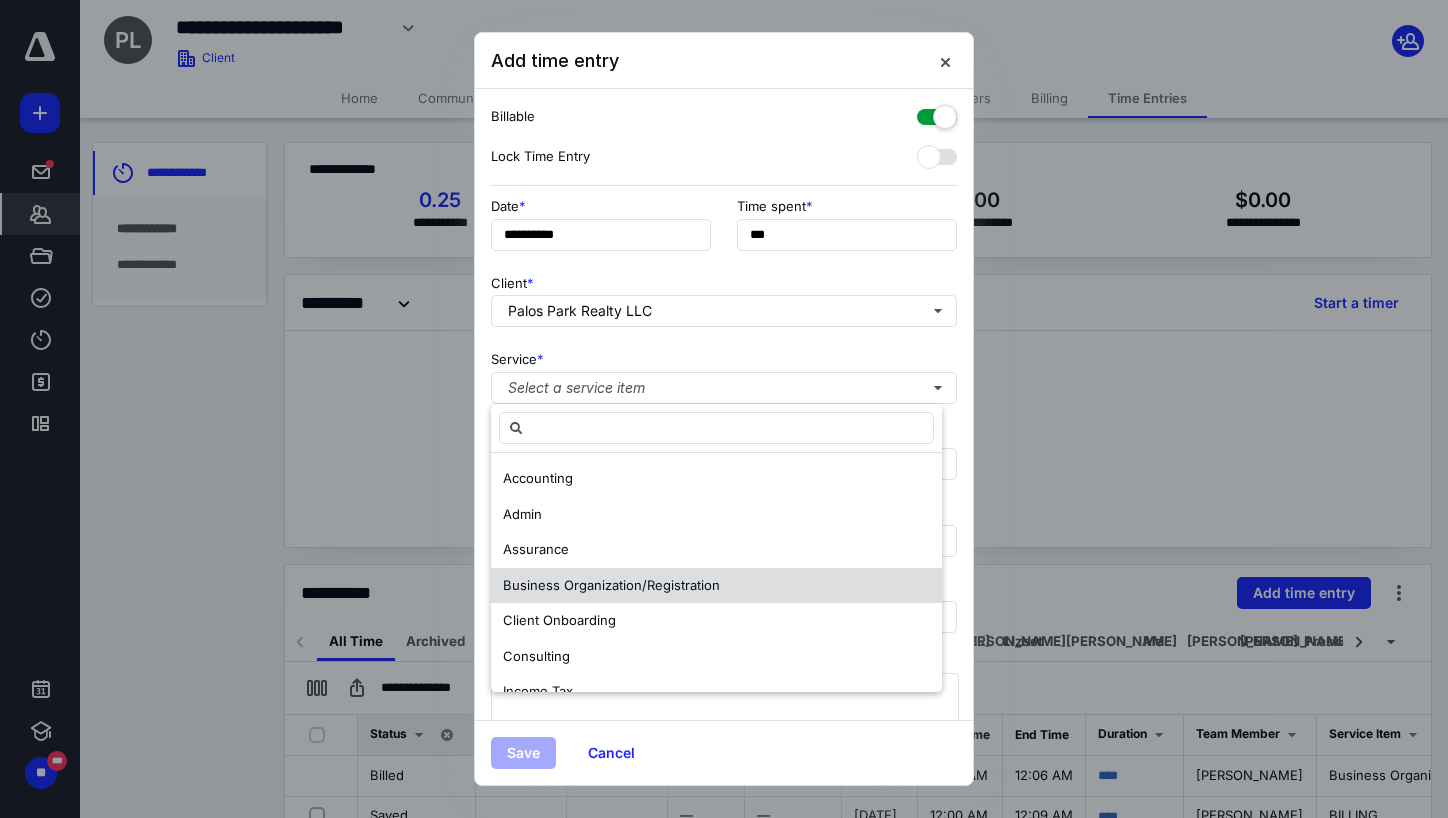 click on "Business Organization/Registration" at bounding box center [611, 585] 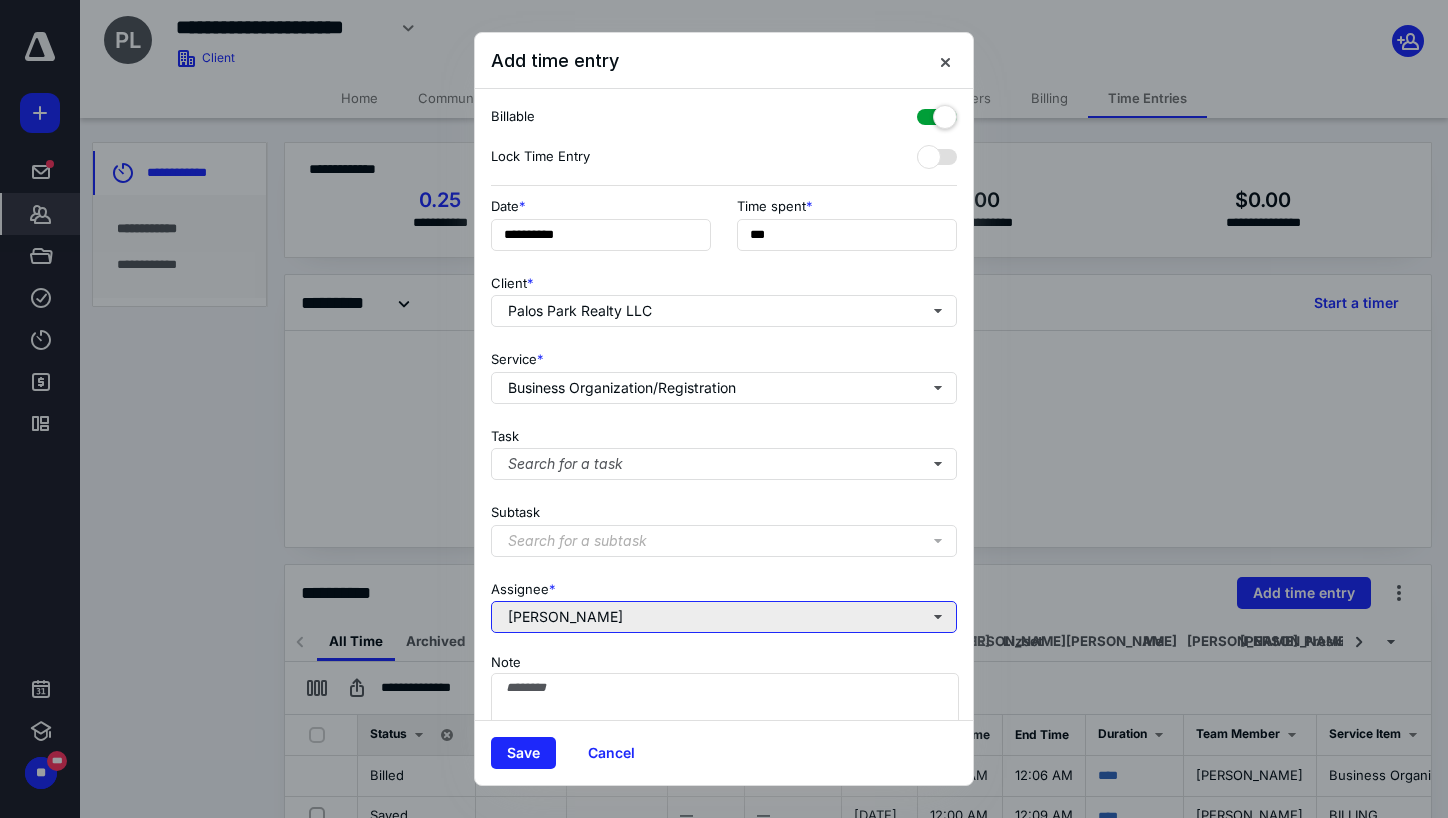 click on "[PERSON_NAME]" at bounding box center (724, 617) 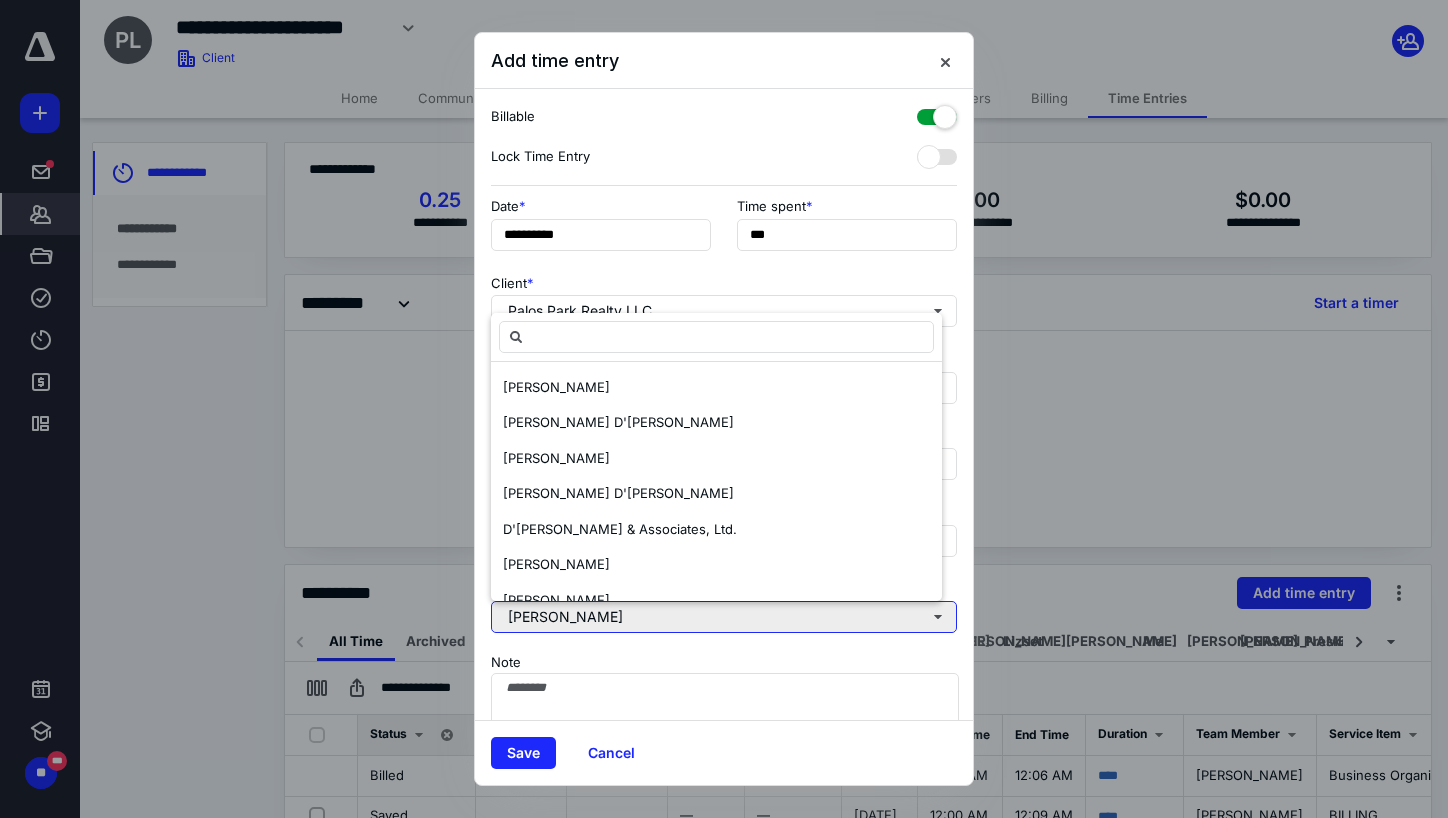 click on "[PERSON_NAME]" at bounding box center (724, 617) 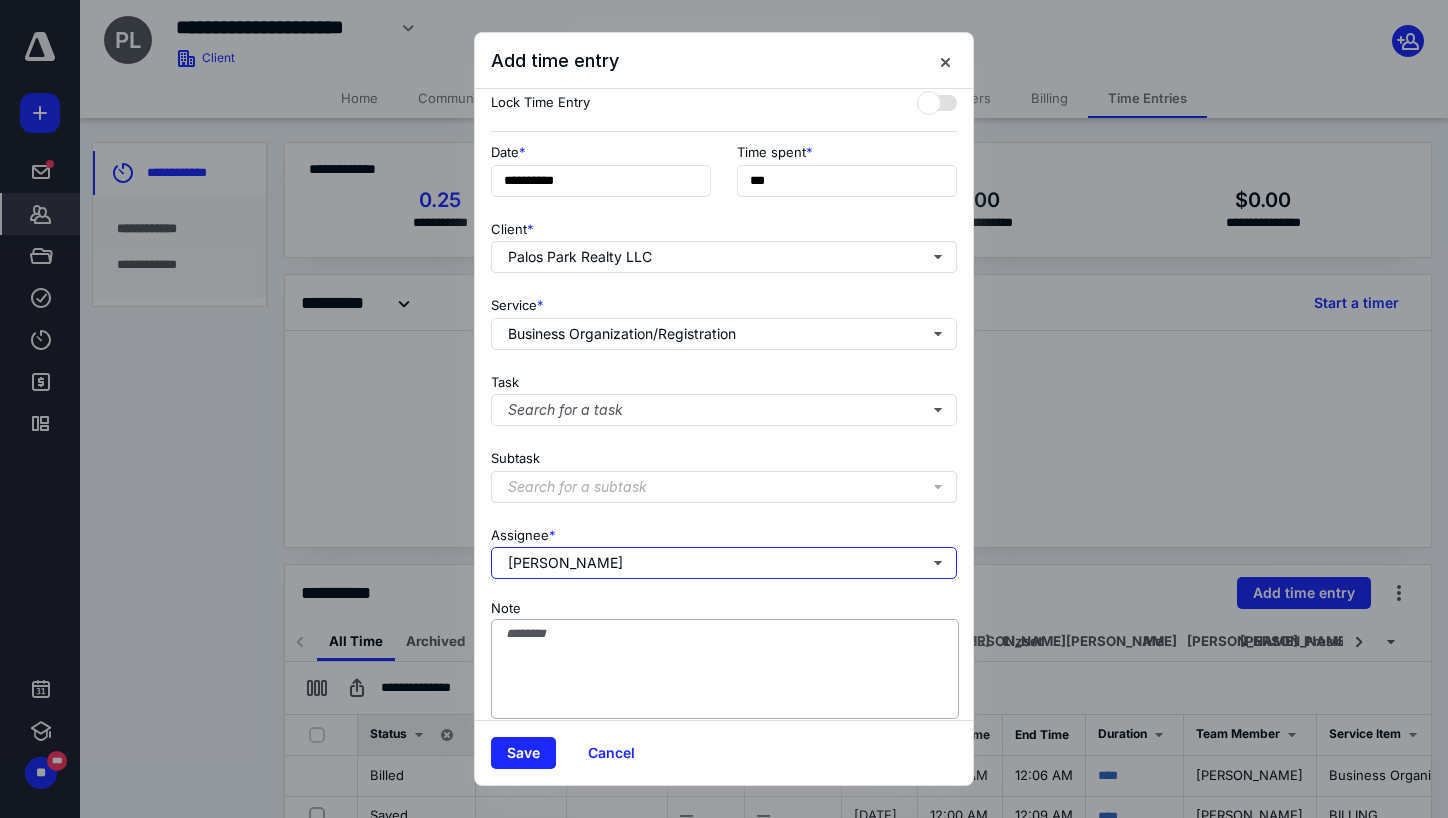 scroll, scrollTop: 84, scrollLeft: 0, axis: vertical 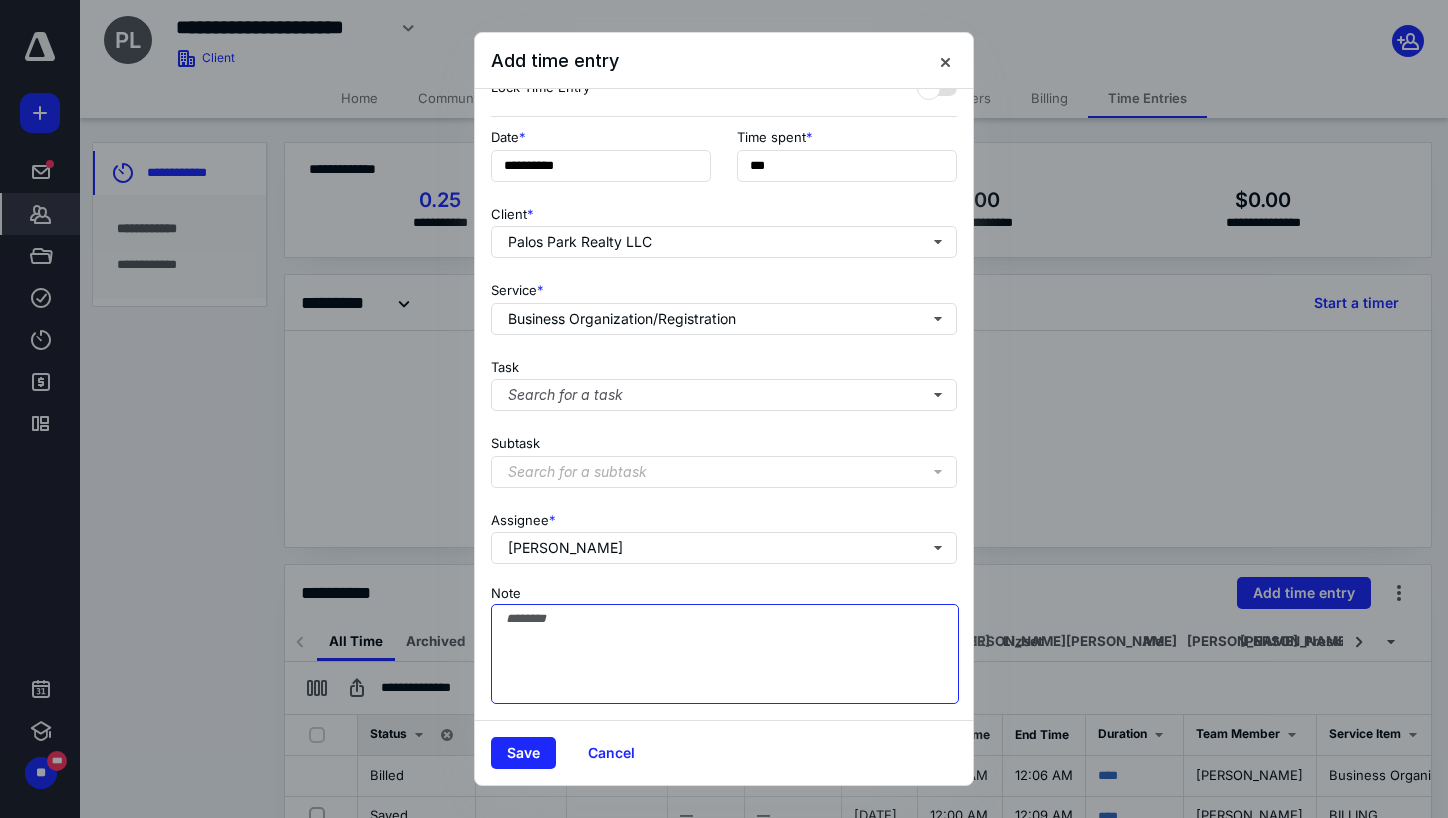 click on "Note" at bounding box center [725, 654] 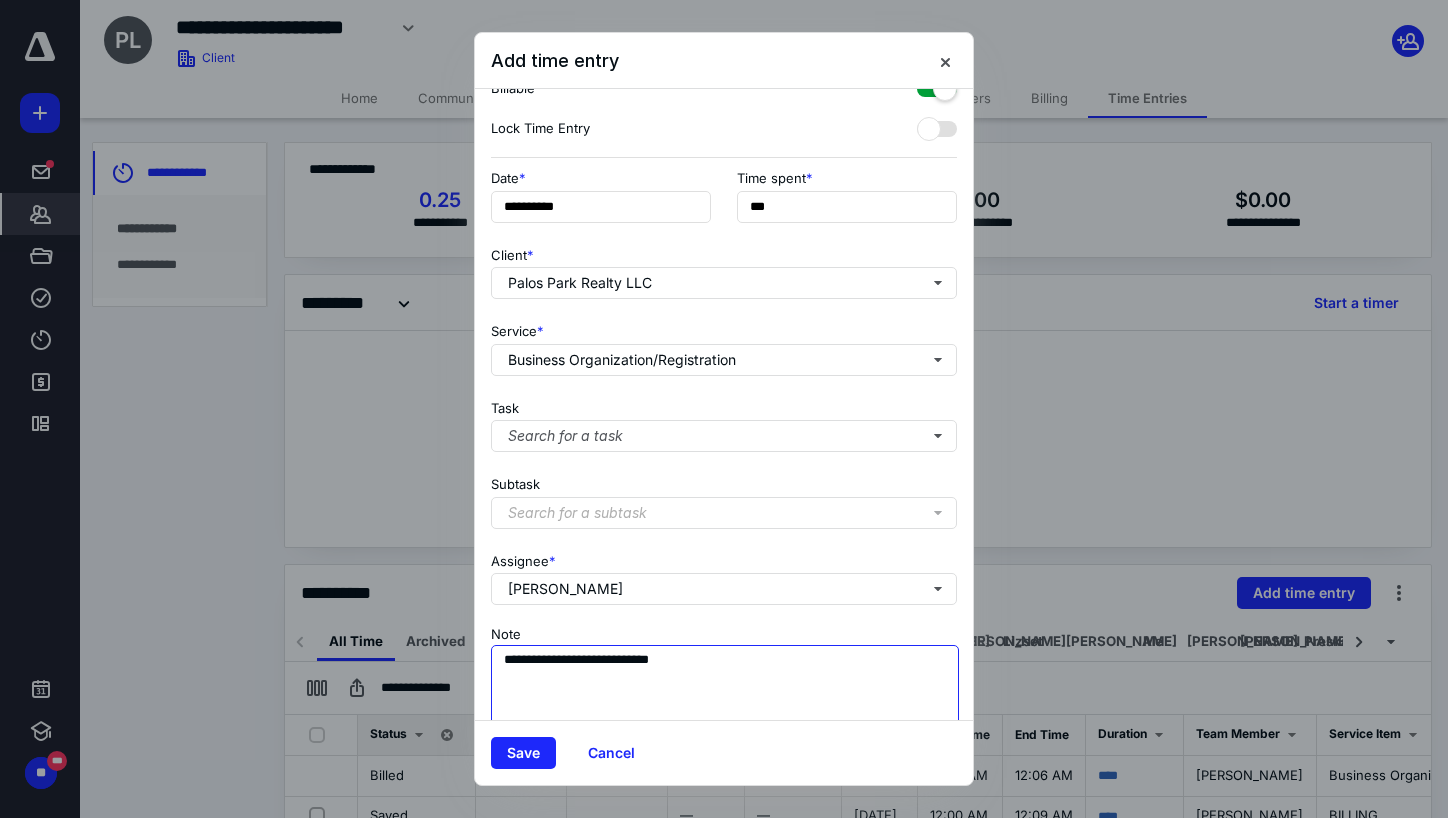 scroll, scrollTop: 0, scrollLeft: 0, axis: both 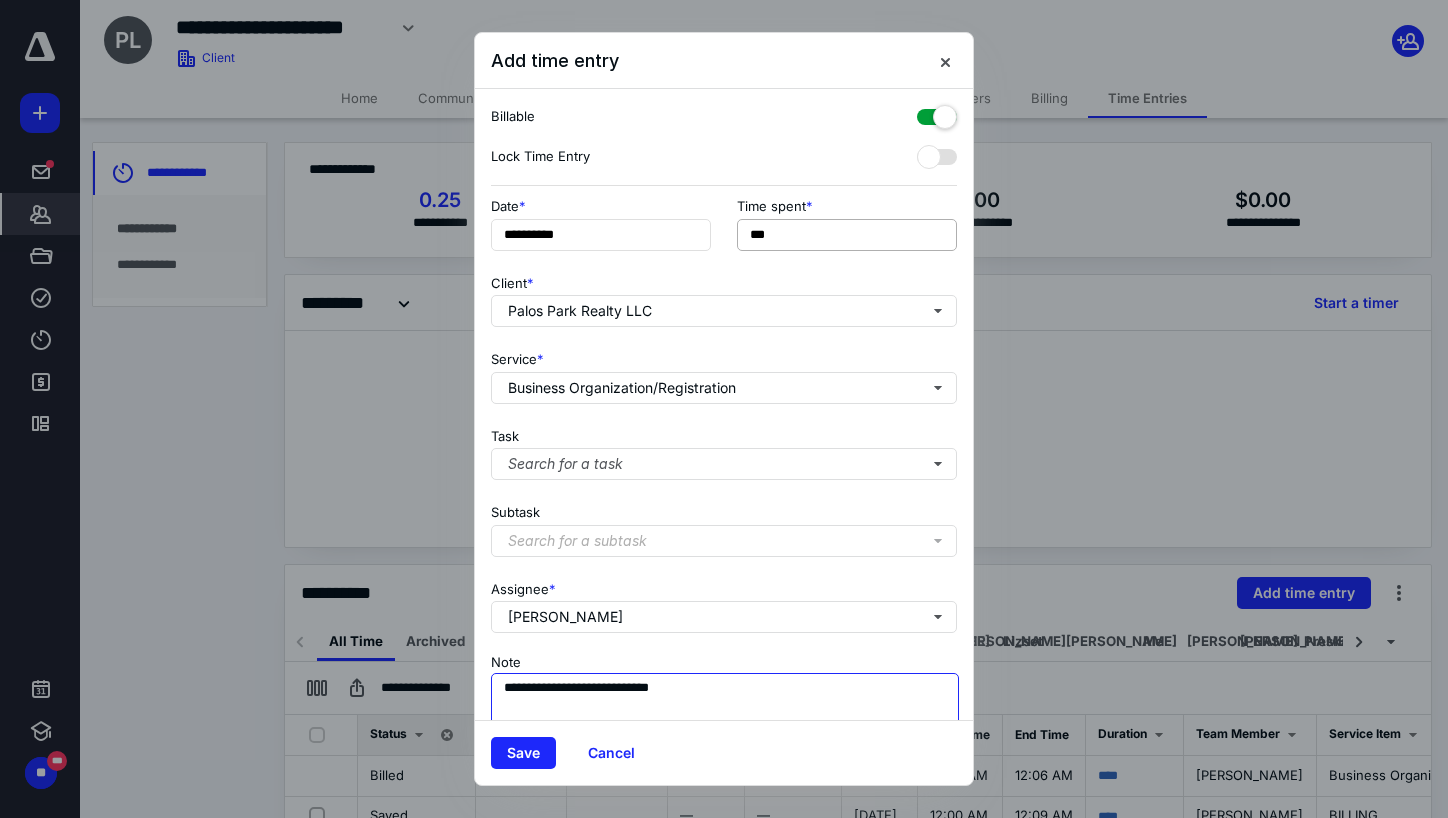 type on "**********" 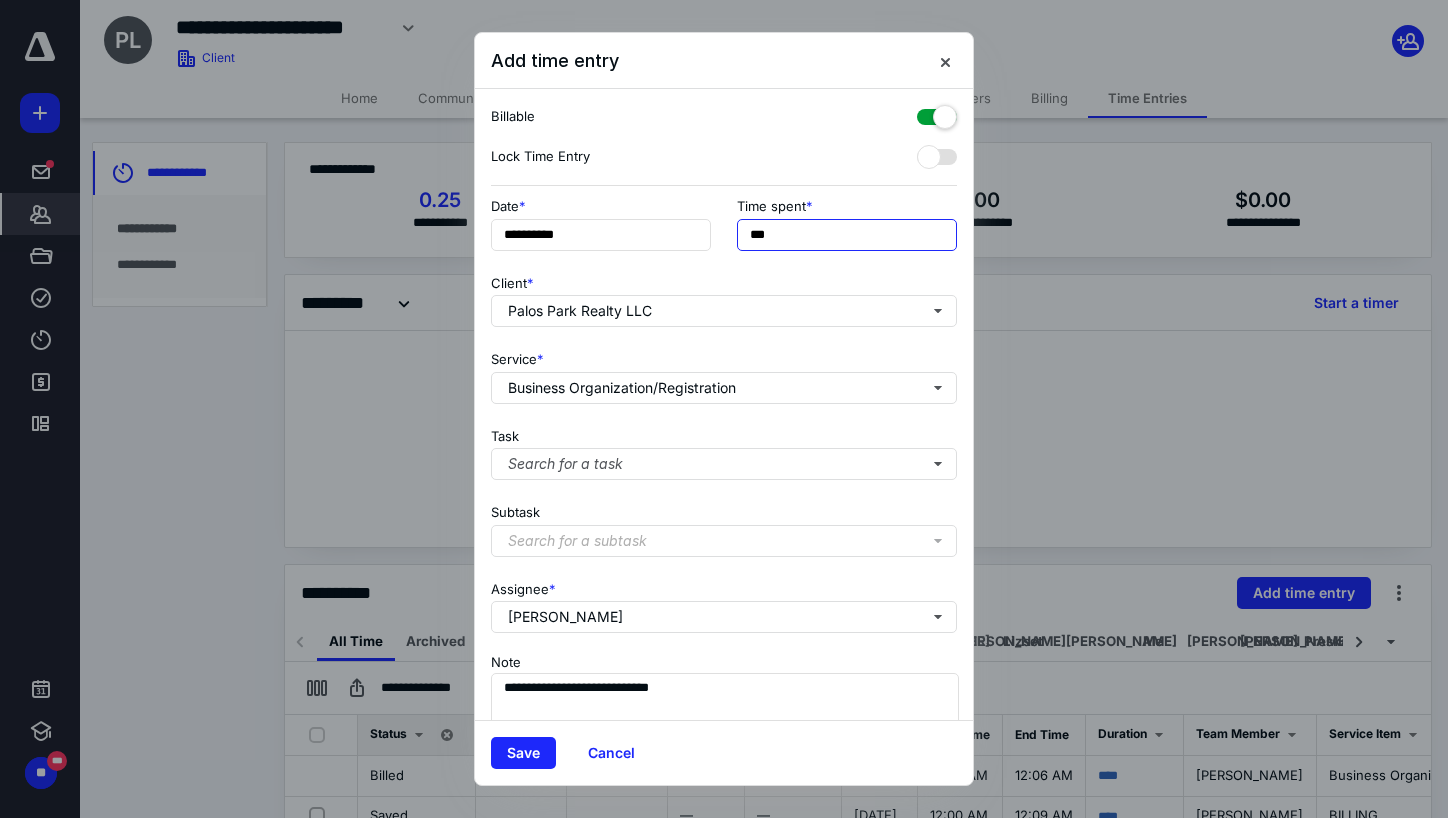 drag, startPoint x: 816, startPoint y: 247, endPoint x: 611, endPoint y: 275, distance: 206.90337 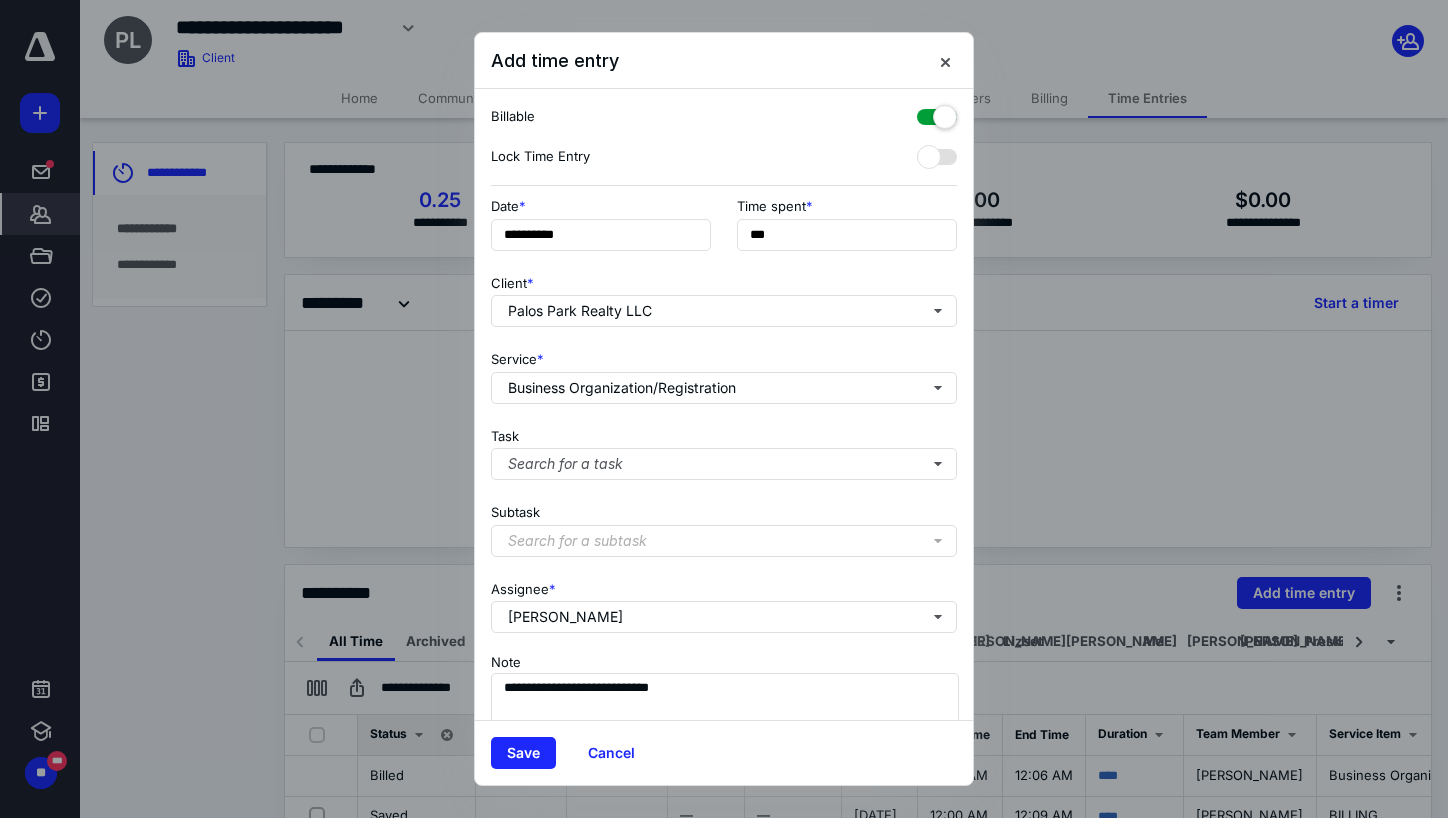 type on "**" 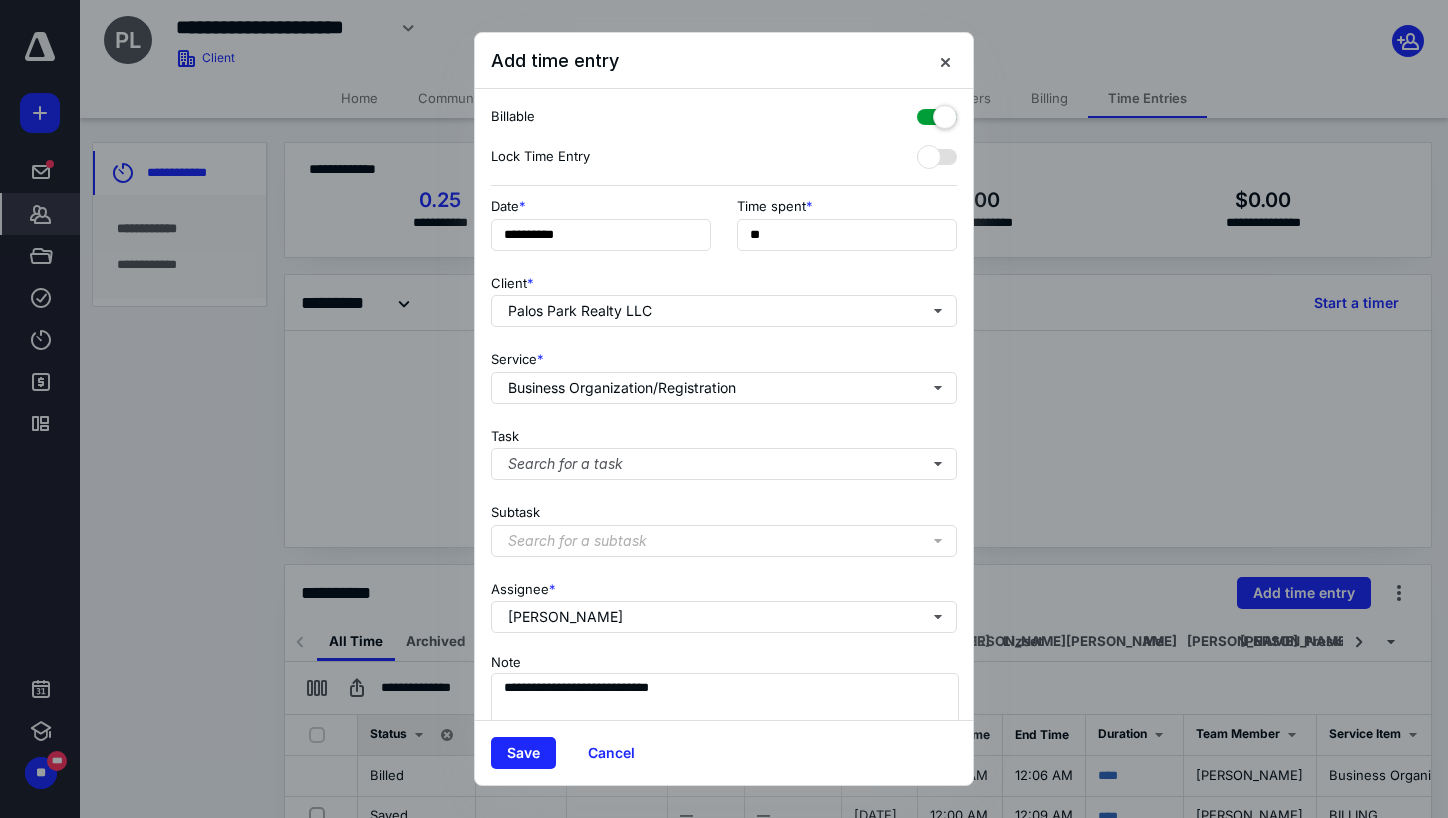 click on "Client * [GEOGRAPHIC_DATA] Realty LLC" at bounding box center (724, 297) 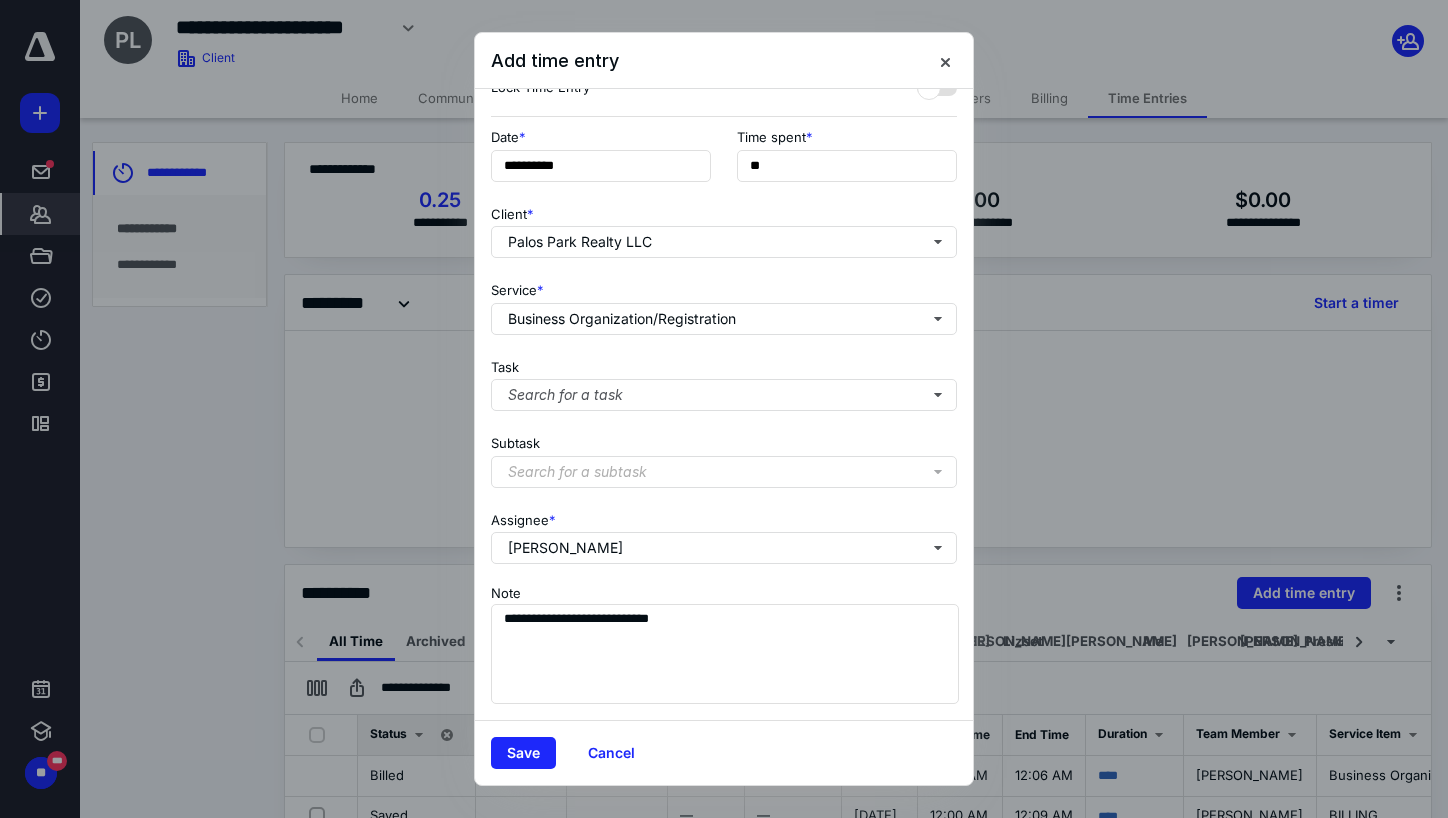 scroll, scrollTop: 0, scrollLeft: 0, axis: both 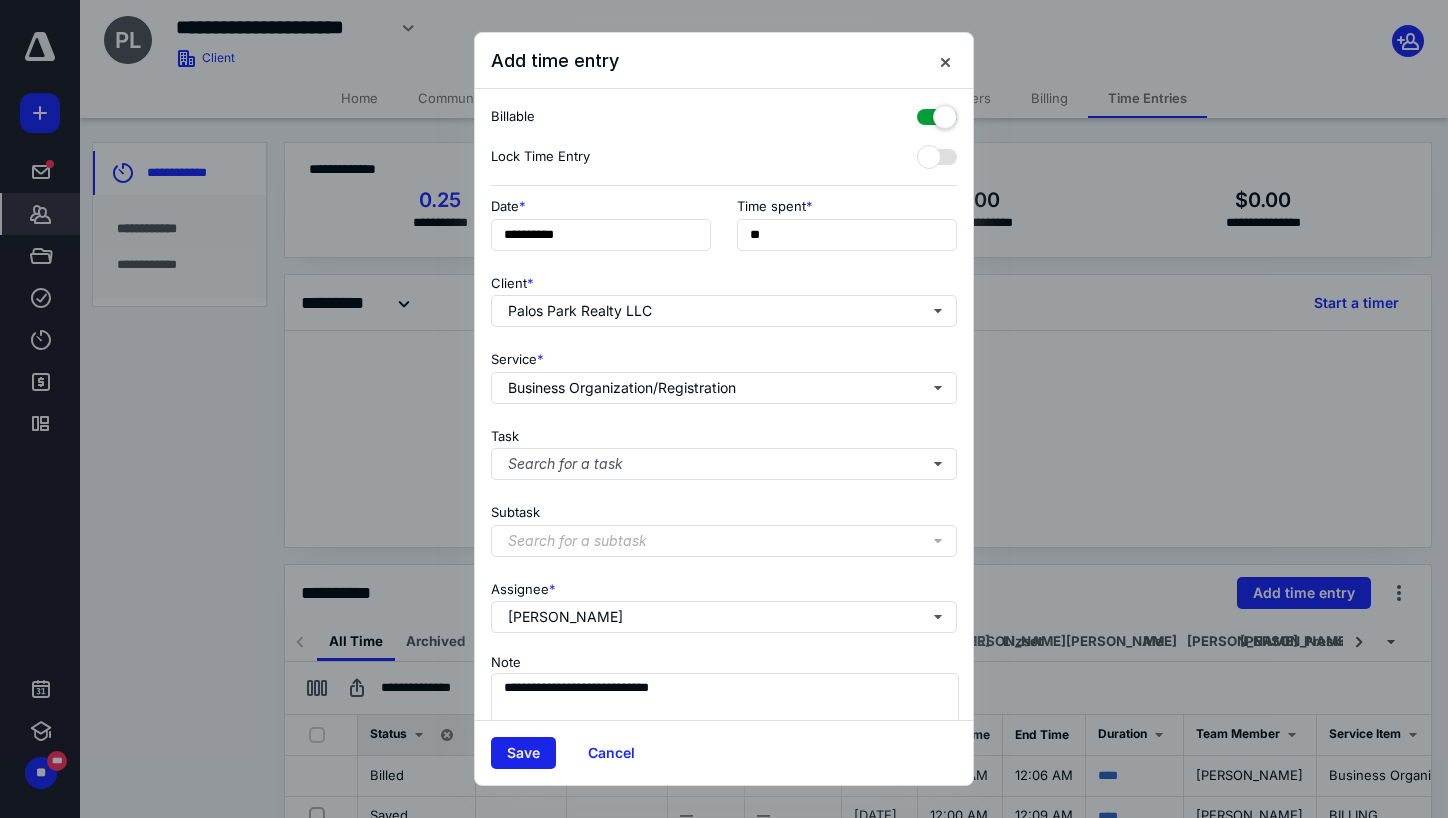click on "Save" at bounding box center (523, 753) 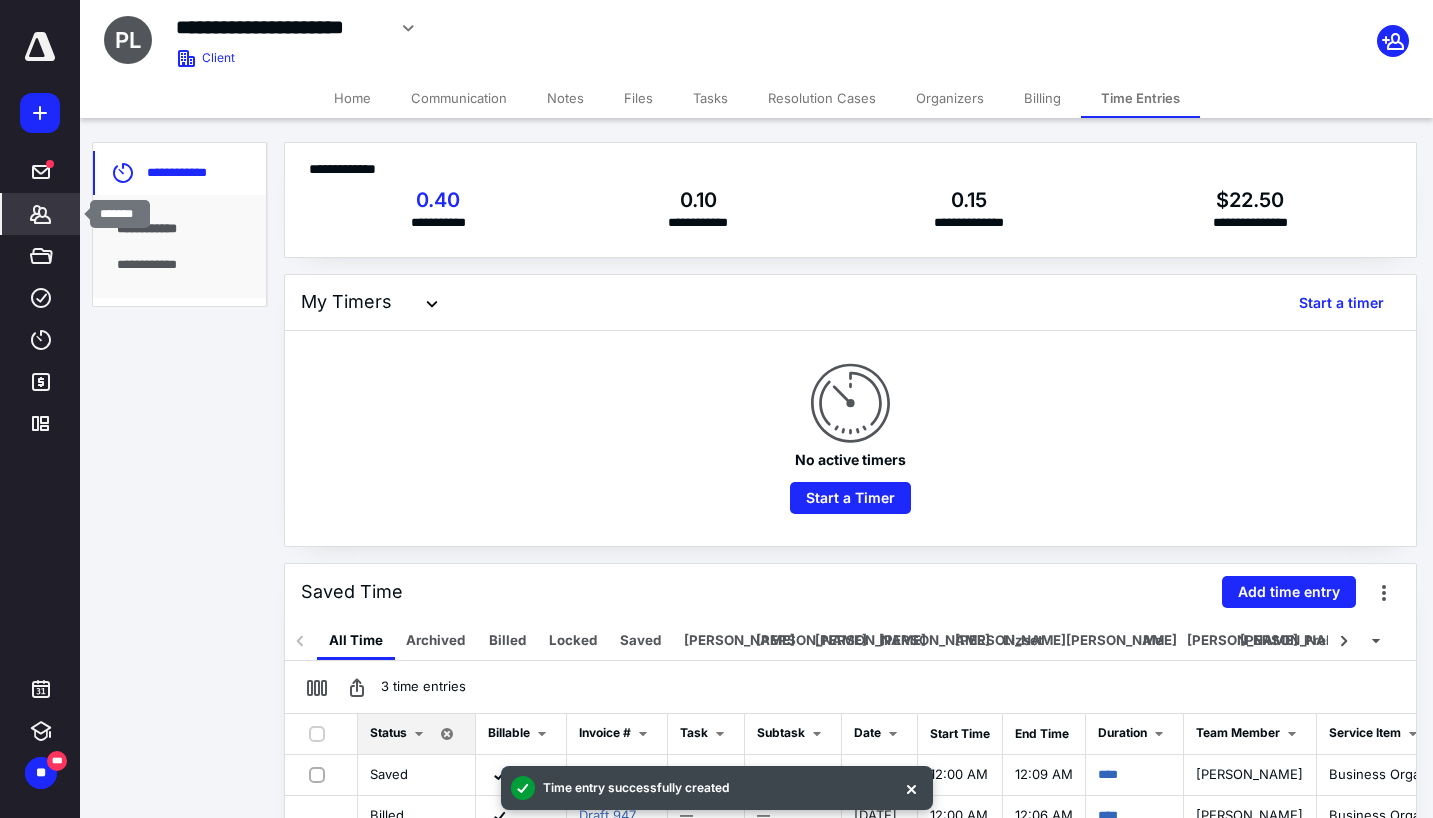 click 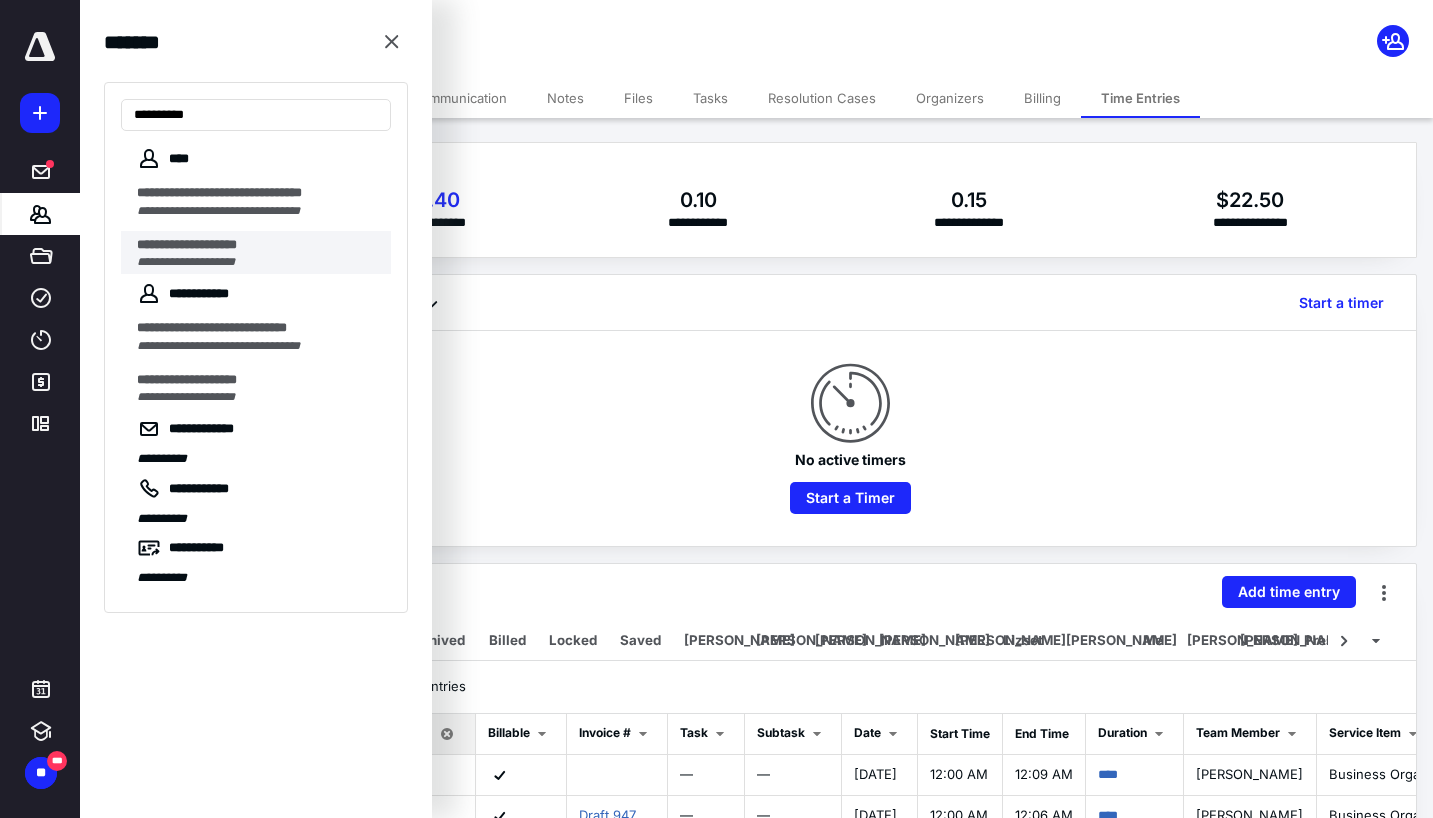 type on "*********" 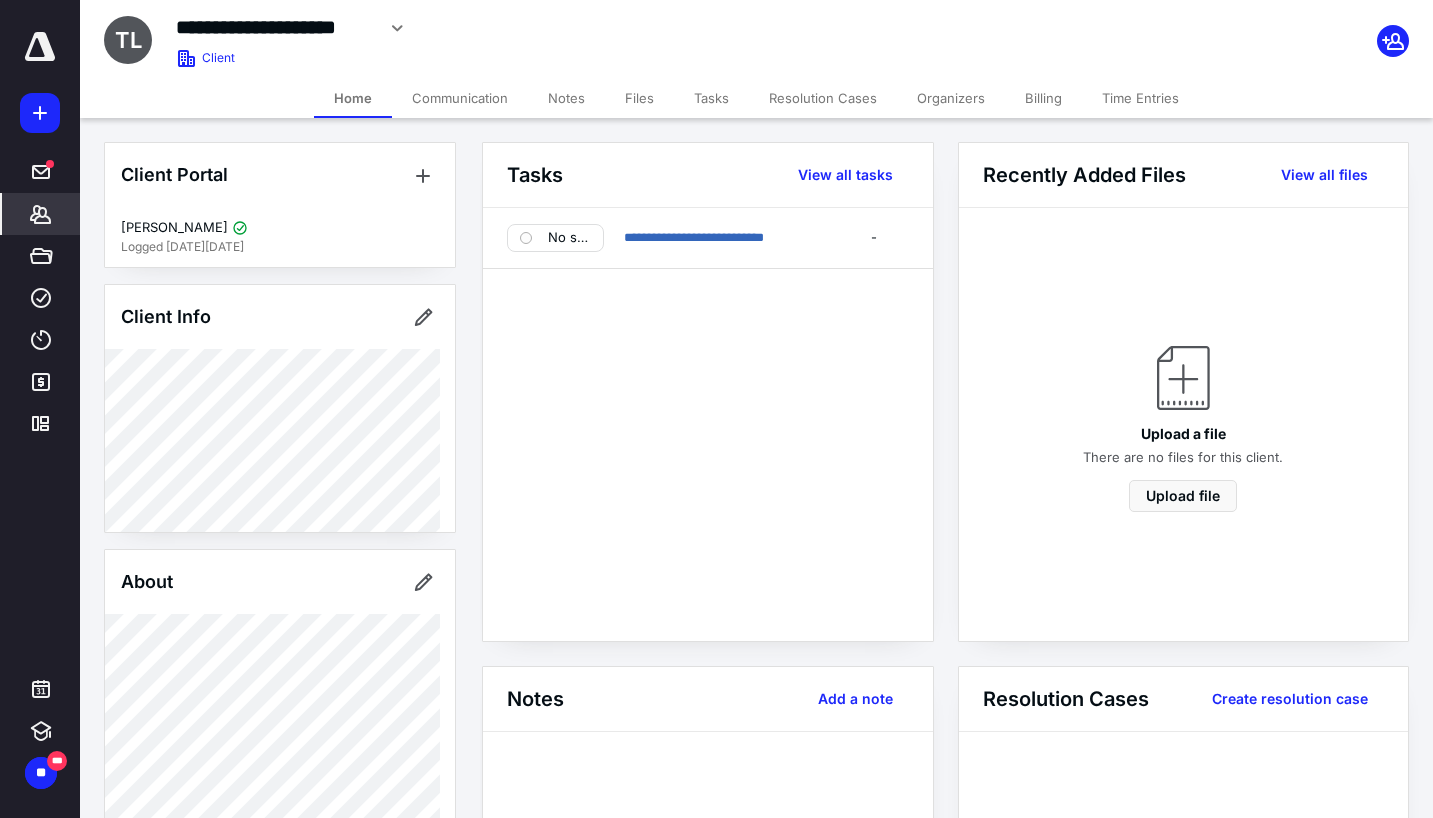 click on "Billing" at bounding box center (1043, 98) 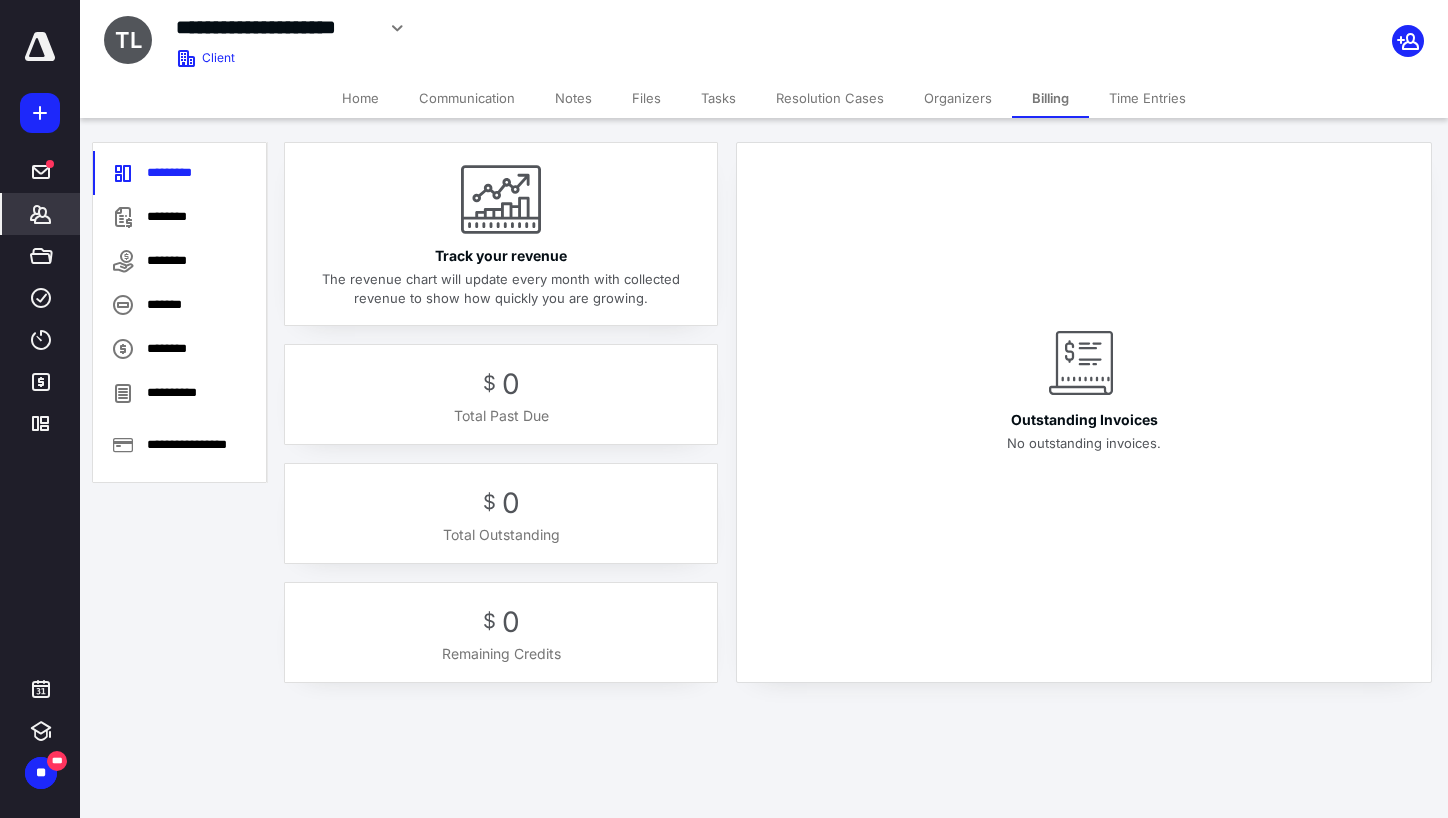 click on "Home" at bounding box center [360, 98] 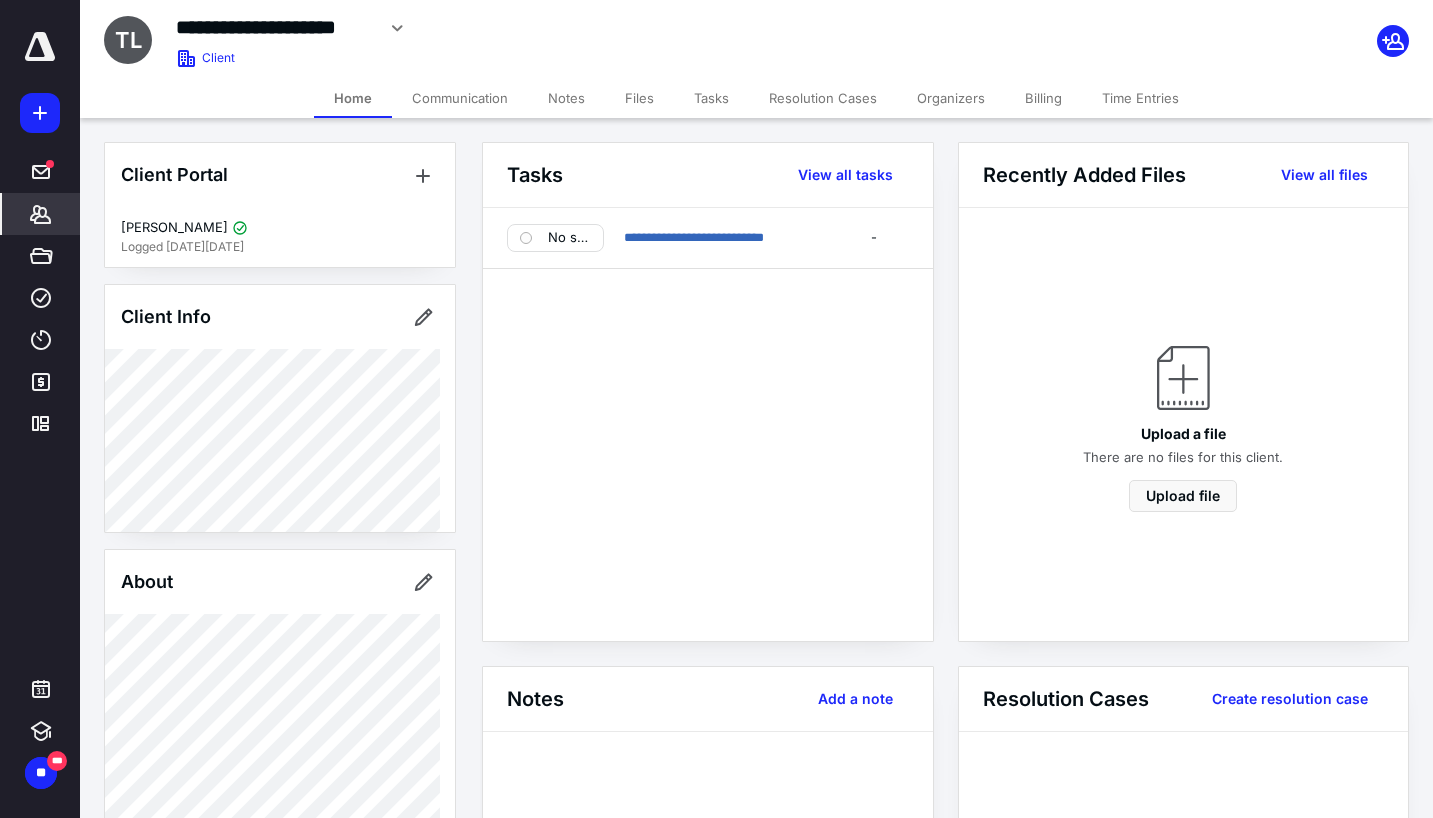 click at bounding box center (1197, 28) 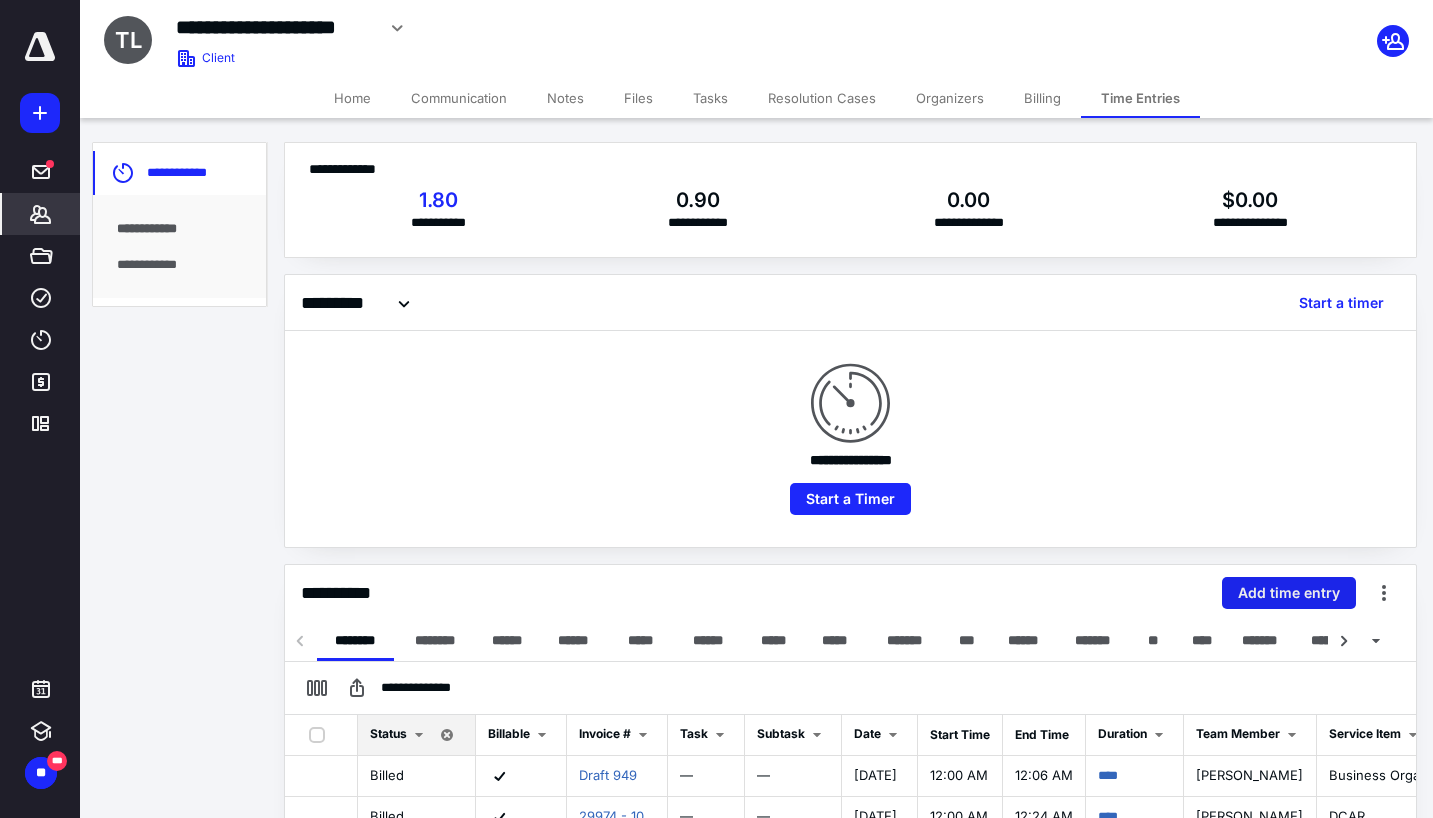 click on "Add time entry" at bounding box center (1289, 593) 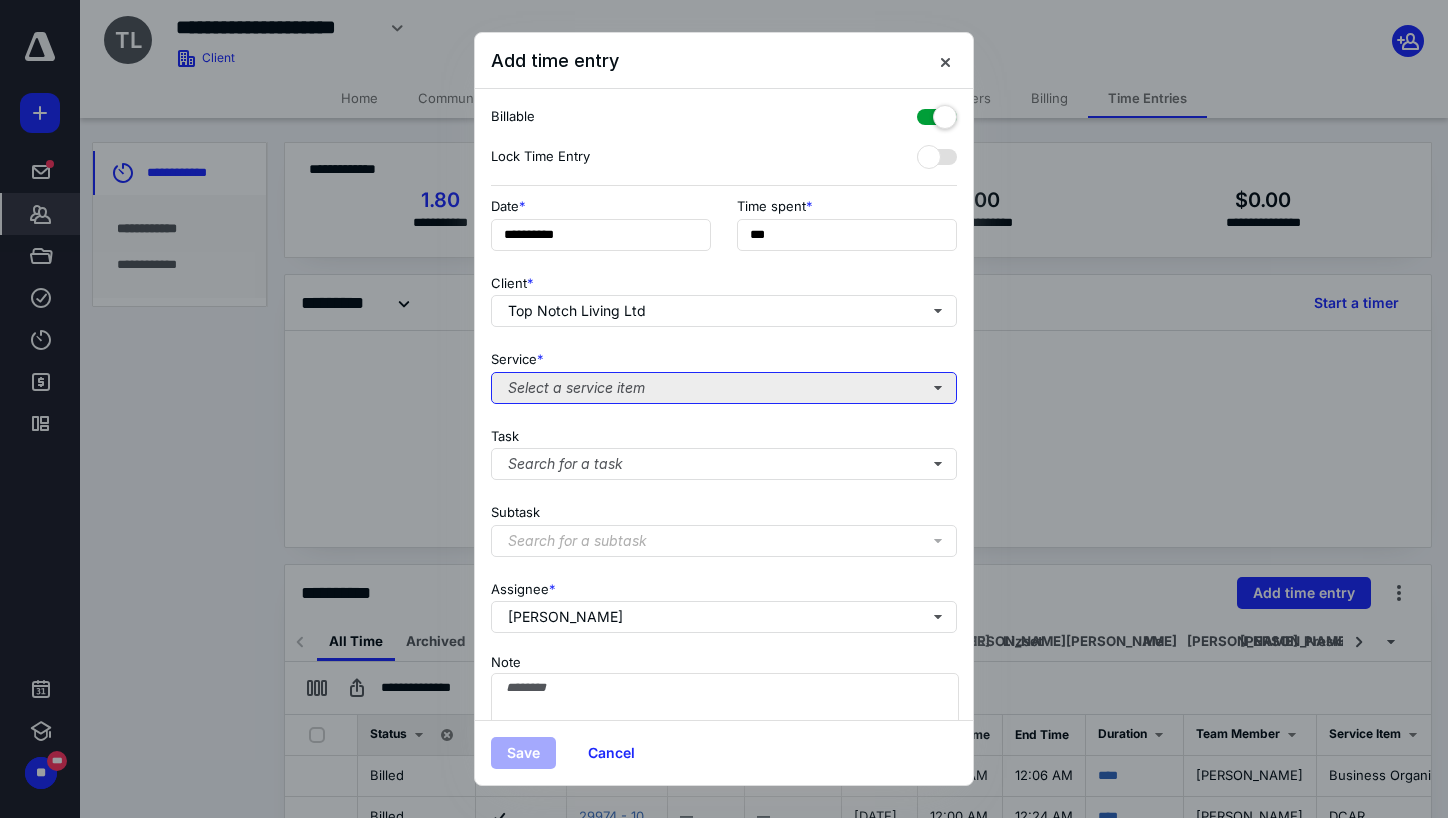 click on "Select a service item" at bounding box center (724, 388) 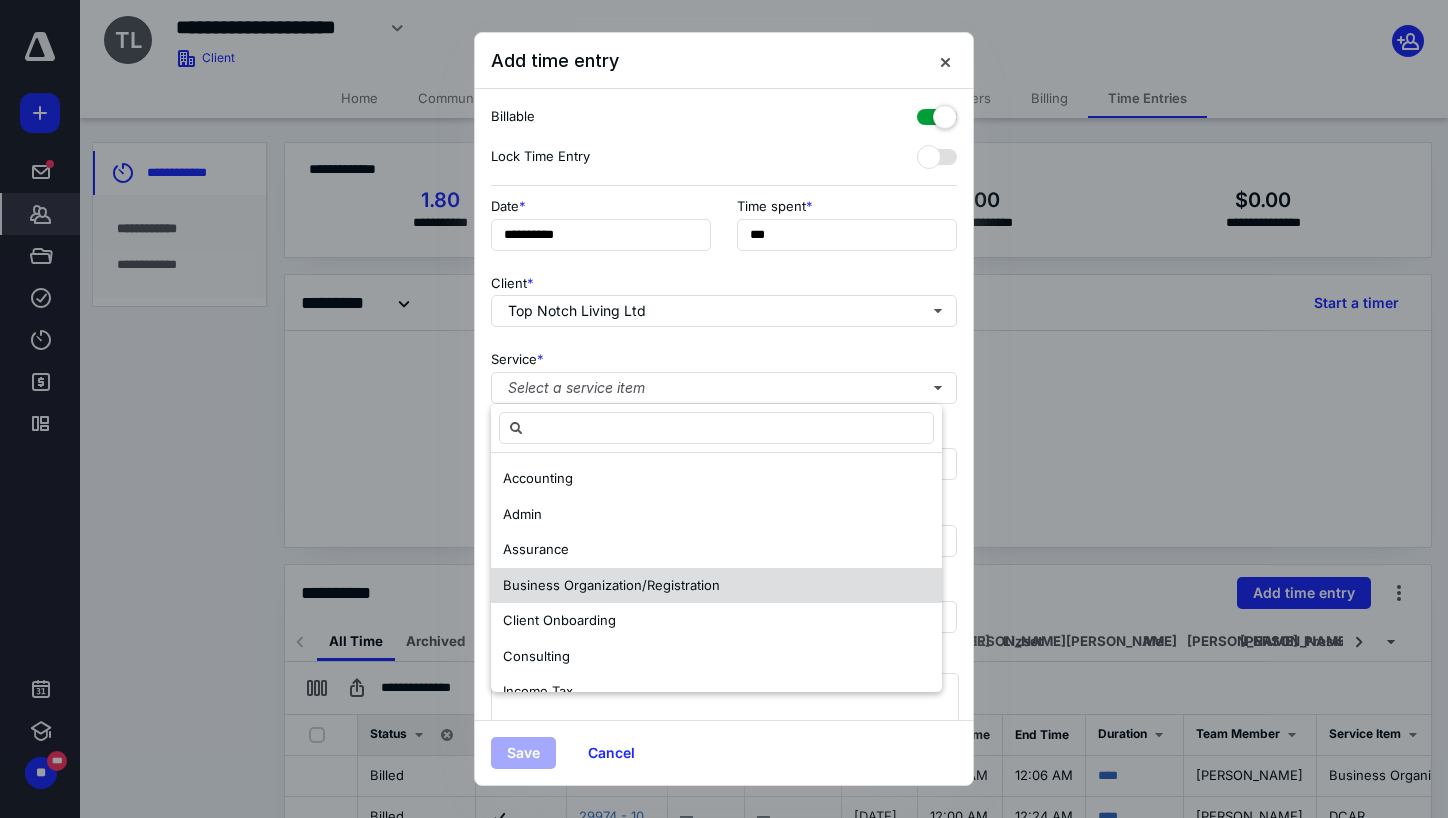 click on "Business Organization/Registration" at bounding box center [611, 585] 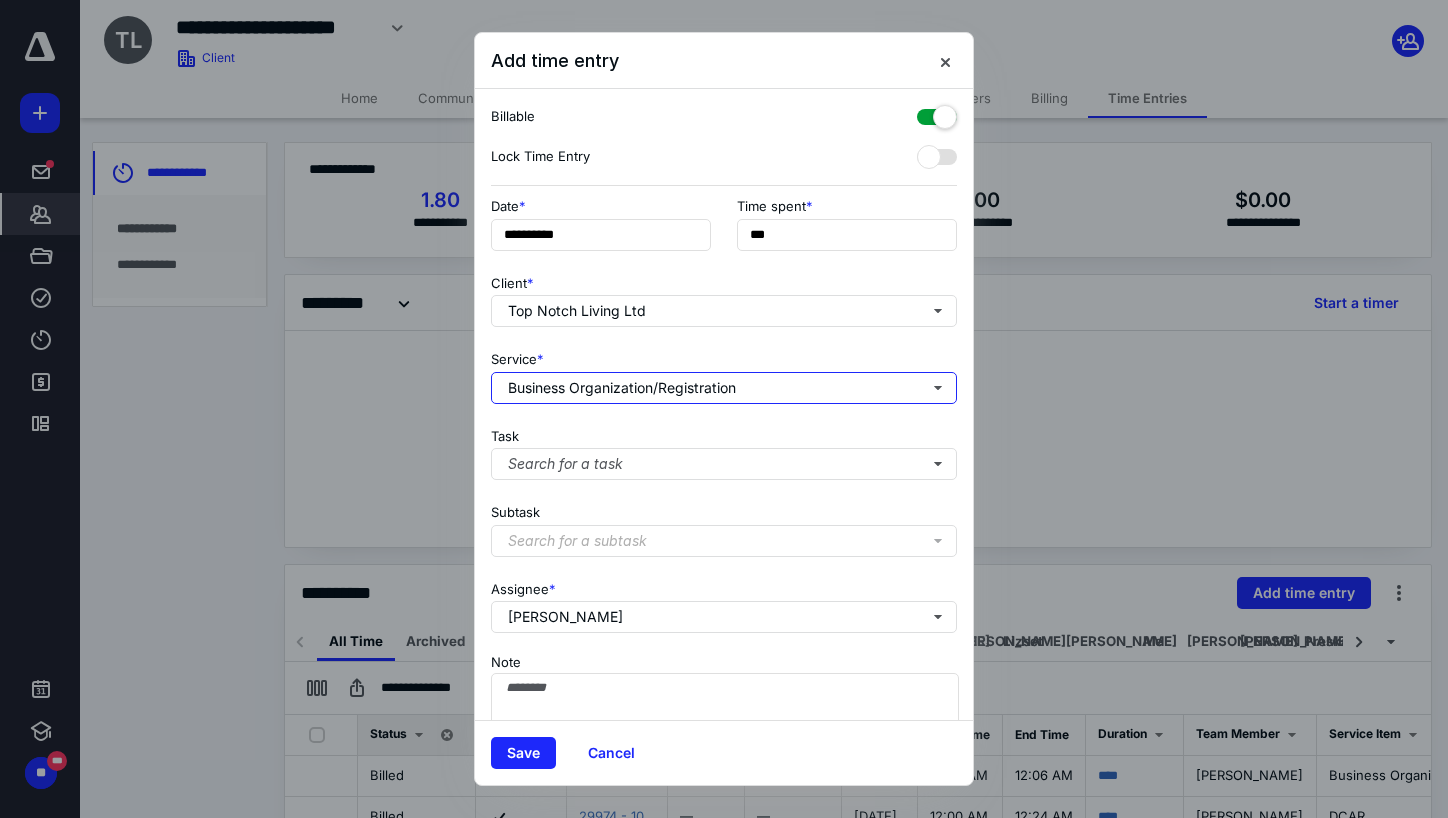 scroll, scrollTop: 84, scrollLeft: 0, axis: vertical 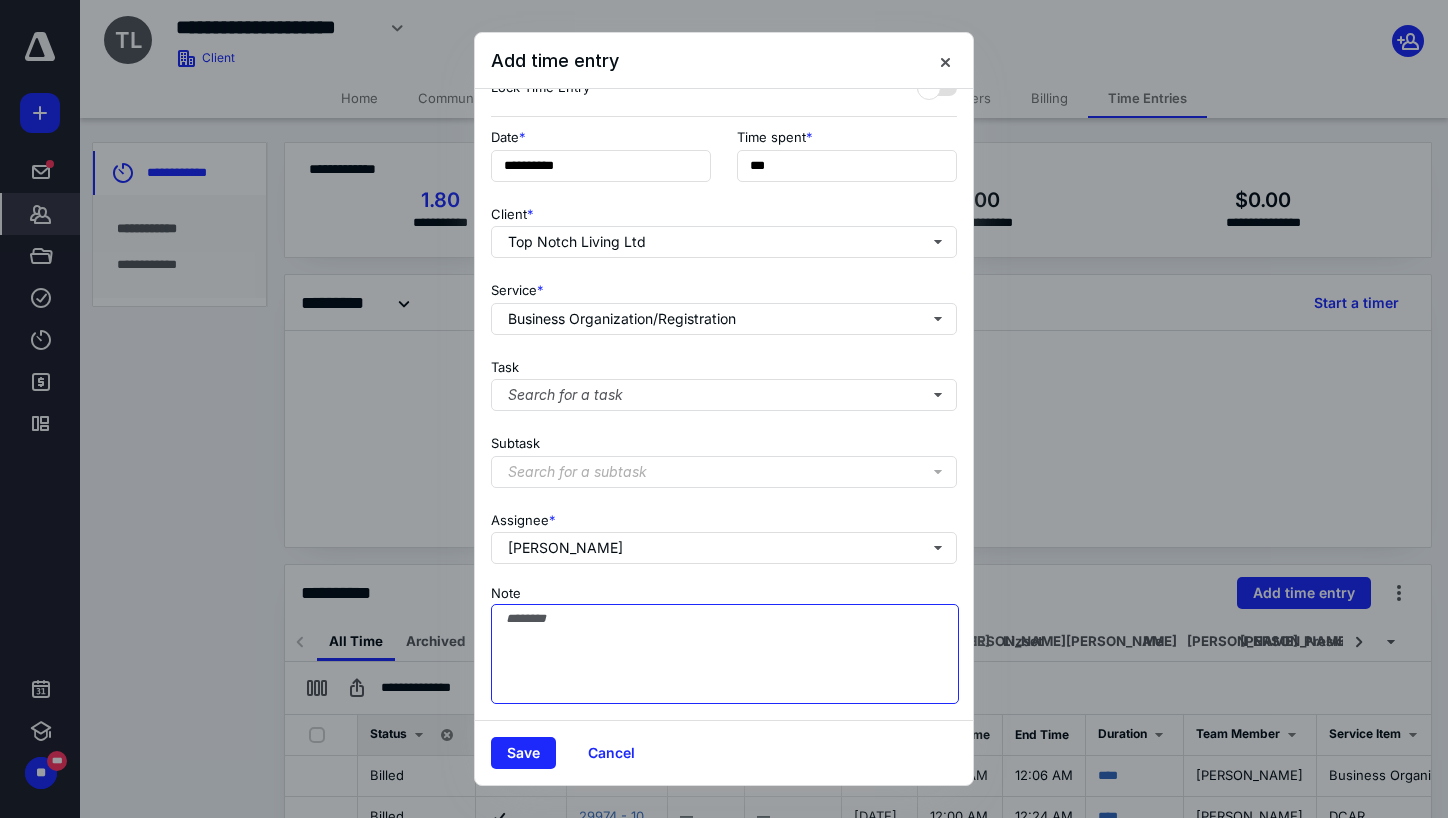 click on "Note" at bounding box center [725, 654] 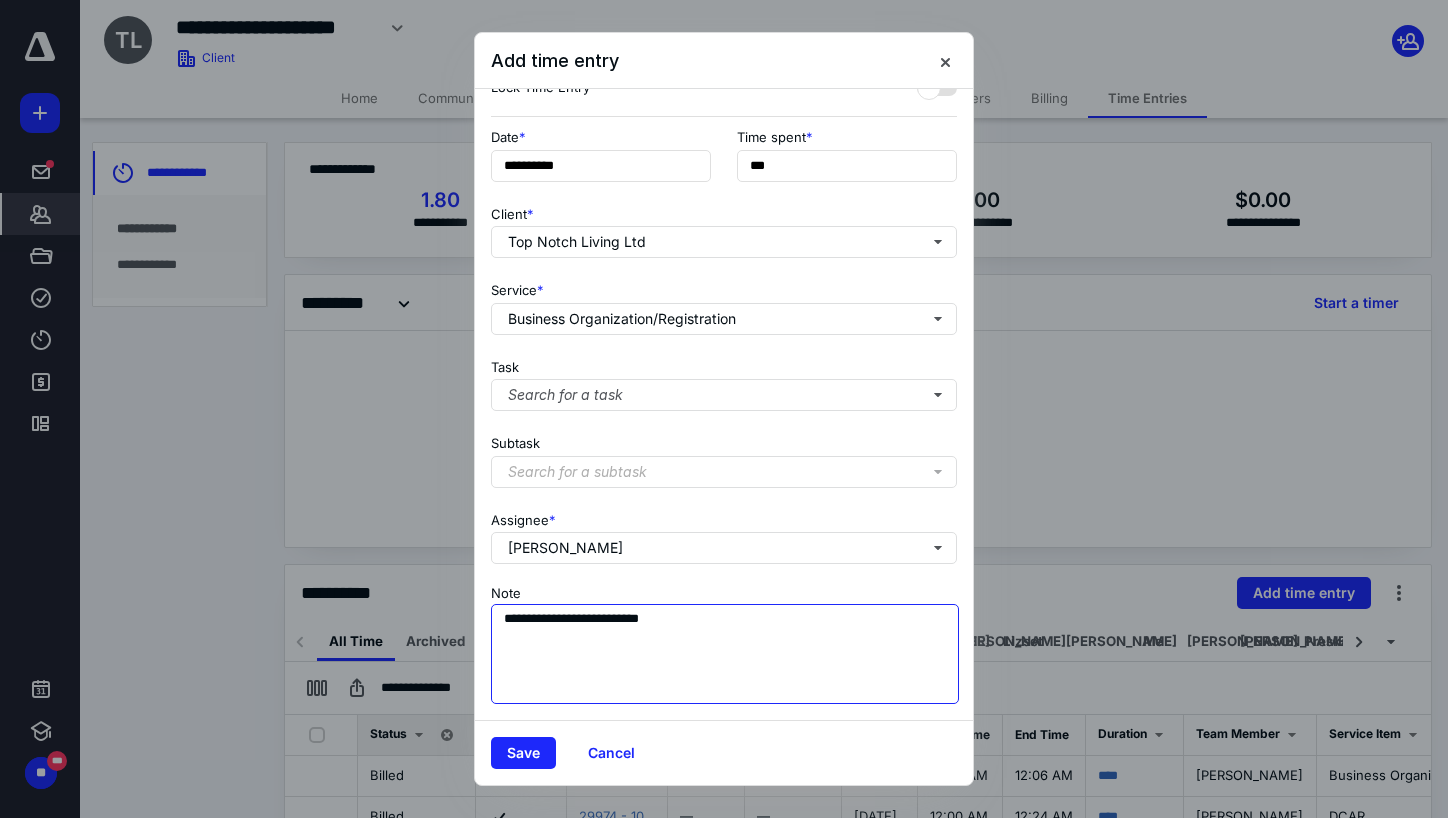 scroll, scrollTop: 0, scrollLeft: 0, axis: both 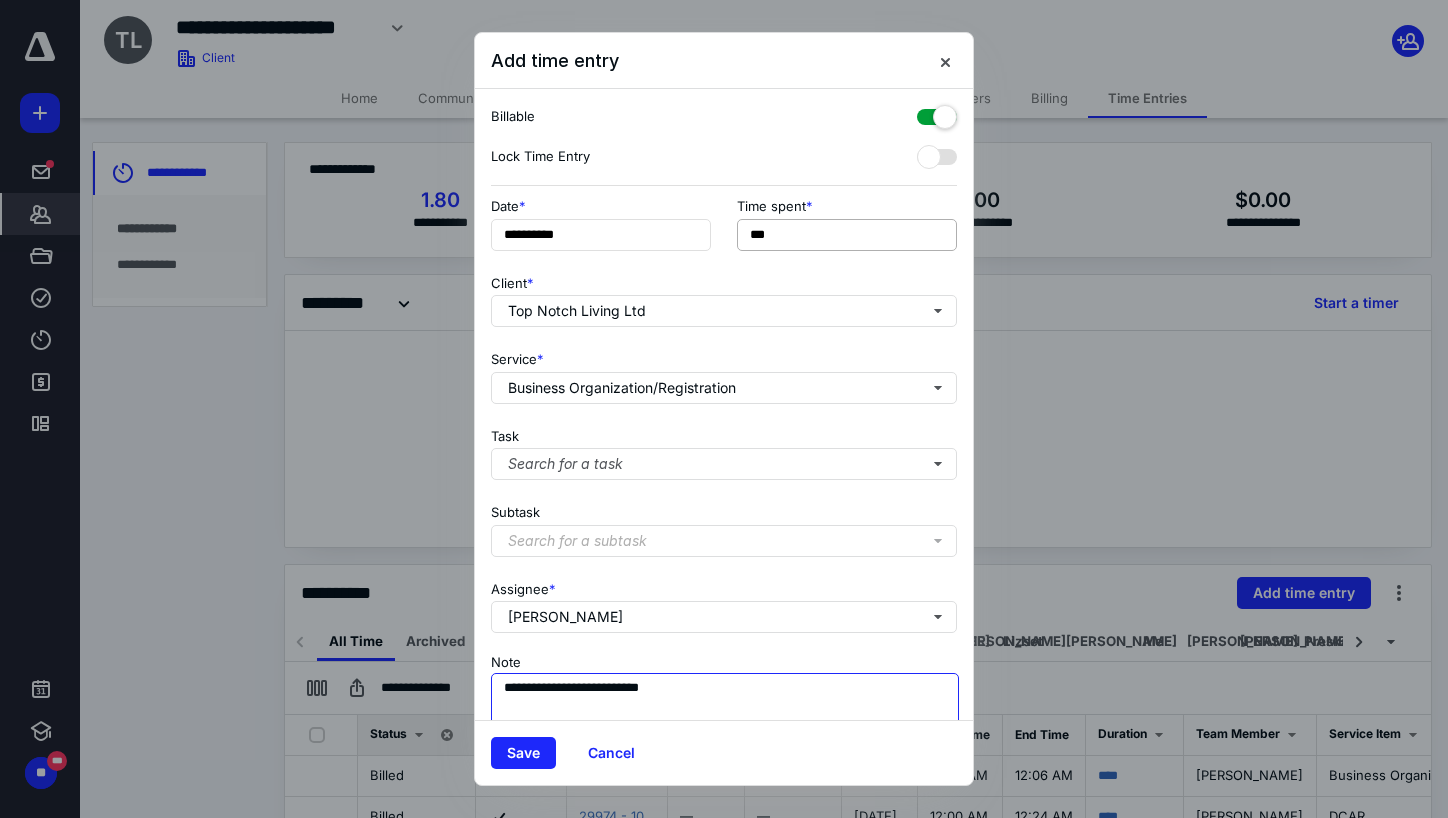 type on "**********" 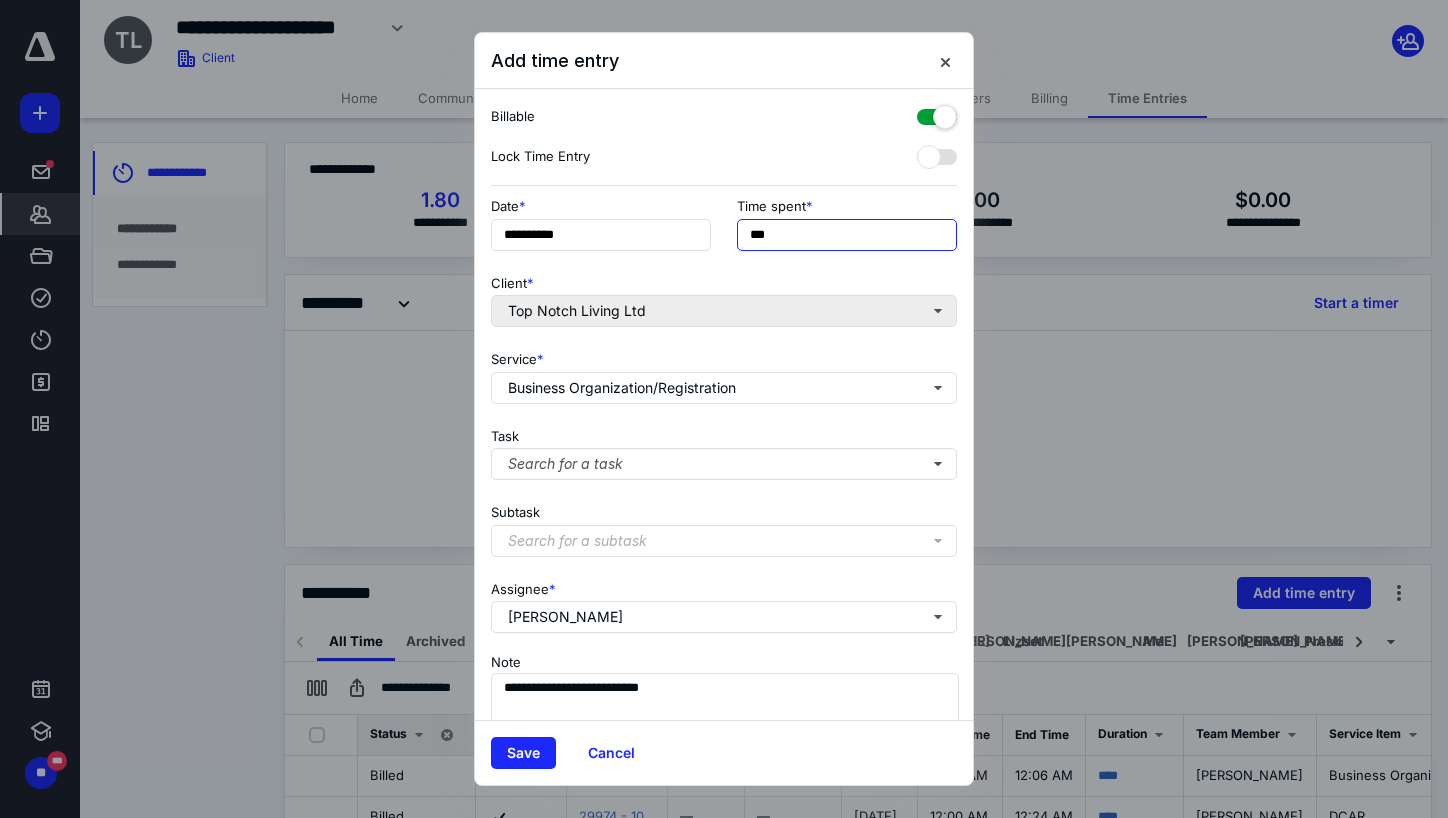 drag, startPoint x: 758, startPoint y: 241, endPoint x: 527, endPoint y: 320, distance: 244.13521 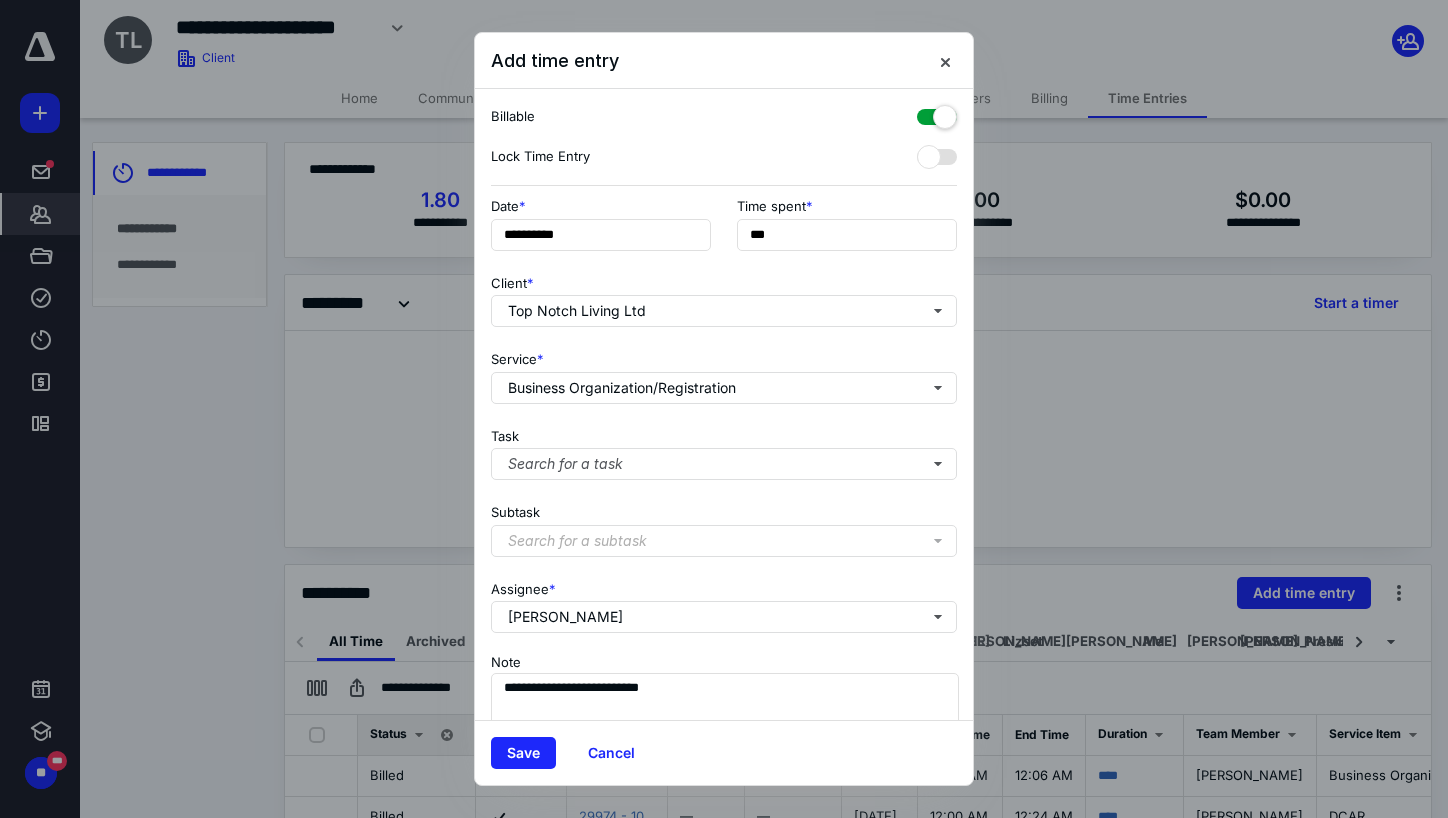 type on "**" 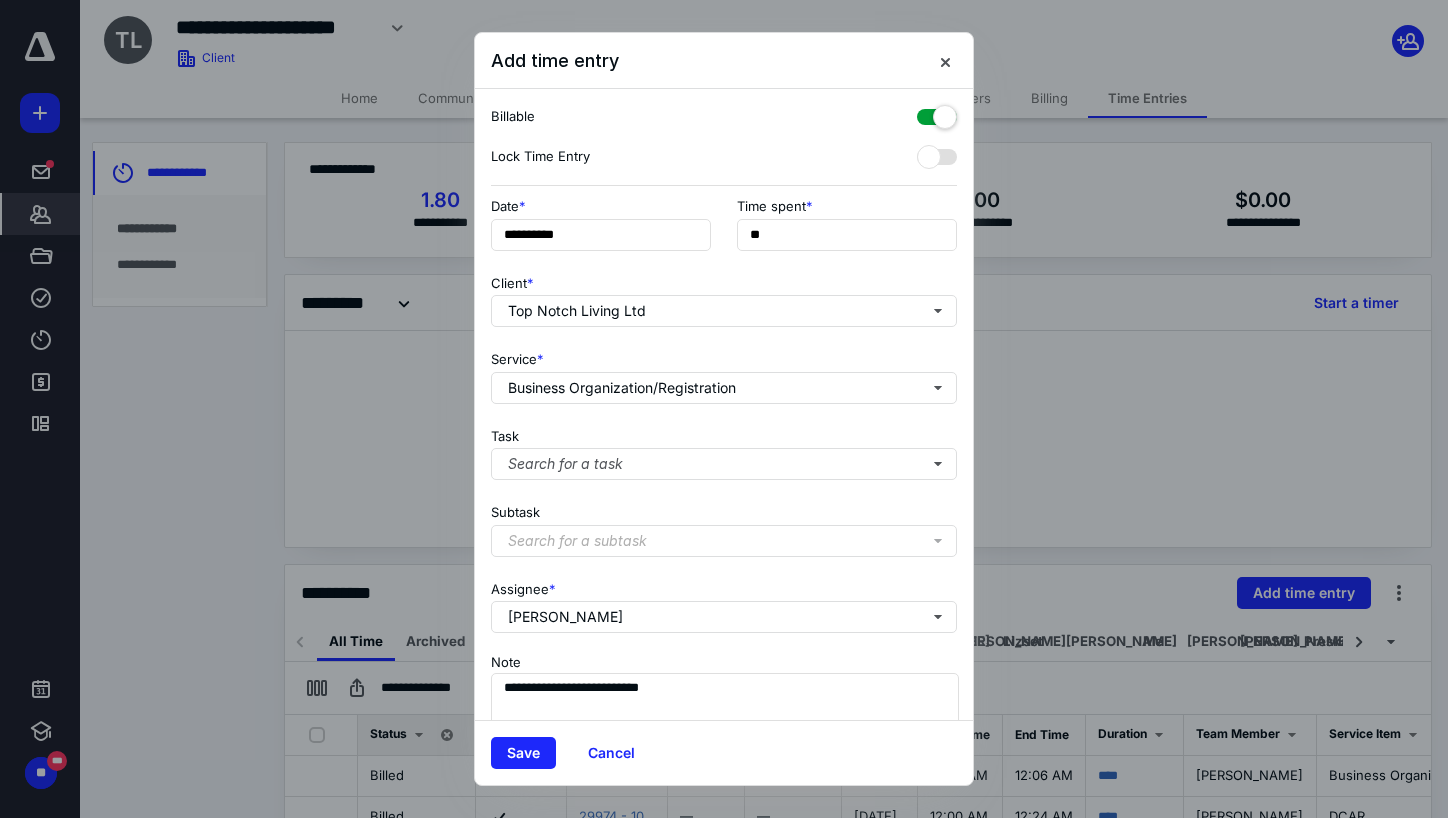 click on "Client *" at bounding box center [512, 281] 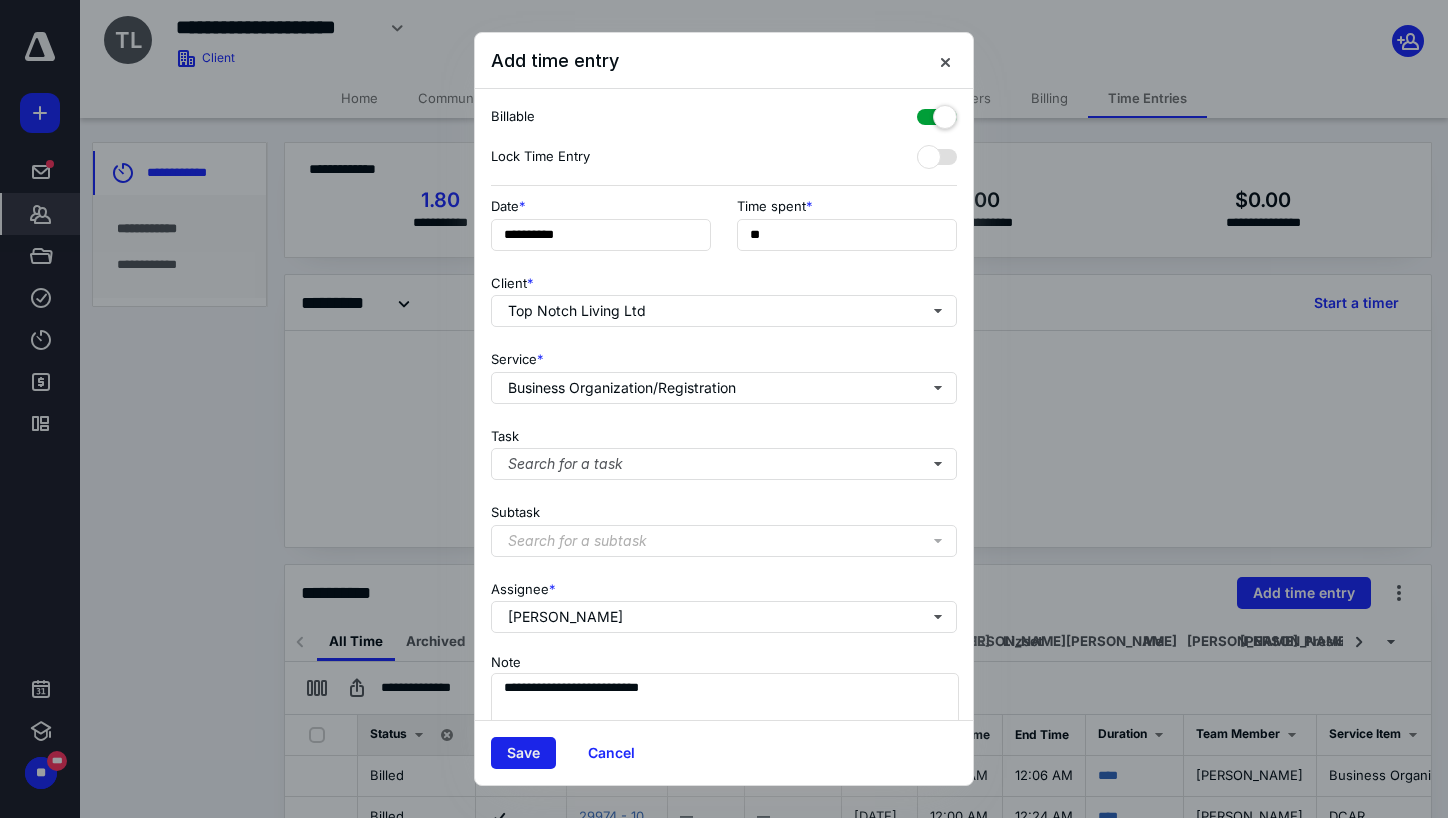 click on "Save" at bounding box center (523, 753) 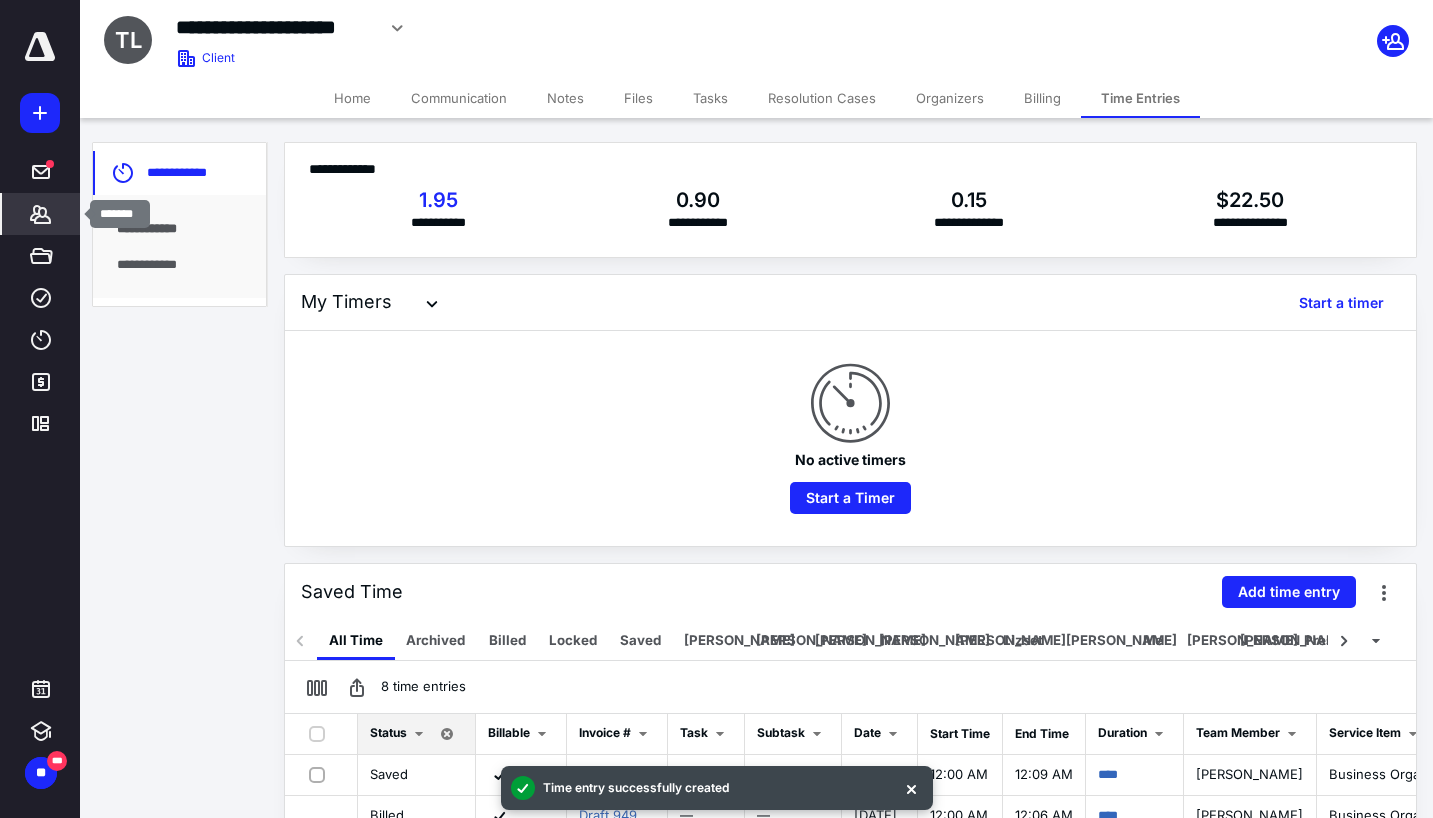 click on "*******" at bounding box center (41, 214) 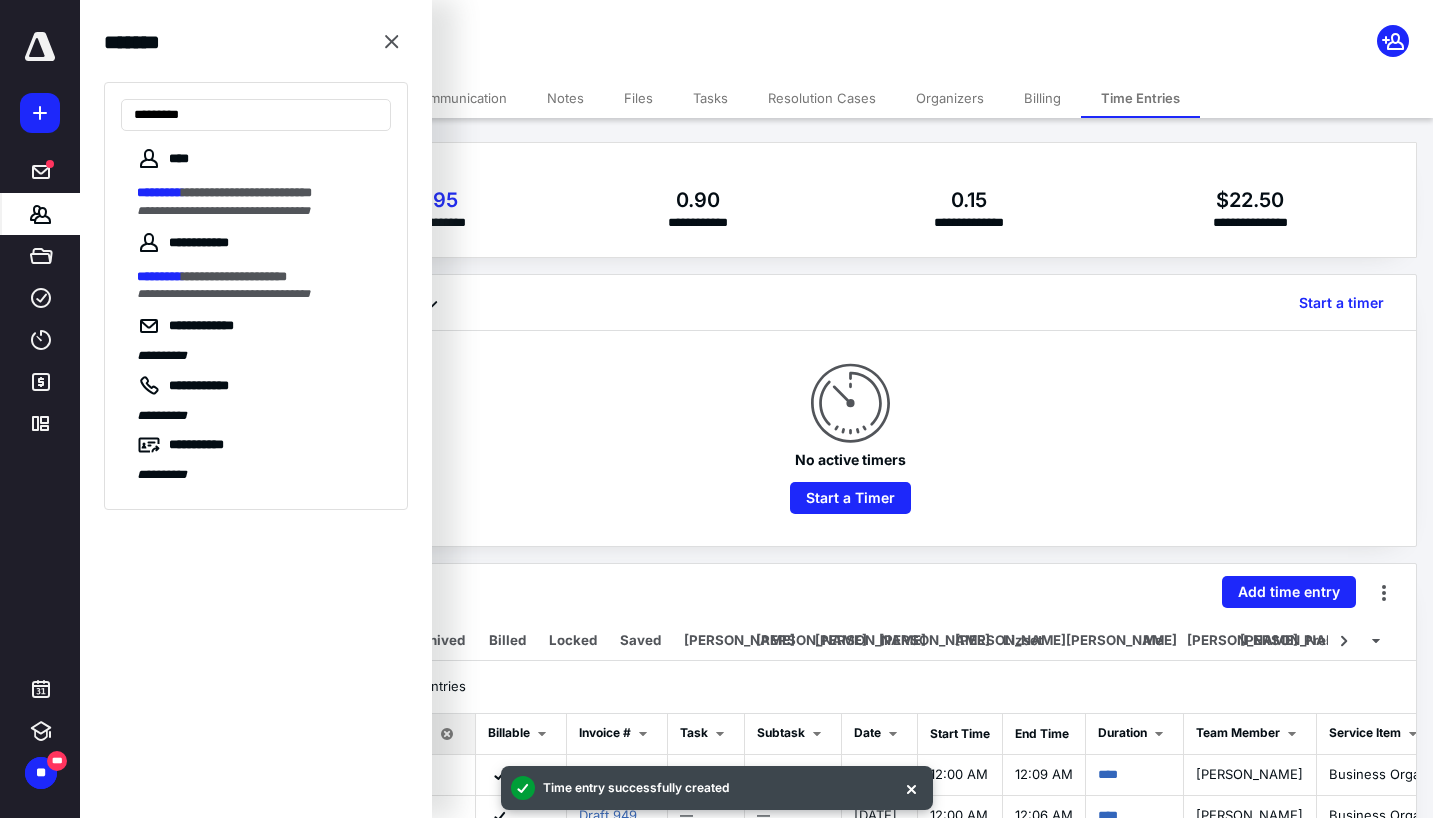 type on "*********" 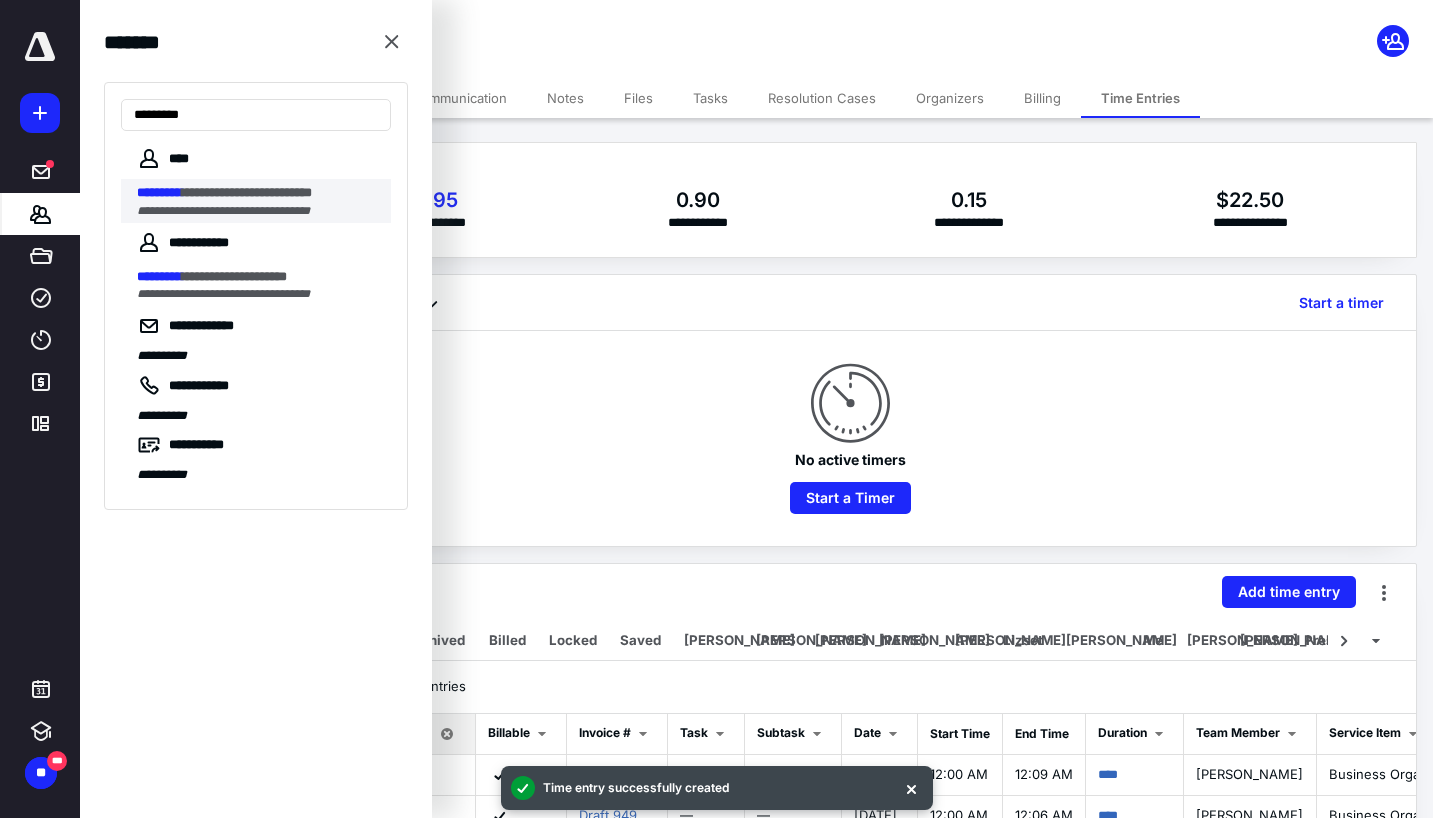 drag, startPoint x: 136, startPoint y: 206, endPoint x: 181, endPoint y: 196, distance: 46.09772 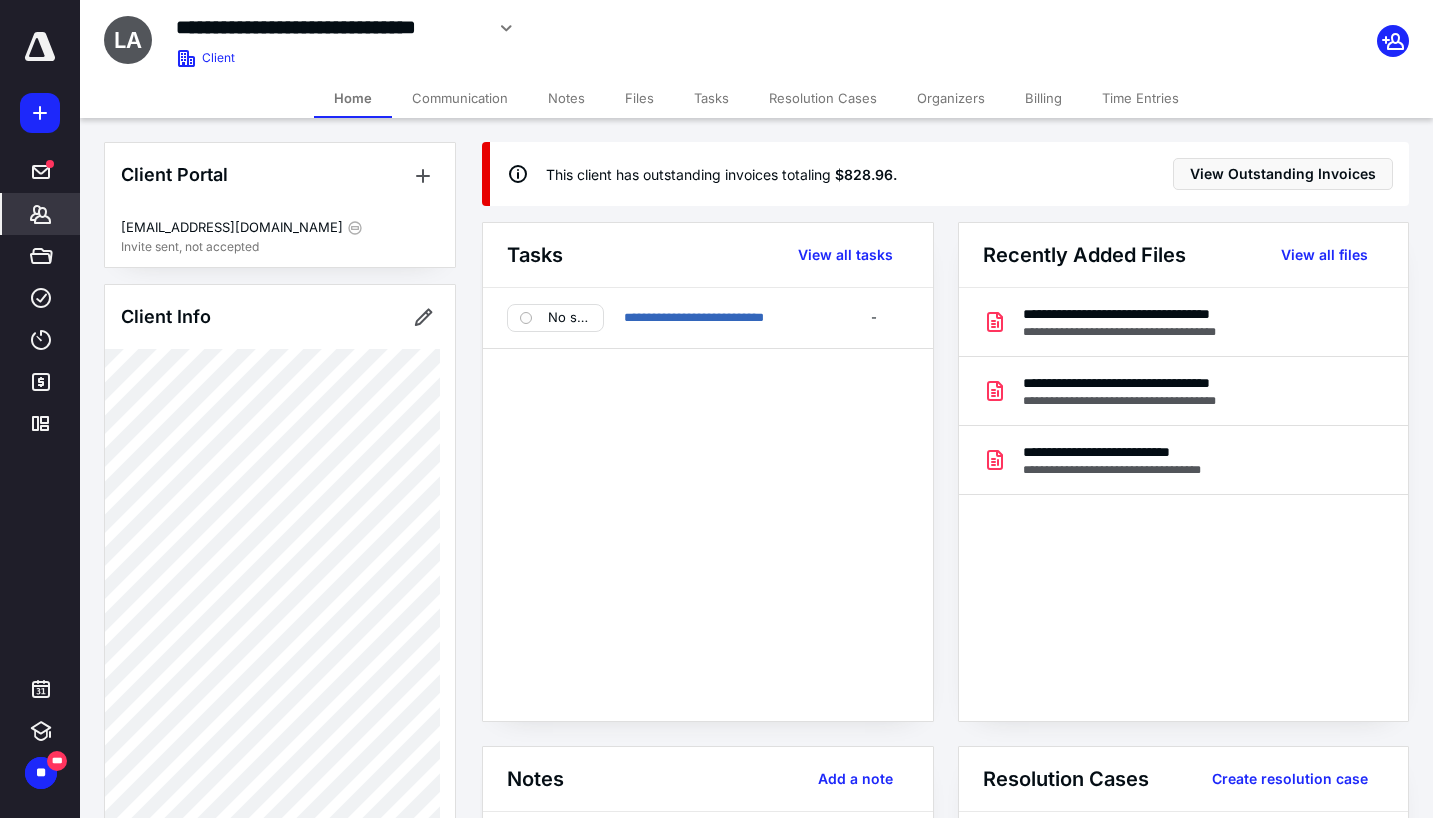 click on "**********" at bounding box center (572, 28) 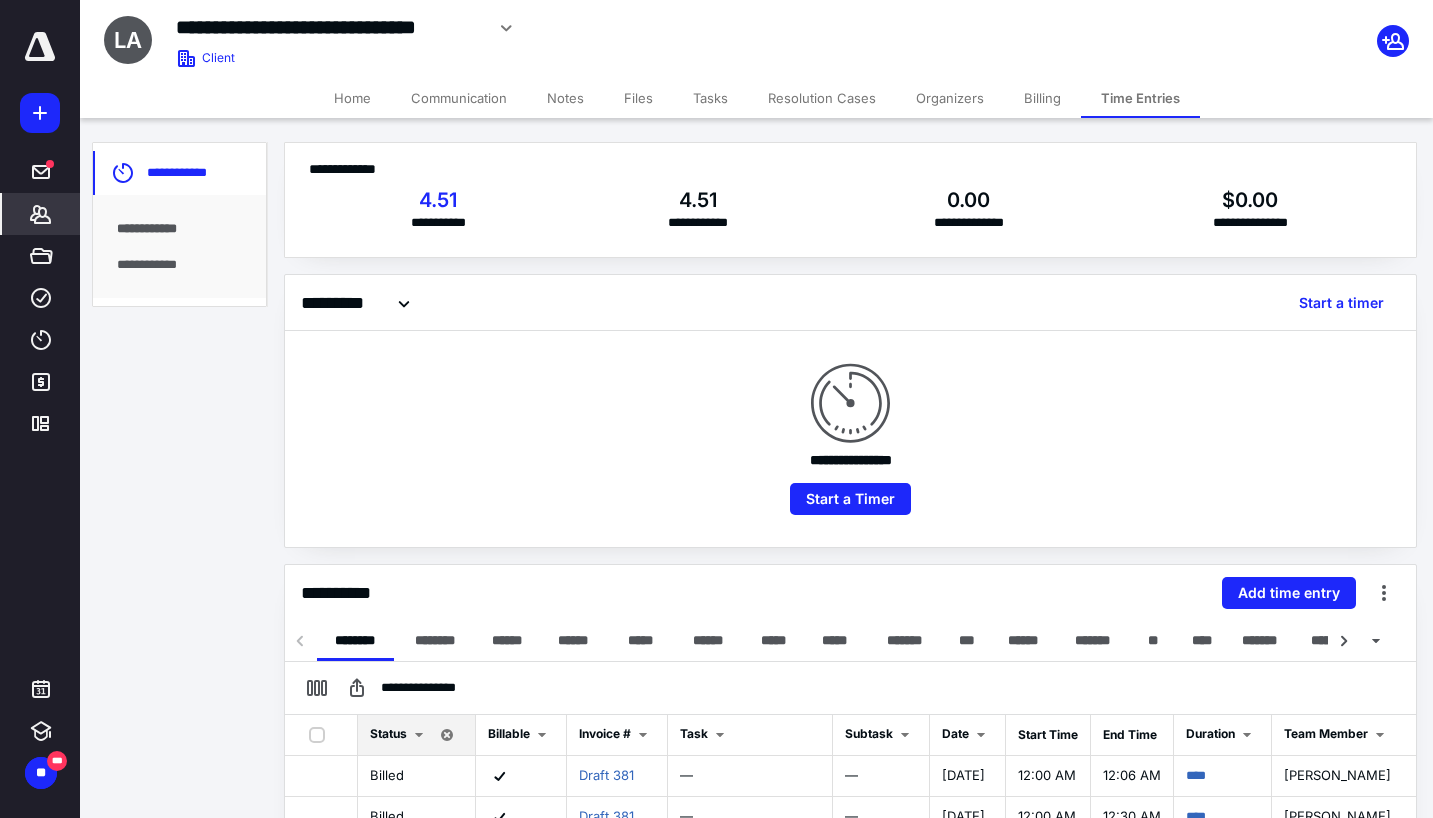 click on "**********" at bounding box center [850, 593] 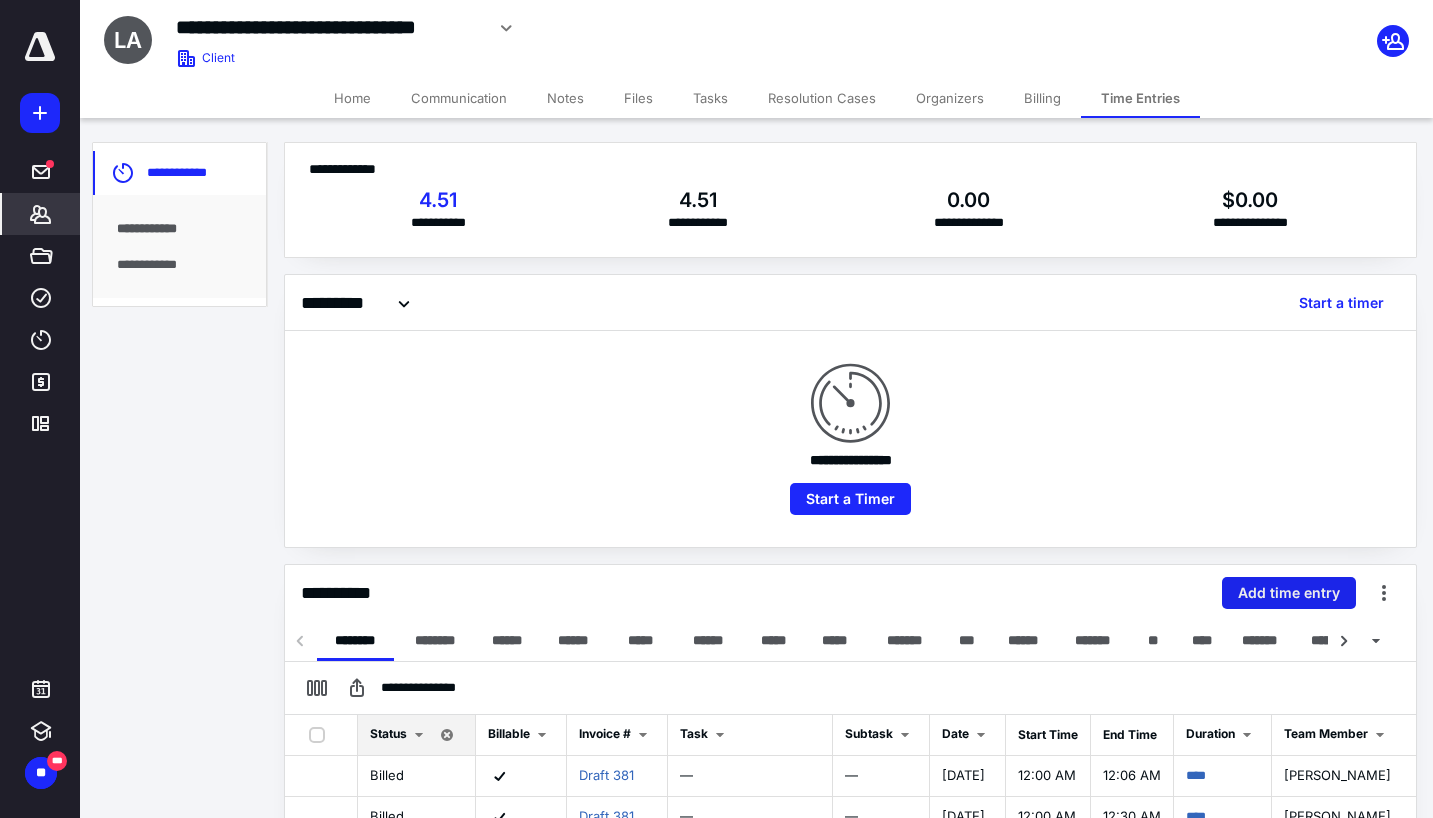 click on "Add time entry" at bounding box center [1289, 593] 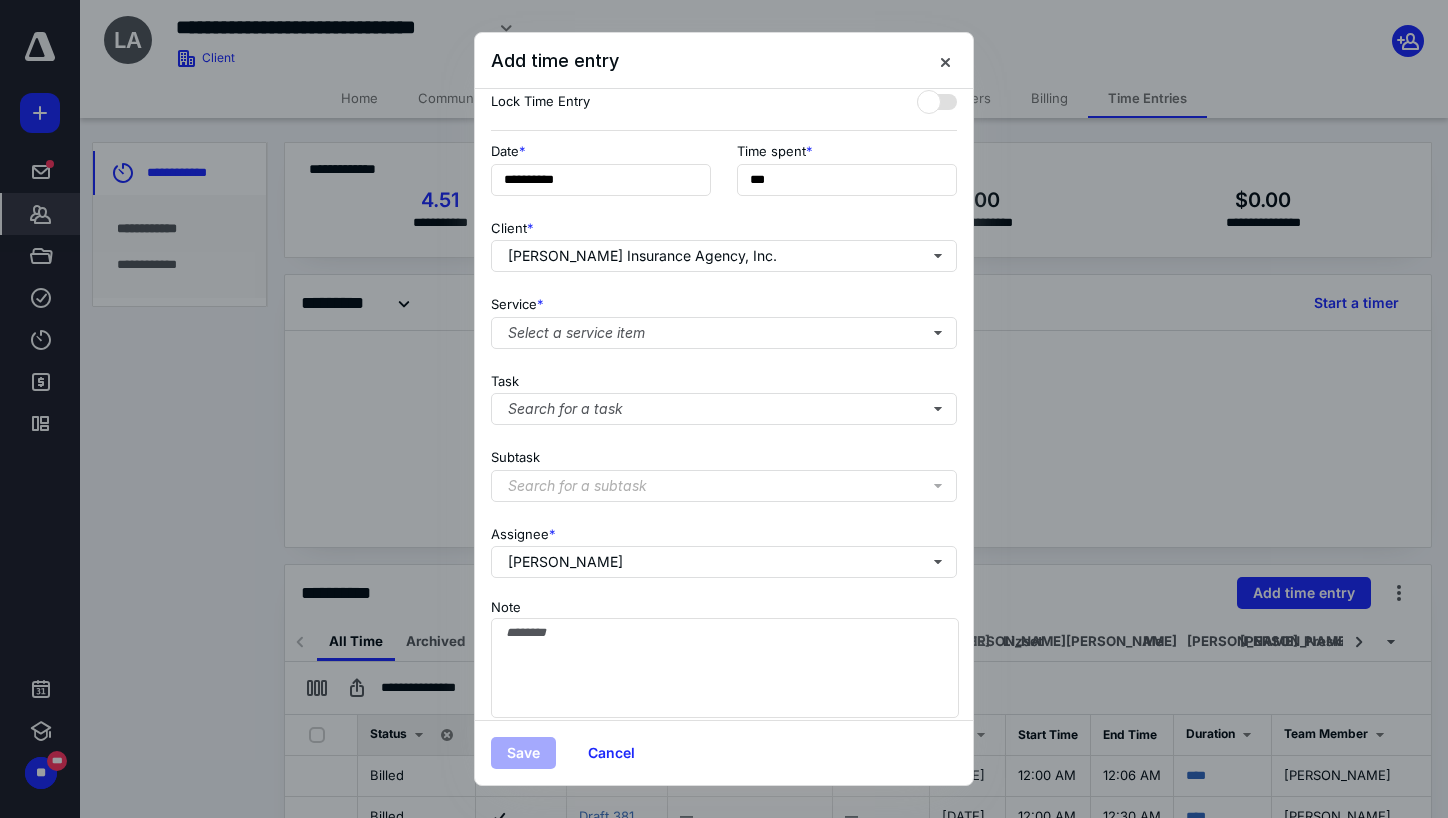 scroll, scrollTop: 84, scrollLeft: 0, axis: vertical 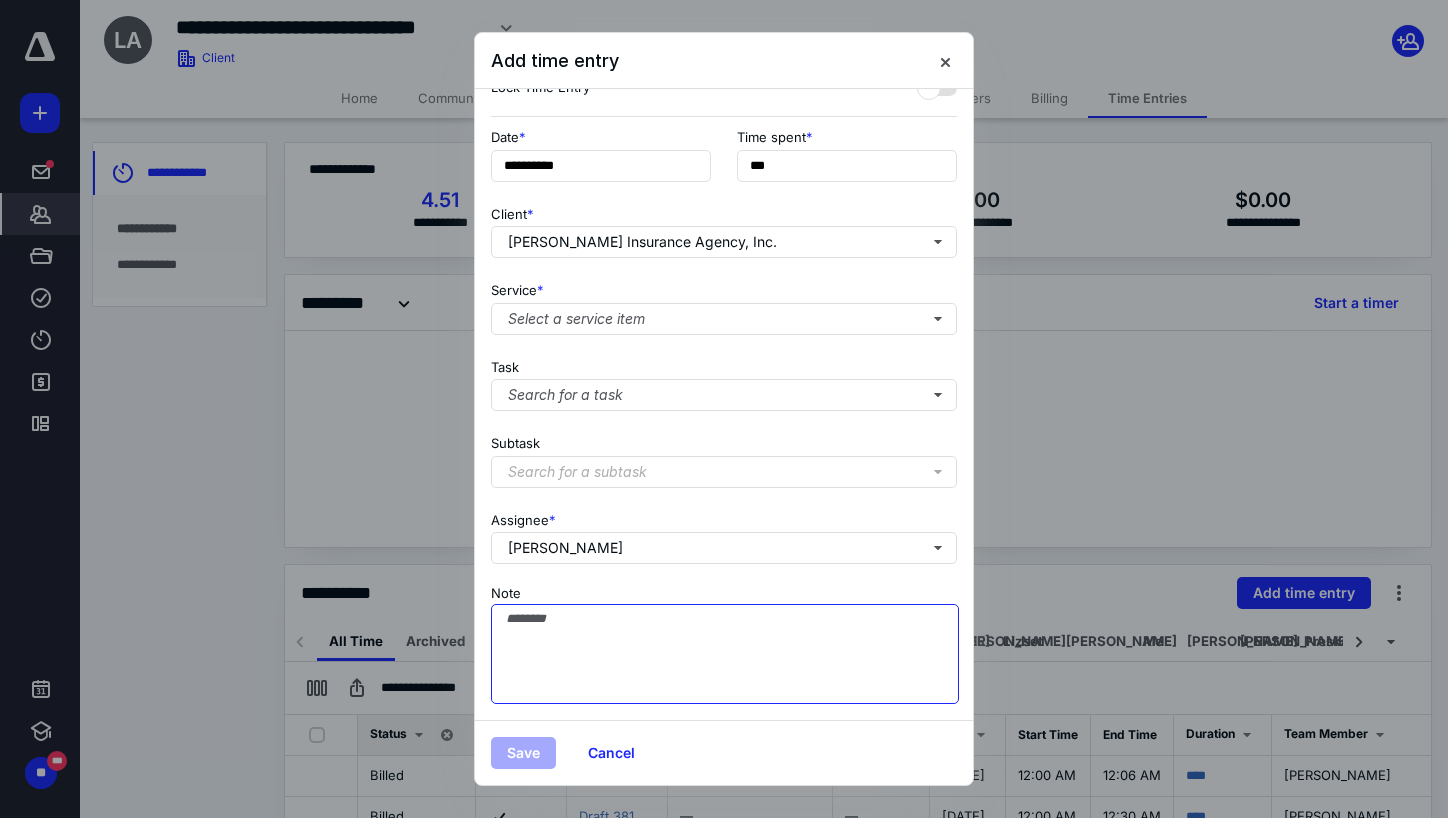 click on "Note" at bounding box center (725, 654) 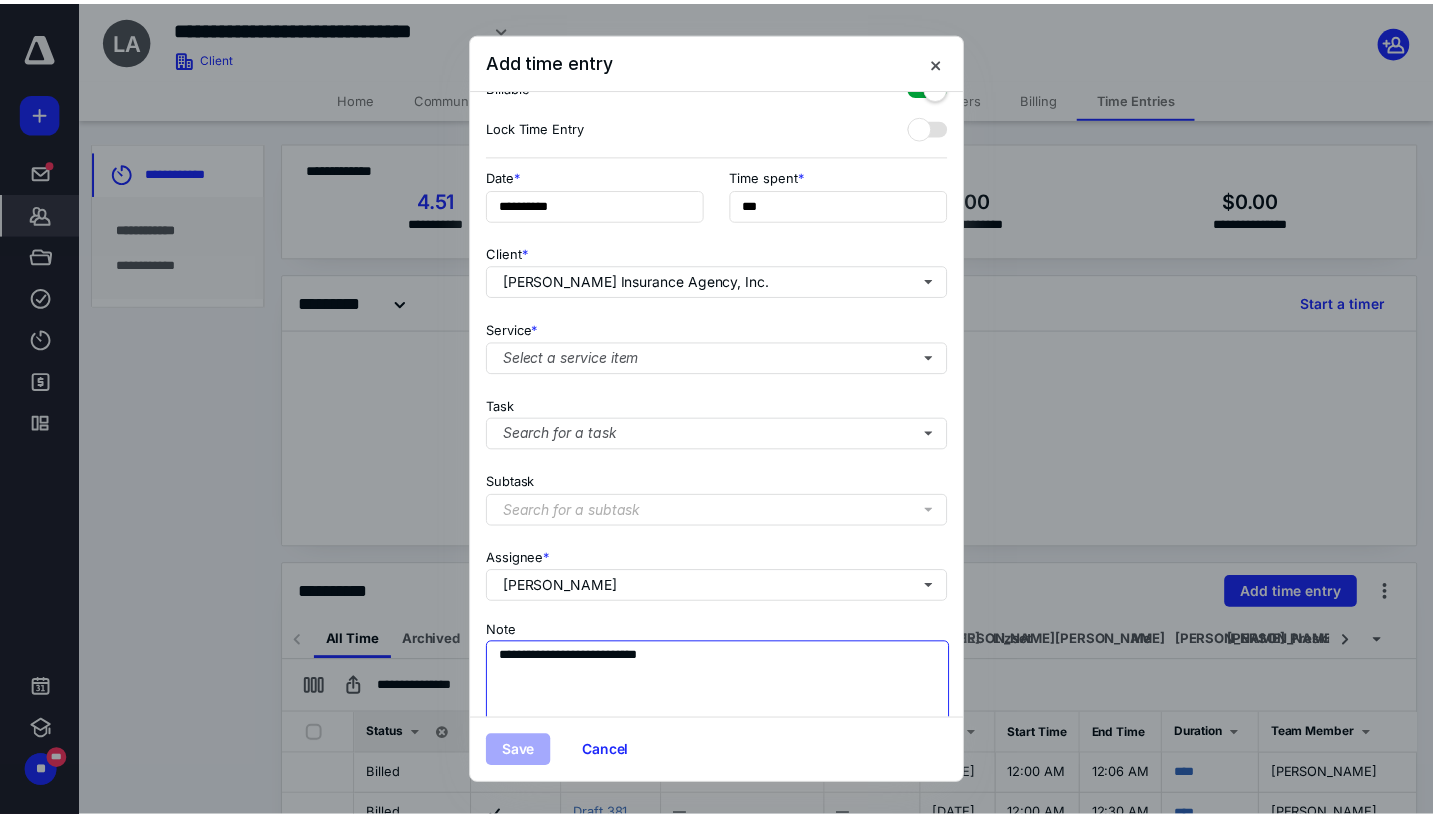 scroll, scrollTop: 0, scrollLeft: 0, axis: both 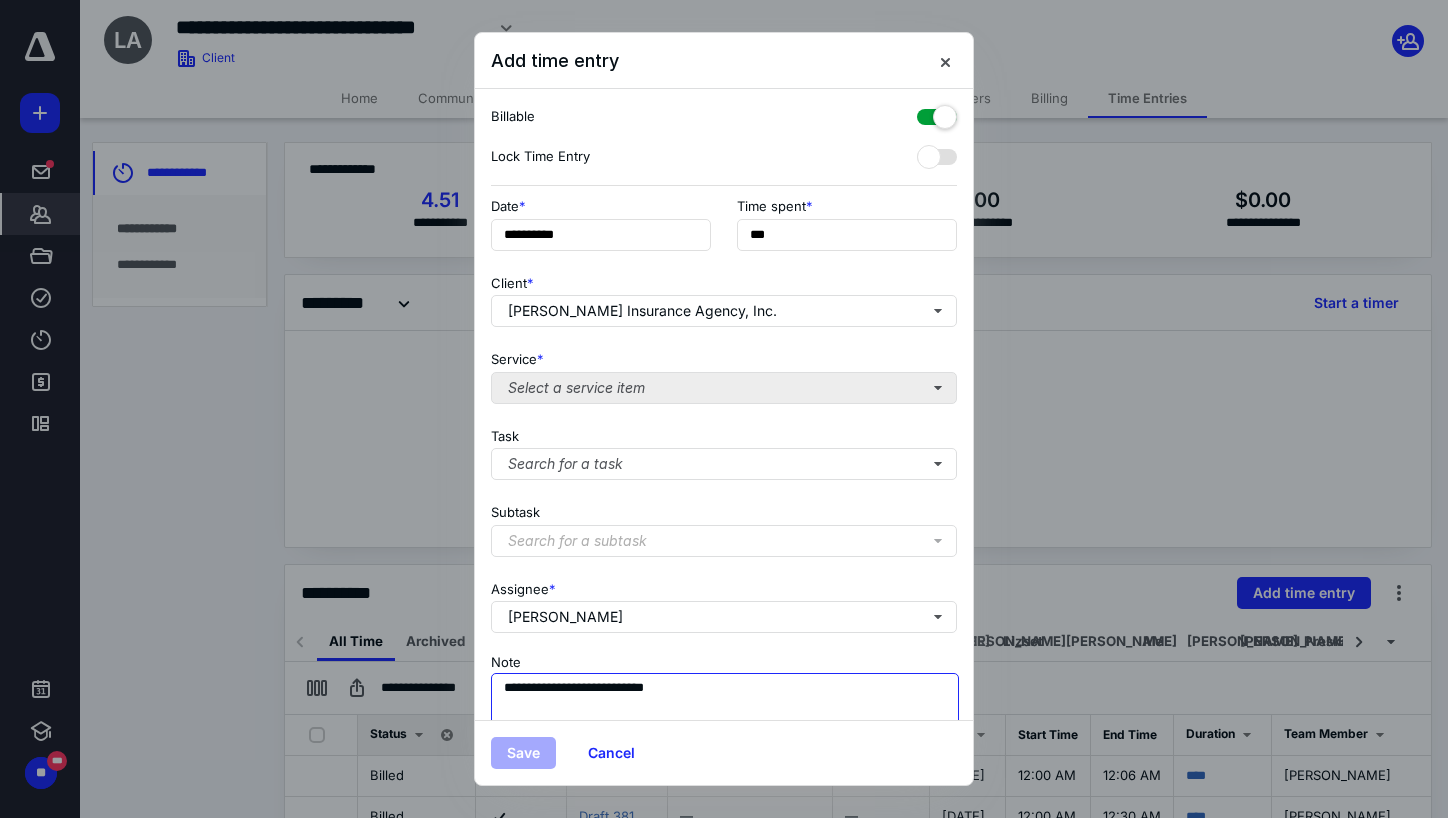 type on "**********" 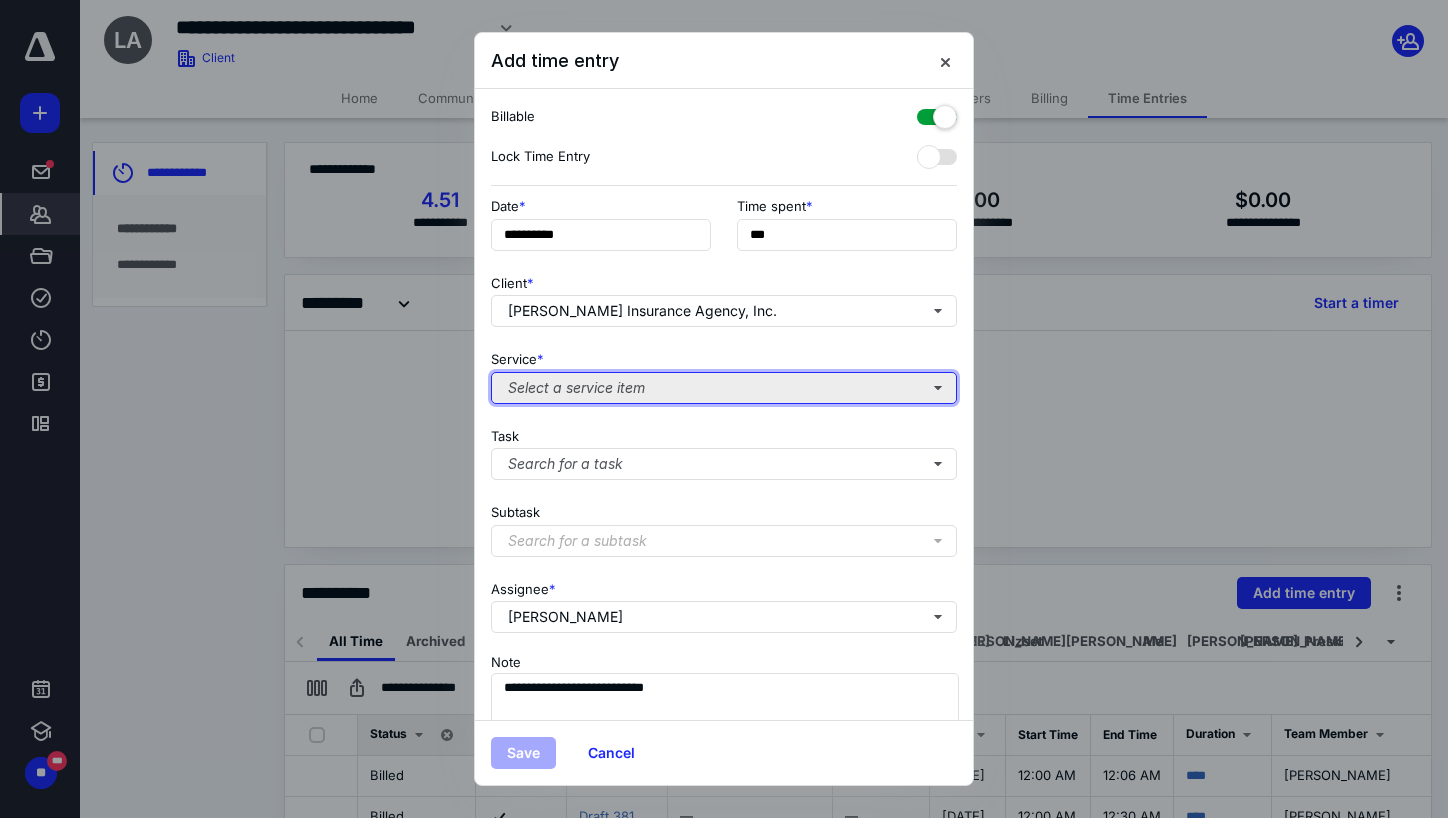 click on "Select a service item" at bounding box center [724, 388] 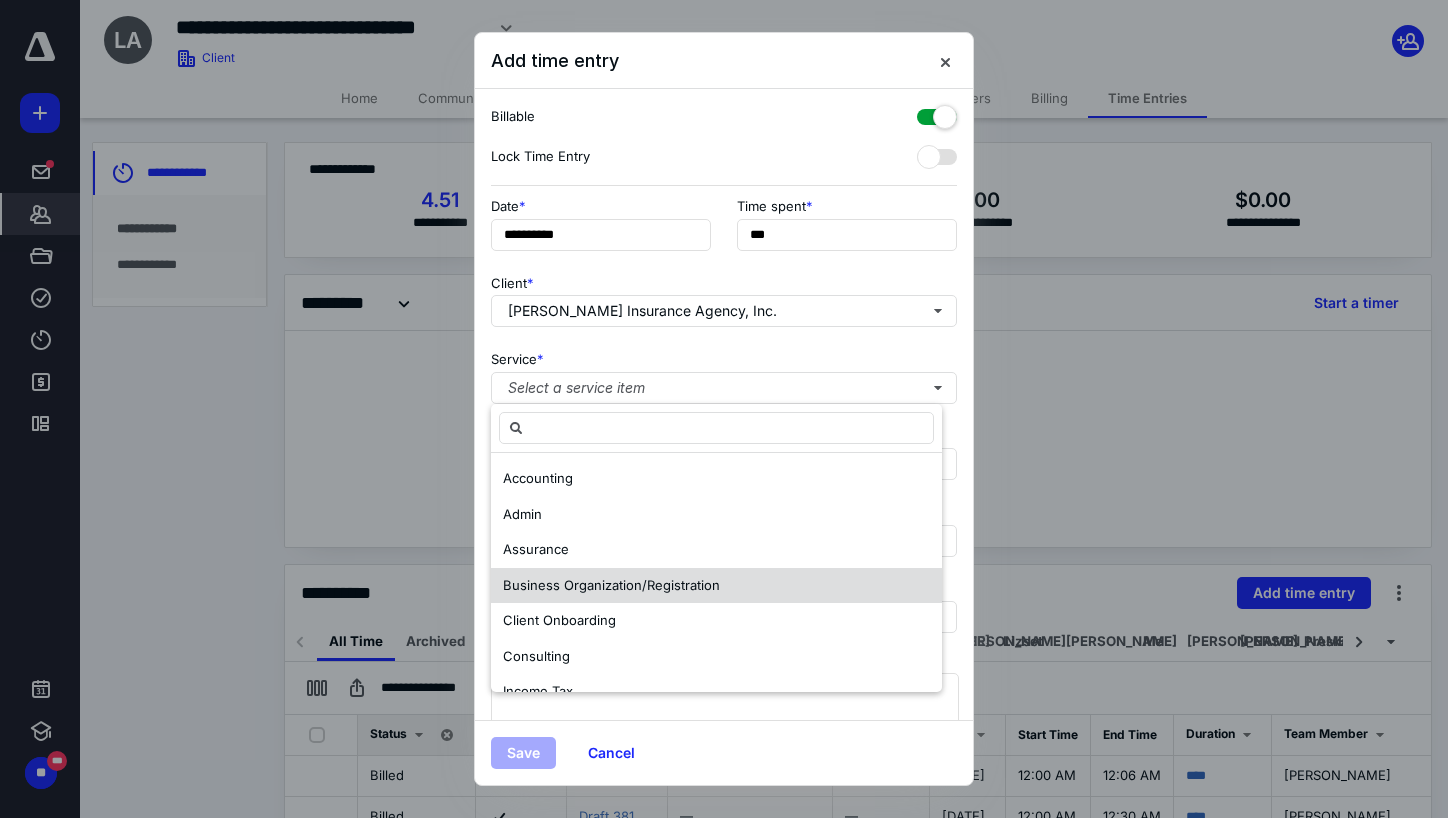 click on "Business Organization/Registration" at bounding box center [716, 586] 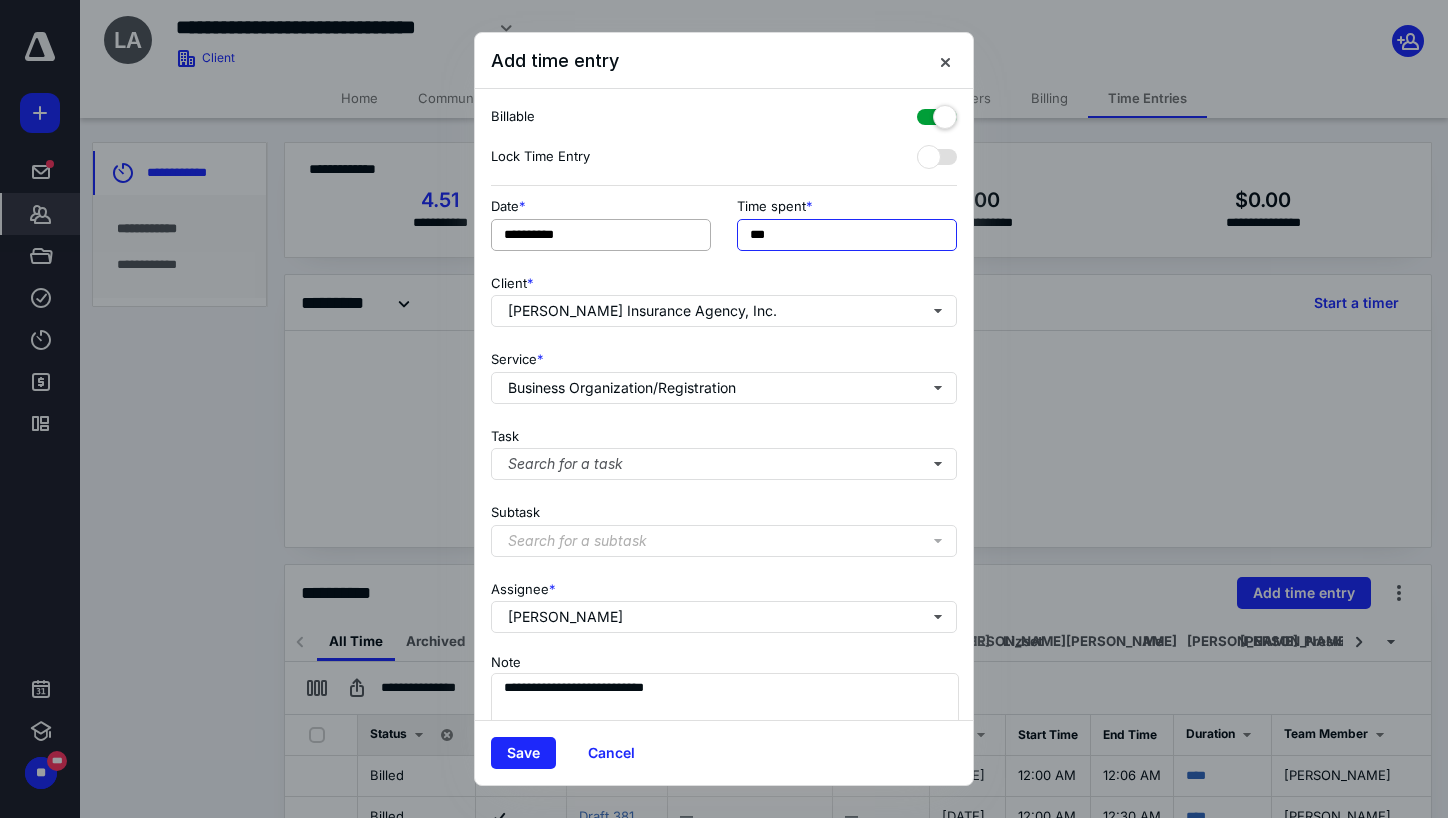 drag, startPoint x: 782, startPoint y: 234, endPoint x: 509, endPoint y: 246, distance: 273.2636 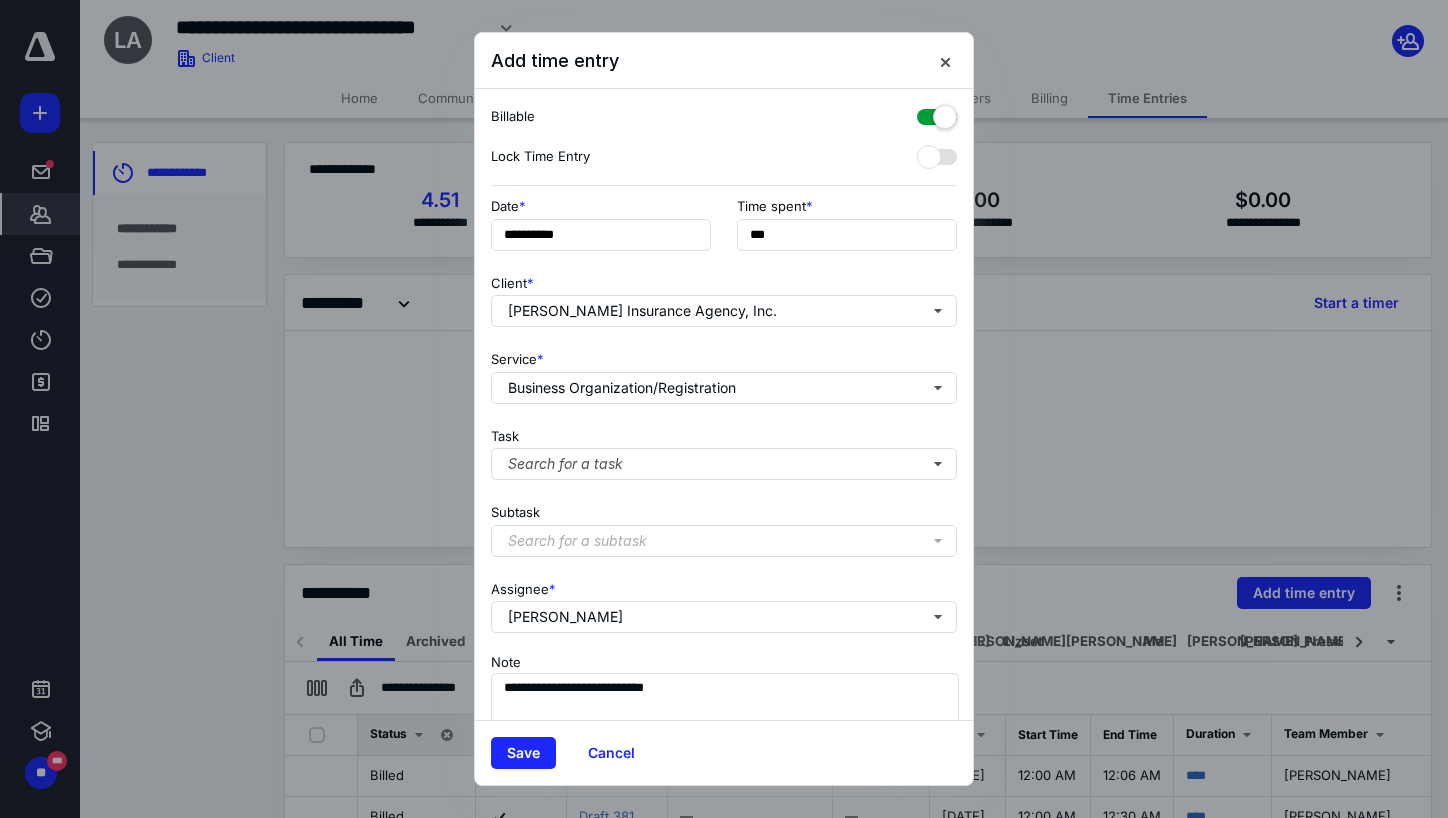 type on "**" 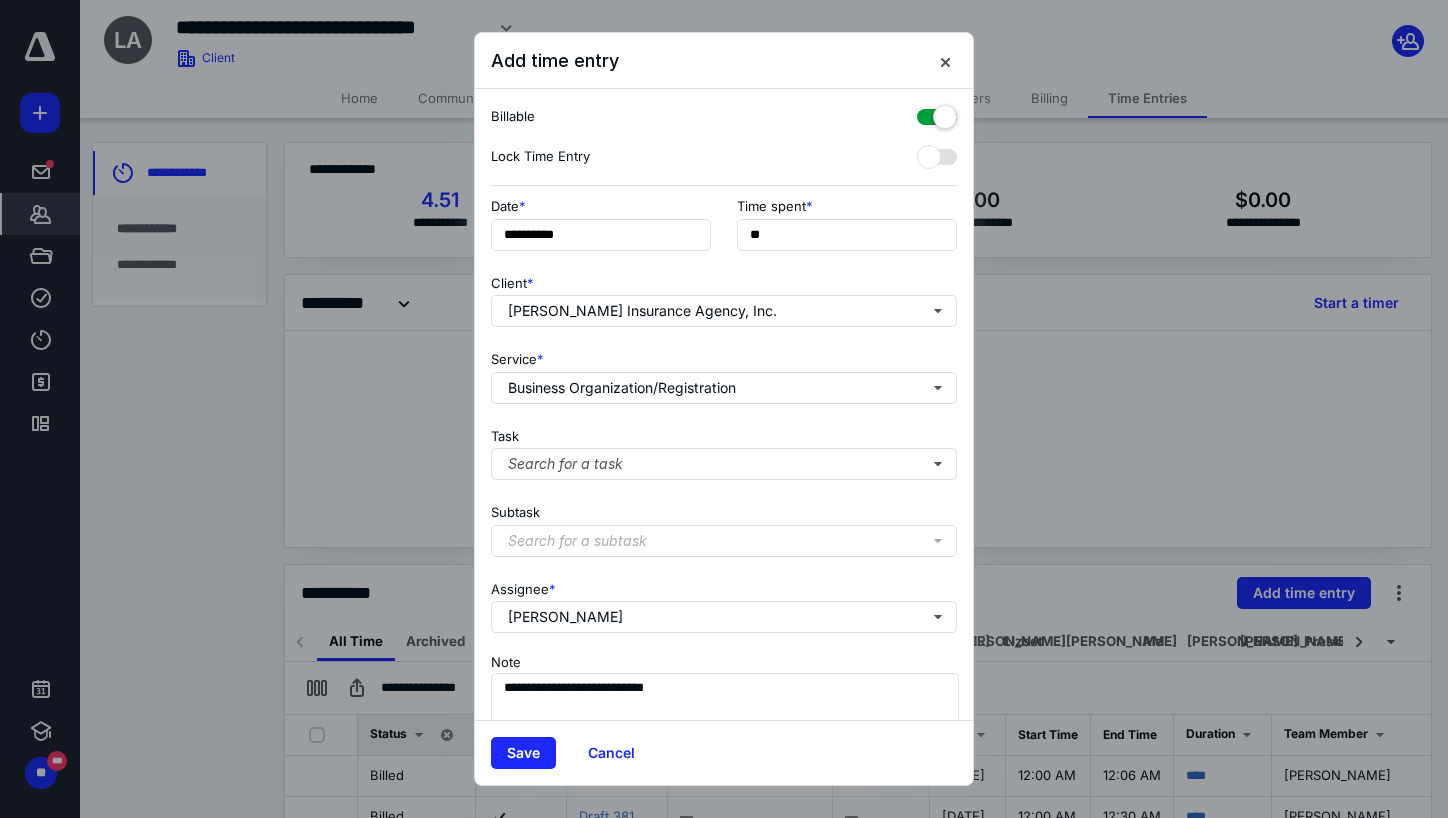 click on "Client * [PERSON_NAME] Insurance Agency, Inc." at bounding box center (724, 297) 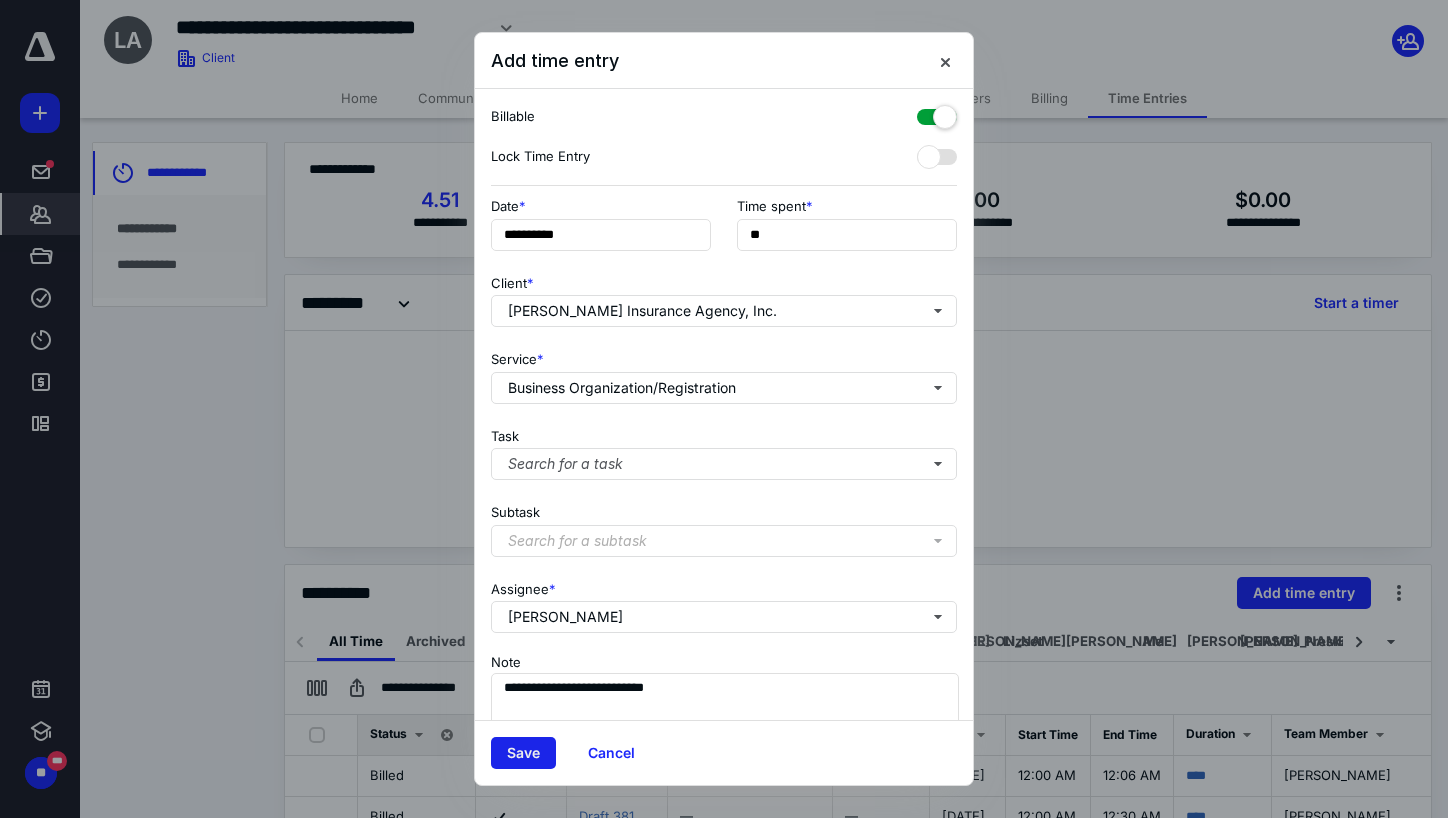 click on "Save" at bounding box center [523, 753] 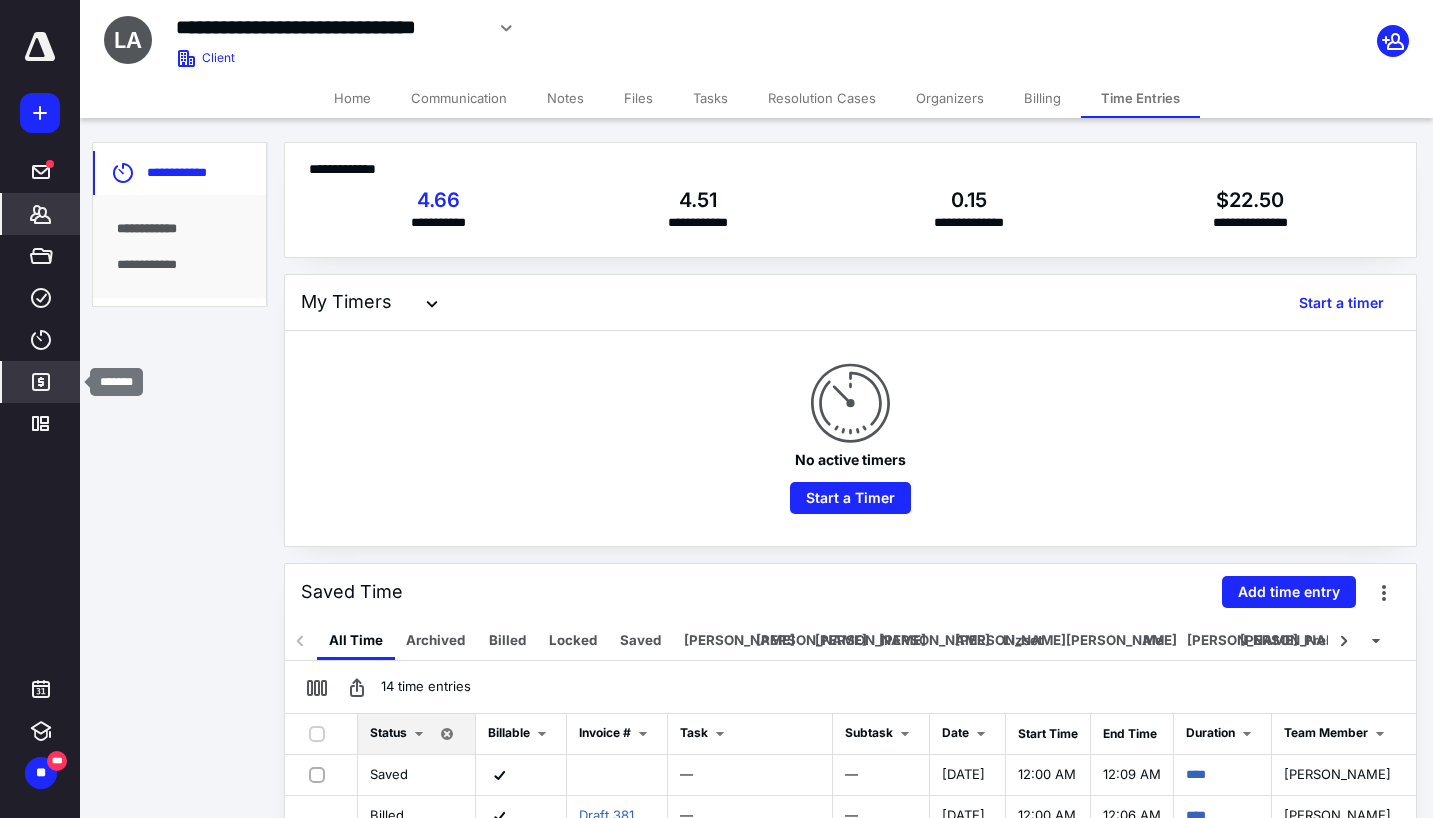 click on "*******" at bounding box center (41, 382) 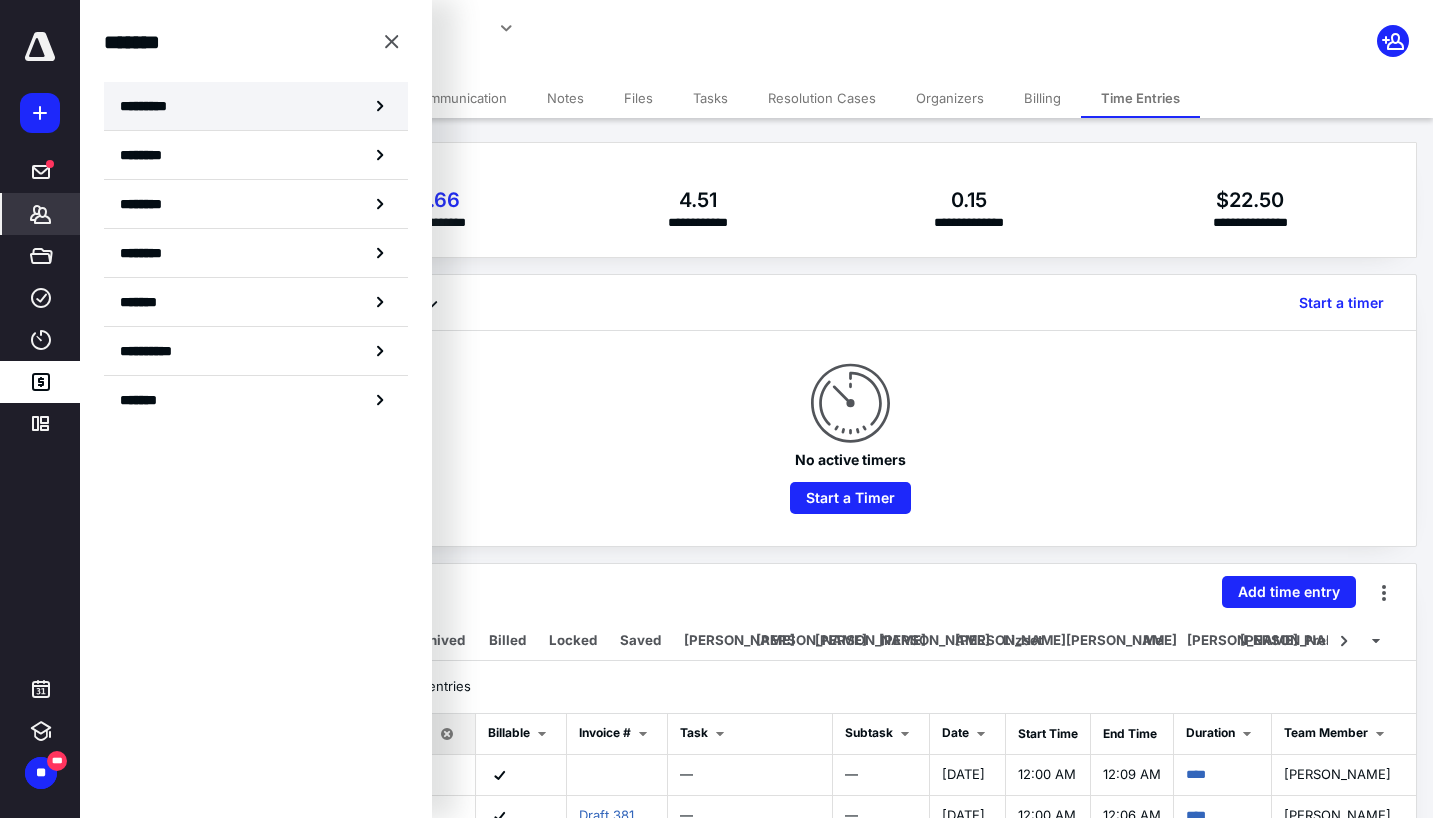 click on "*********" at bounding box center (256, 106) 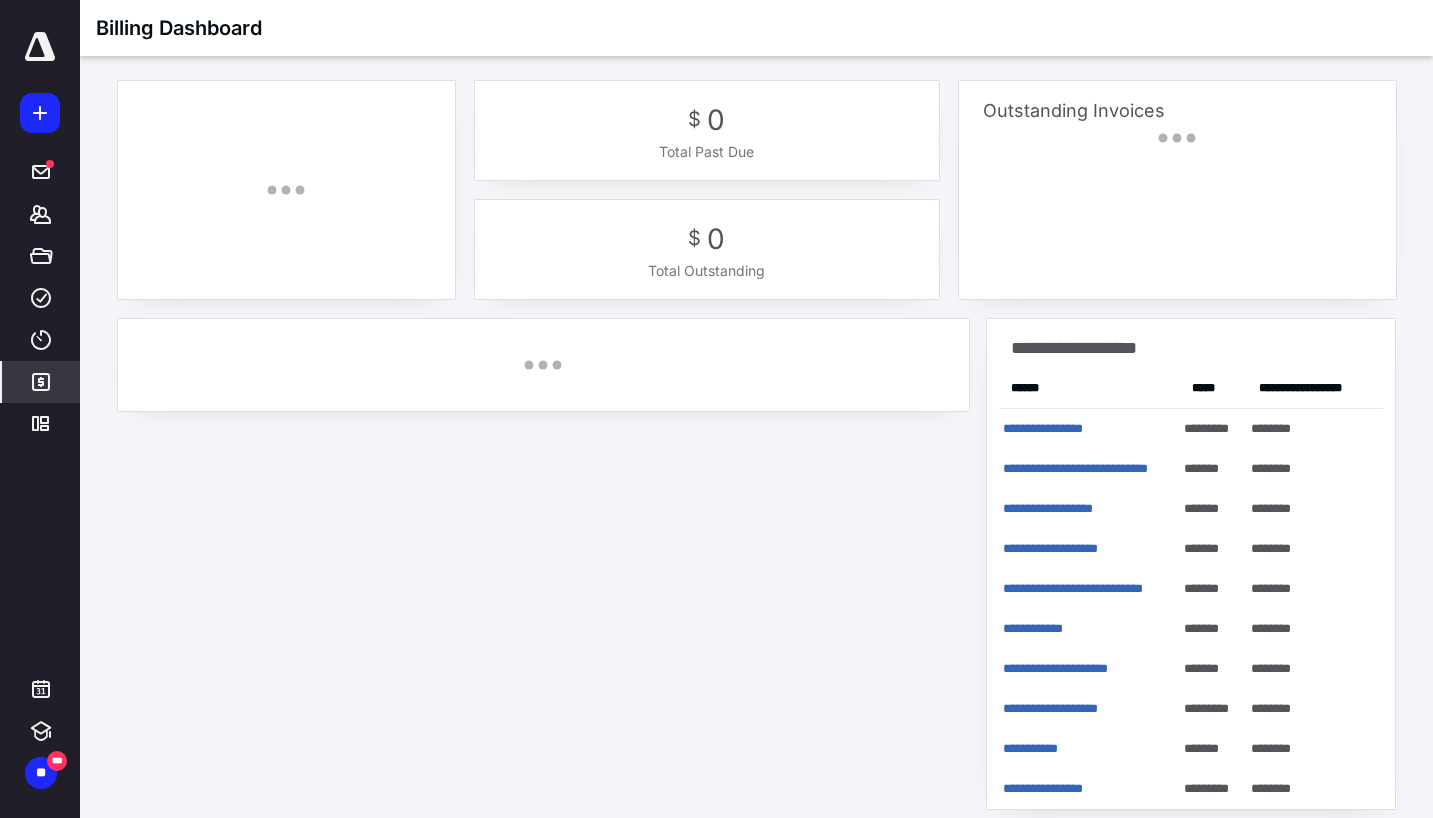 click 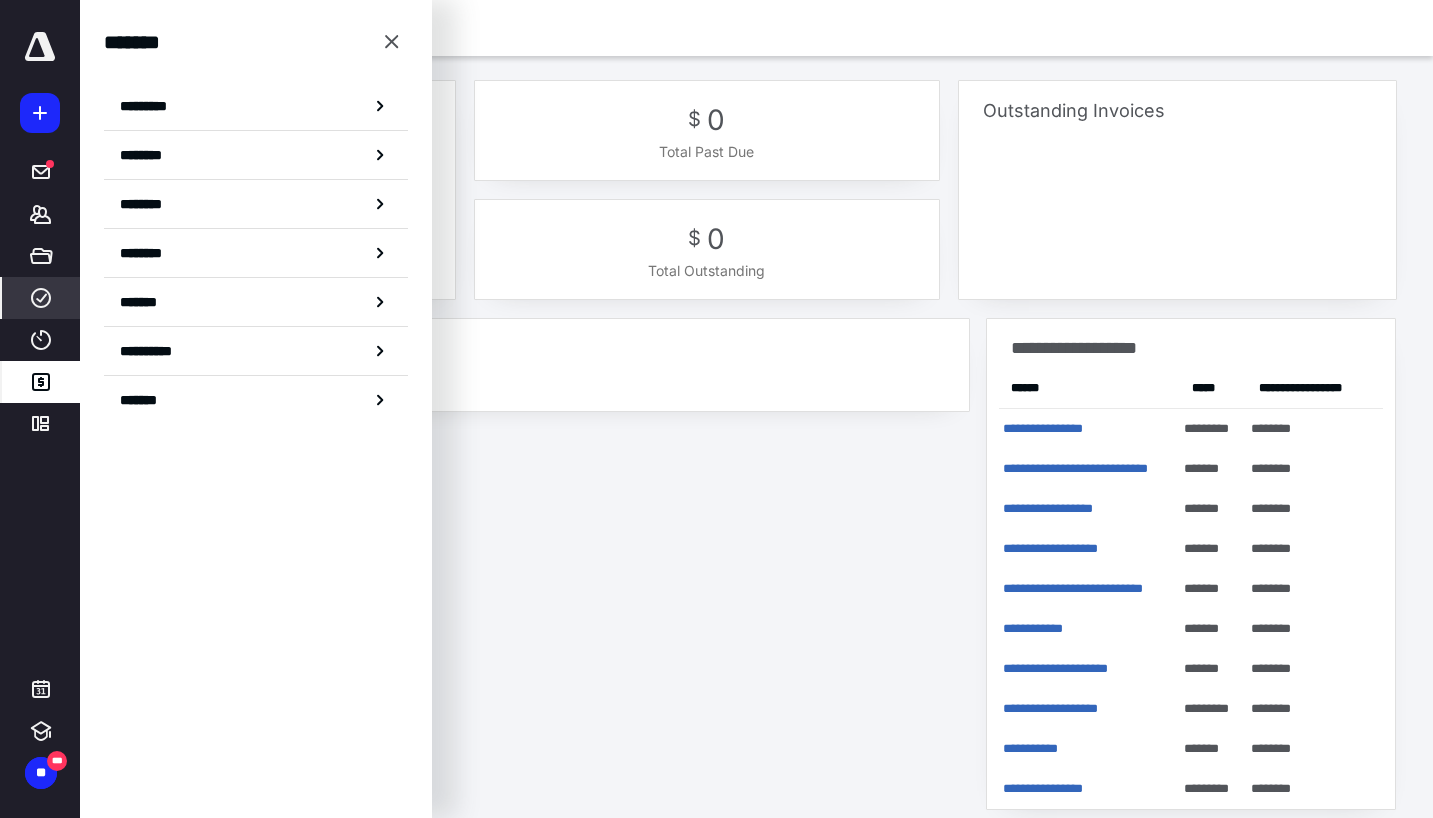 click on "***** ******* ***** **** **** ******* *********" at bounding box center (40, 298) 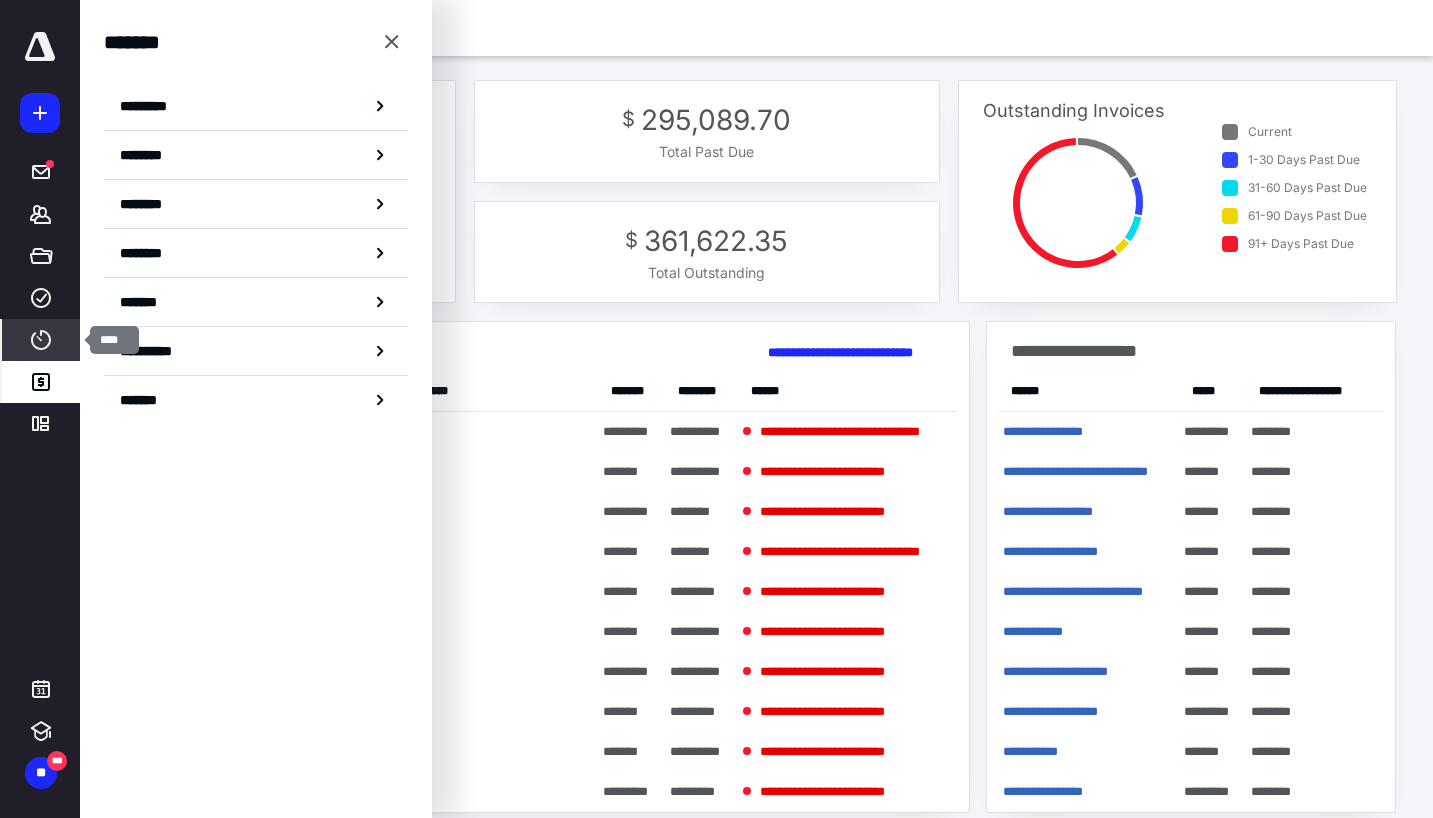 click 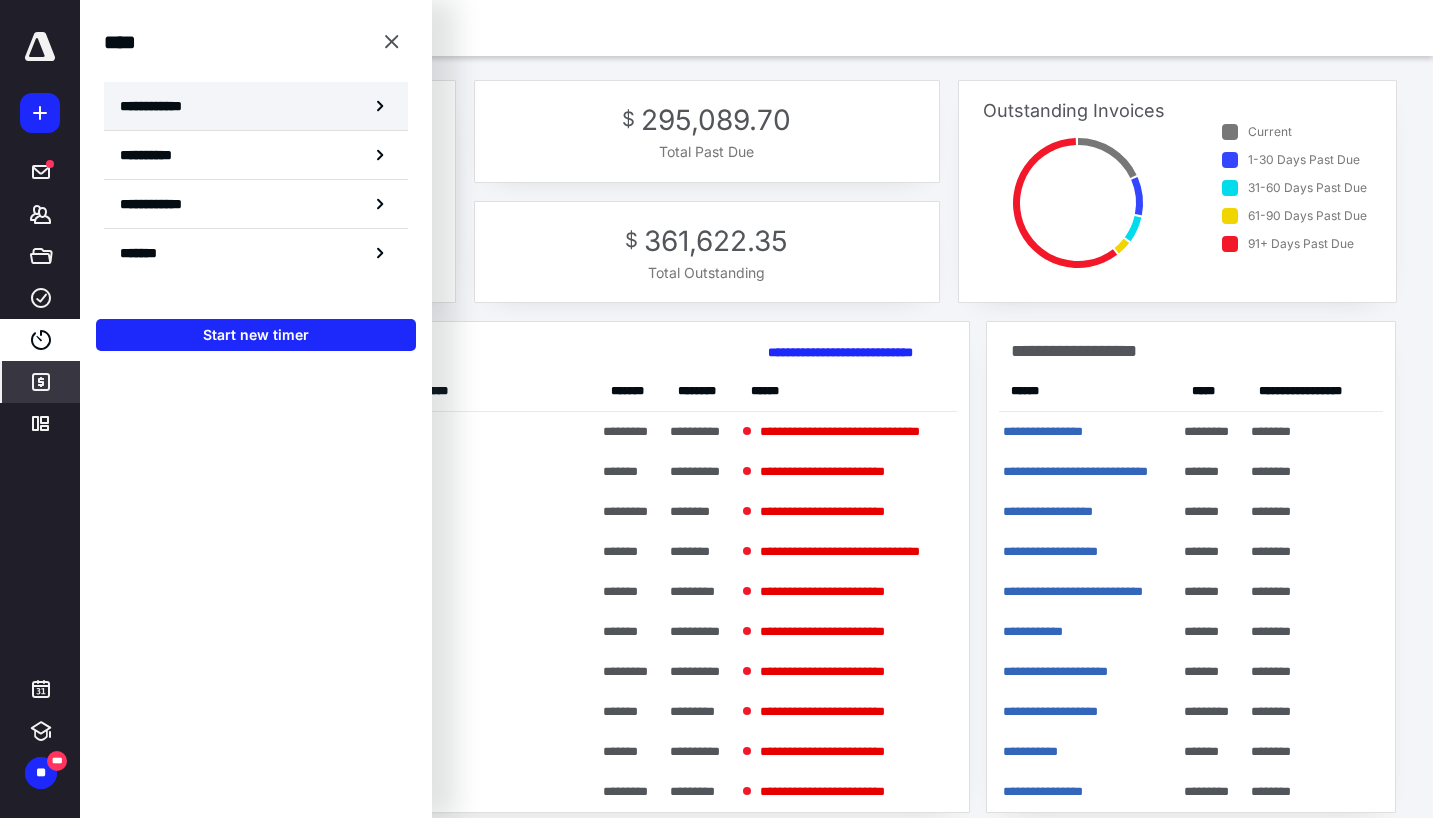 click on "**********" at bounding box center [162, 106] 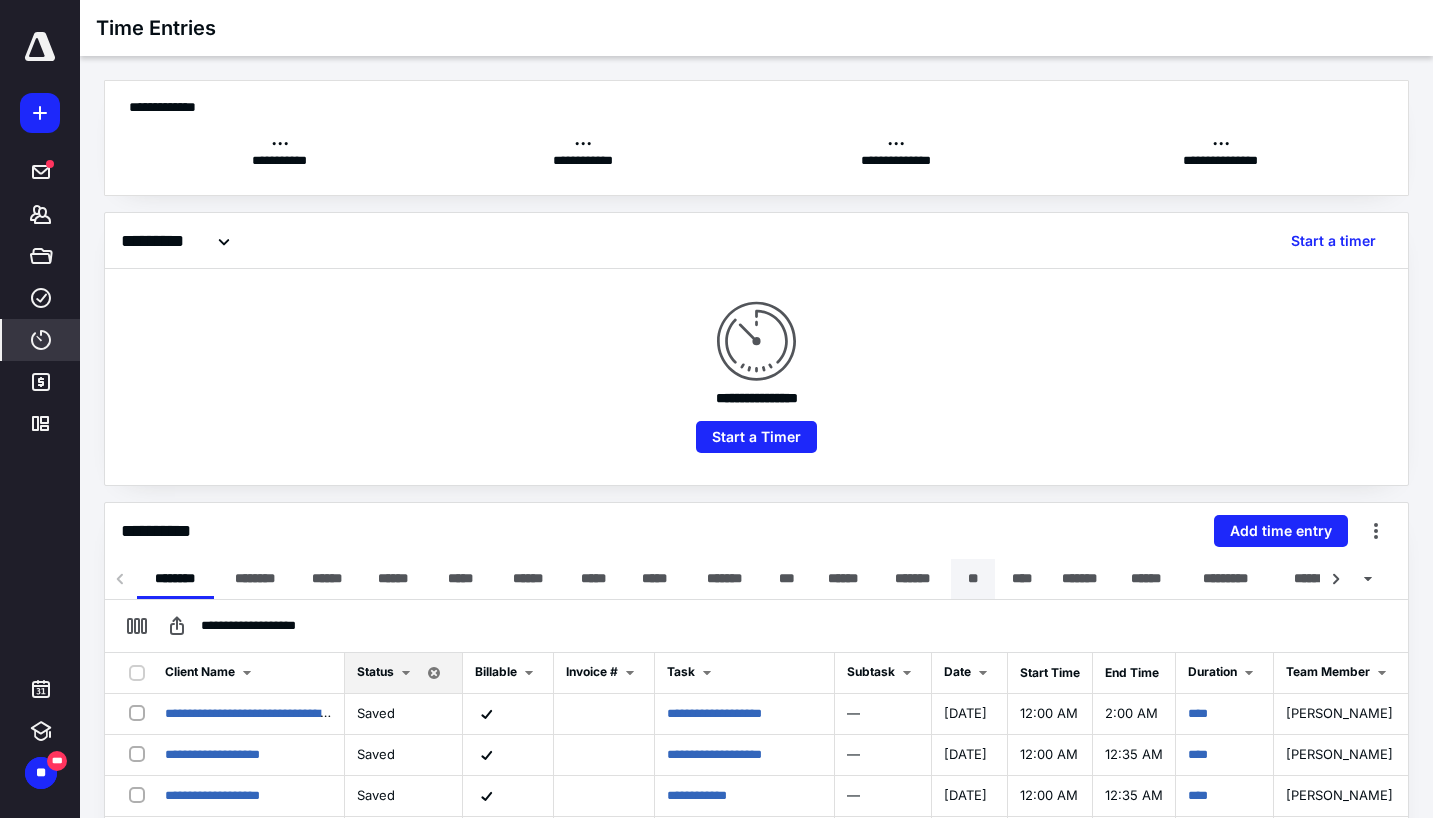 click on "**" at bounding box center (973, 579) 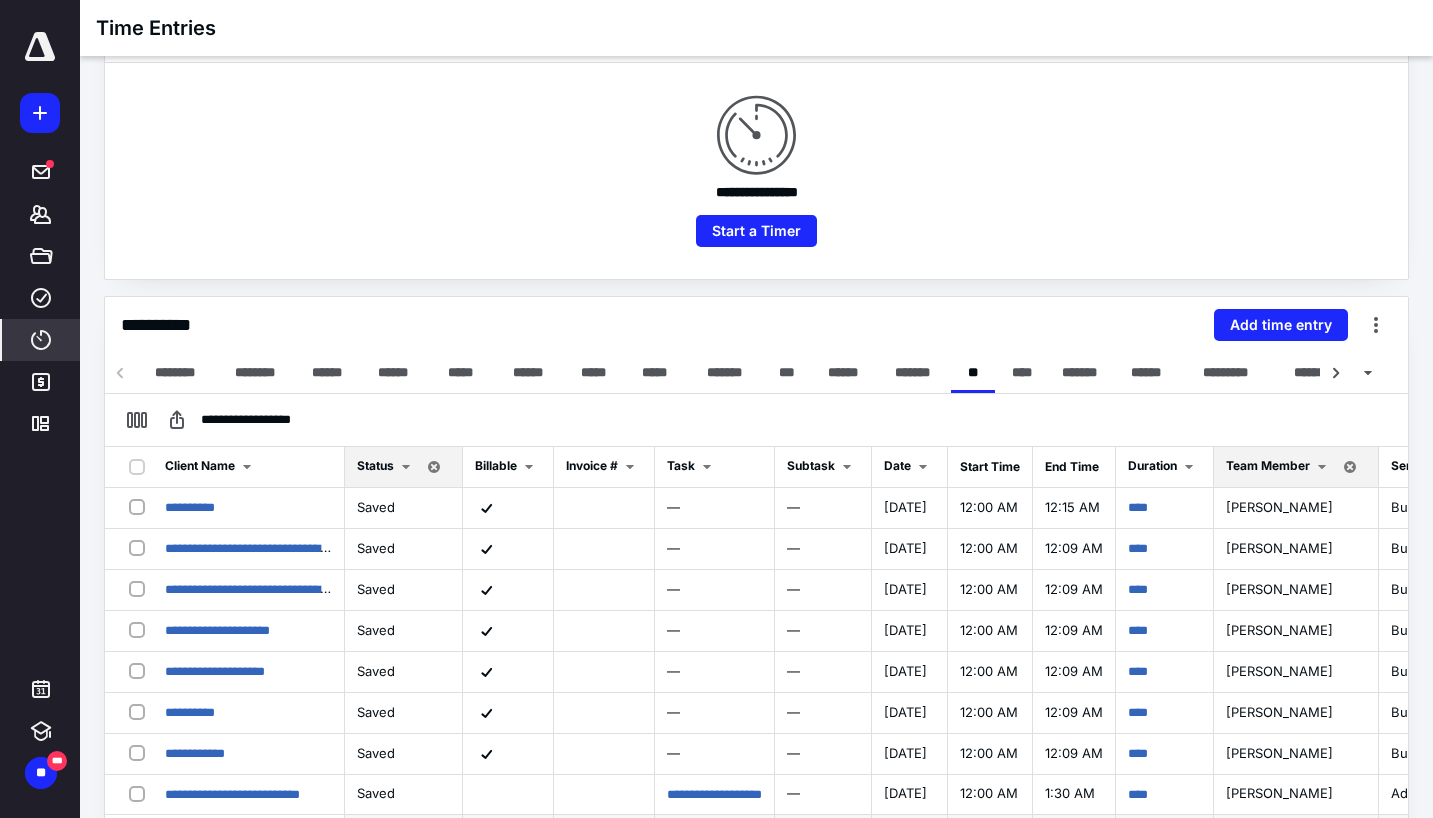 scroll, scrollTop: 445, scrollLeft: 0, axis: vertical 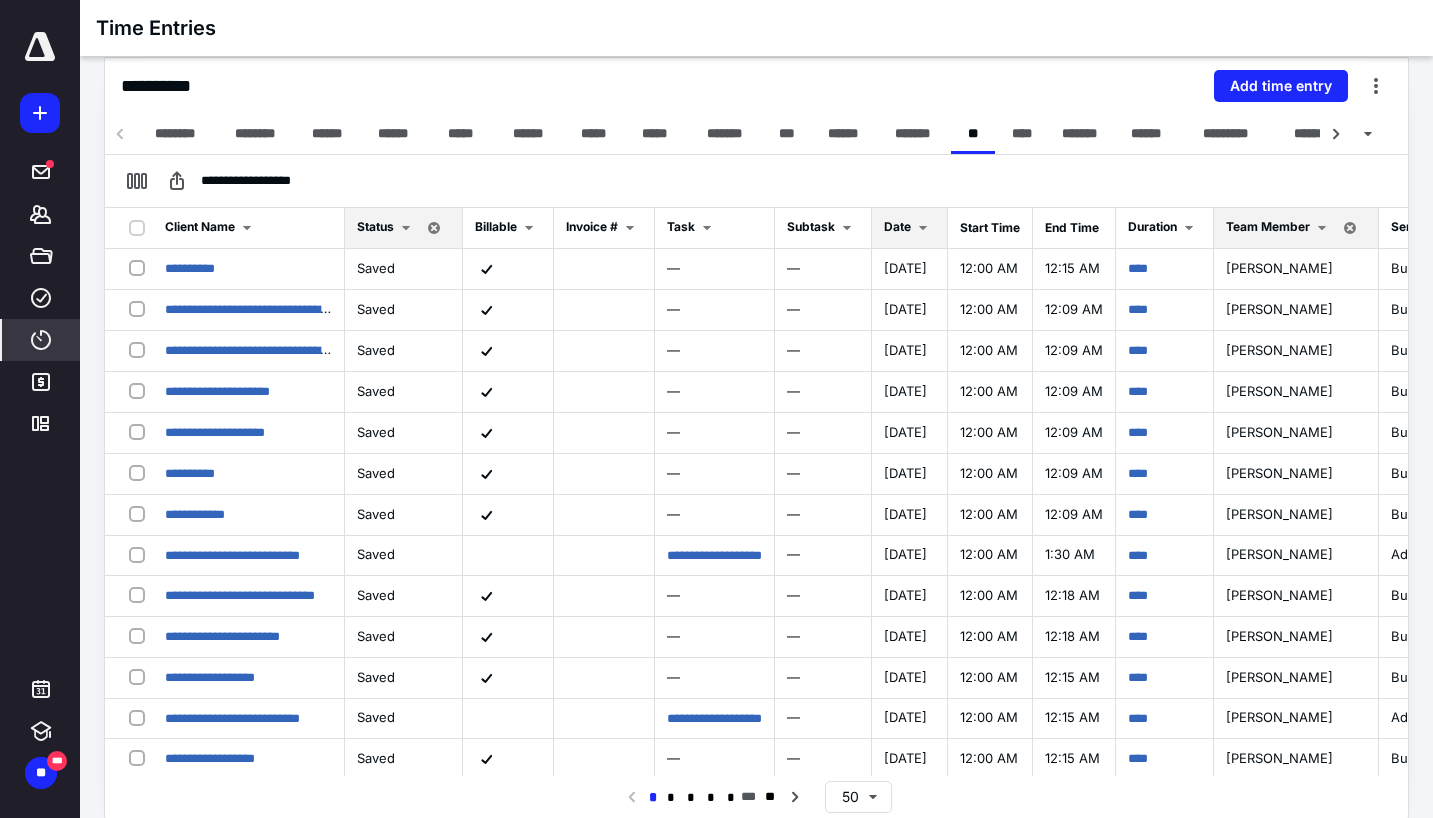 click on "Date" at bounding box center (897, 226) 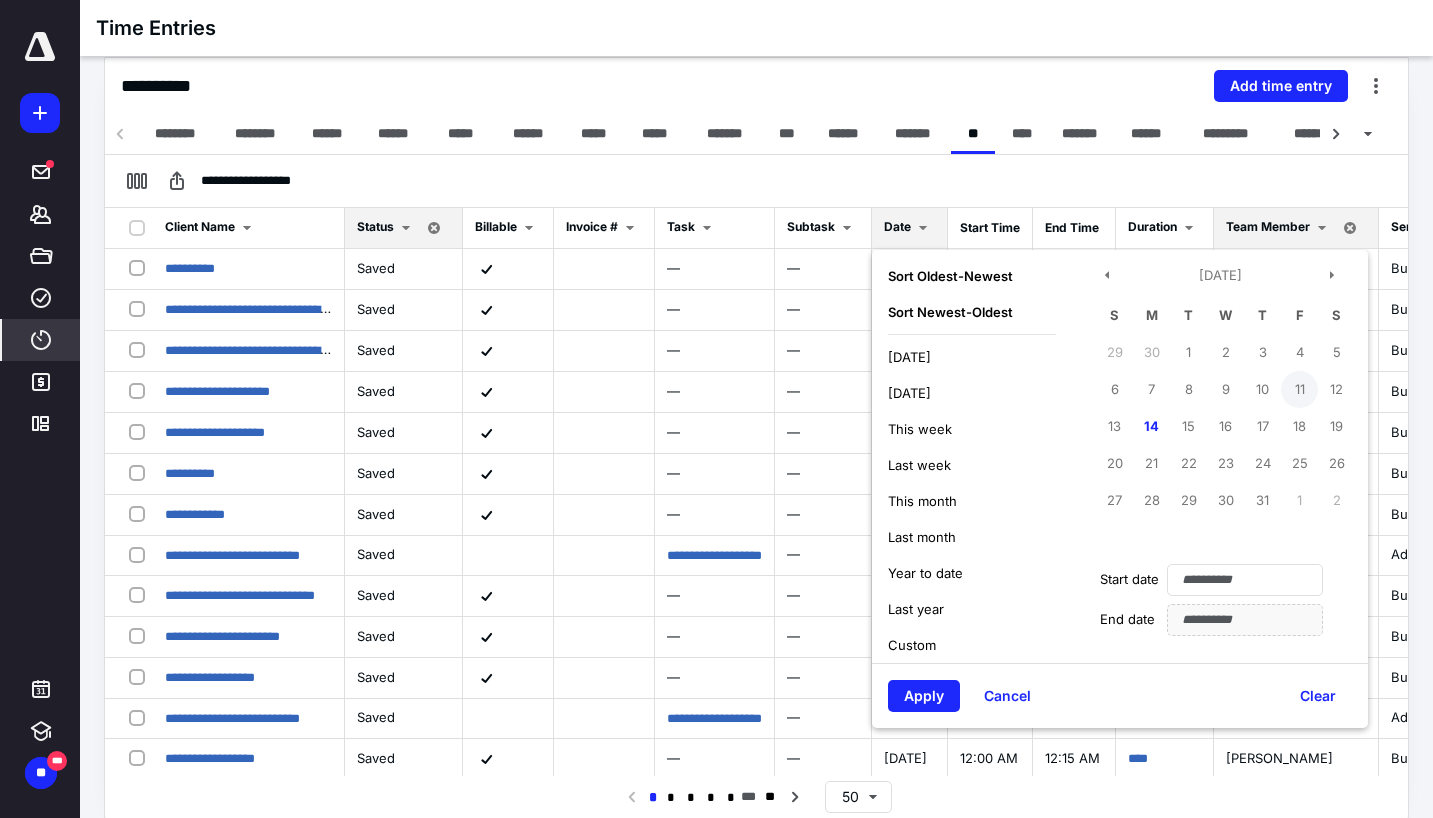 drag, startPoint x: 1332, startPoint y: 390, endPoint x: 1320, endPoint y: 386, distance: 12.649111 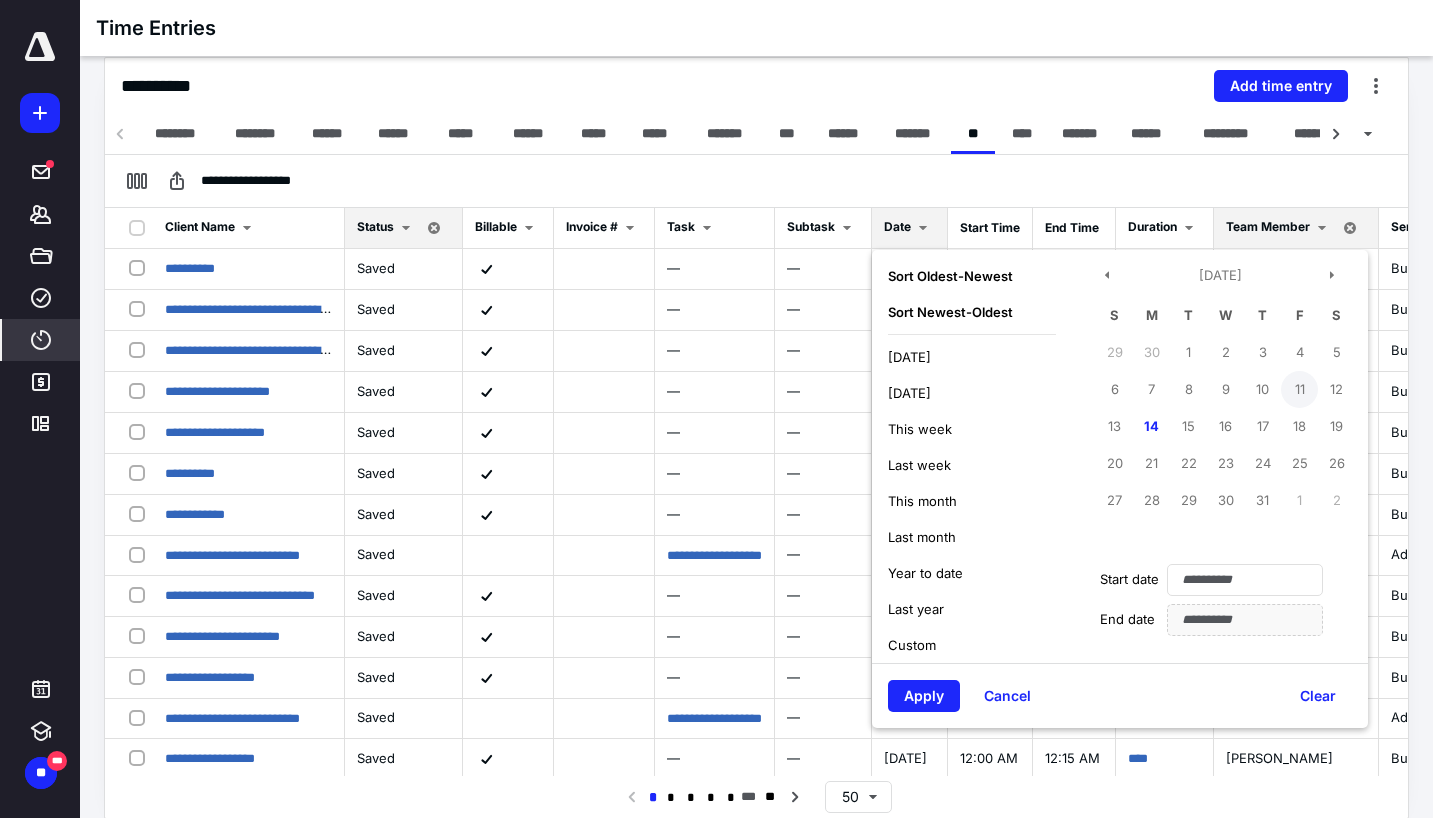 click on "11" at bounding box center [1299, 389] 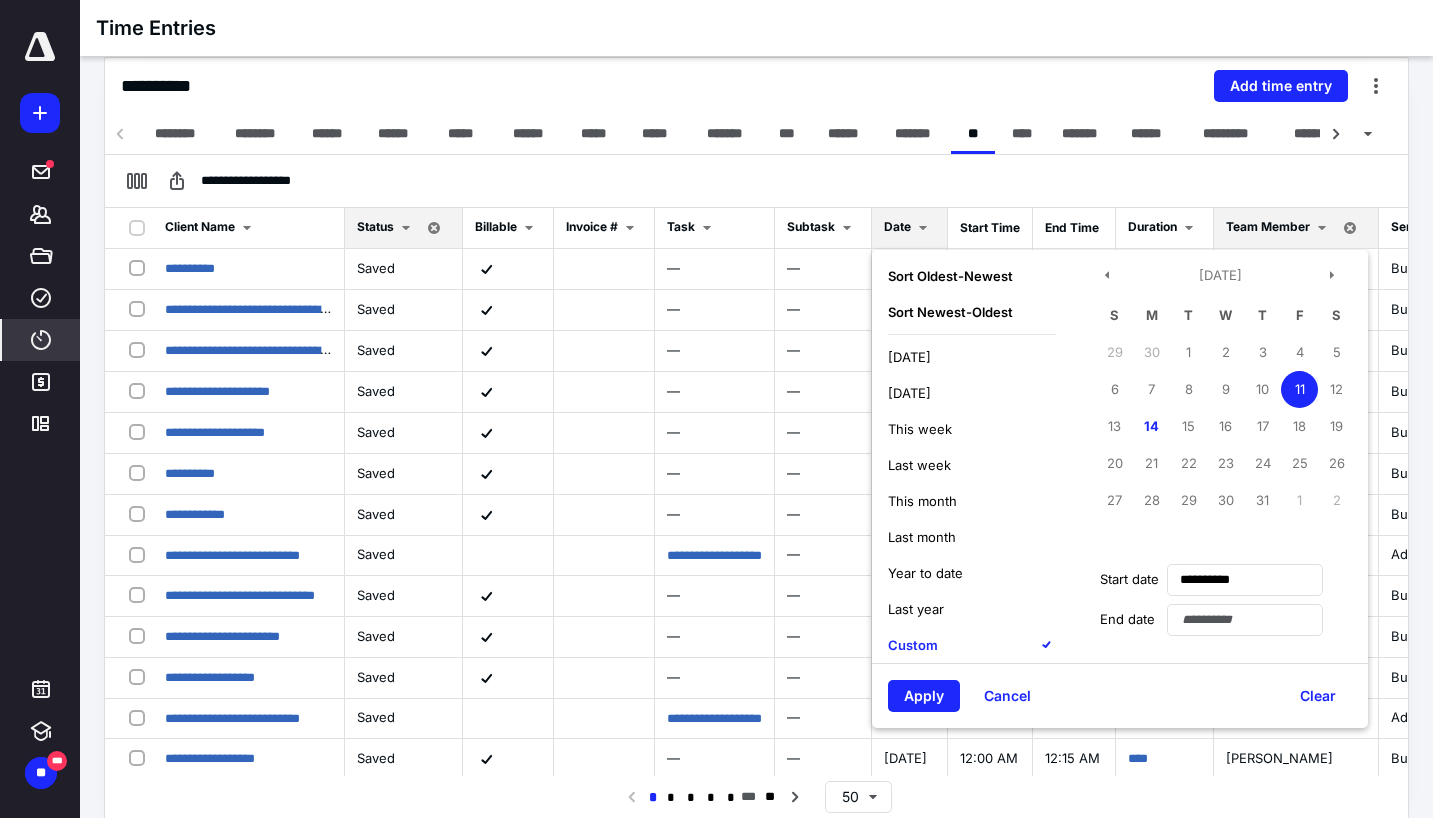 click on "11" at bounding box center (1299, 389) 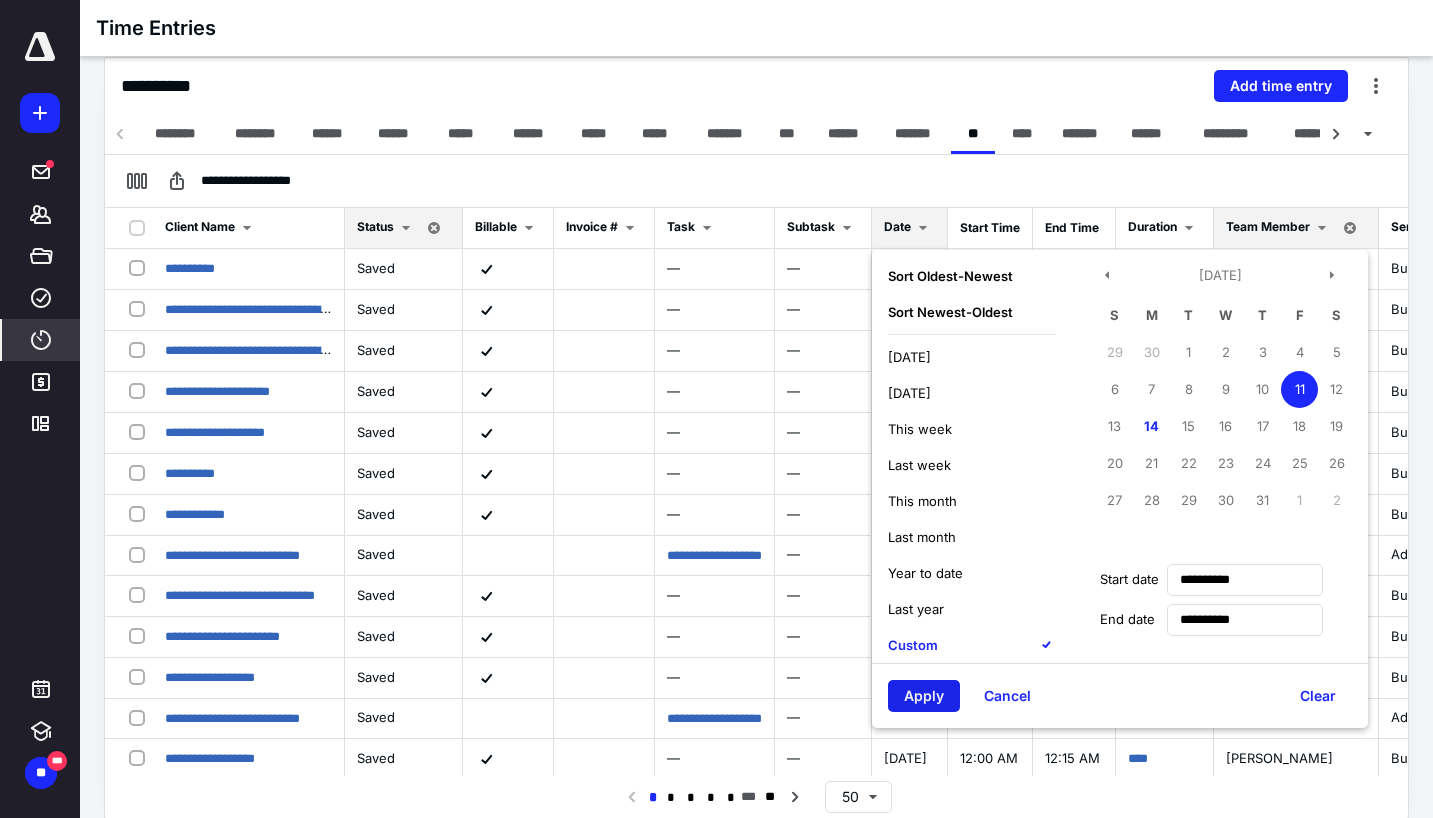 click on "Apply" at bounding box center (924, 696) 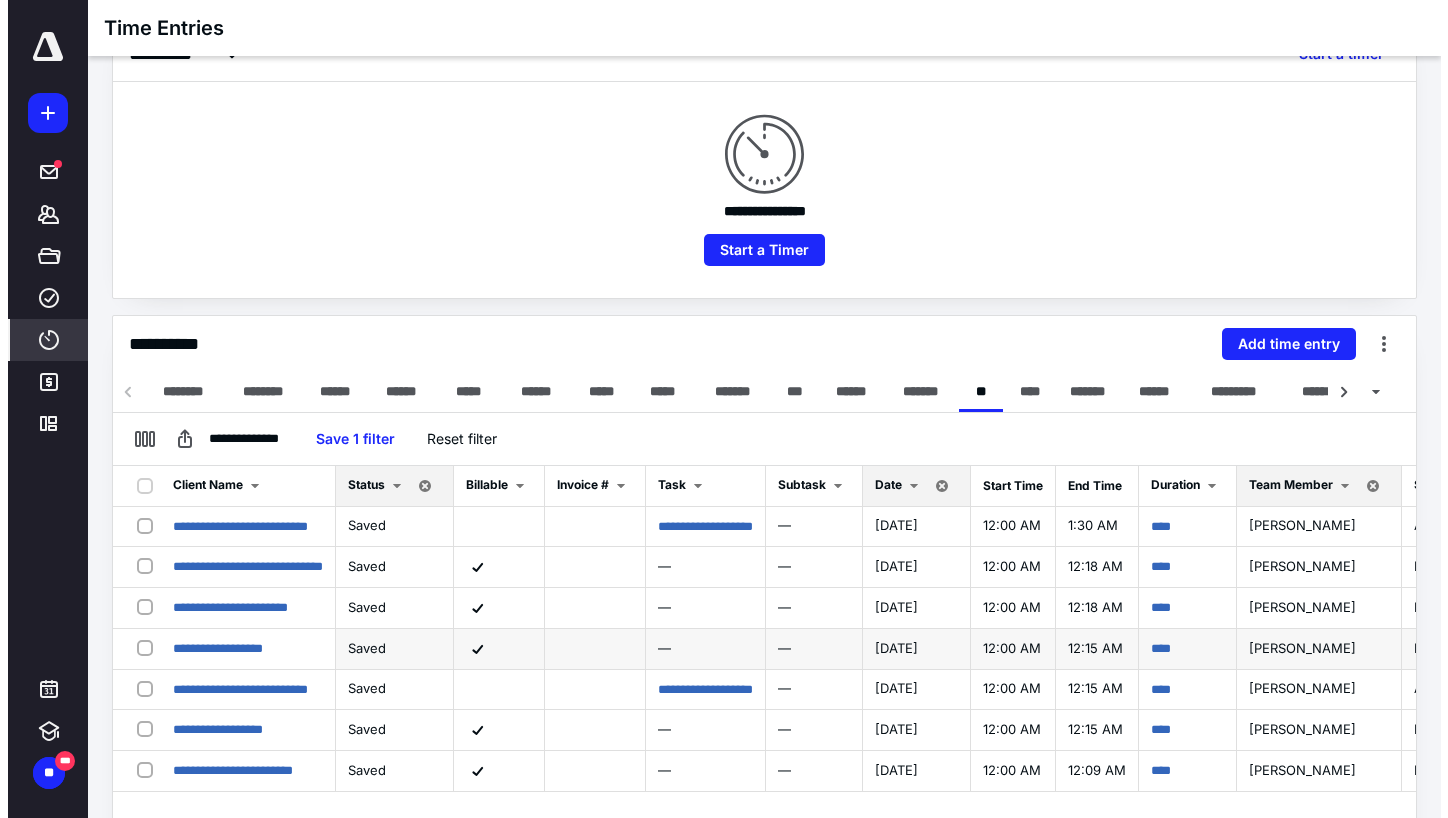 scroll, scrollTop: 400, scrollLeft: 0, axis: vertical 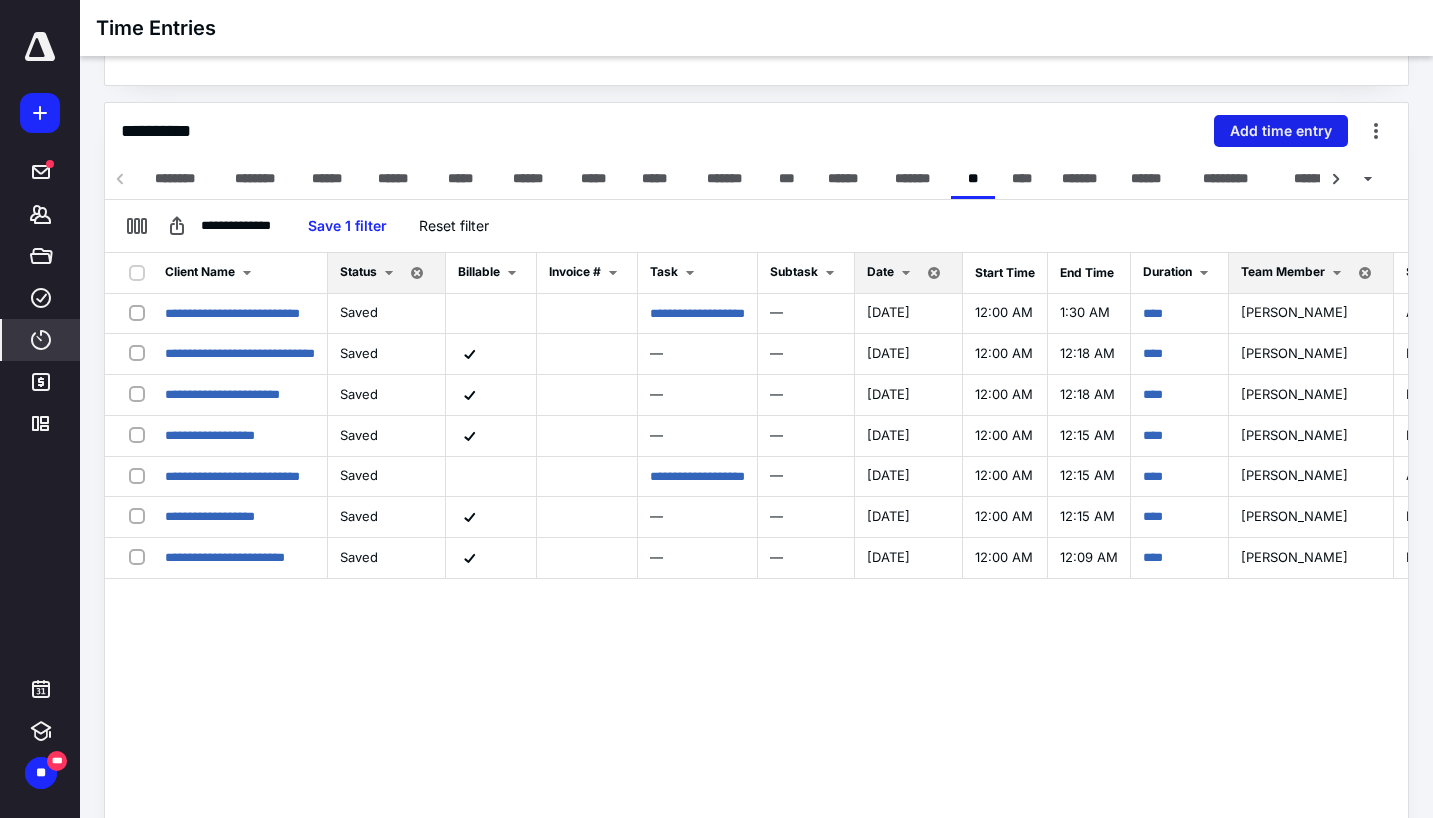 click on "Add time entry" at bounding box center [1281, 131] 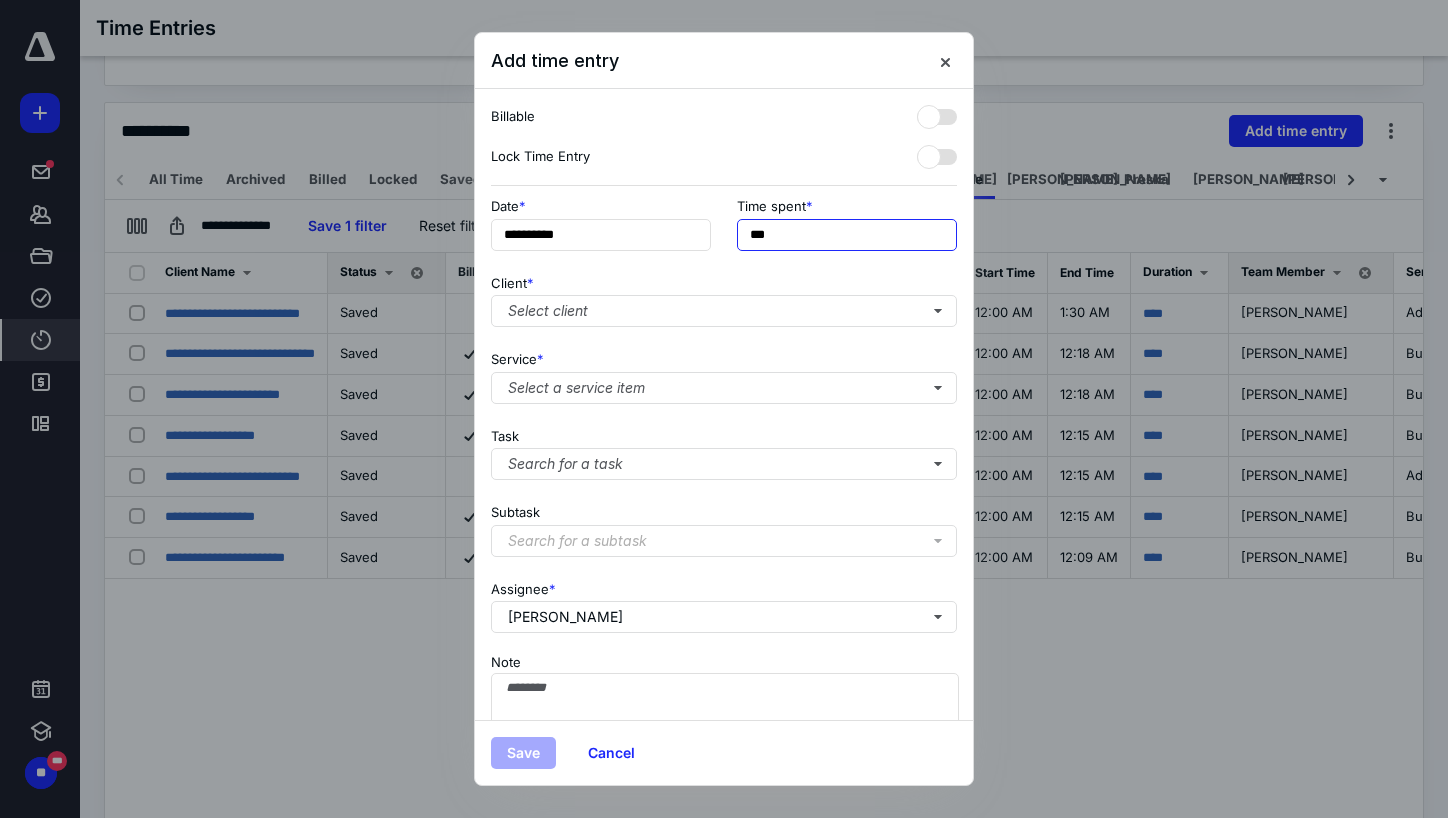 drag, startPoint x: 797, startPoint y: 239, endPoint x: 412, endPoint y: 275, distance: 386.67944 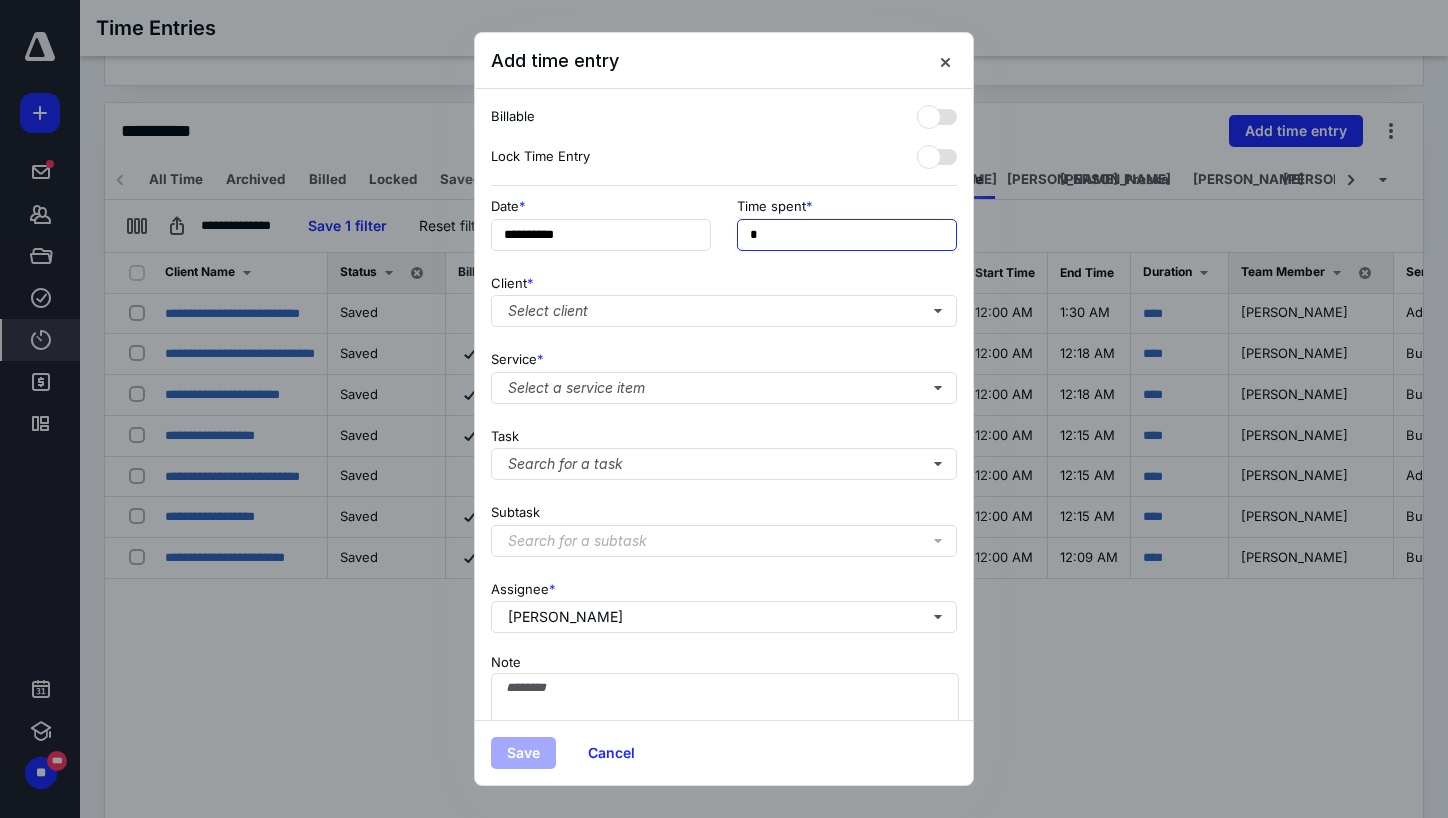 type on "**" 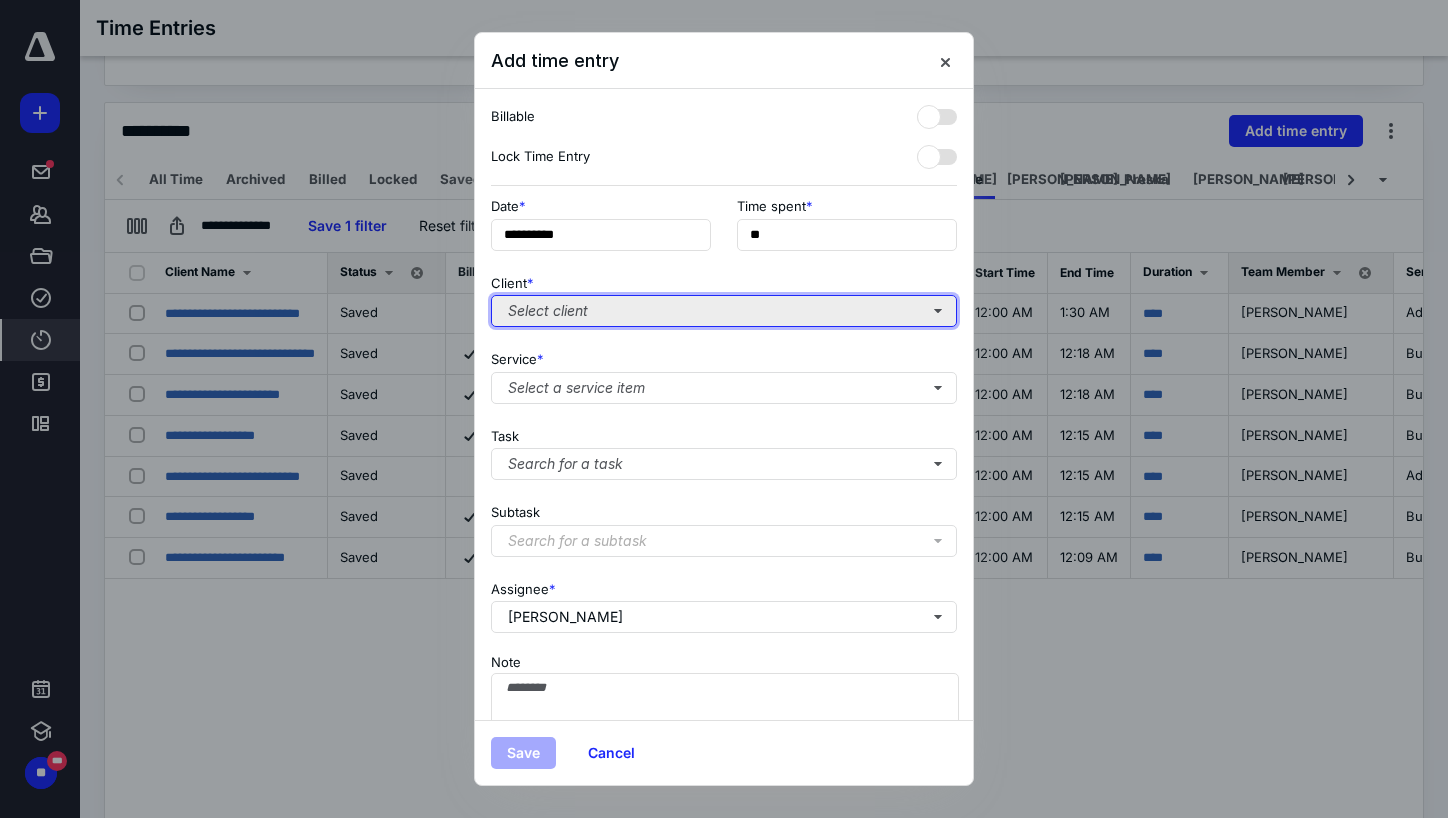 click on "Select client" at bounding box center (724, 311) 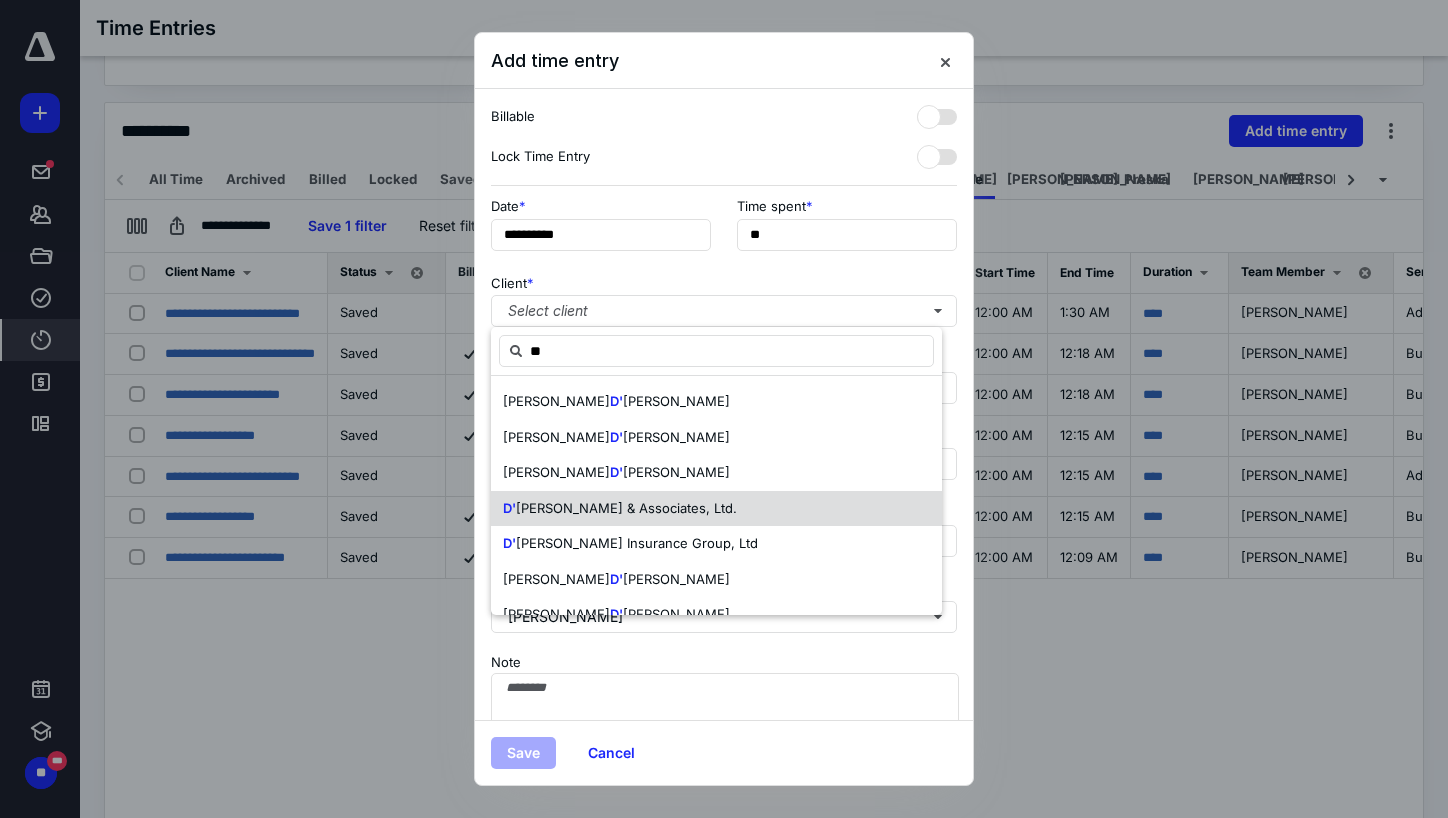 click on "D' [PERSON_NAME] & Associates, Ltd." at bounding box center [716, 509] 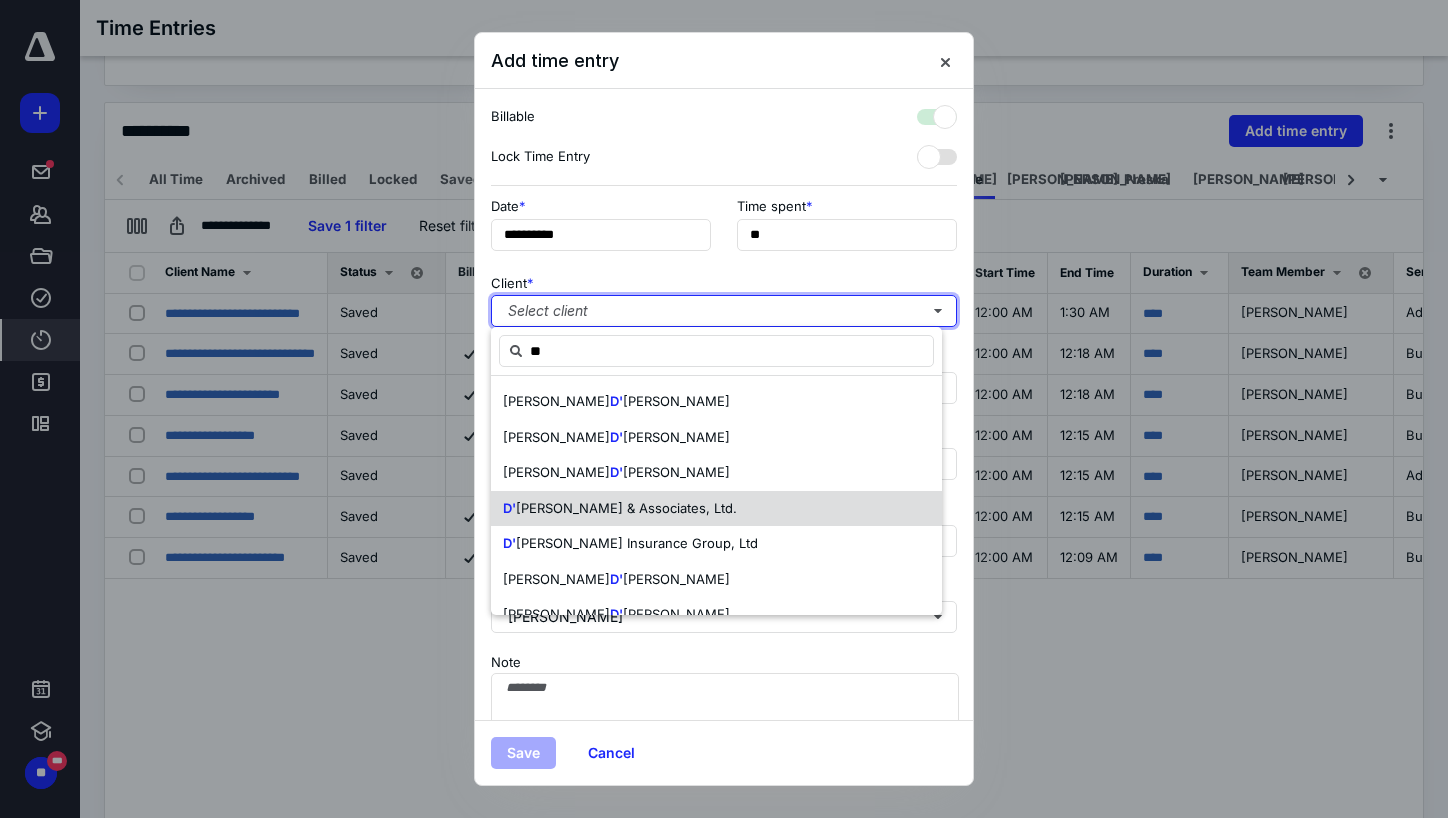 checkbox on "true" 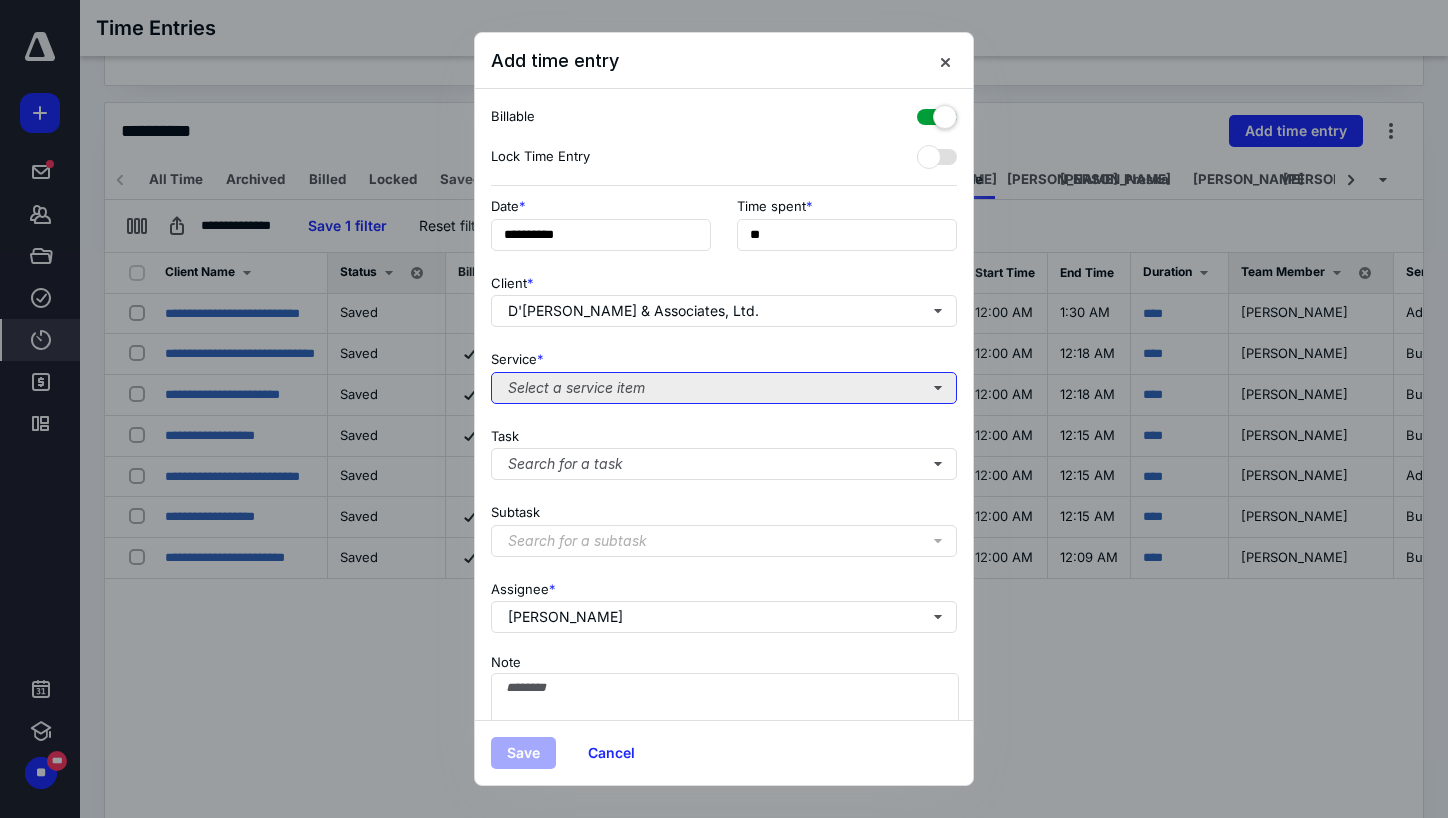 click on "Select a service item" at bounding box center [724, 388] 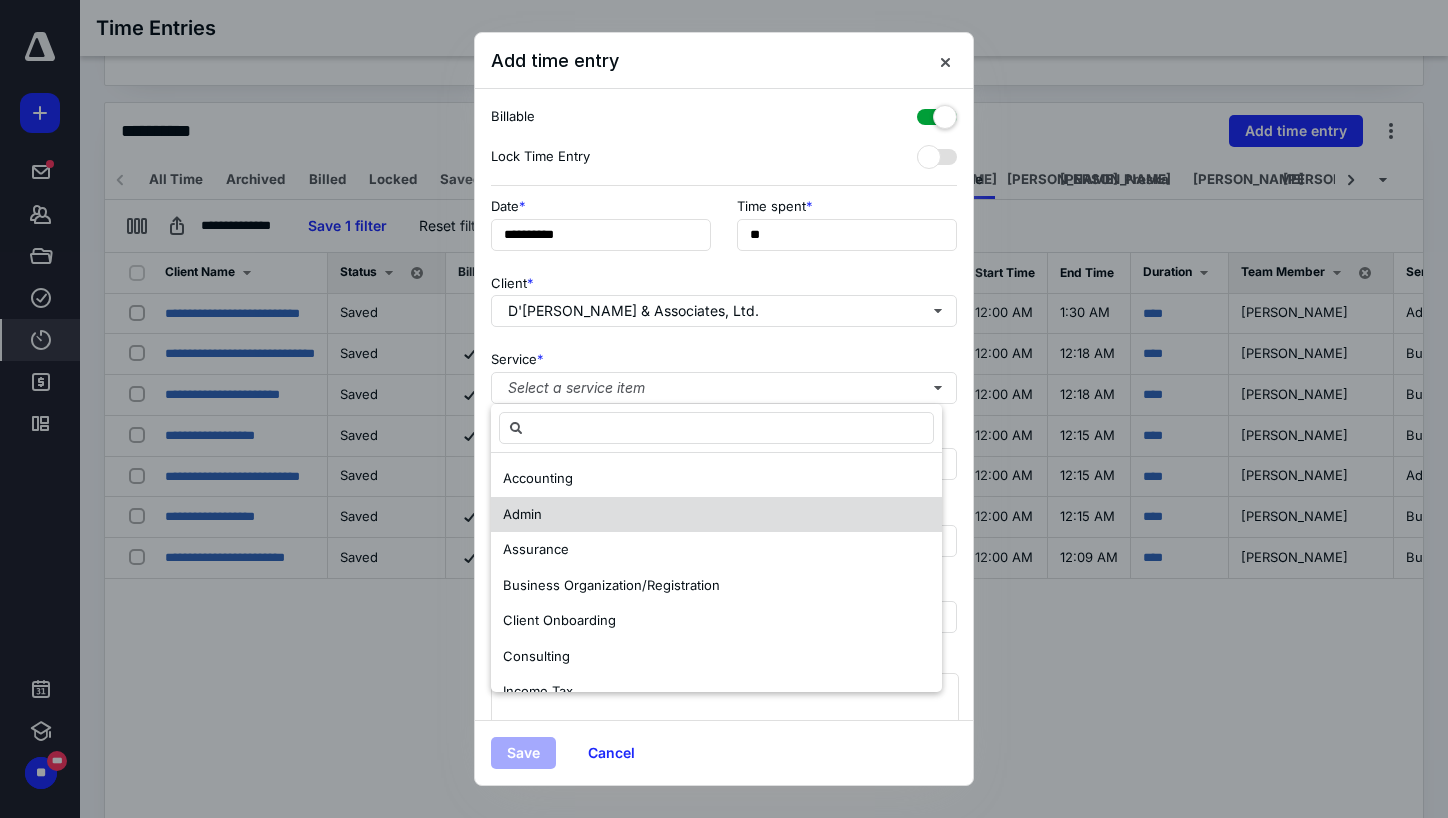 click on "Admin" at bounding box center [716, 515] 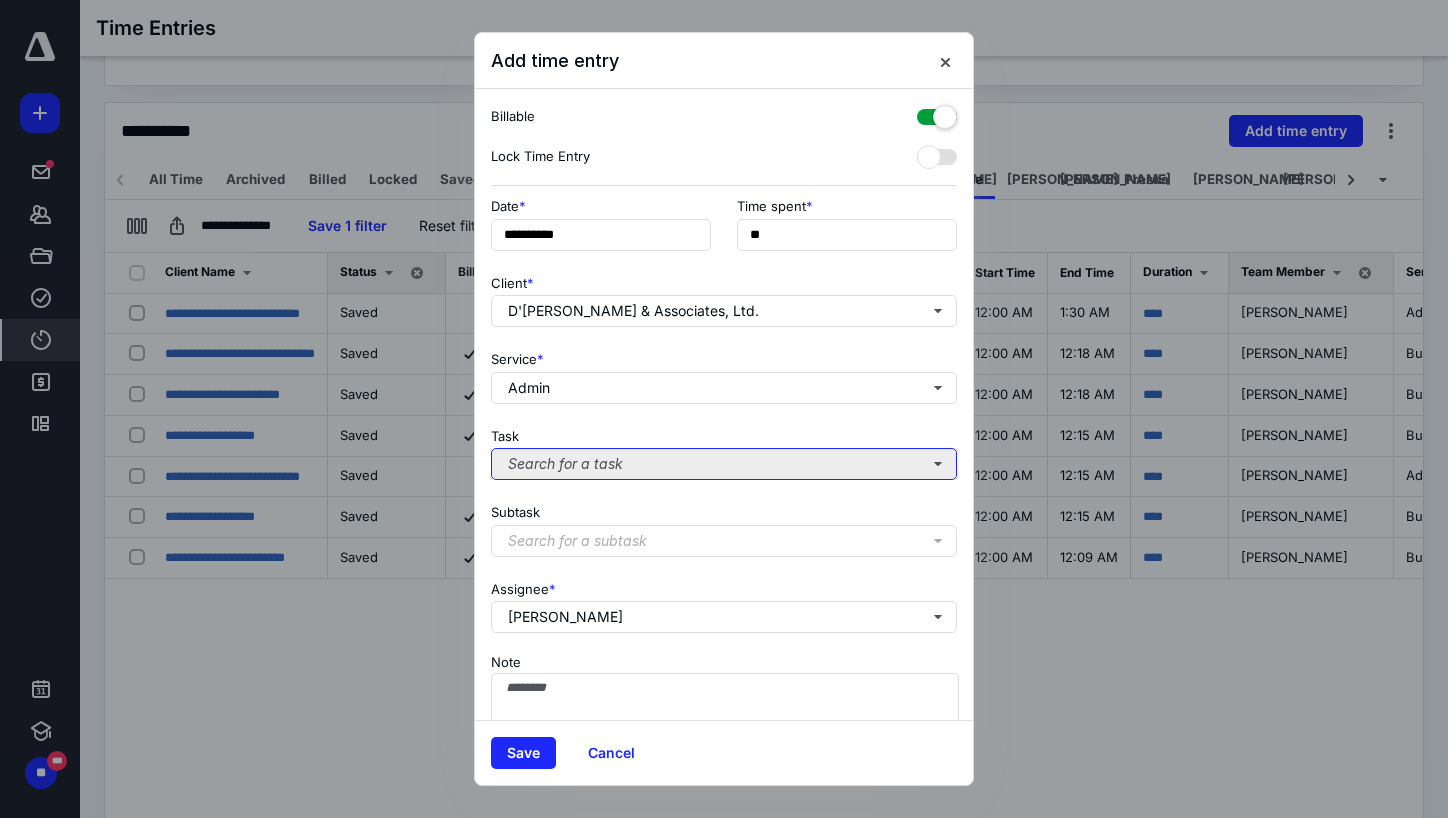 click on "Search for a task" at bounding box center [724, 464] 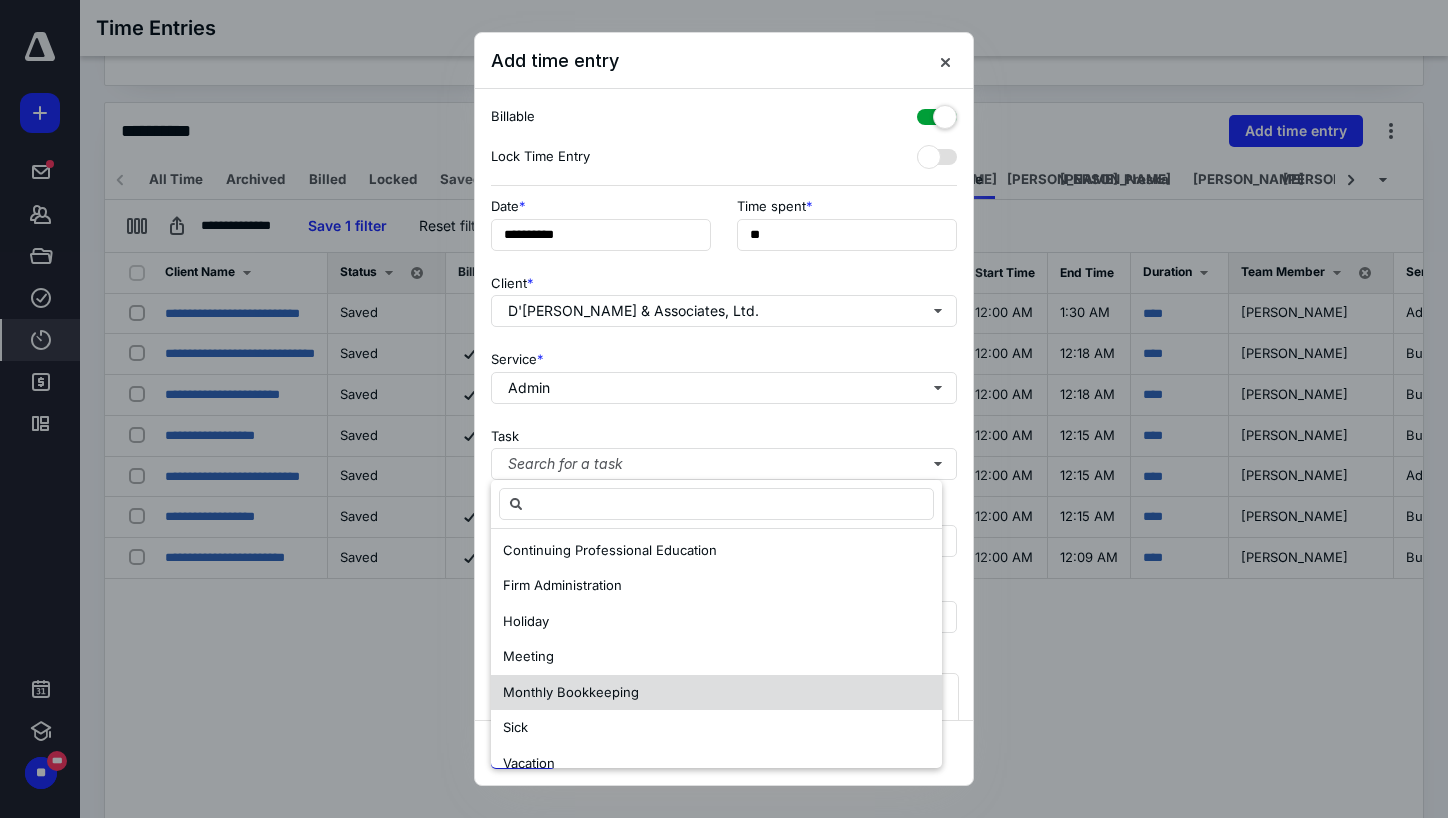 scroll, scrollTop: 61, scrollLeft: 0, axis: vertical 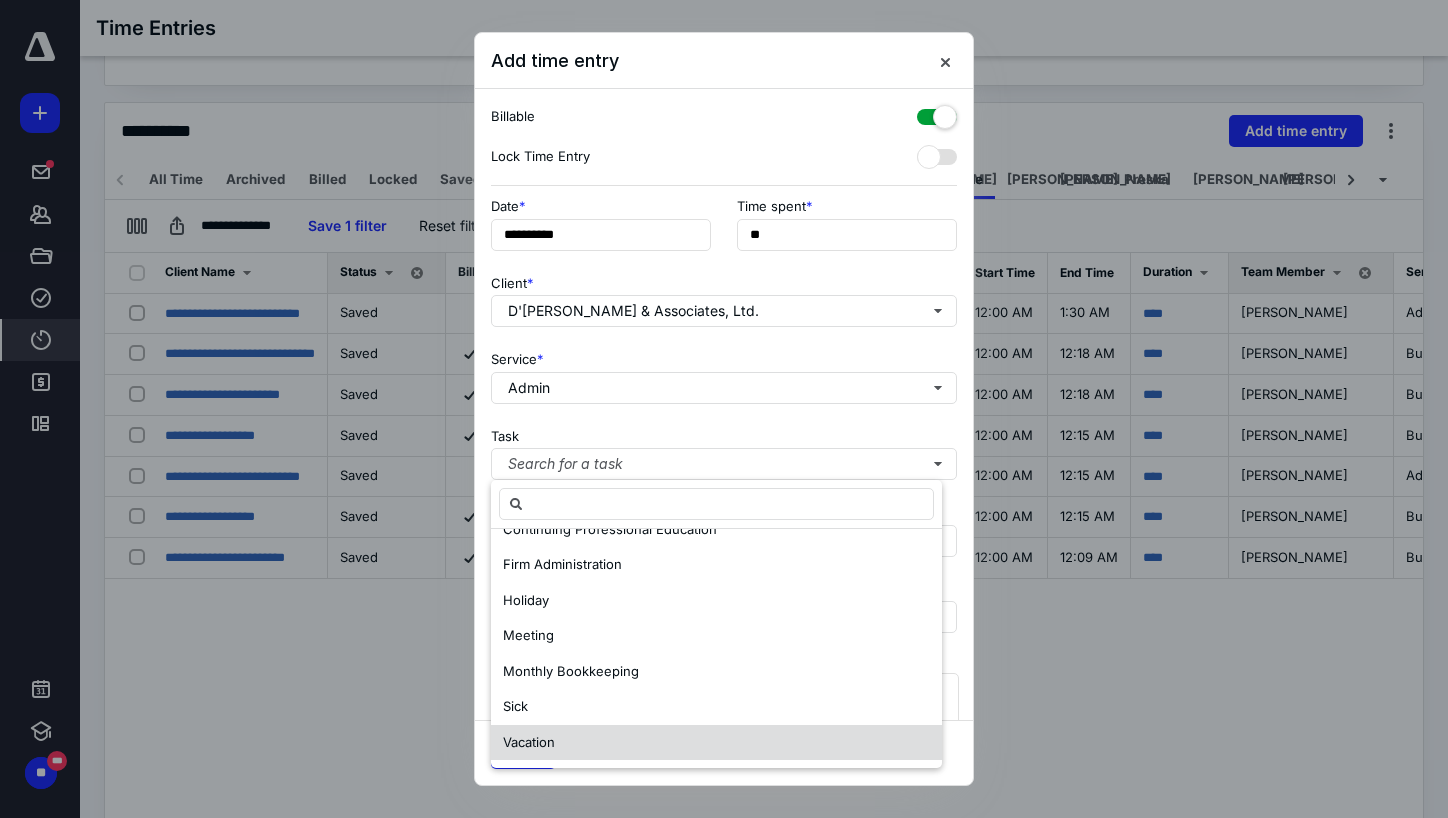 click on "Vacation" at bounding box center [529, 742] 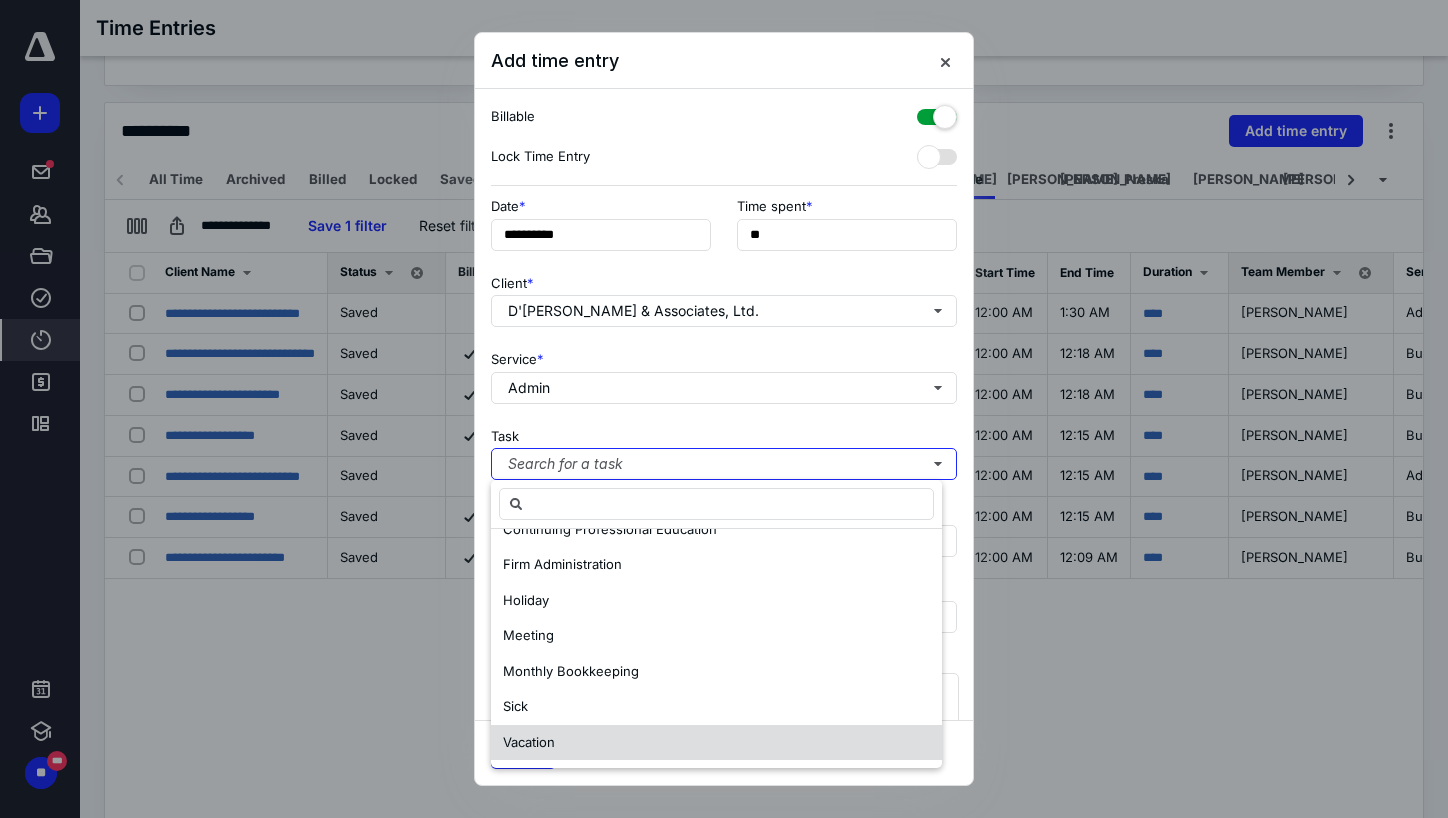 scroll, scrollTop: 0, scrollLeft: 0, axis: both 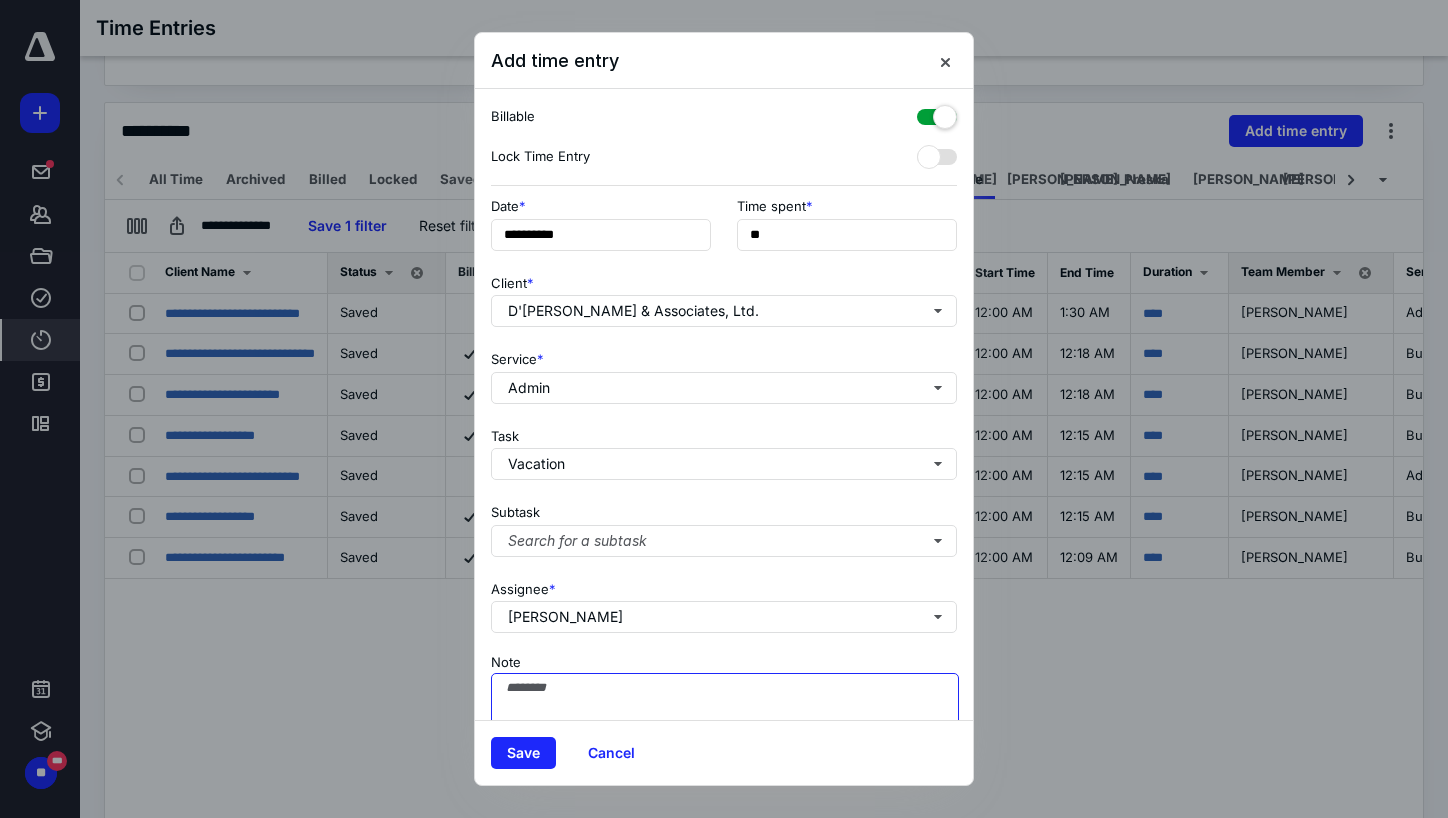 click on "Note" at bounding box center [725, 723] 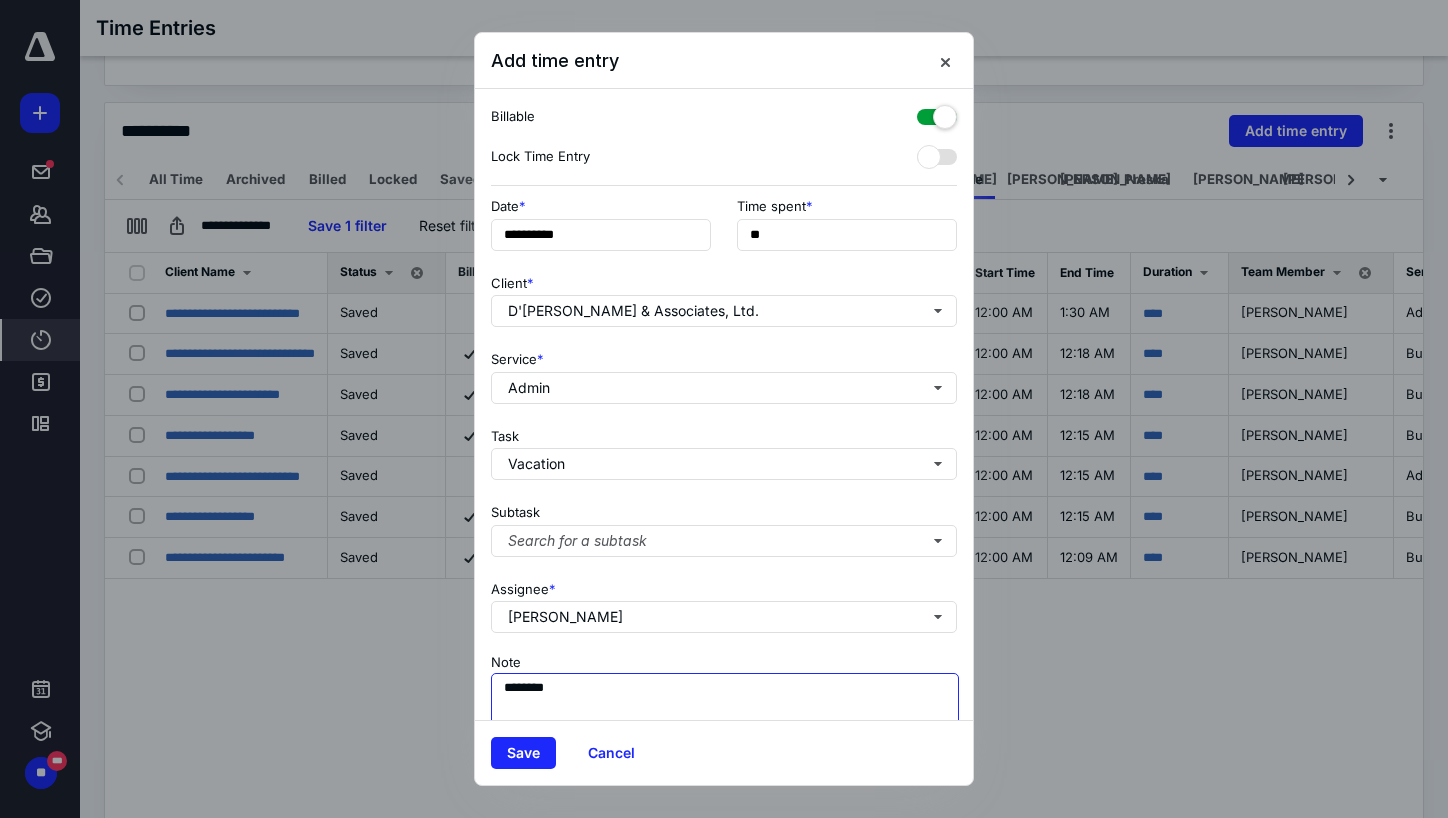 type on "*******" 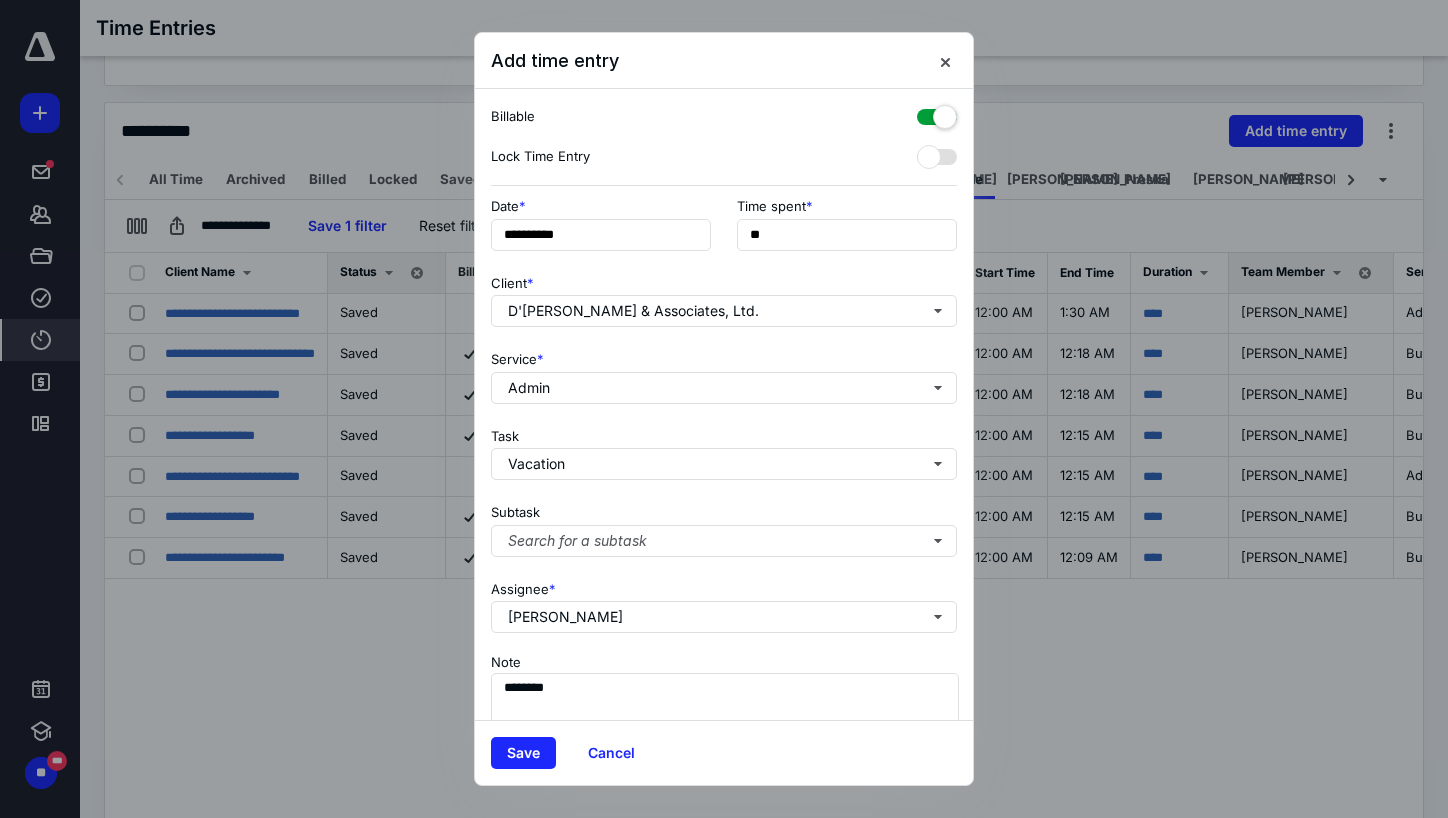 click at bounding box center [937, 113] 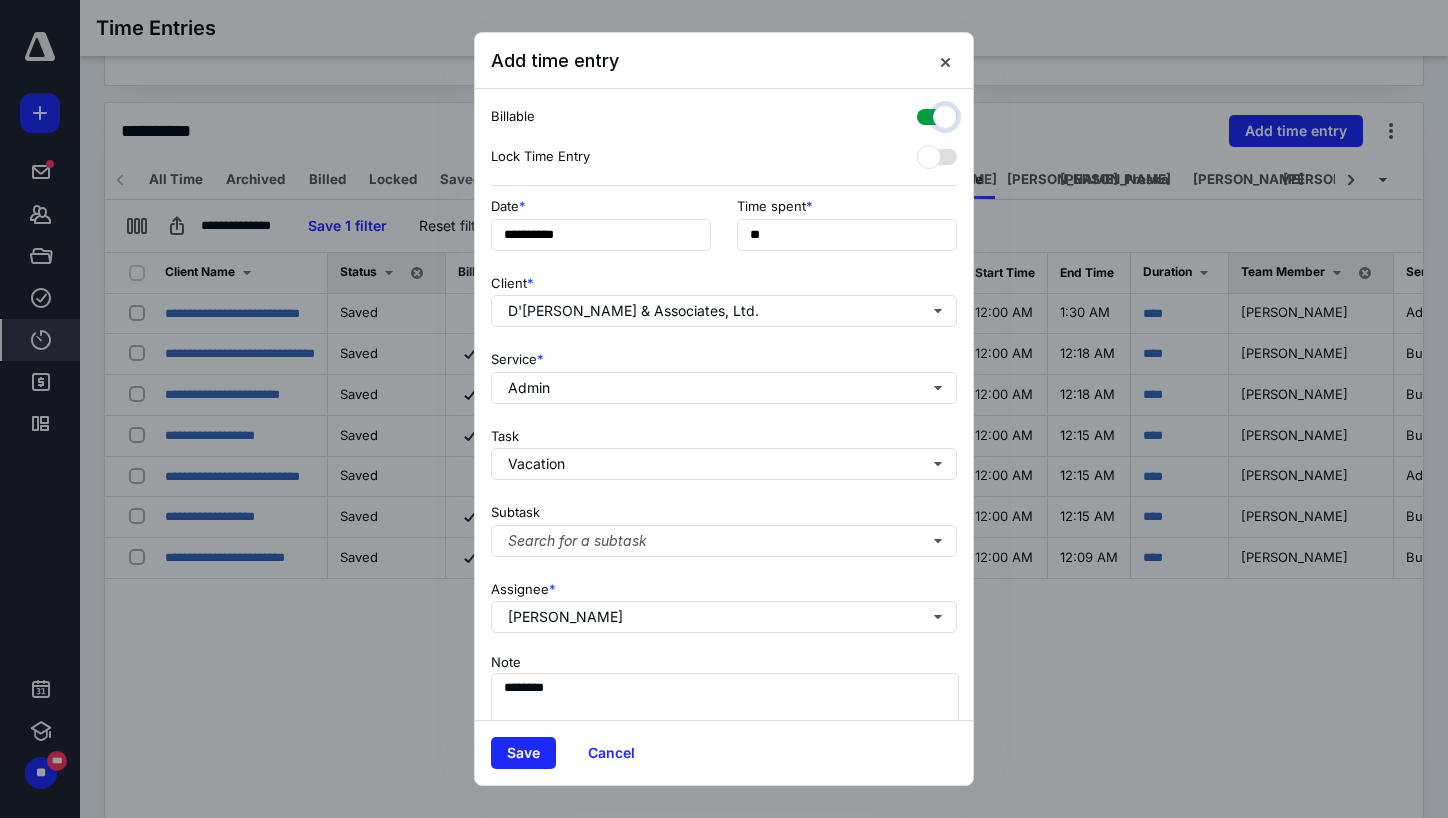 checkbox on "false" 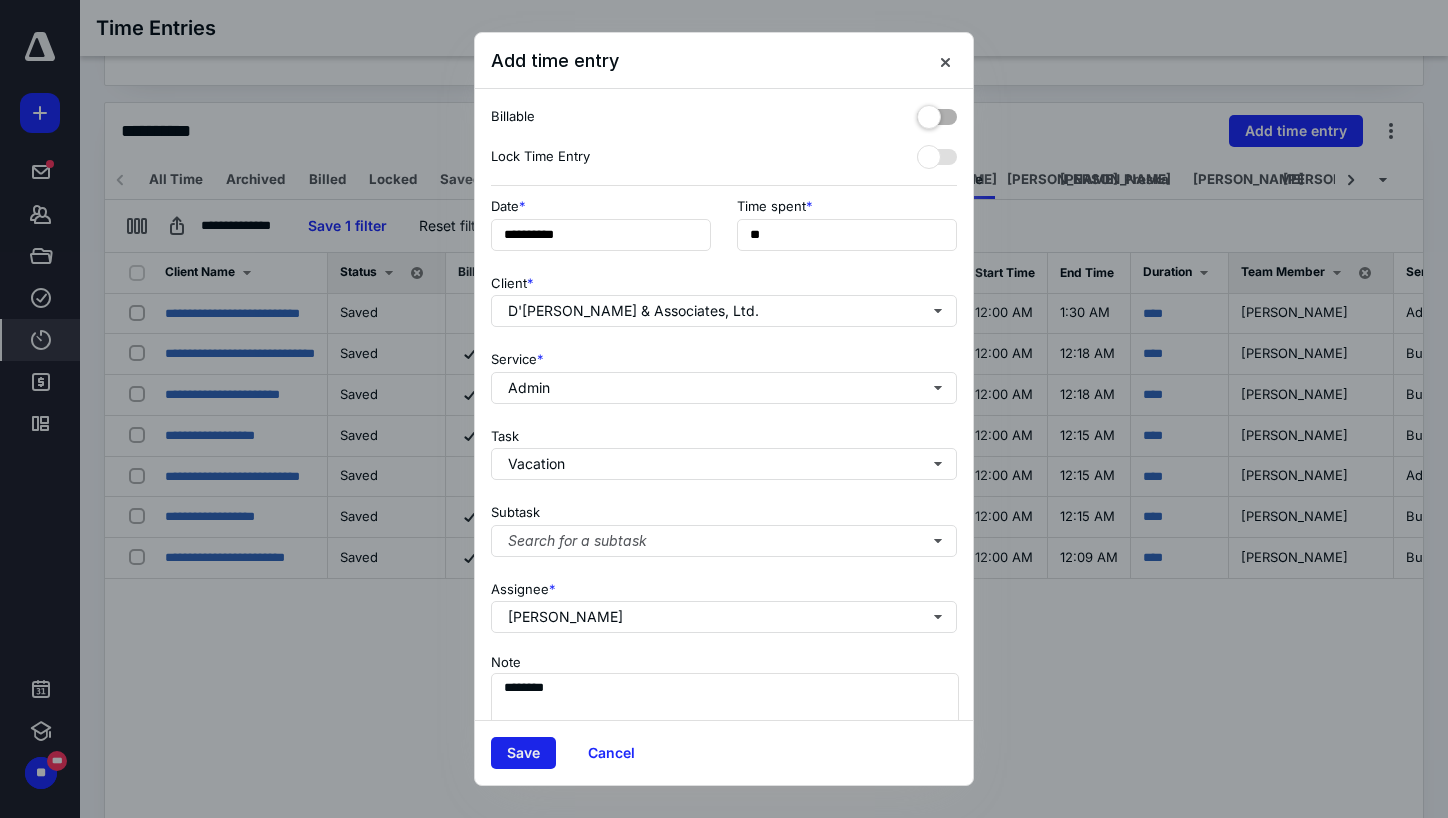 click on "Save" at bounding box center [523, 753] 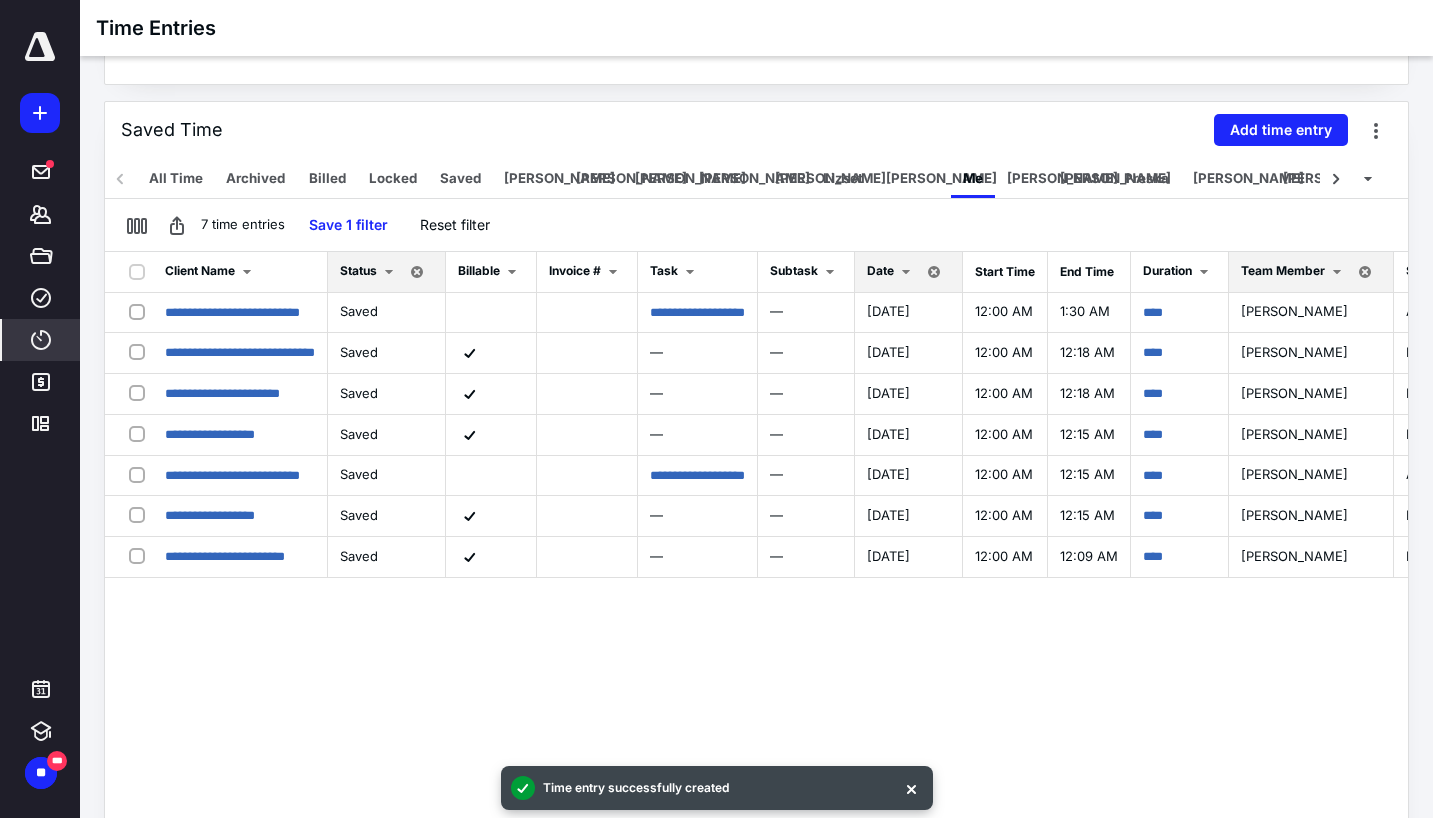 click at bounding box center [934, 272] 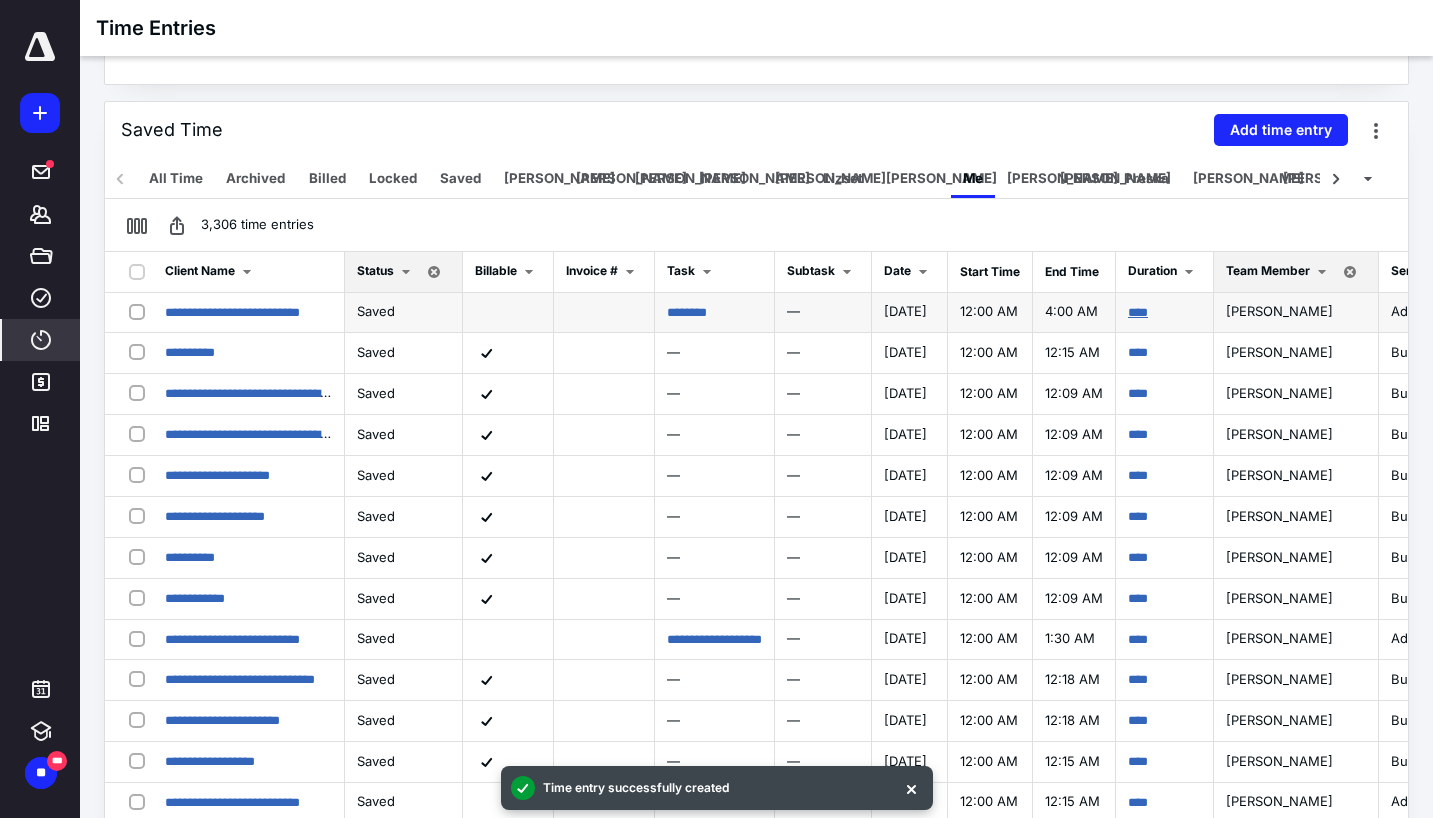 click on "****" at bounding box center [1138, 312] 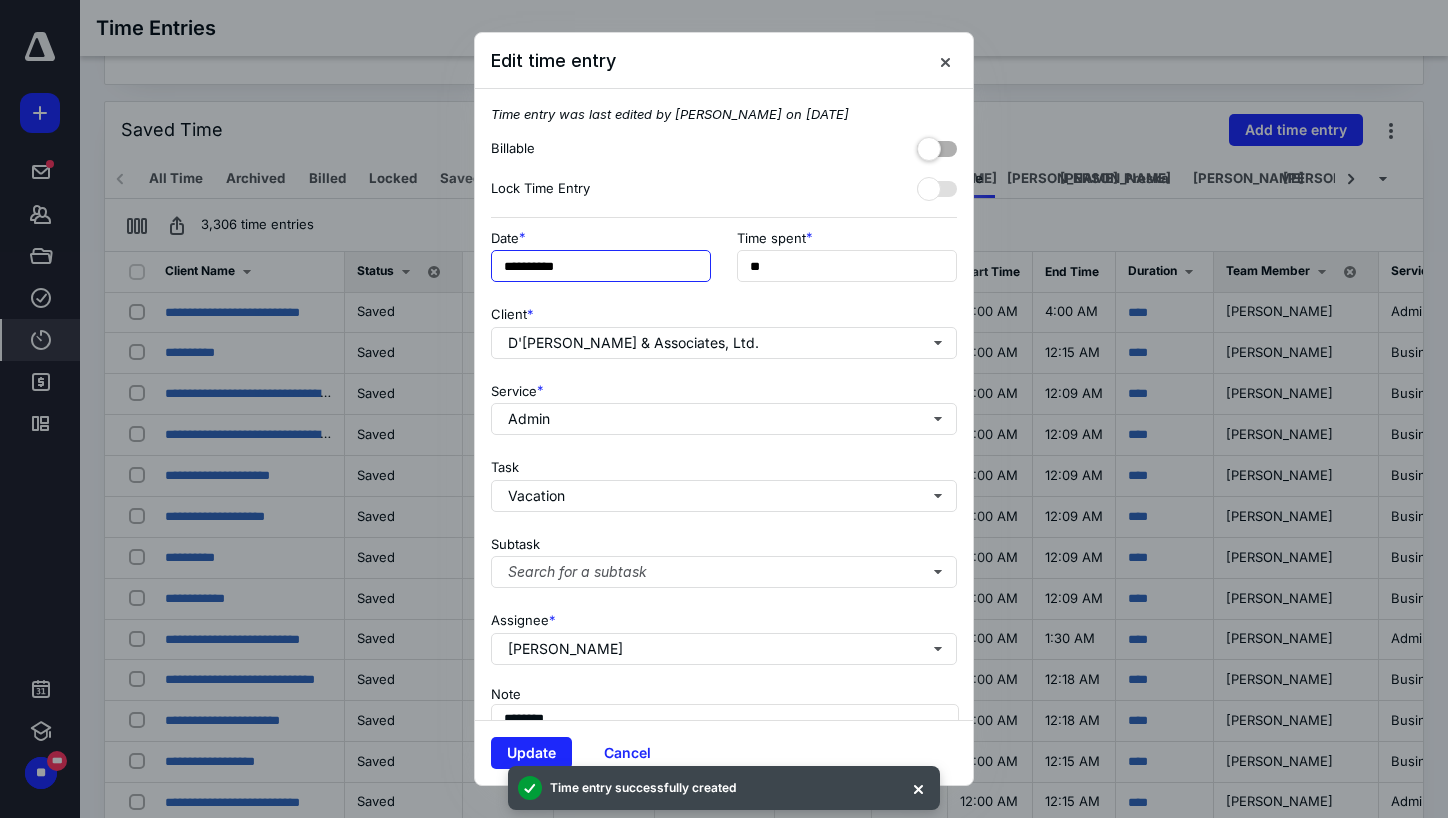 click on "**********" at bounding box center (601, 266) 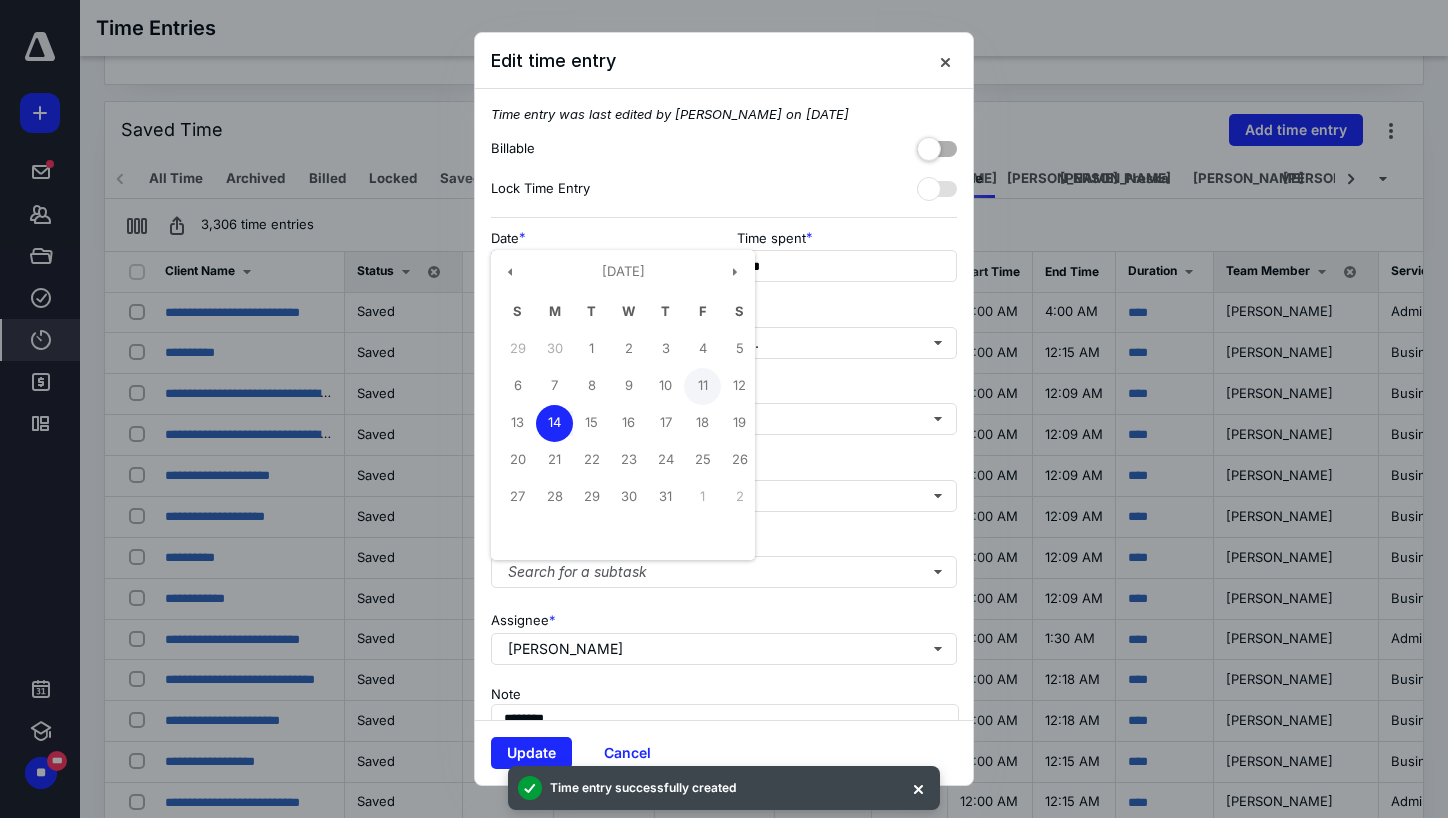 click on "11" at bounding box center [702, 386] 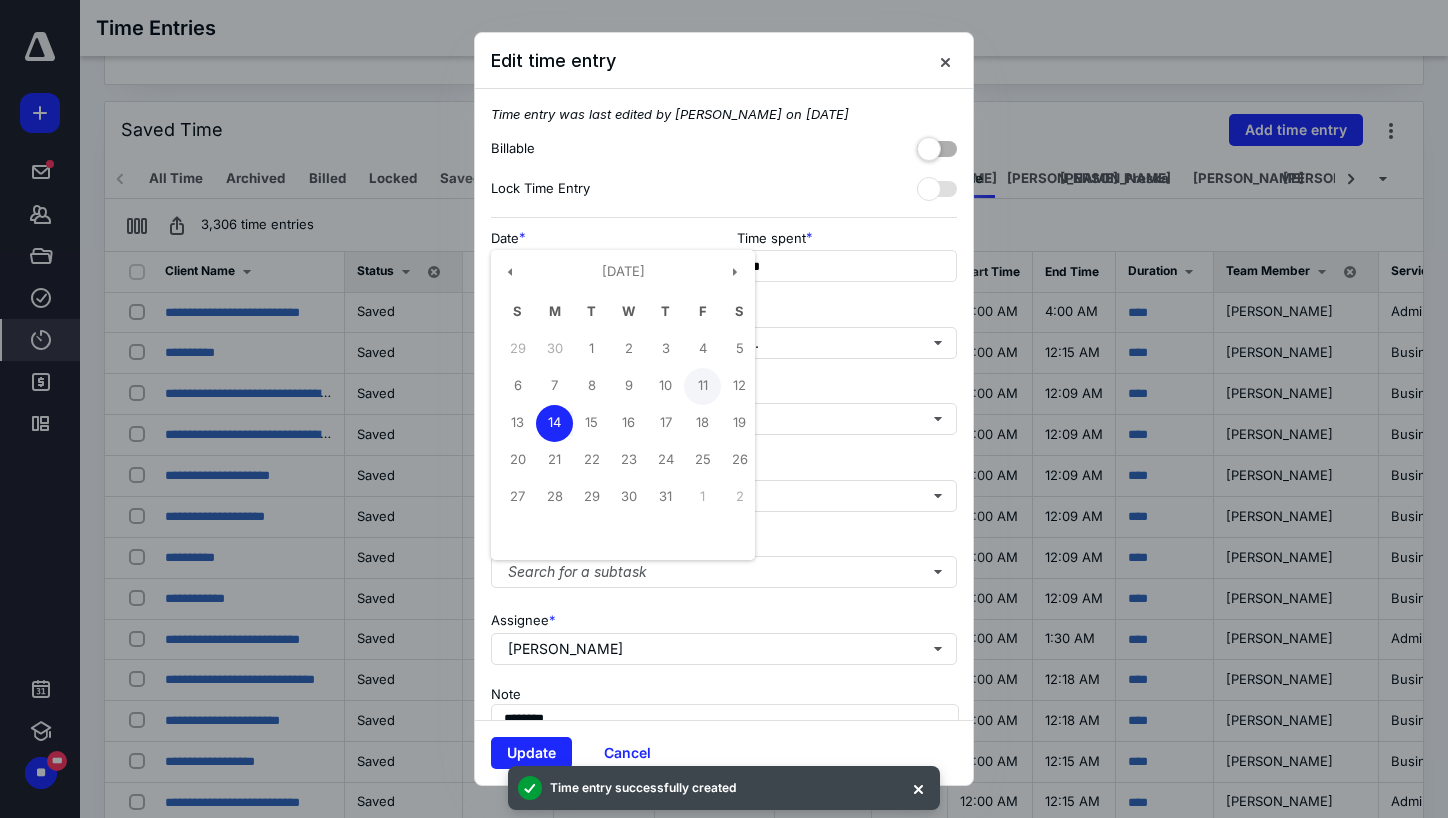 type on "**********" 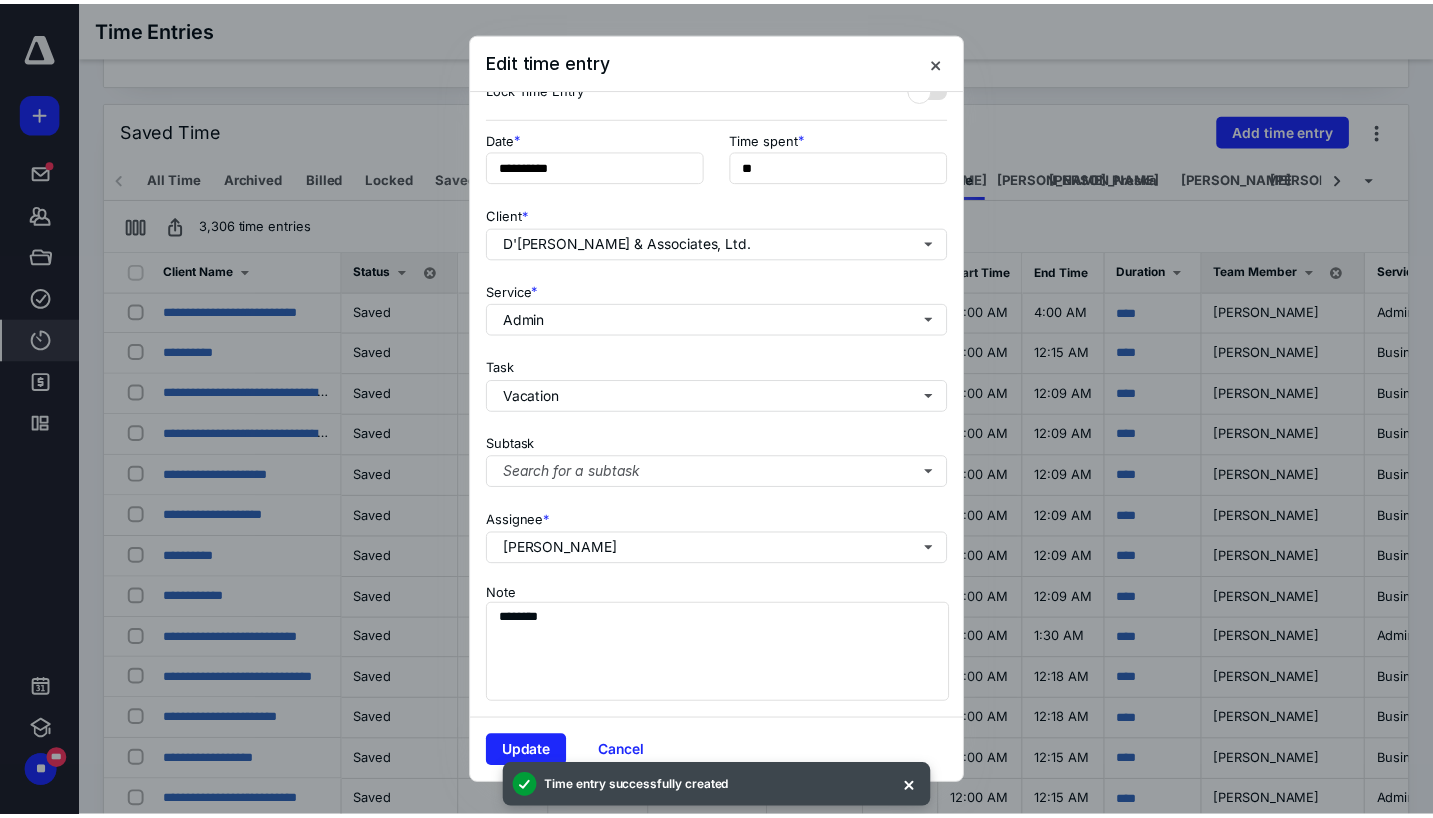 scroll, scrollTop: 115, scrollLeft: 0, axis: vertical 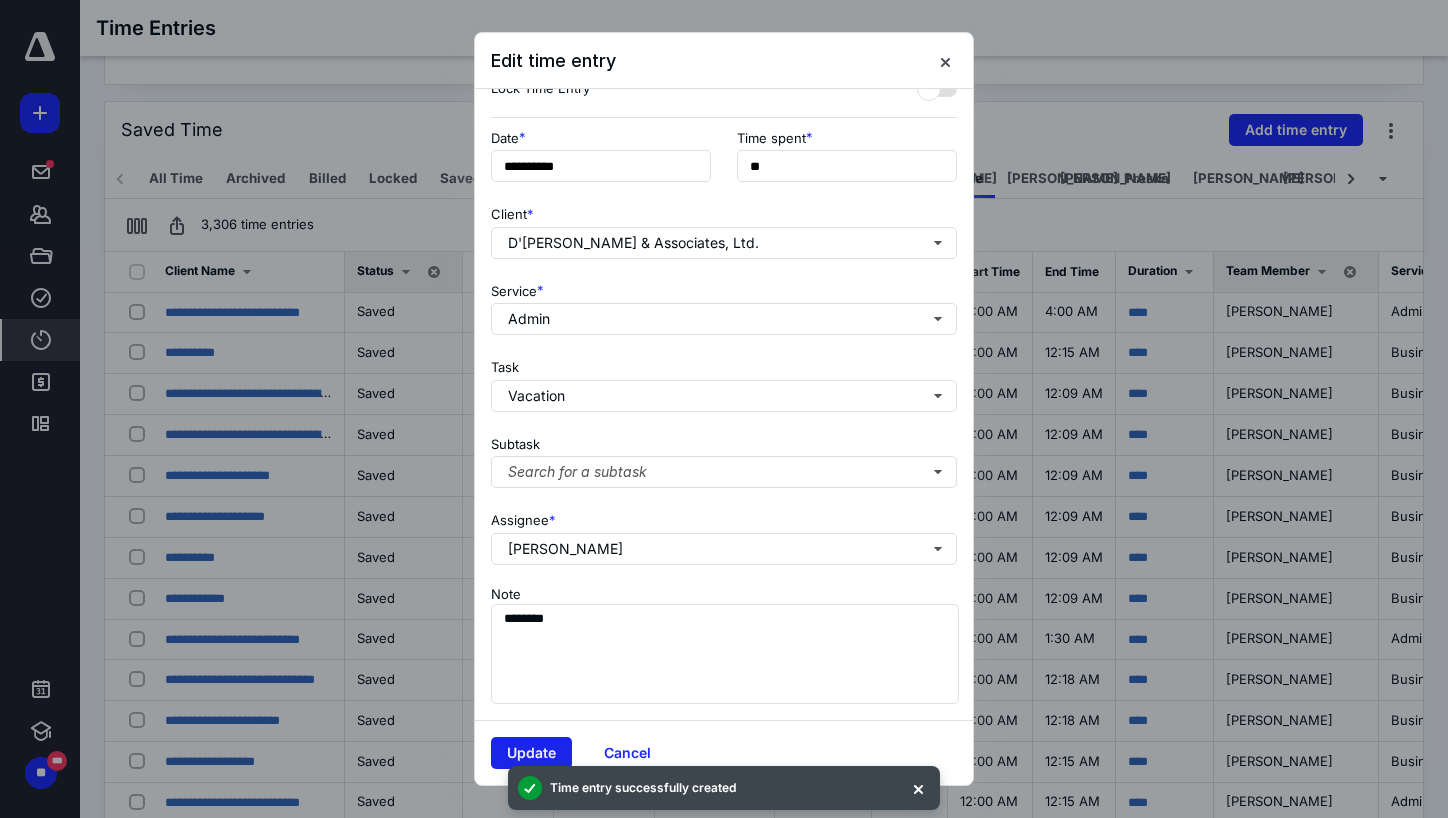 click on "Update" at bounding box center [531, 753] 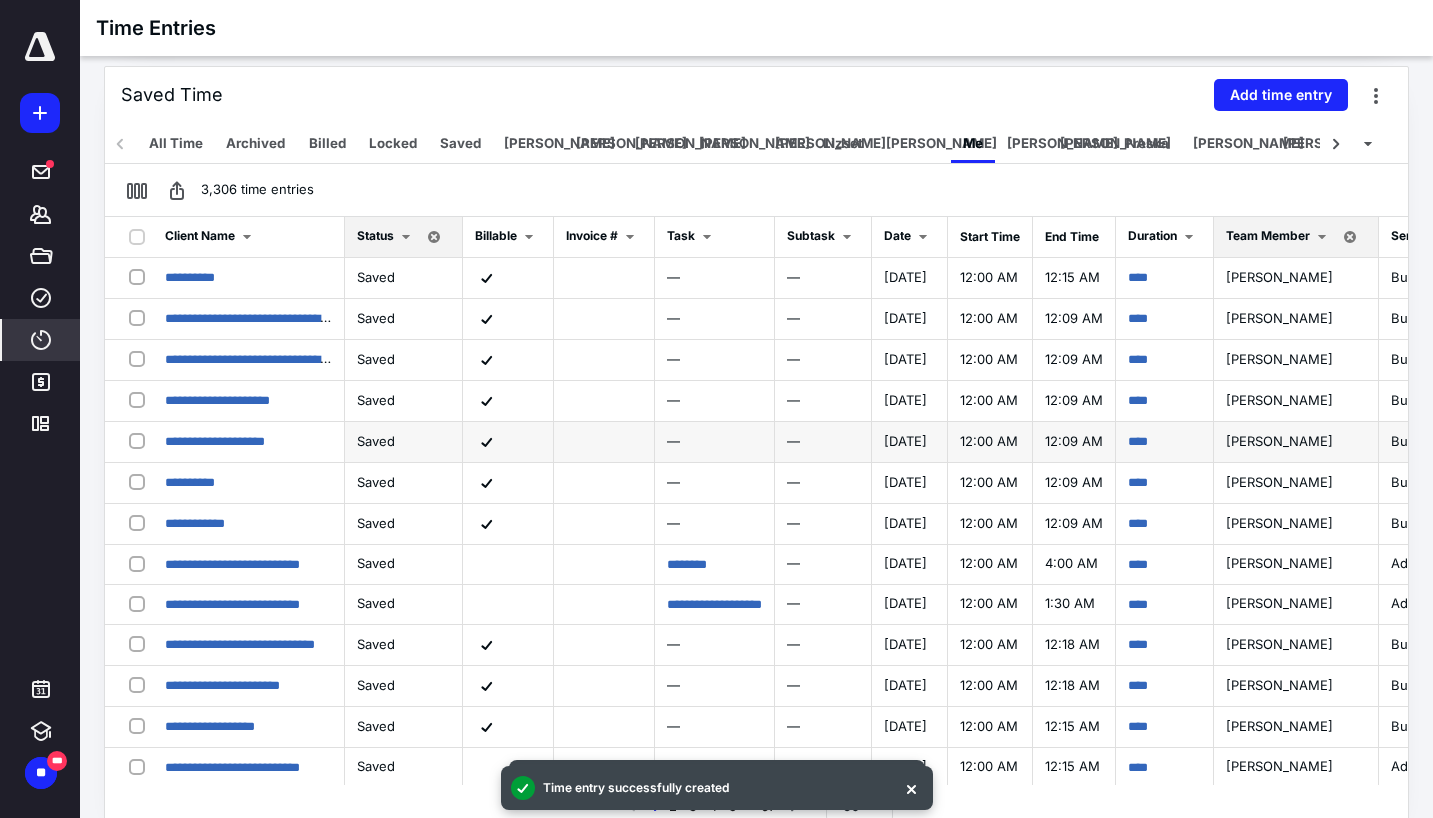 scroll, scrollTop: 445, scrollLeft: 0, axis: vertical 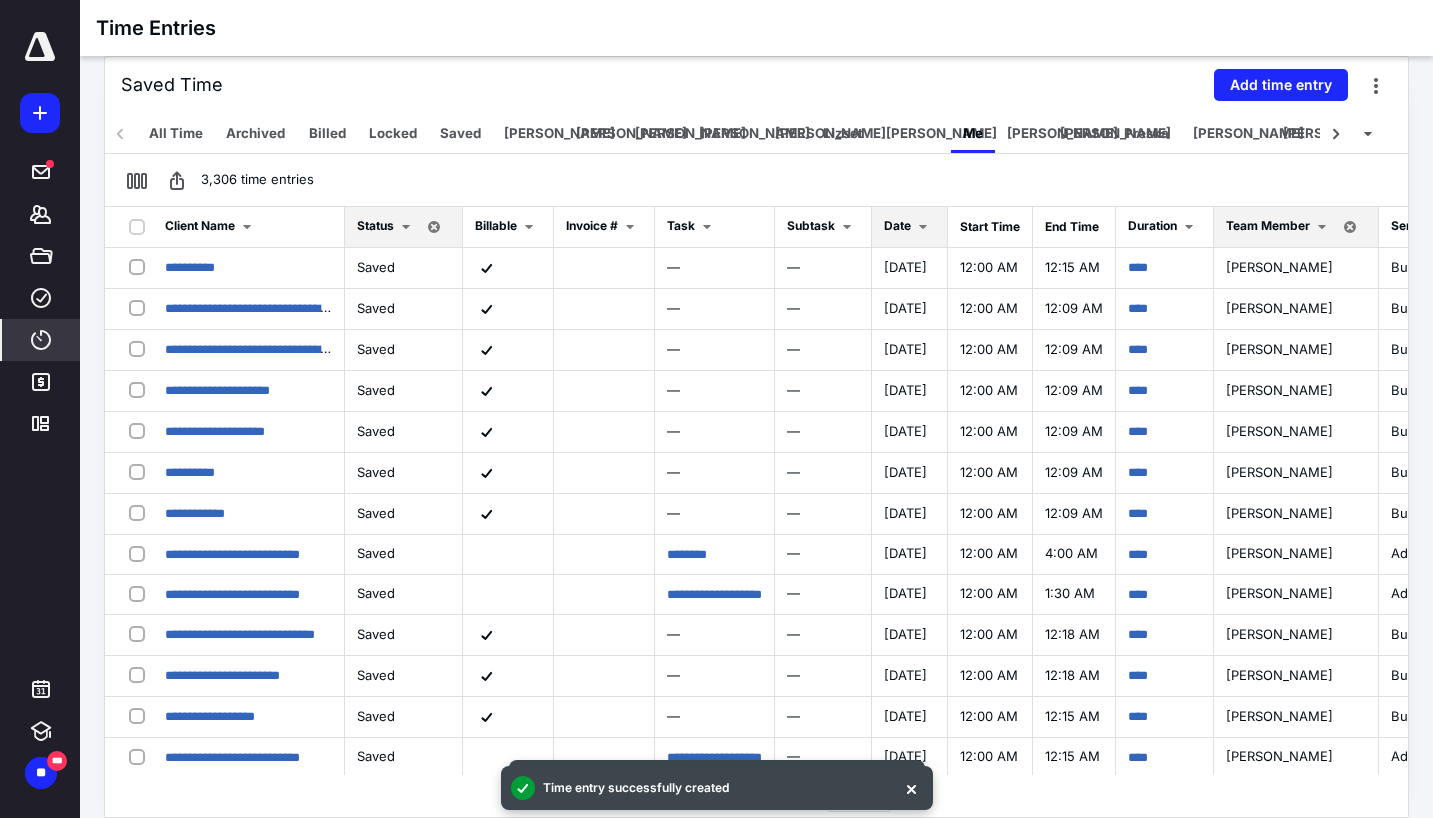 click on "Date" at bounding box center (897, 225) 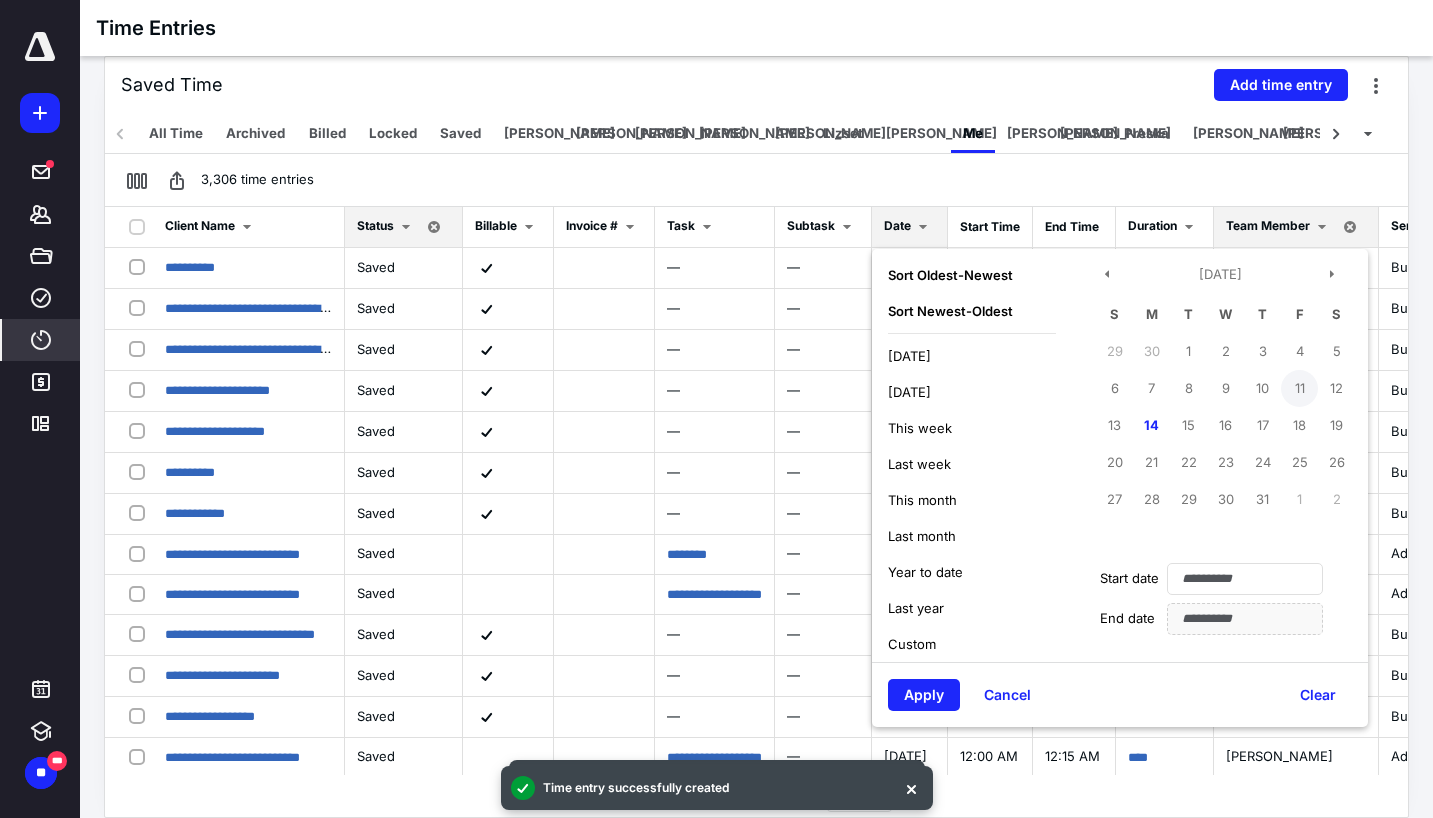 click on "11" at bounding box center [1299, 388] 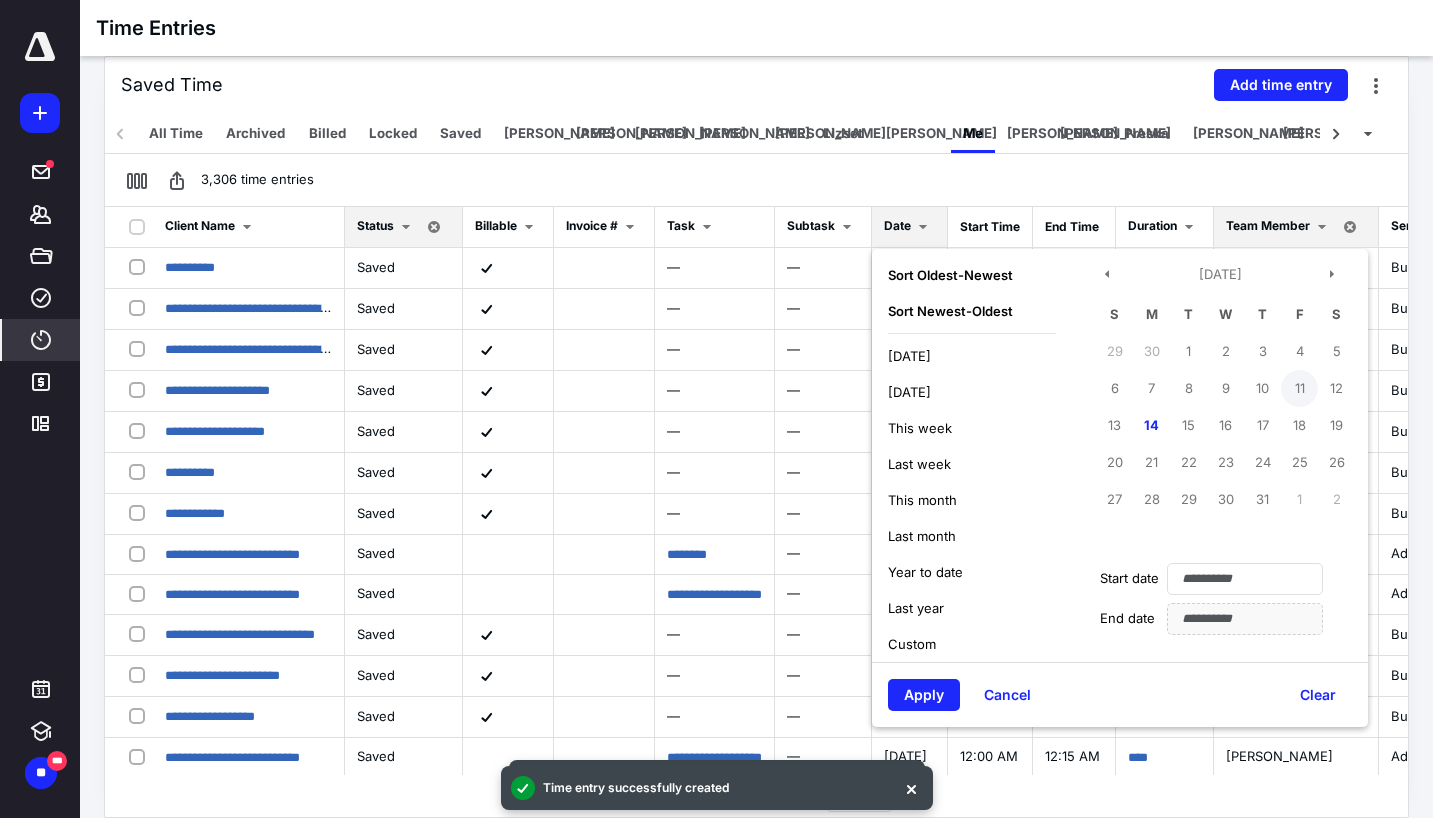 type on "**********" 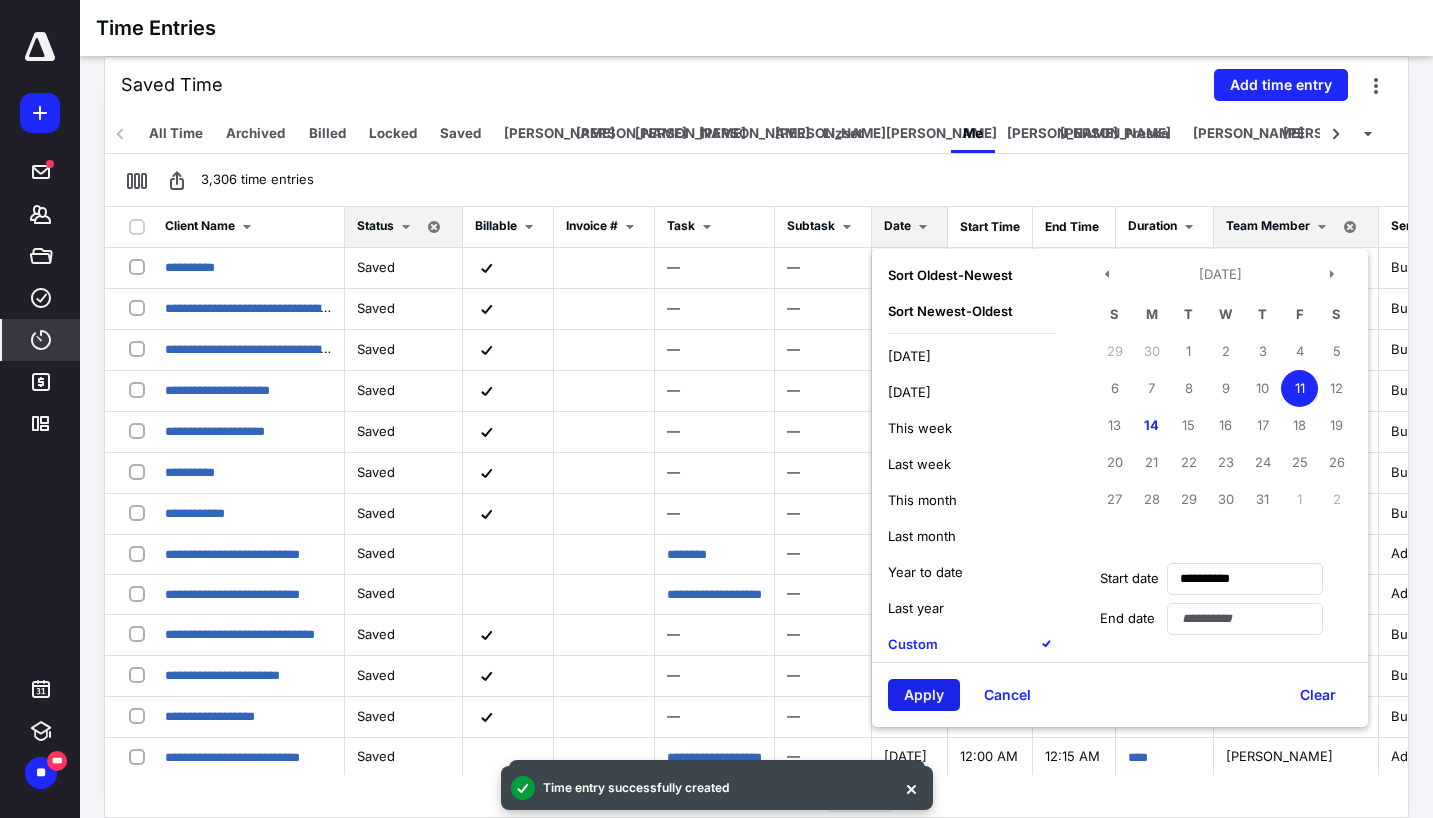 click on "Apply" at bounding box center (924, 695) 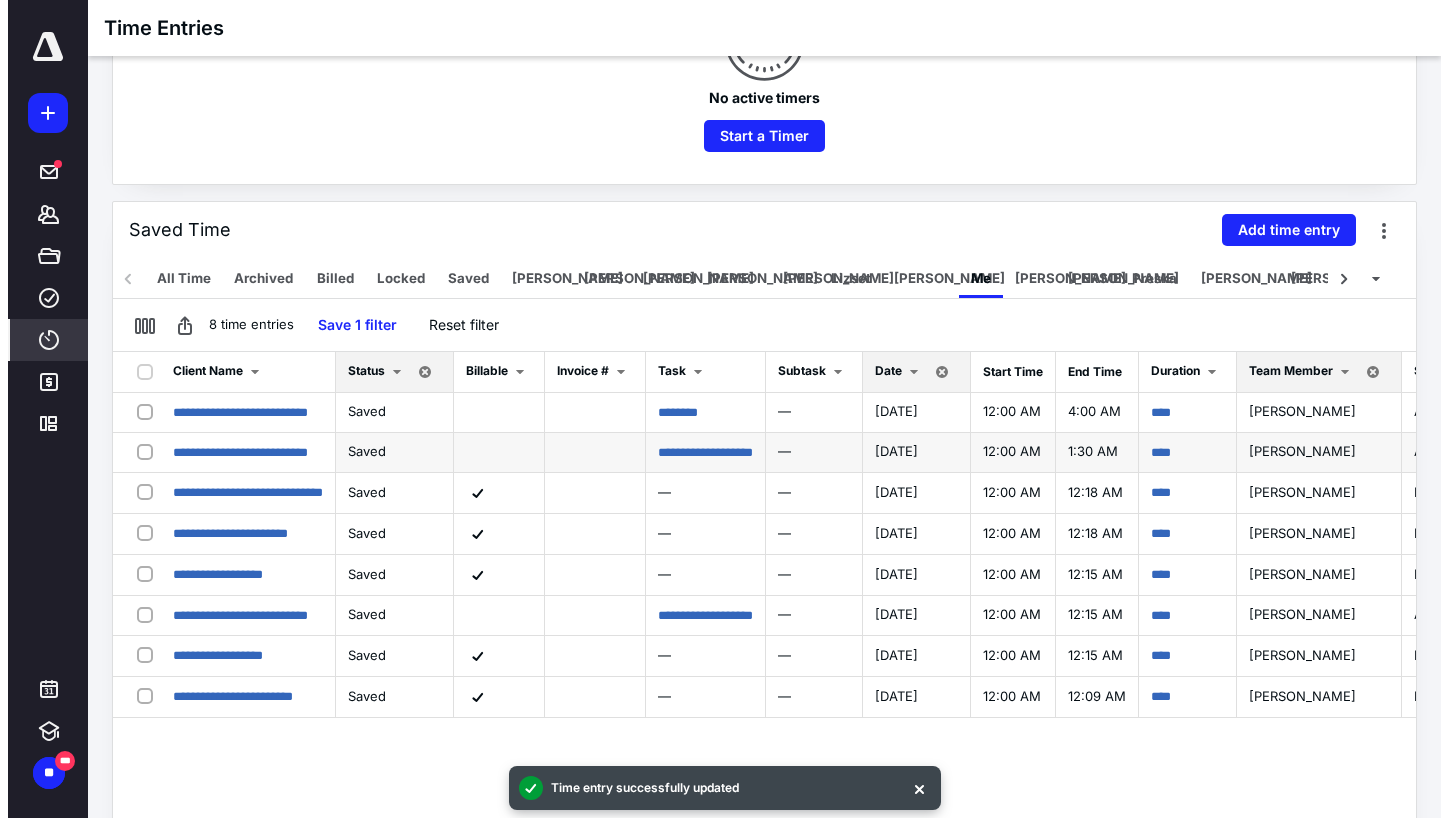 scroll, scrollTop: 0, scrollLeft: 0, axis: both 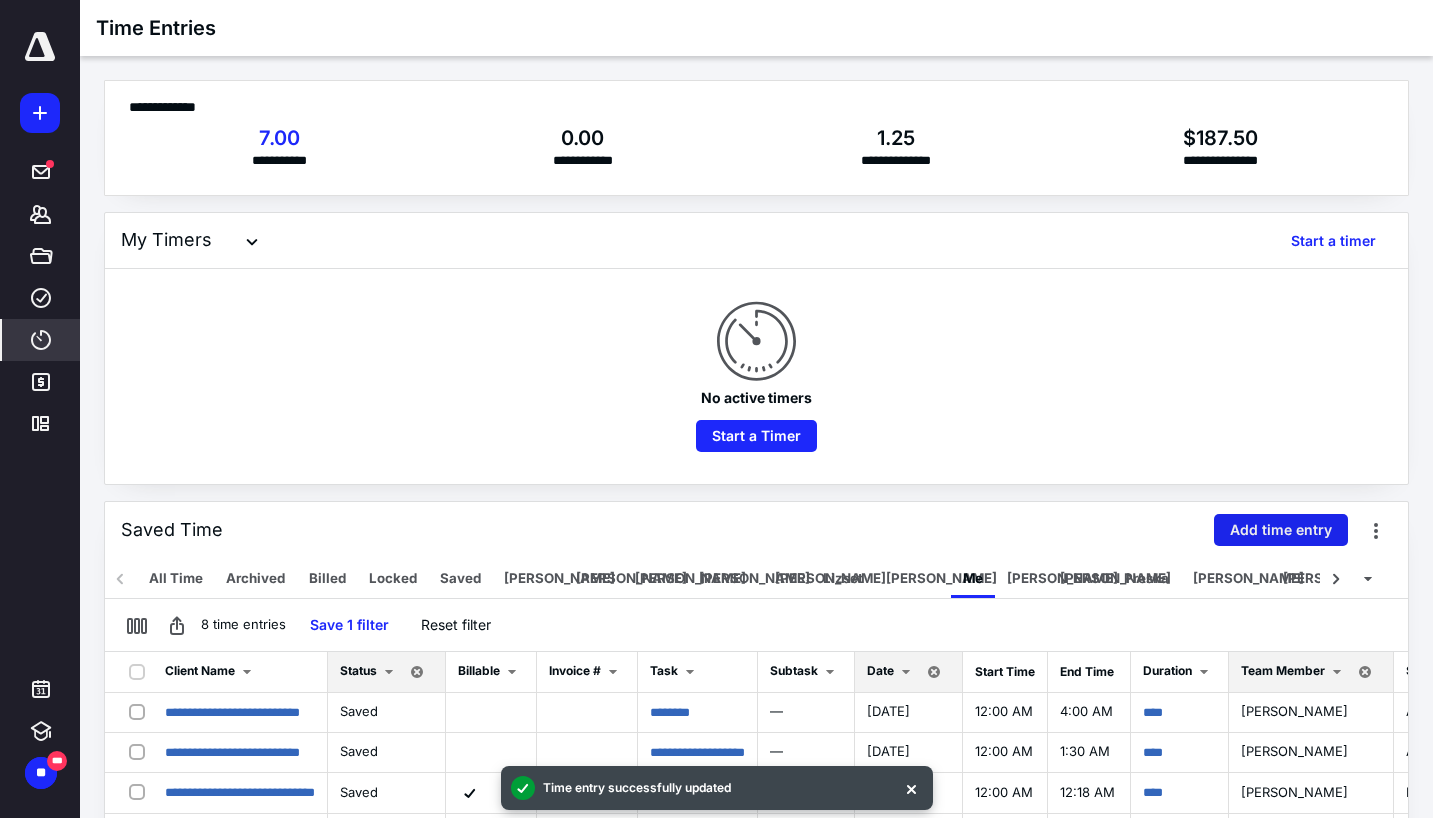click on "Add time entry" at bounding box center (1281, 530) 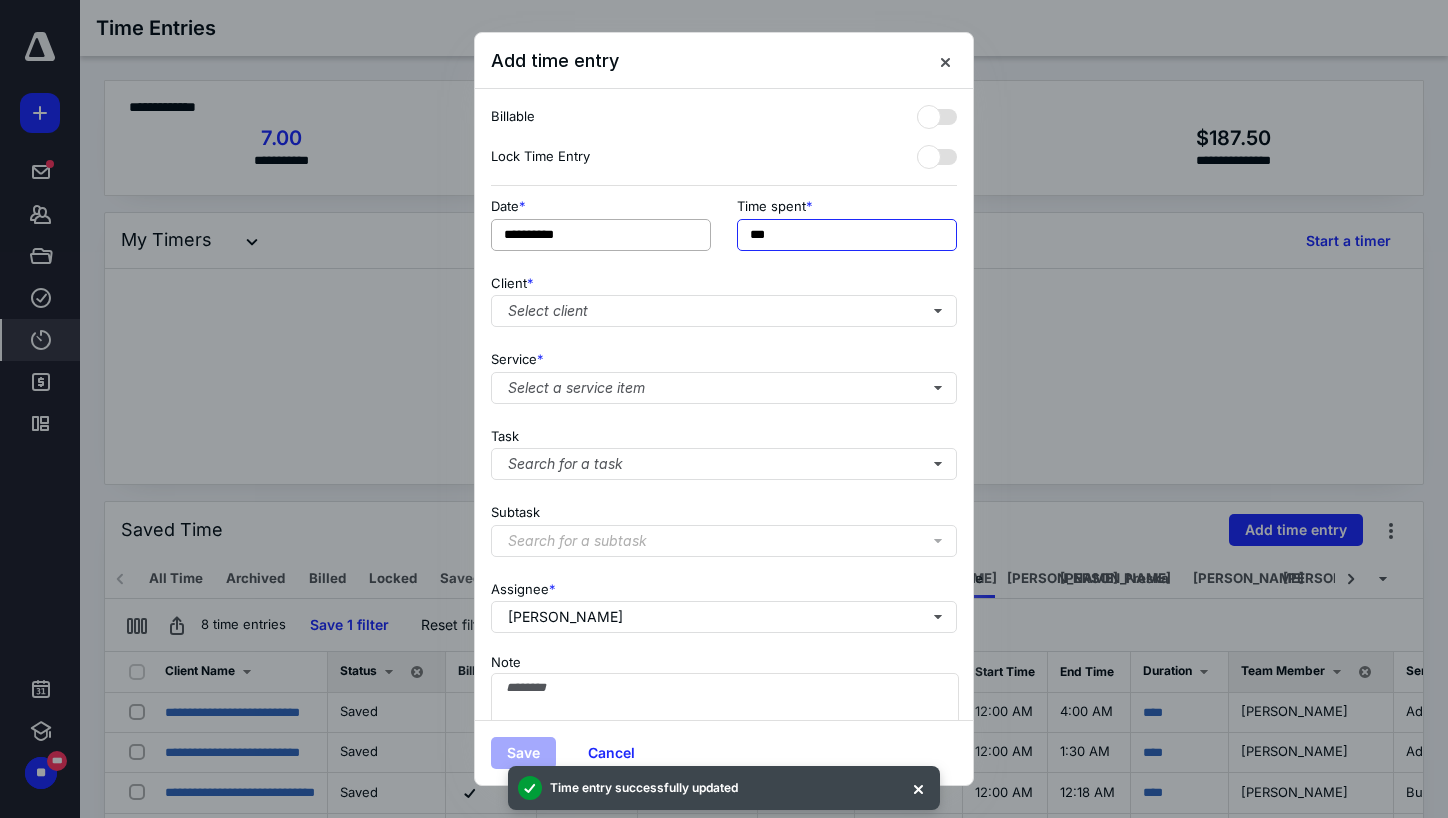 drag, startPoint x: 782, startPoint y: 236, endPoint x: 598, endPoint y: 248, distance: 184.39088 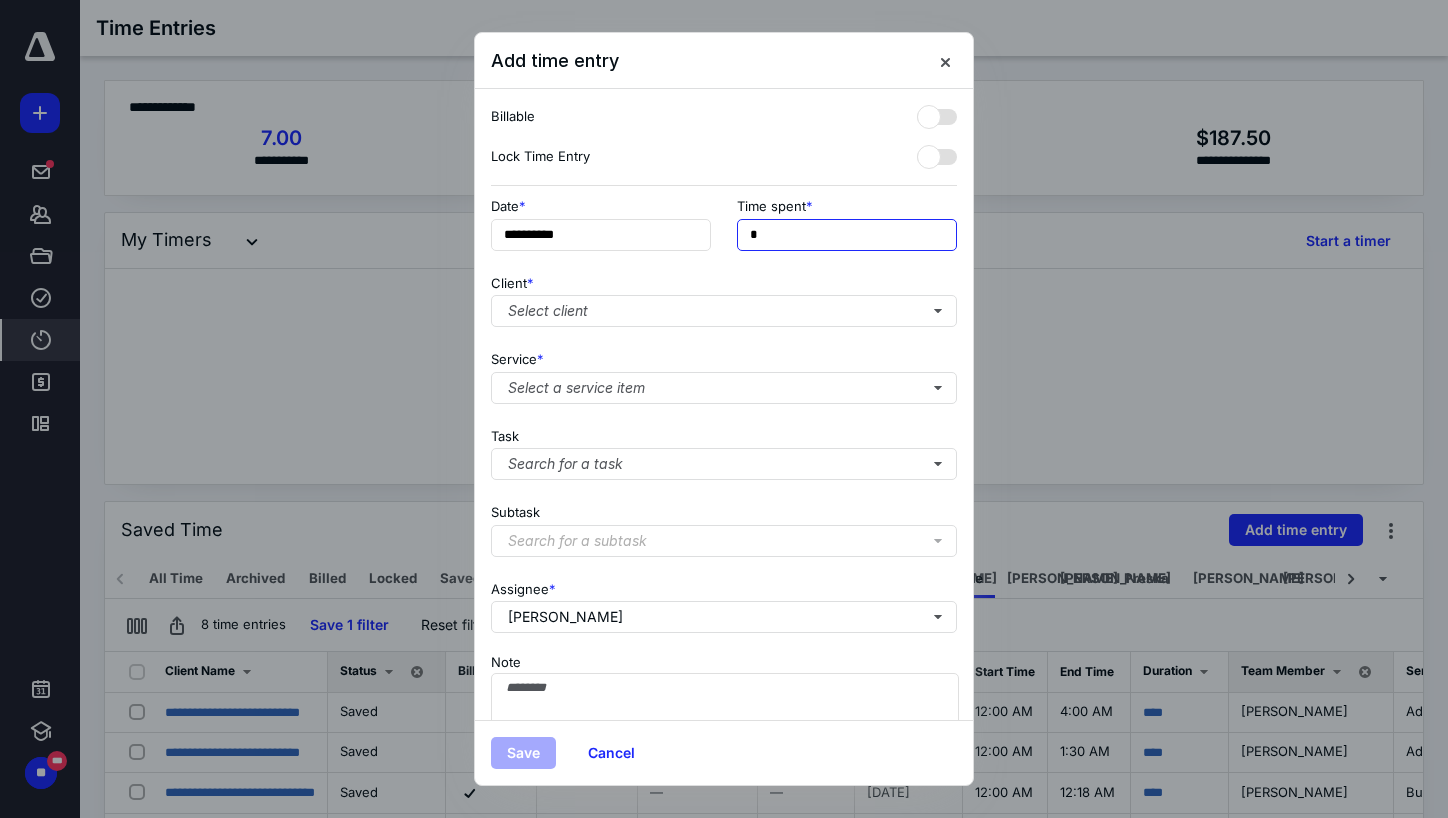 type on "**" 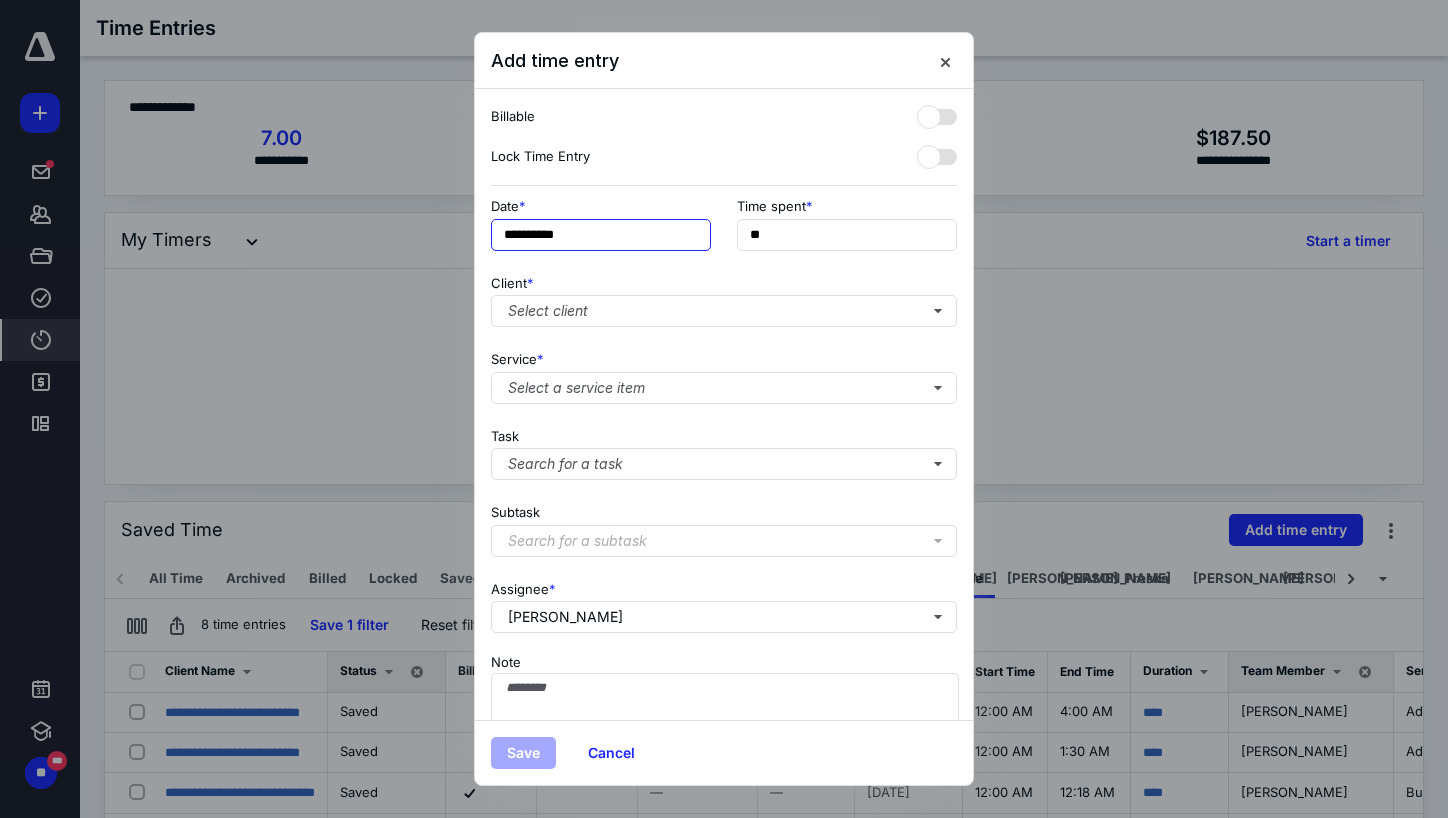 click on "**********" at bounding box center (601, 235) 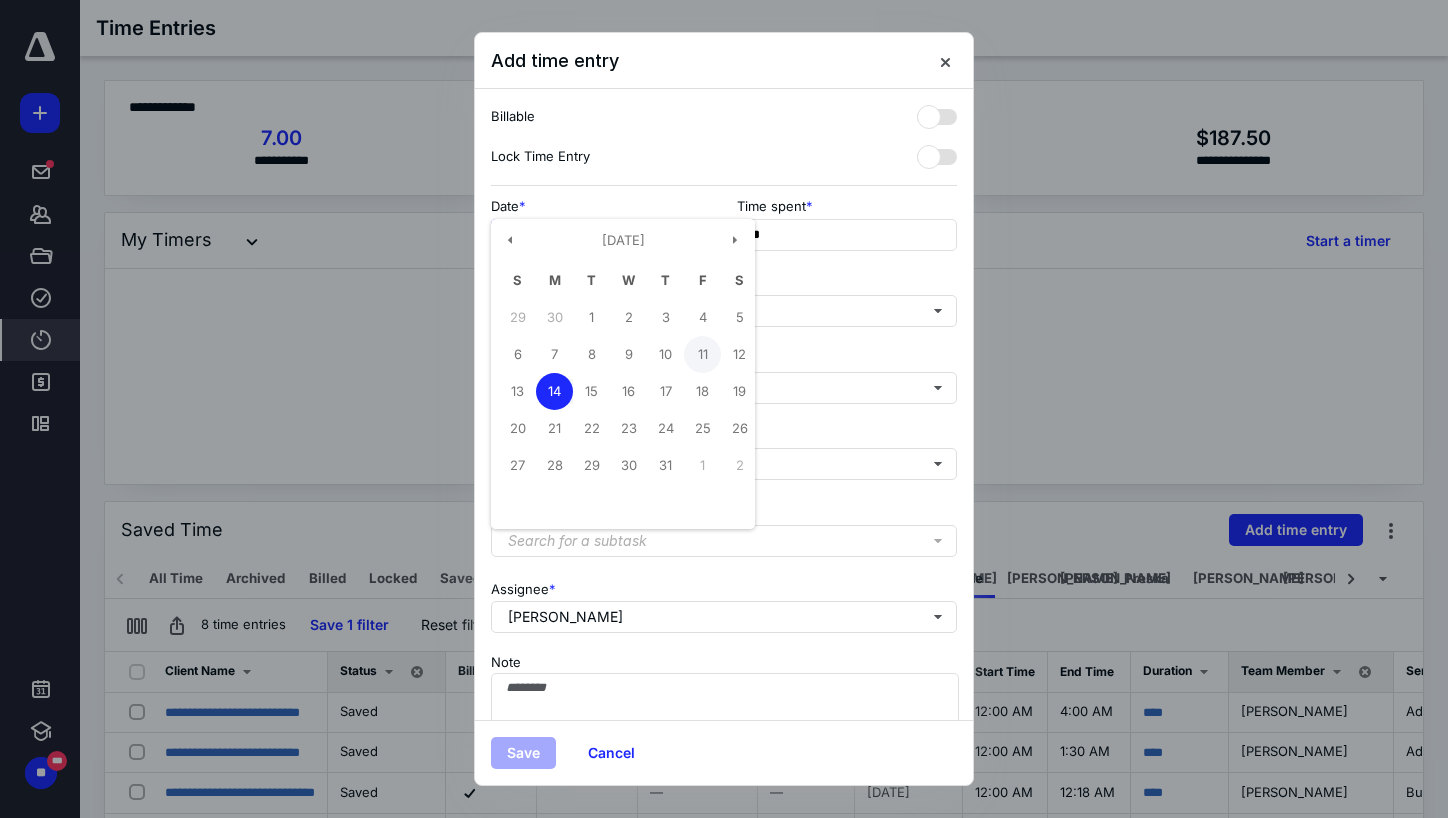 click on "11" at bounding box center (702, 354) 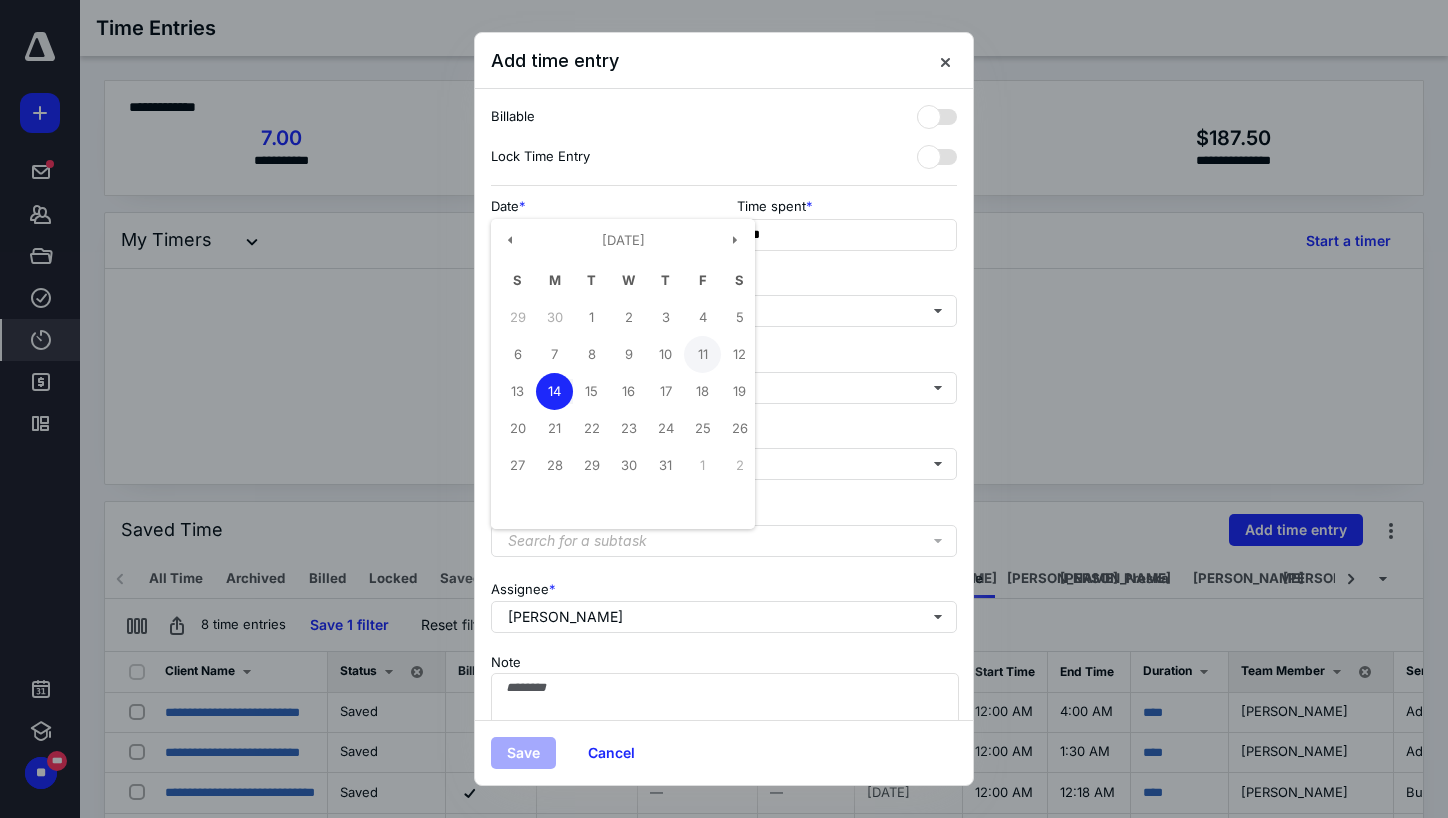 type on "**********" 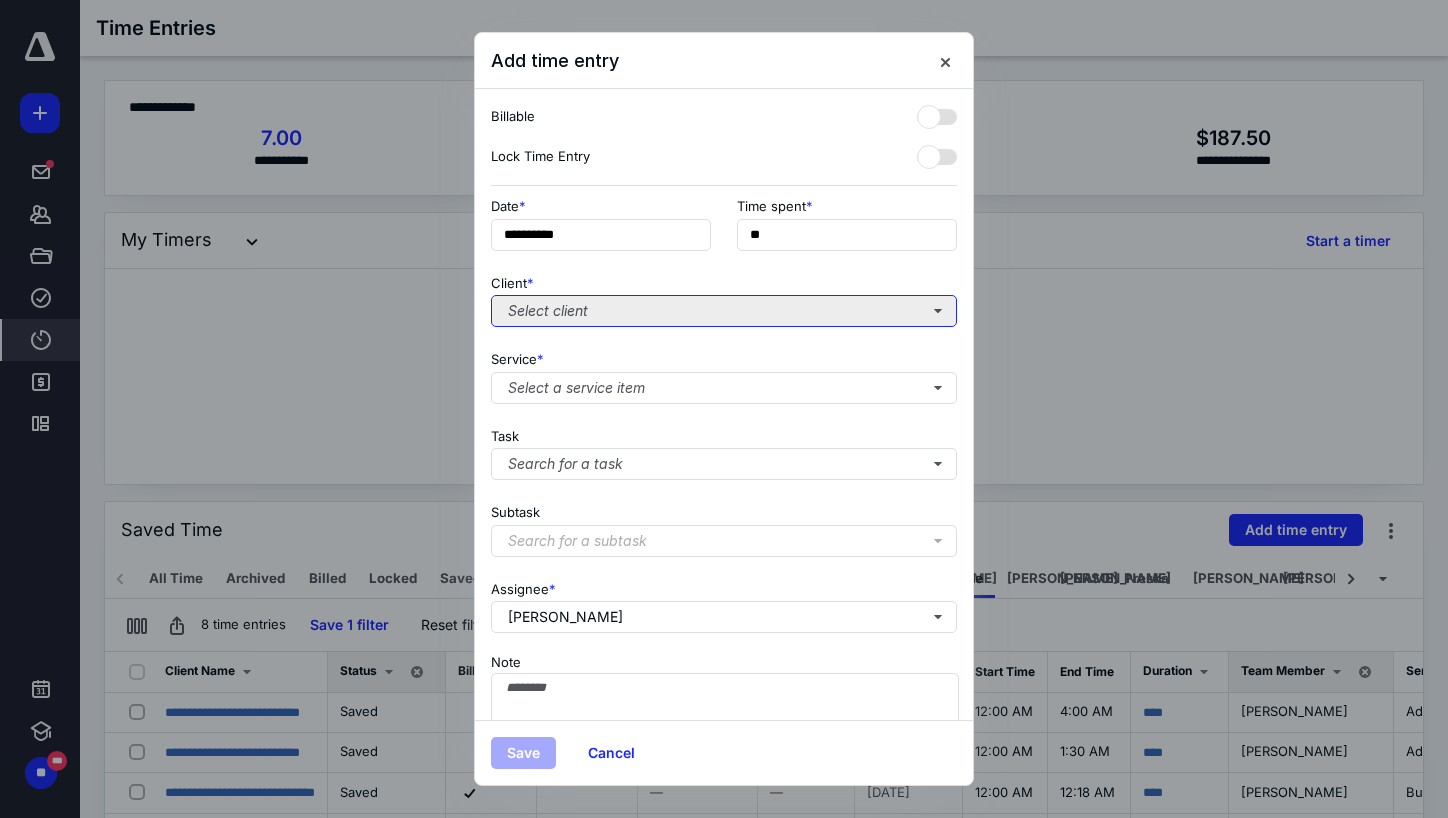 click on "Select client" at bounding box center [724, 311] 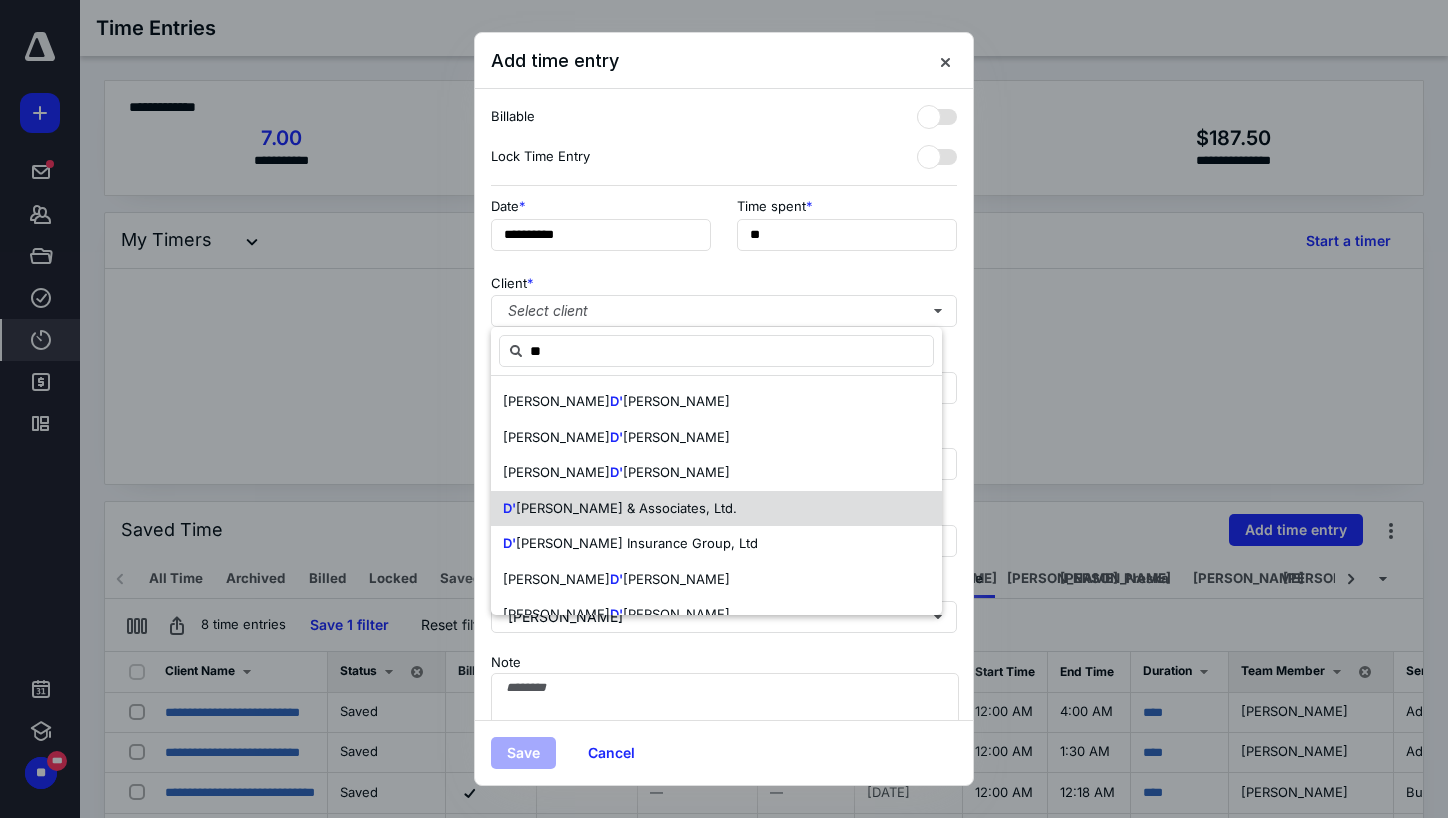click on "[PERSON_NAME] & Associates, Ltd." at bounding box center (626, 508) 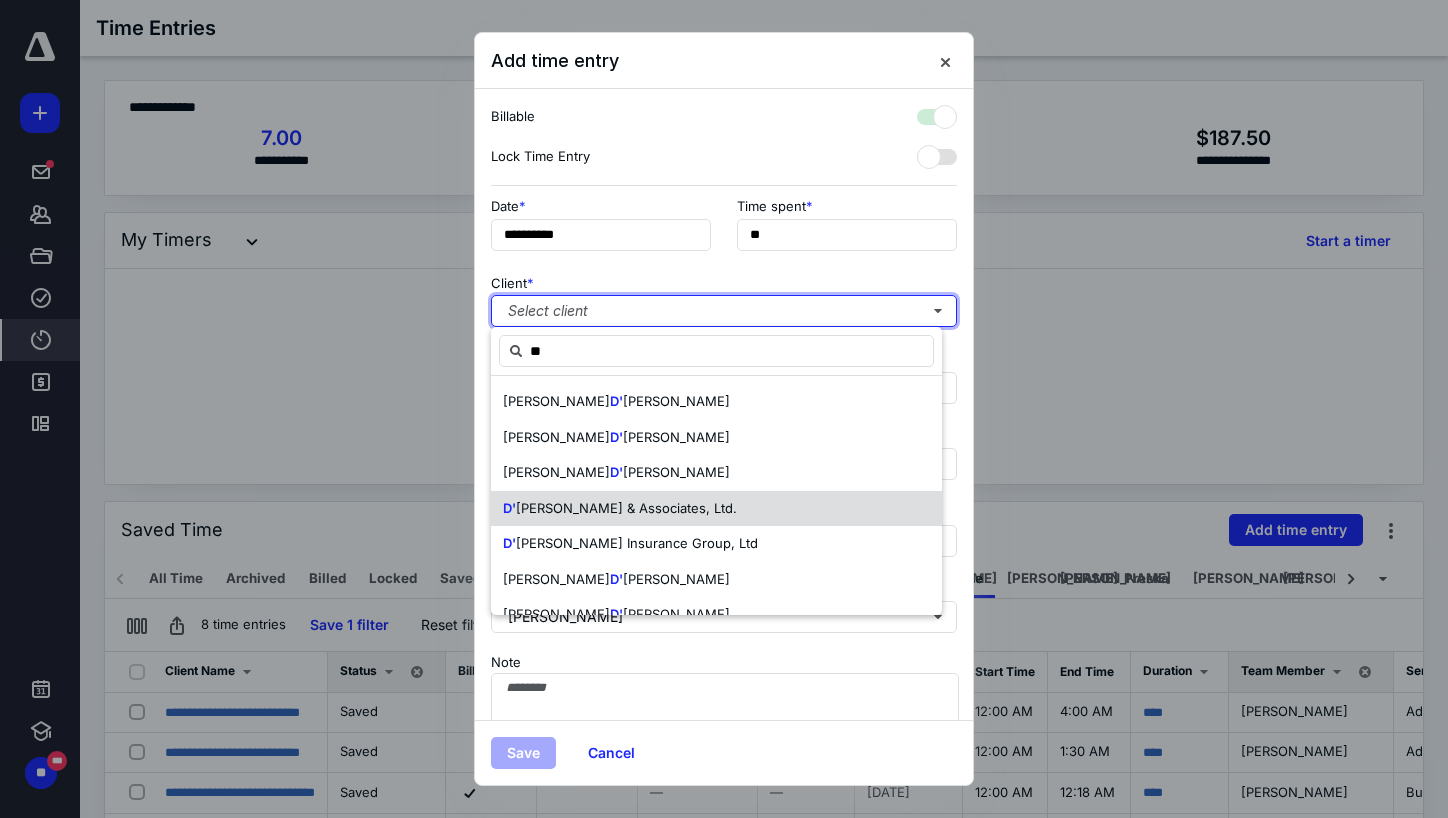 checkbox on "true" 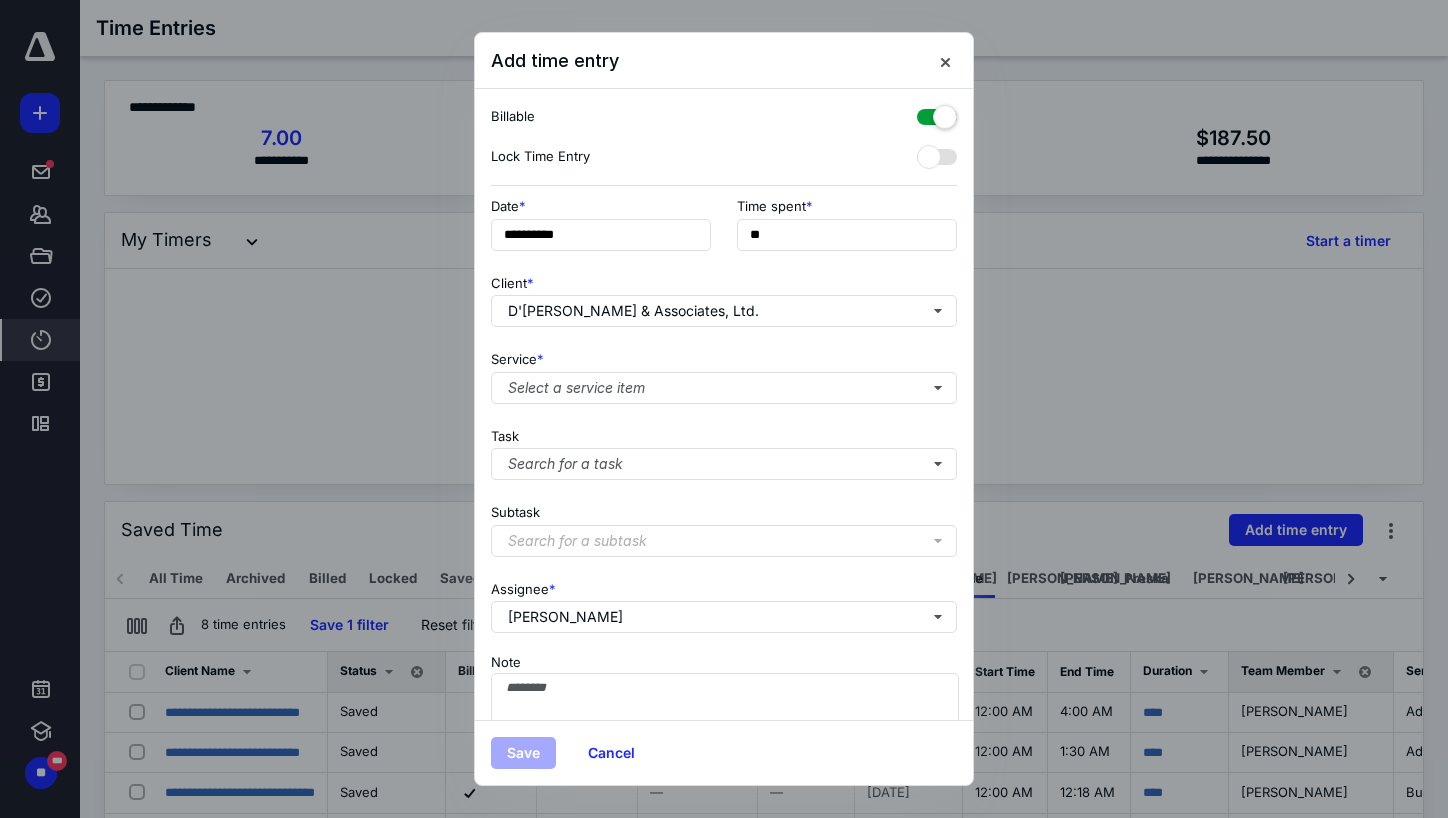 click on "**********" at bounding box center (724, 404) 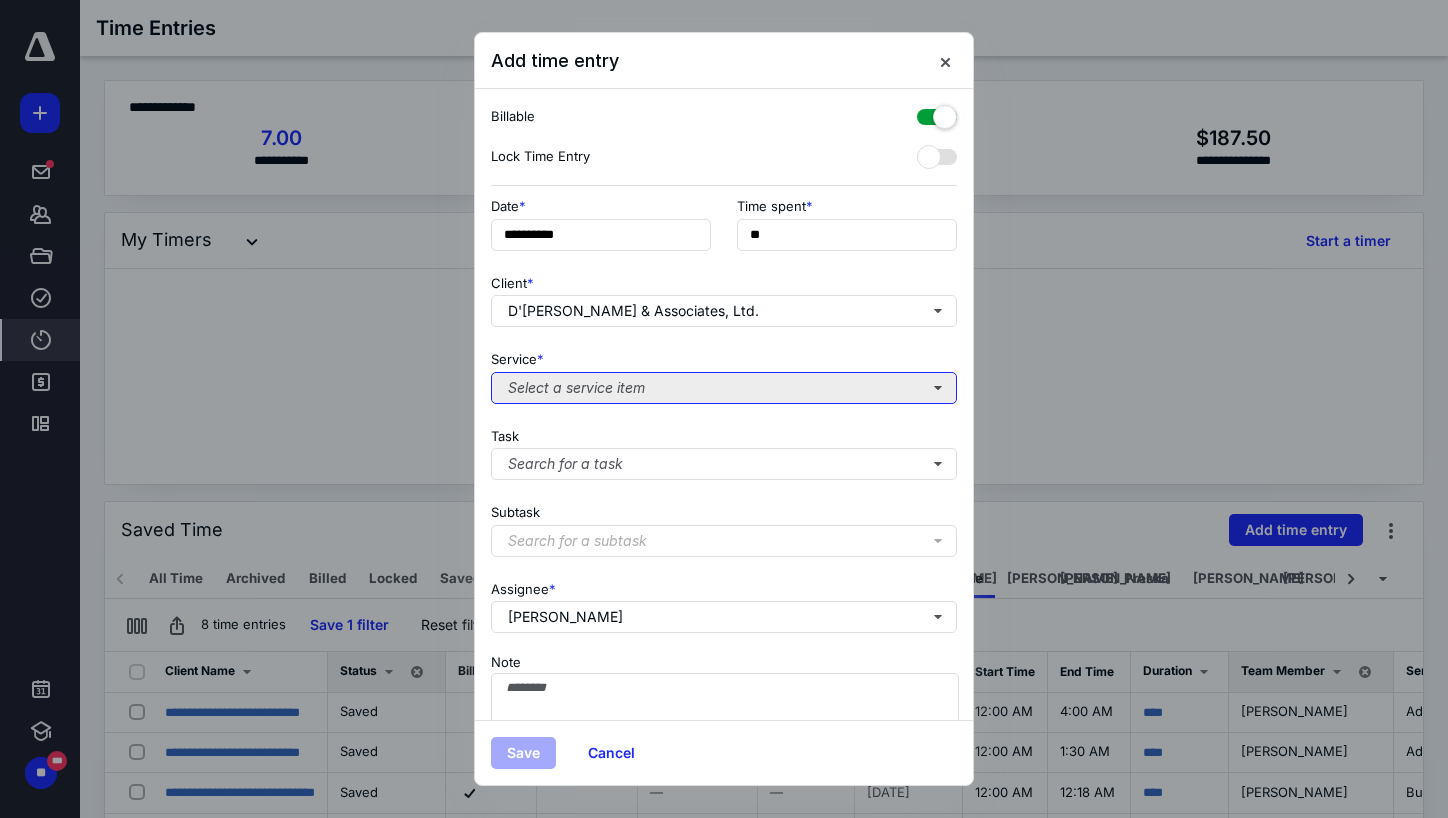 click on "Select a service item" at bounding box center [724, 388] 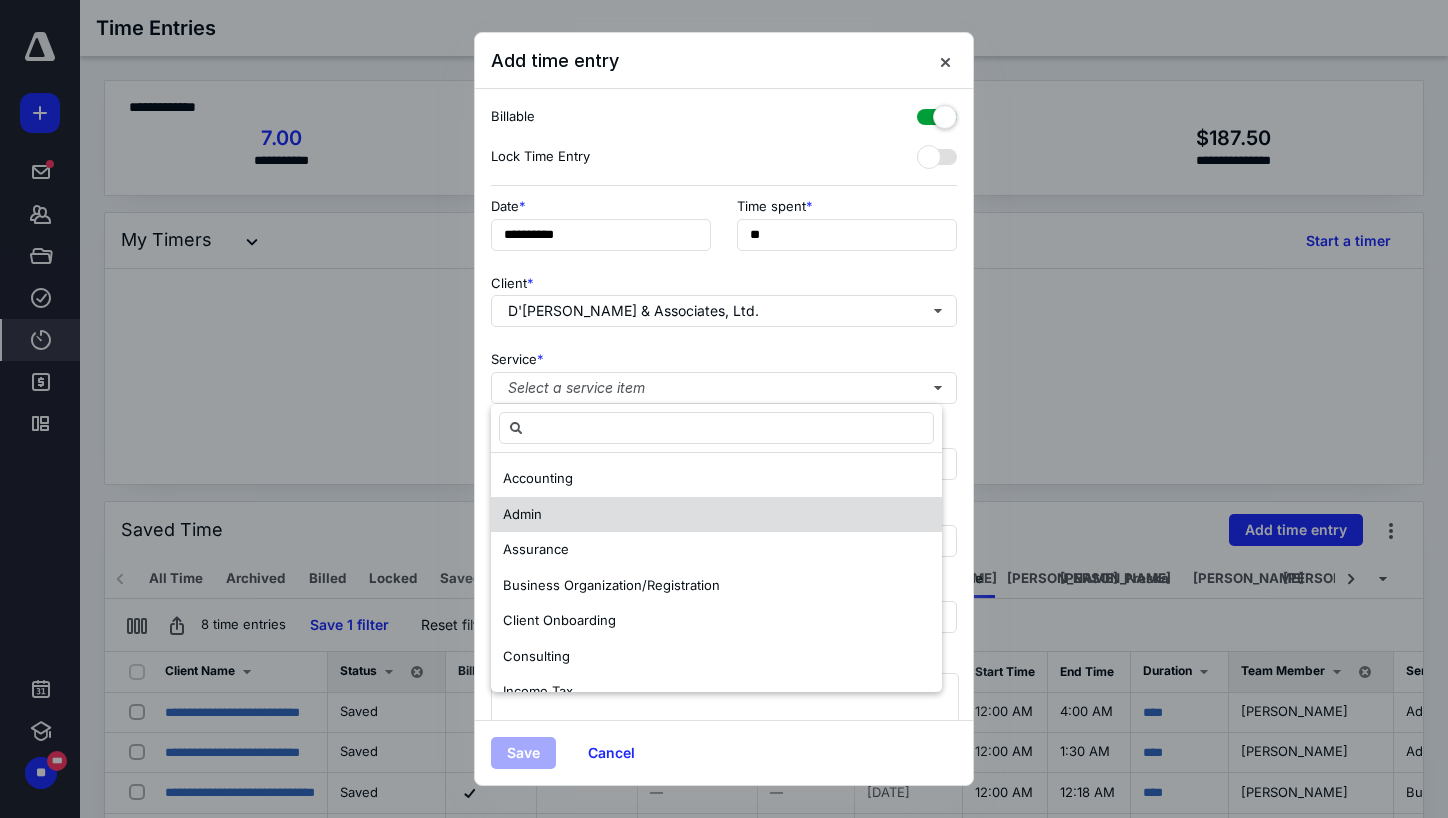 click on "Admin" at bounding box center (716, 515) 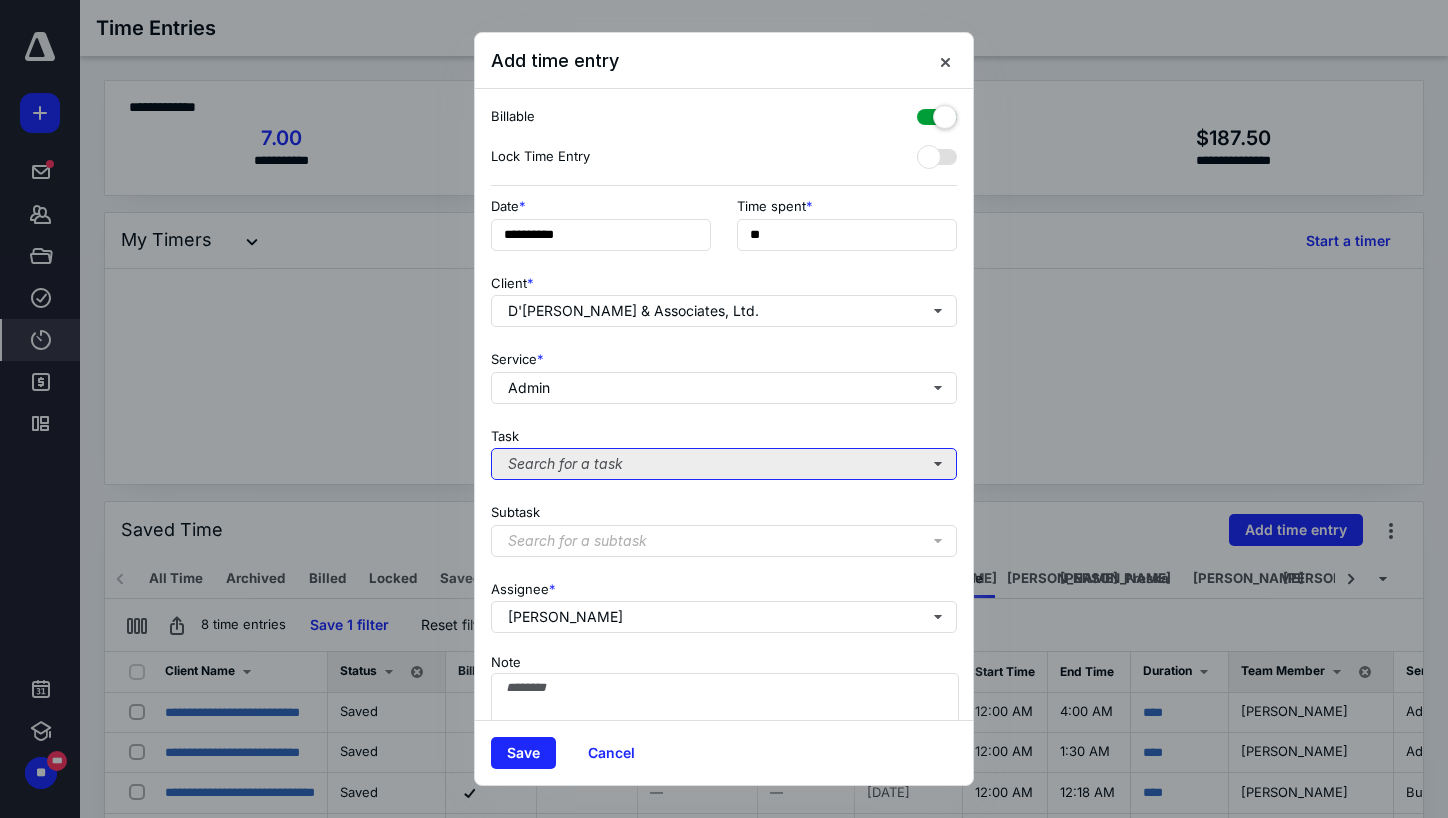 click on "Search for a task" at bounding box center [724, 464] 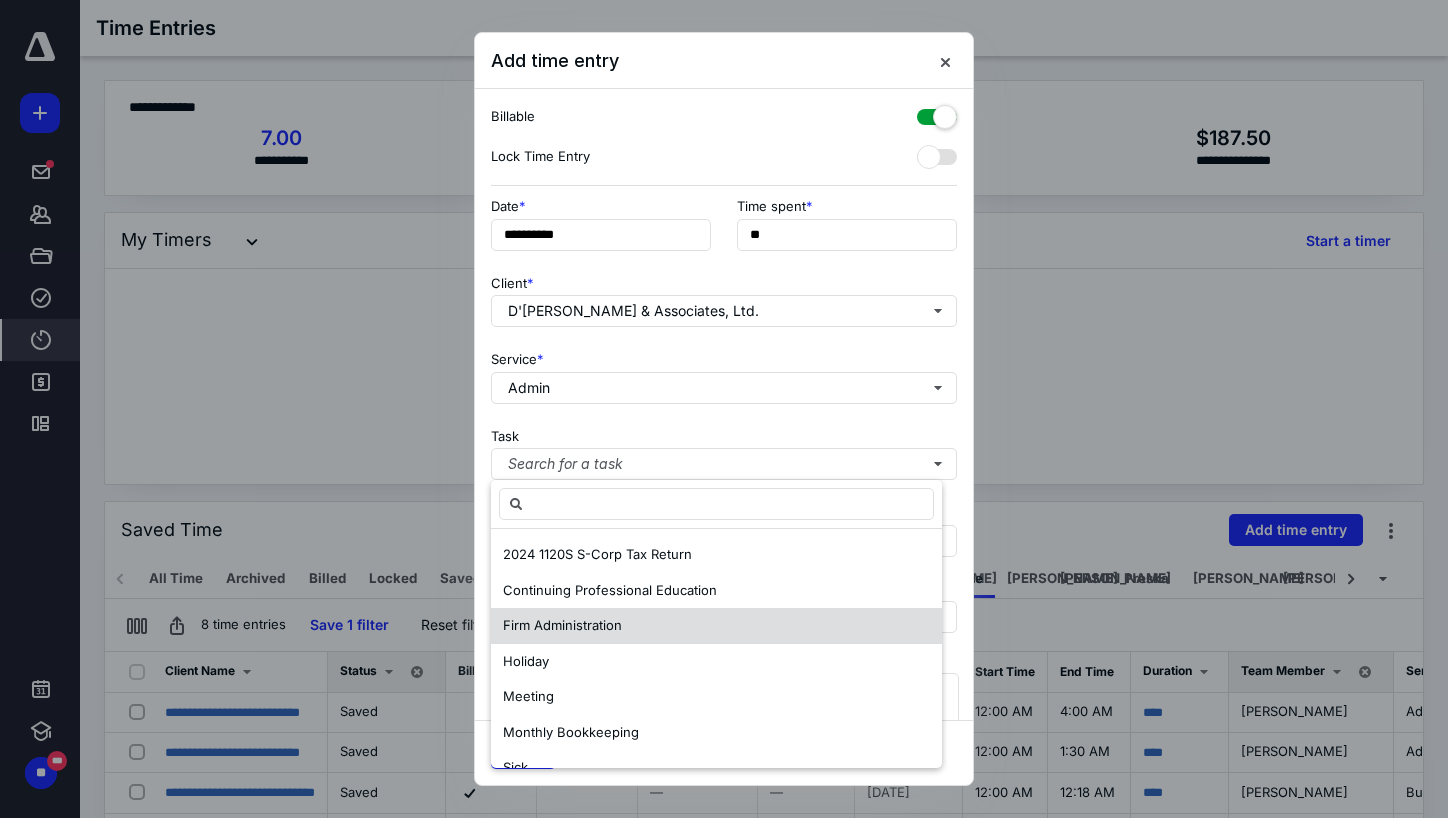 click on "Firm Administration" at bounding box center (562, 625) 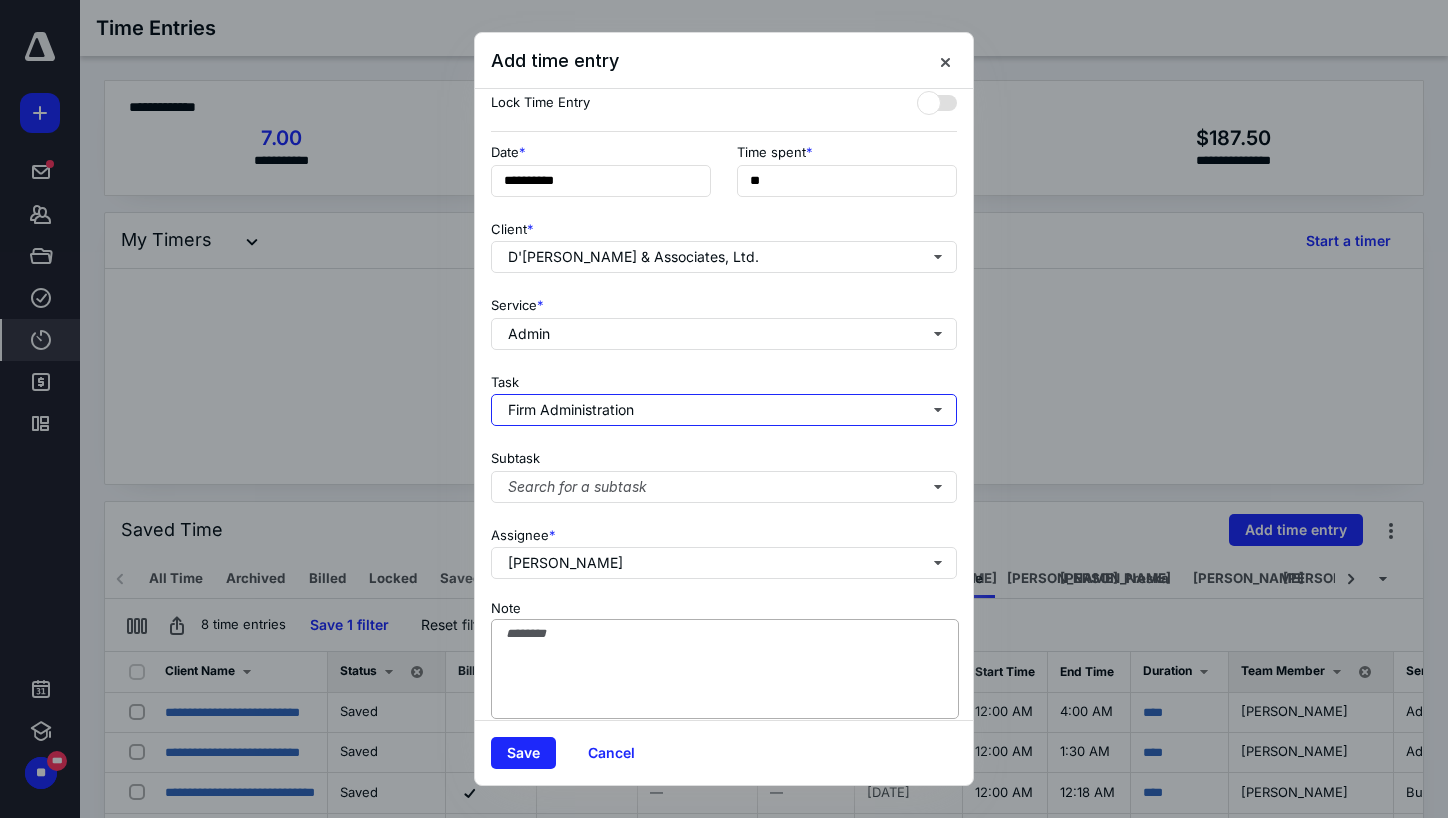 scroll, scrollTop: 84, scrollLeft: 0, axis: vertical 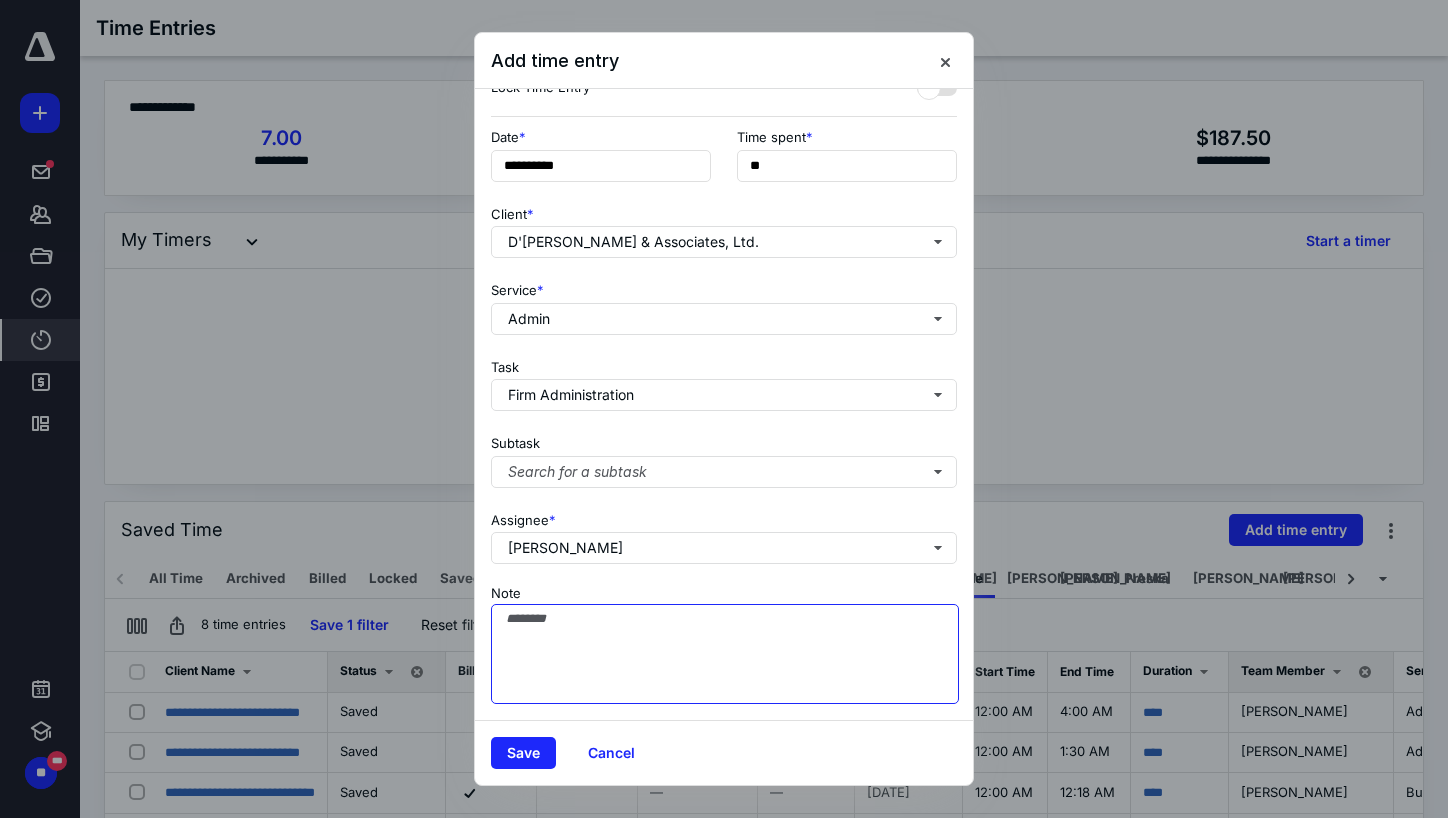 click on "Note" at bounding box center (725, 654) 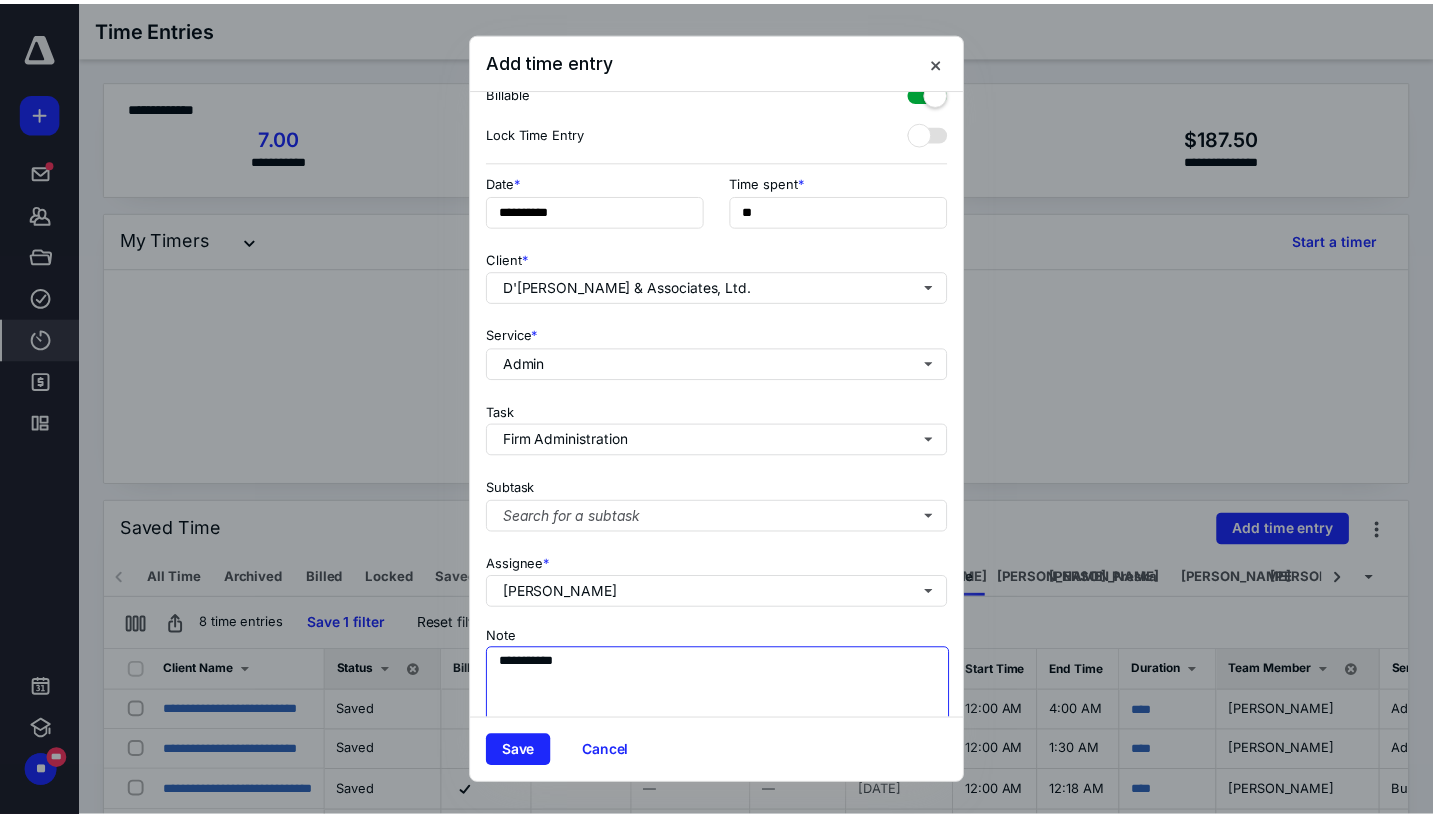 scroll, scrollTop: 0, scrollLeft: 0, axis: both 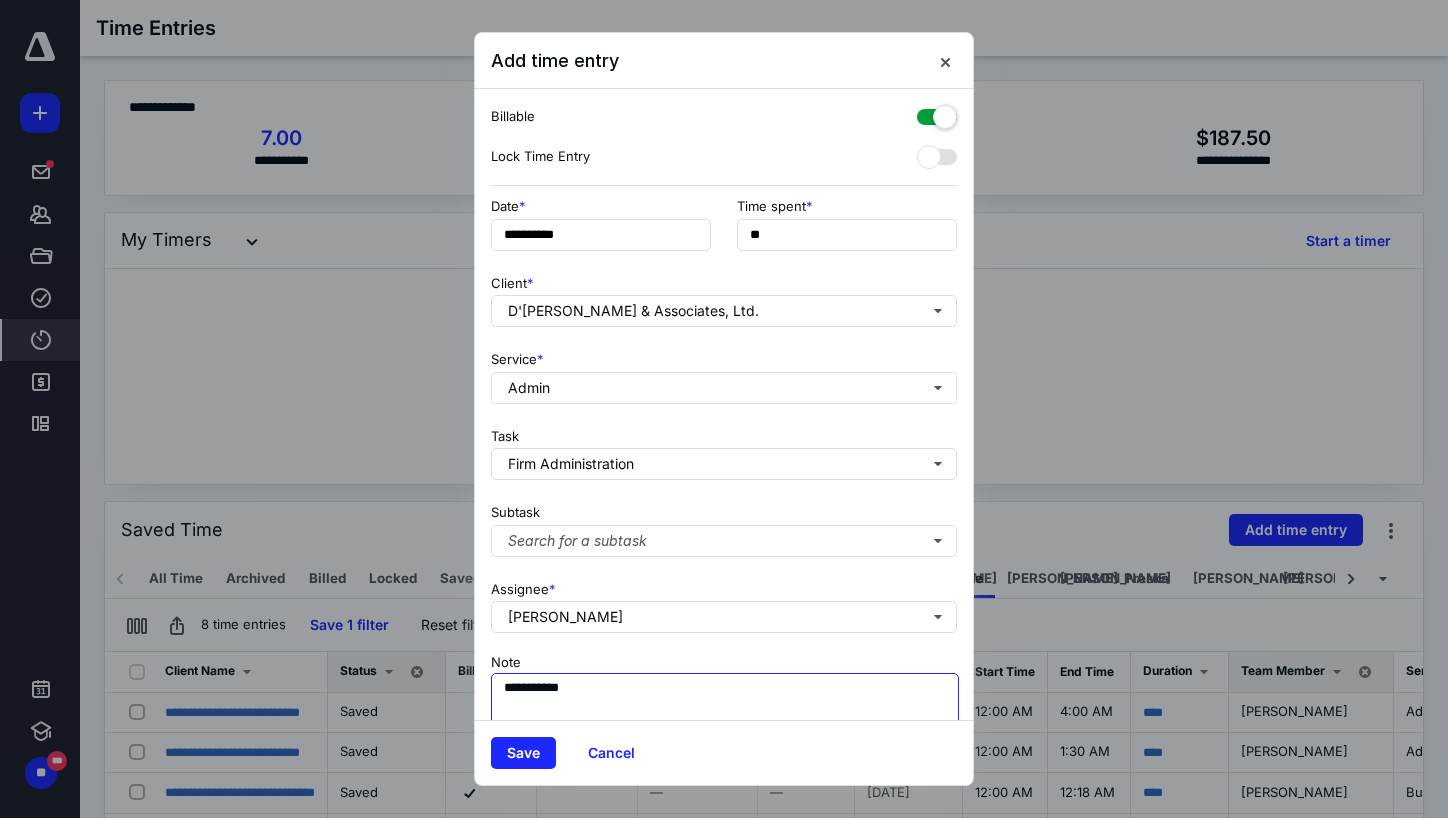 type on "**********" 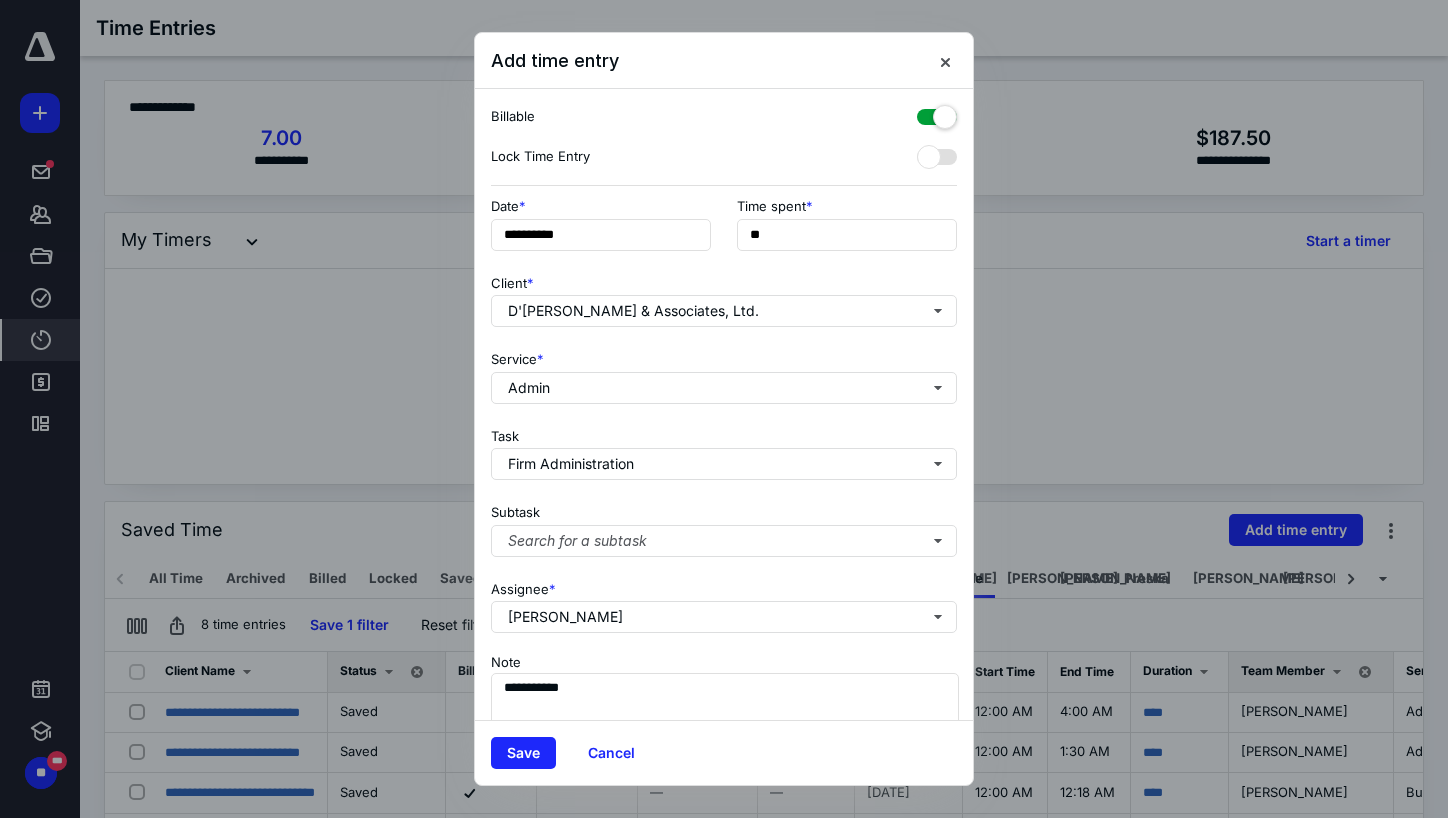 click on "Billable" at bounding box center (724, 117) 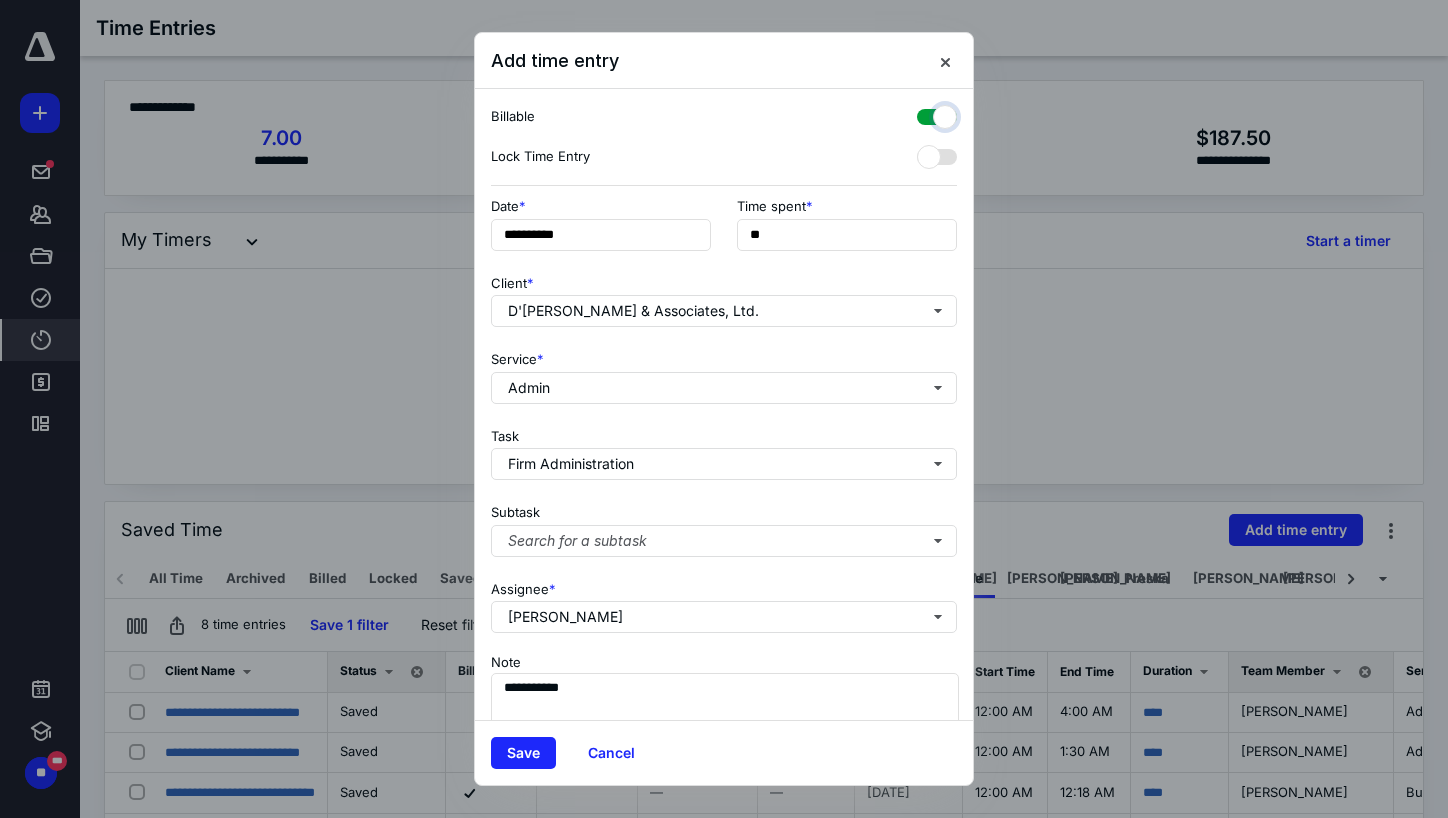 click at bounding box center [927, 114] 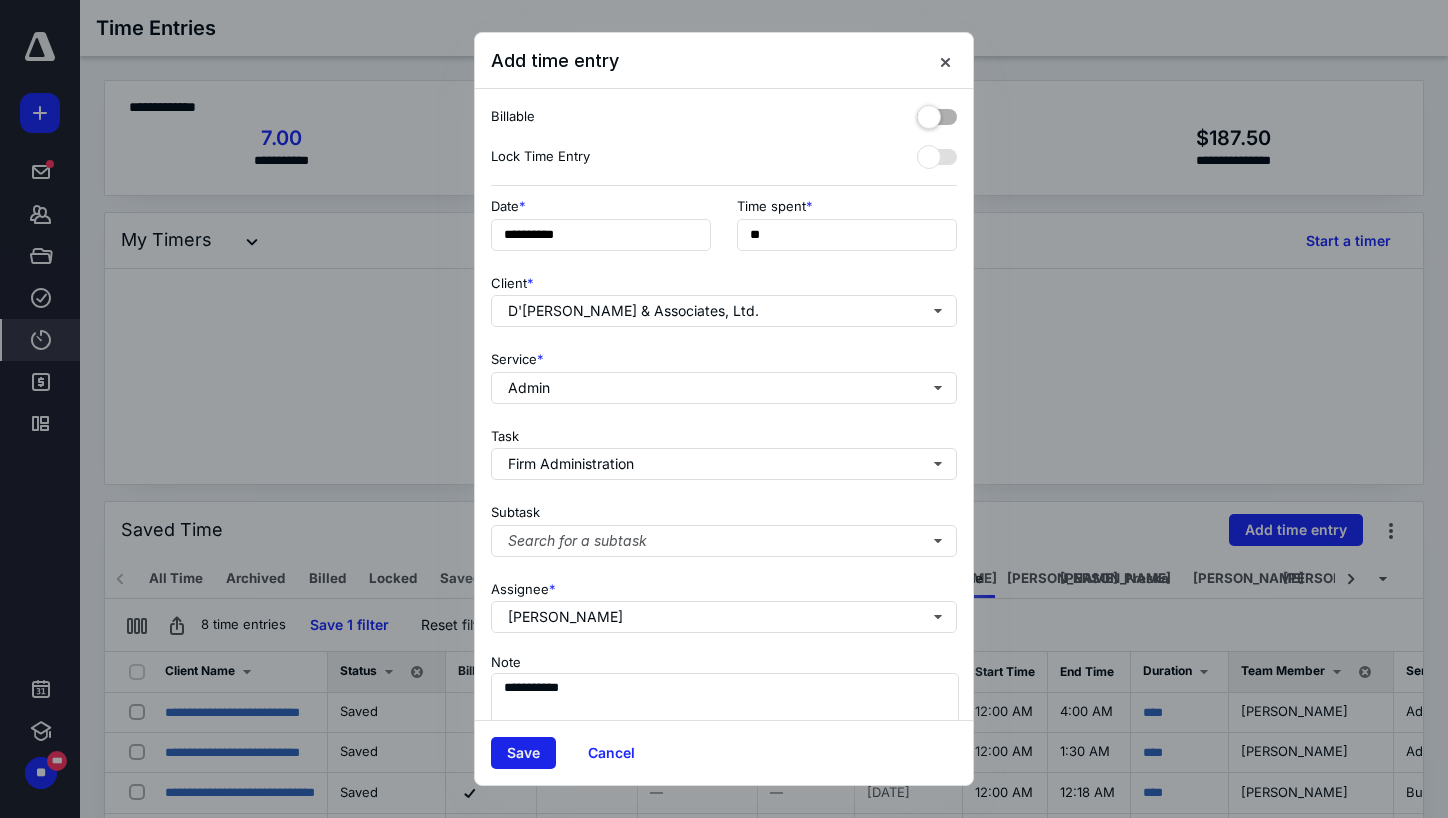click on "Save" at bounding box center (523, 753) 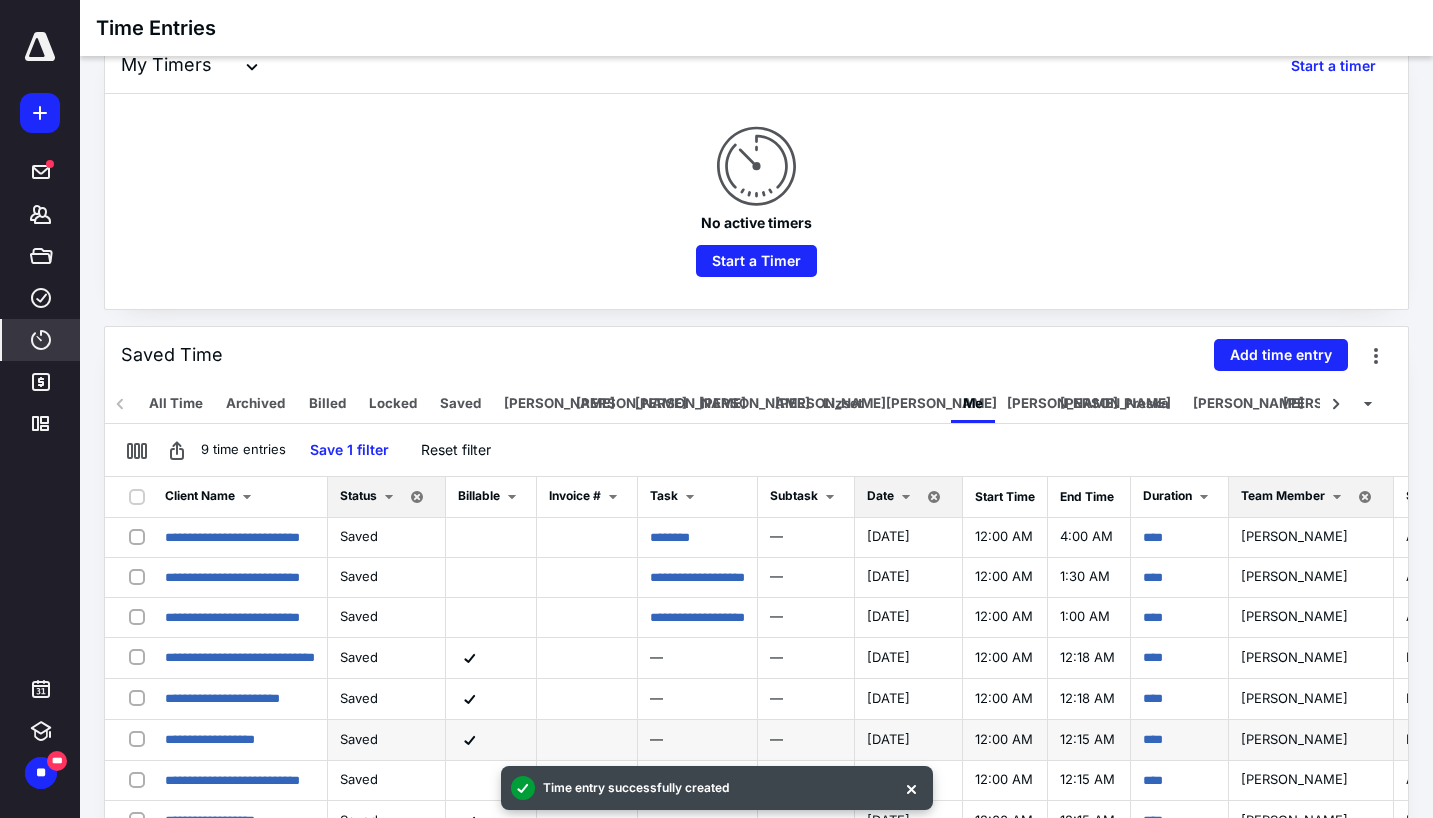 scroll, scrollTop: 0, scrollLeft: 0, axis: both 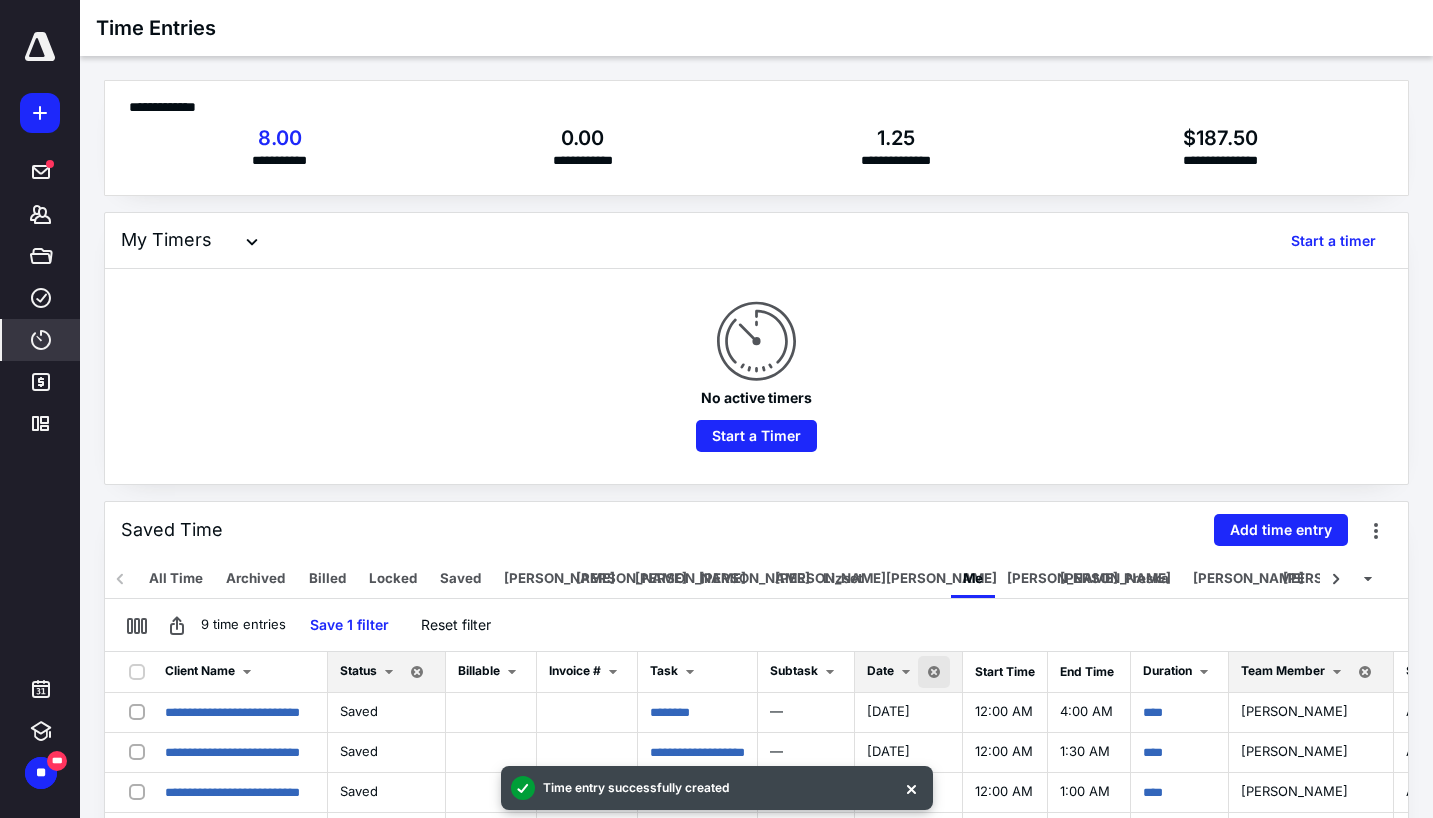 click at bounding box center (934, 672) 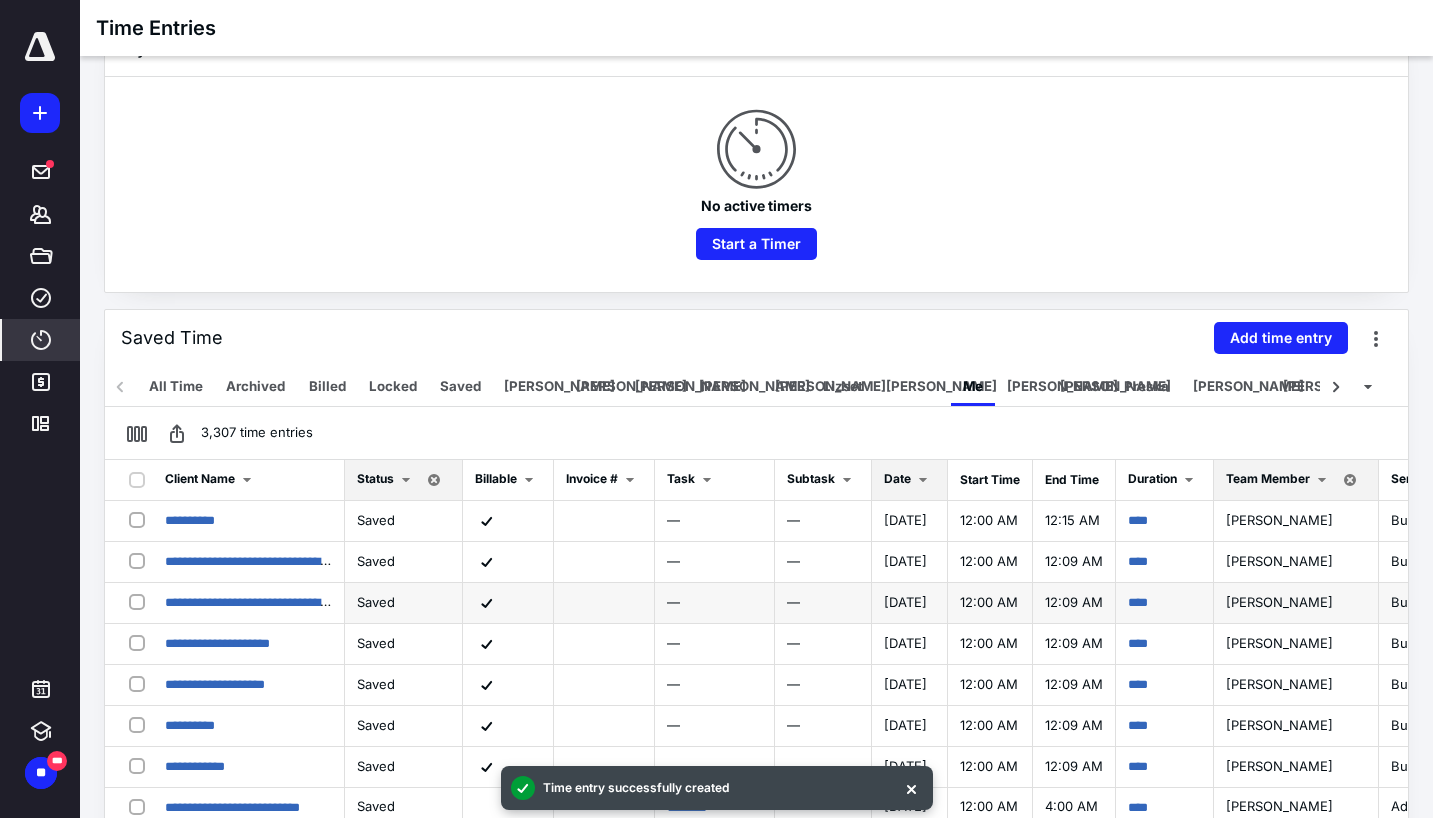scroll, scrollTop: 200, scrollLeft: 0, axis: vertical 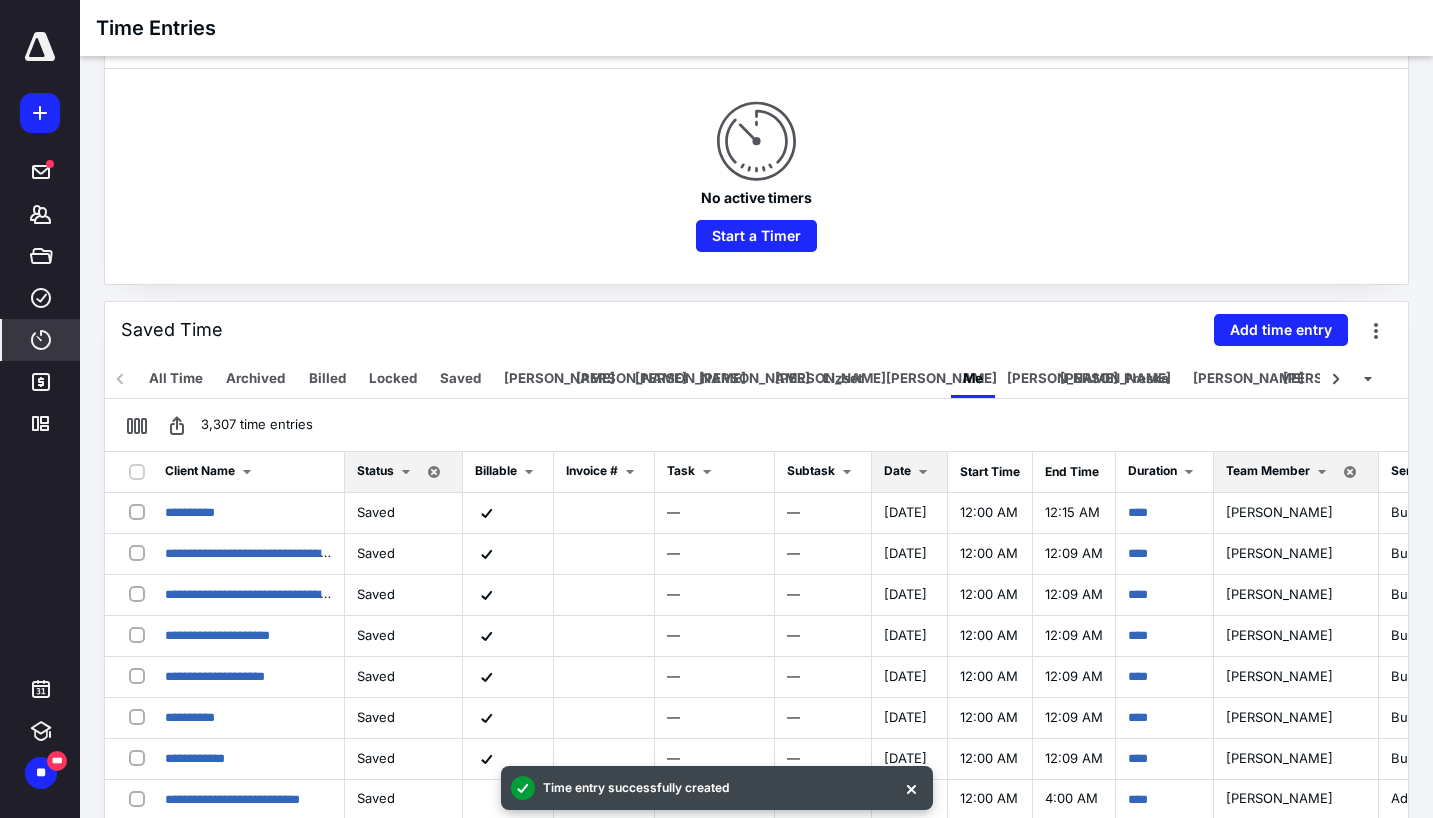 click on "Date" at bounding box center [897, 470] 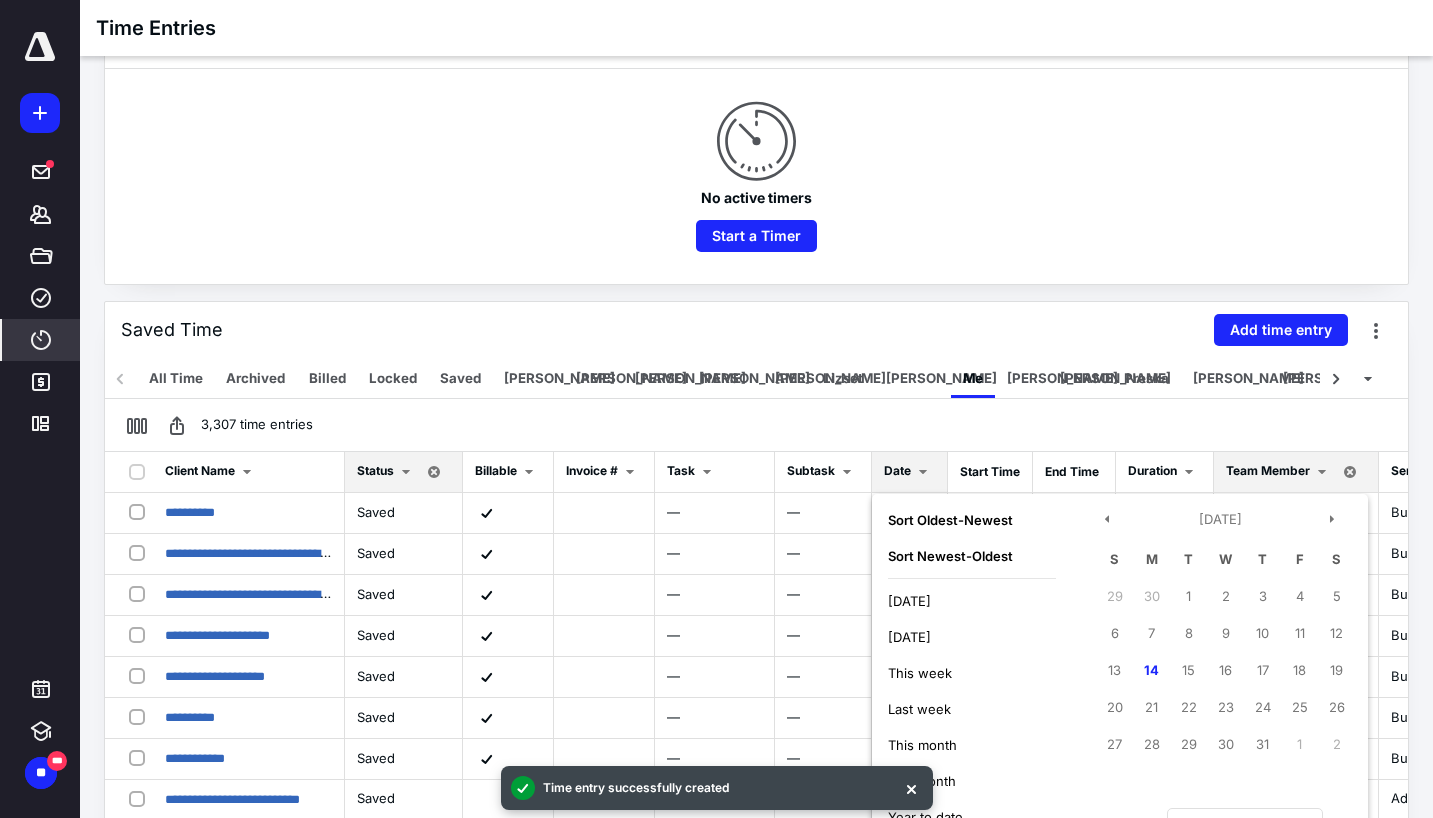 click on "[DATE]" at bounding box center [909, 601] 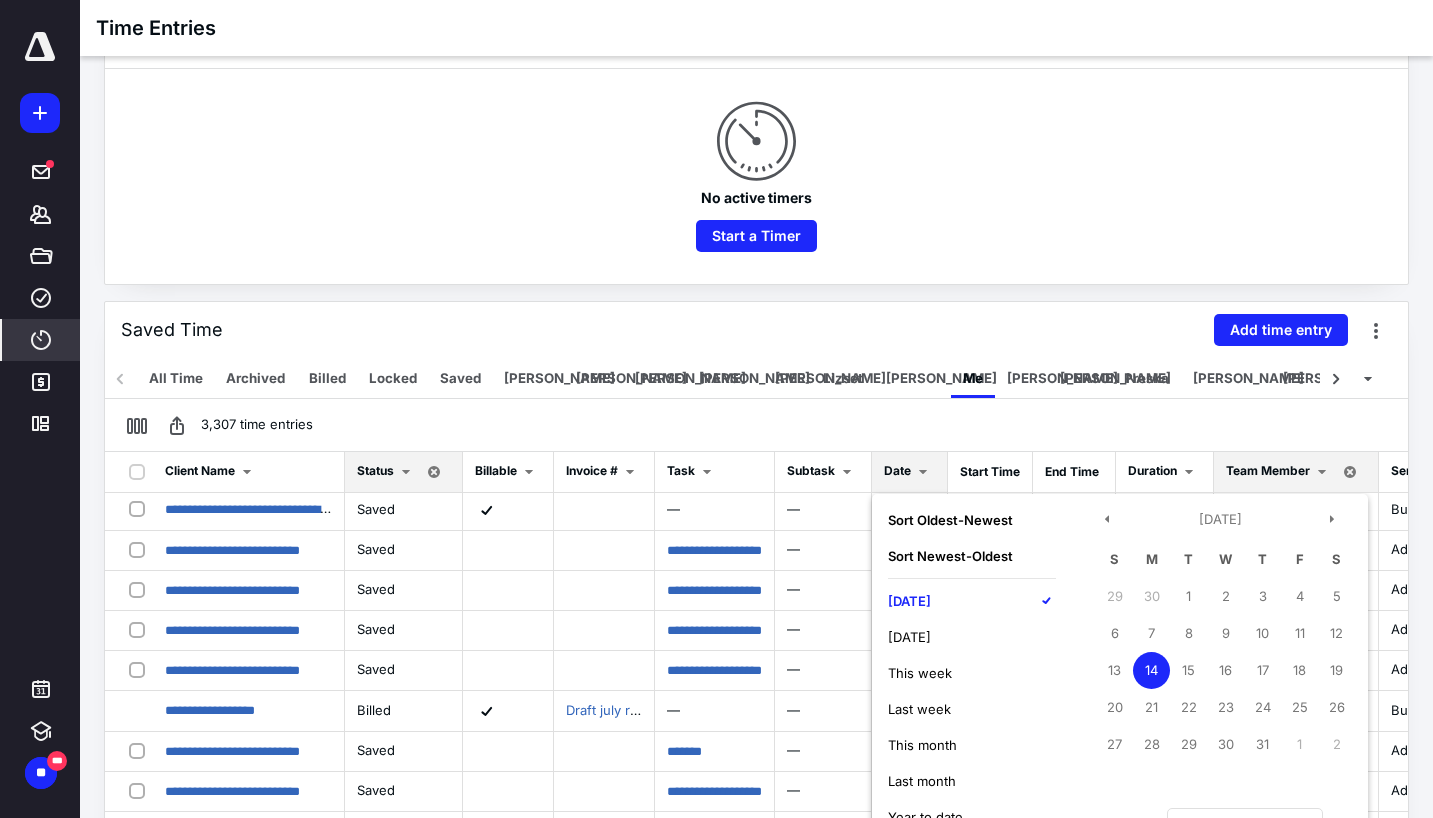 scroll, scrollTop: 1511, scrollLeft: 0, axis: vertical 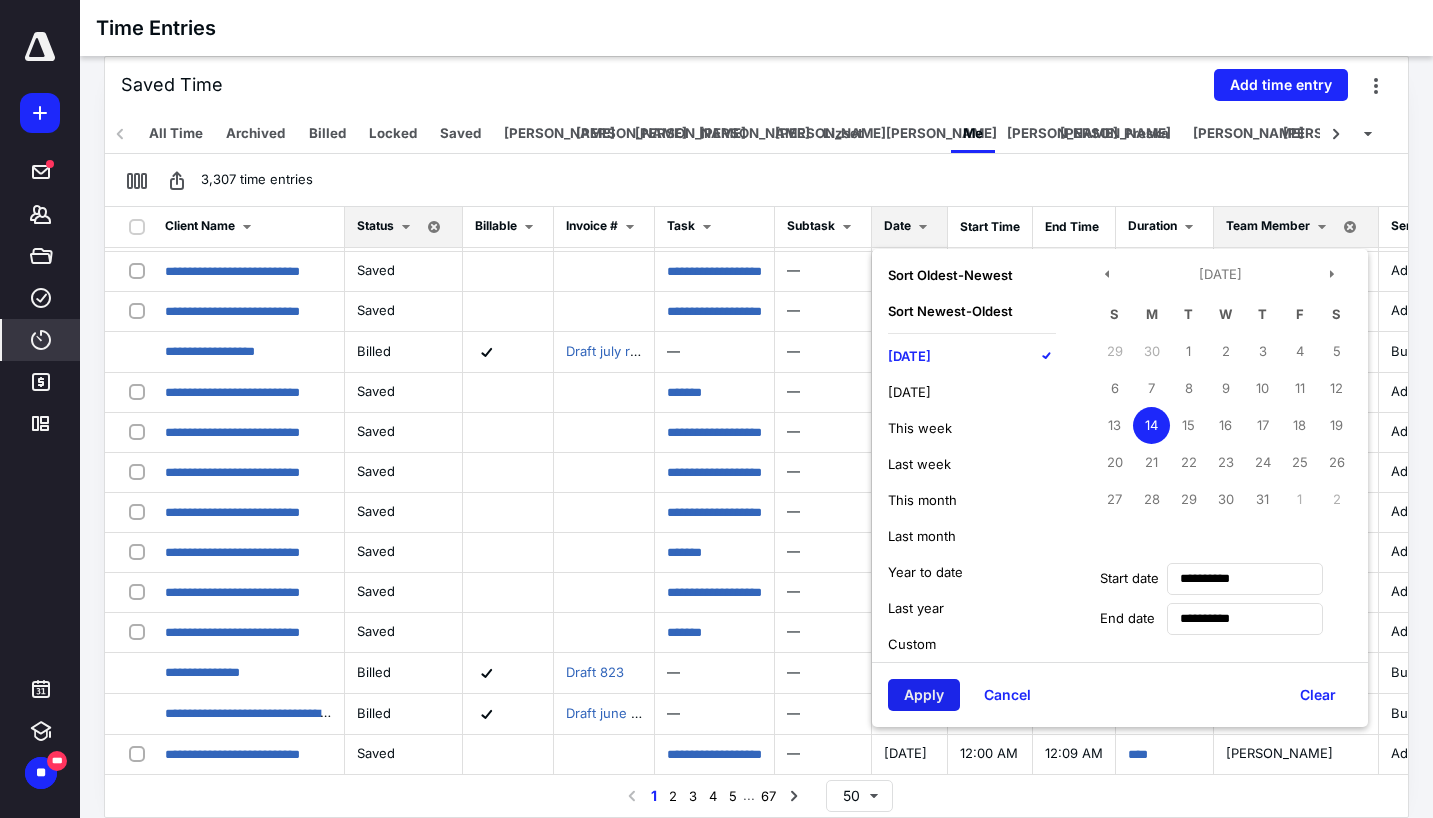 click on "Apply" at bounding box center (924, 695) 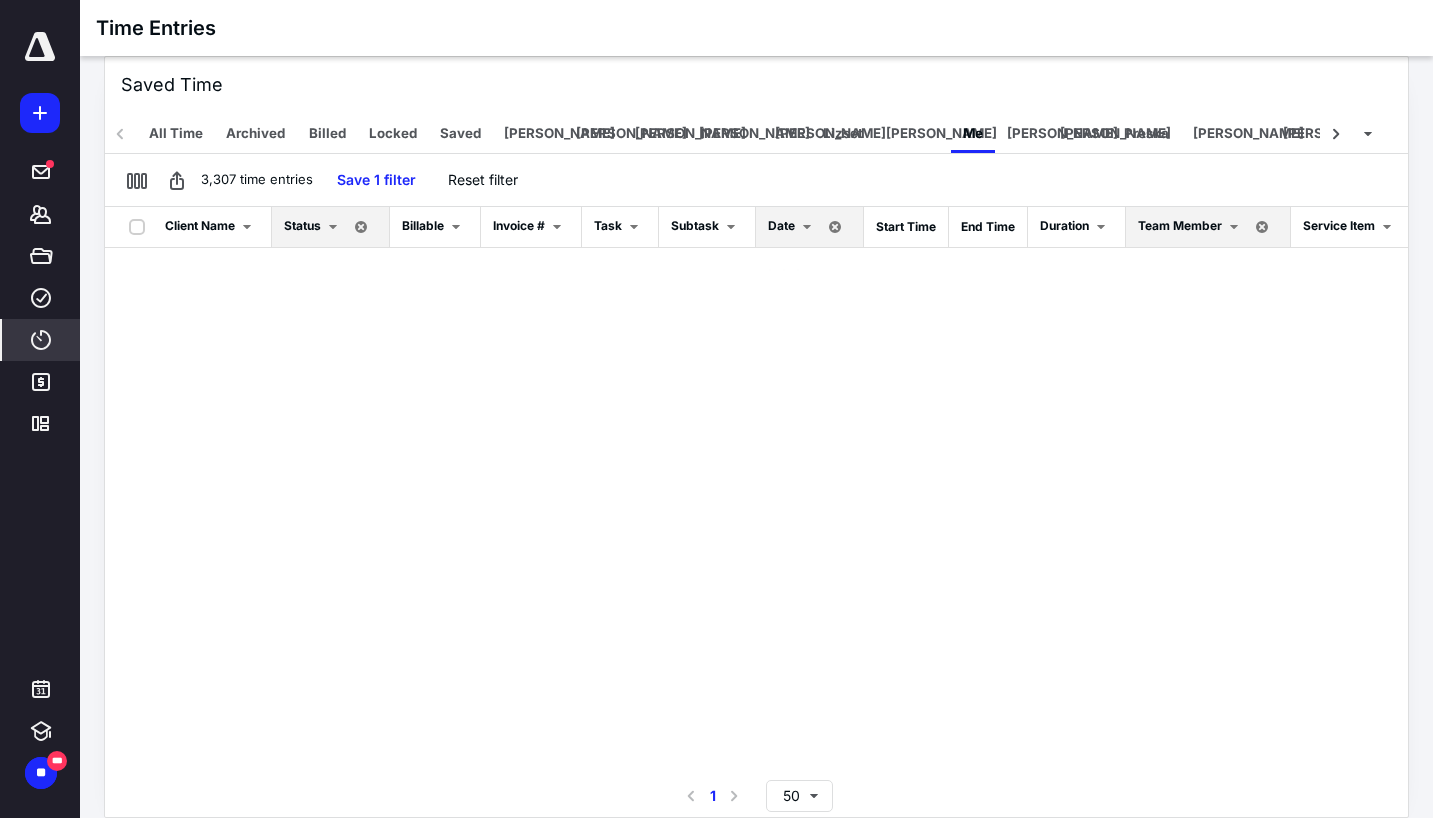 scroll, scrollTop: 0, scrollLeft: 0, axis: both 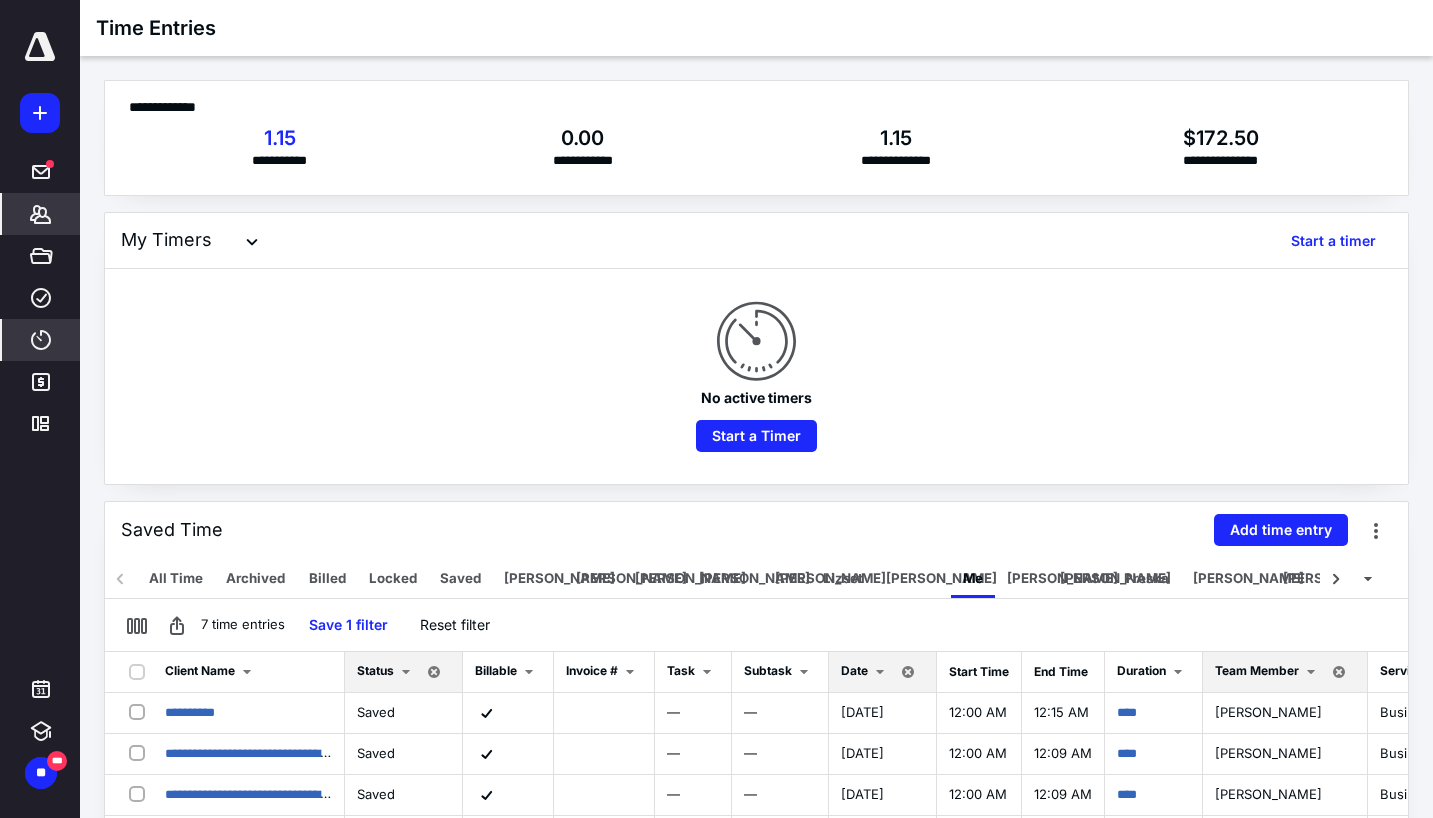 click 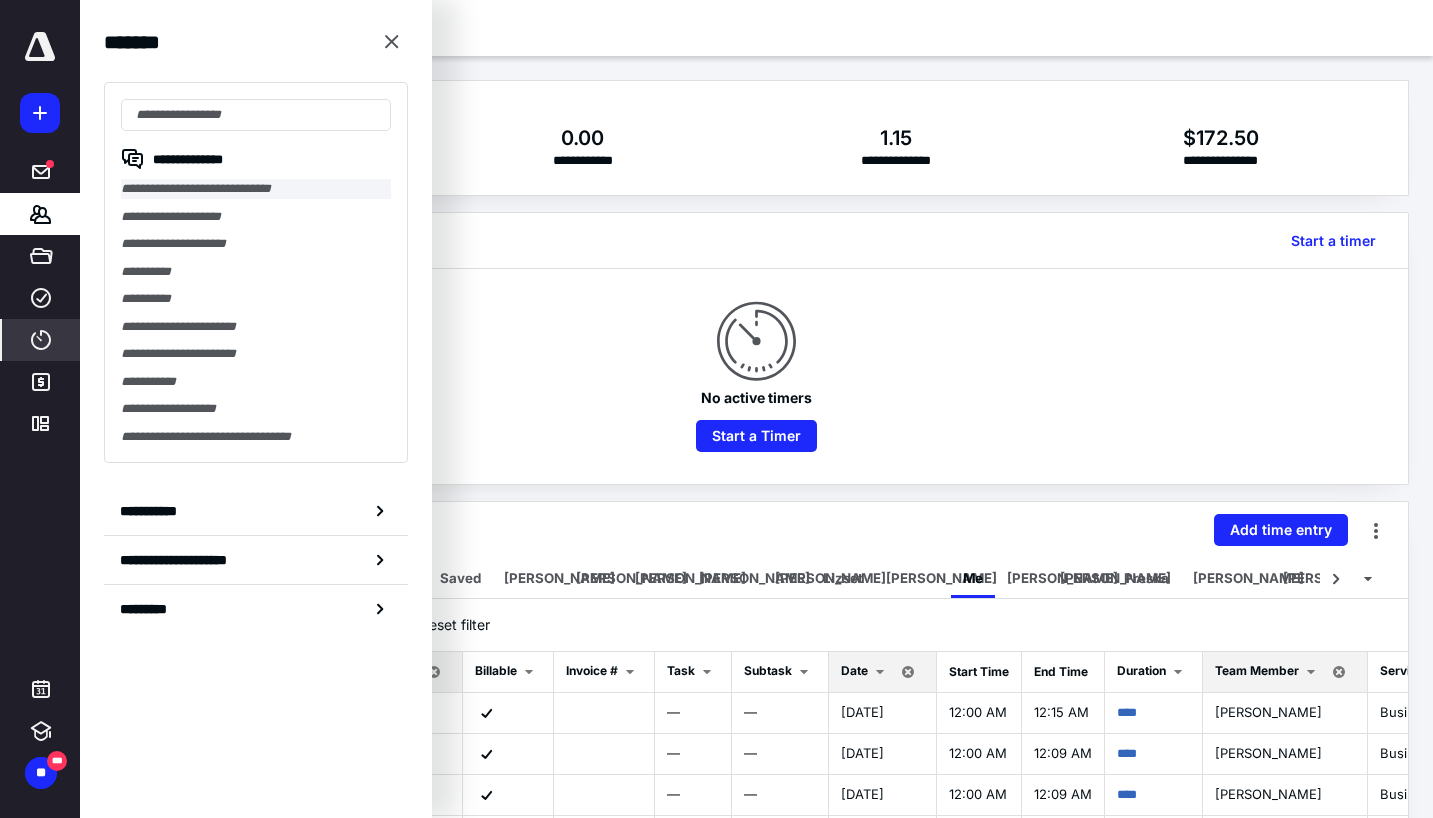 click on "**********" at bounding box center [256, 189] 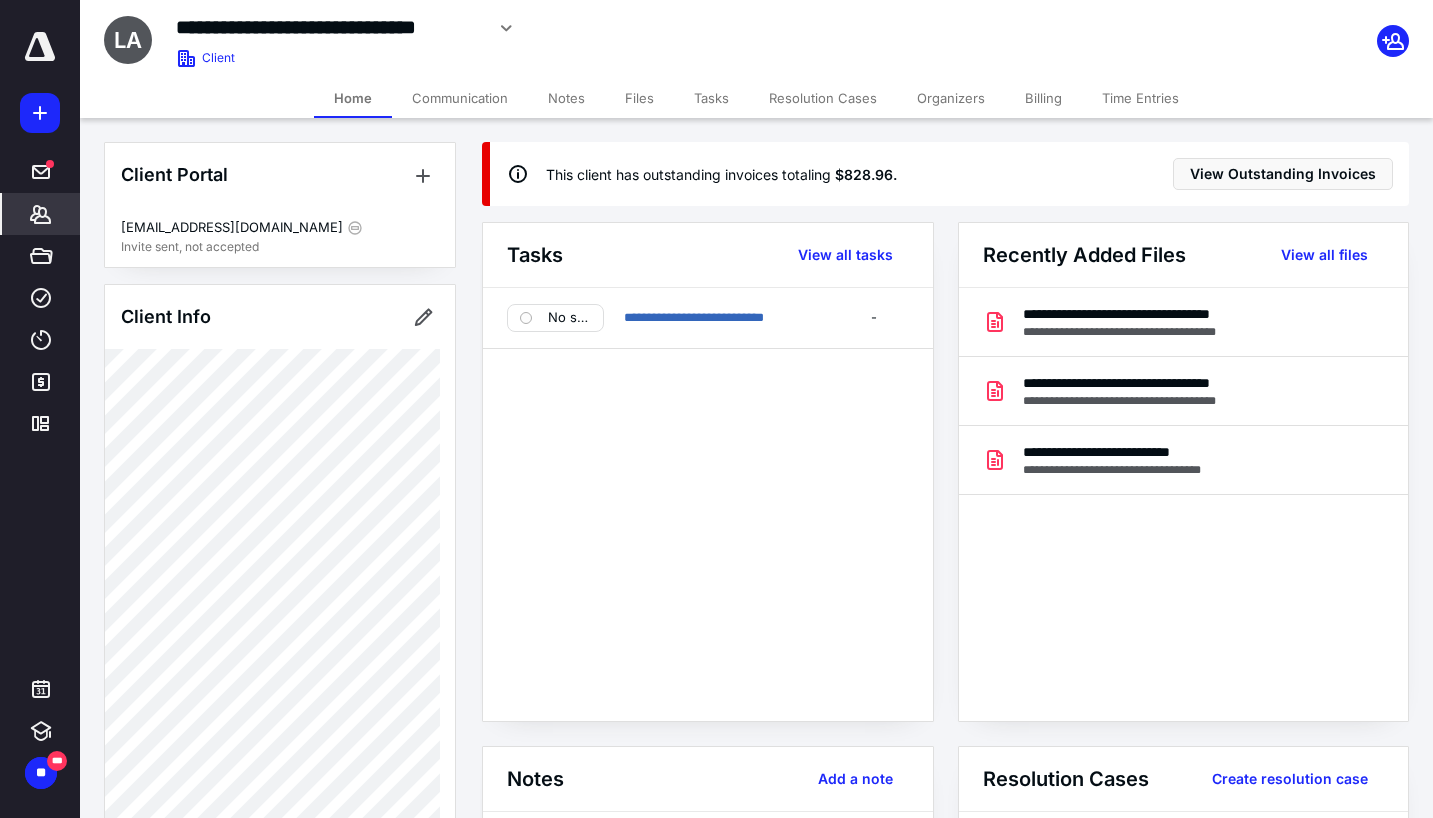 click on "Client Portal [EMAIL_ADDRESS][DOMAIN_NAME] Invite sent, not accepted Client Info About Important clients Tags Manage all tags" at bounding box center [280, 1197] 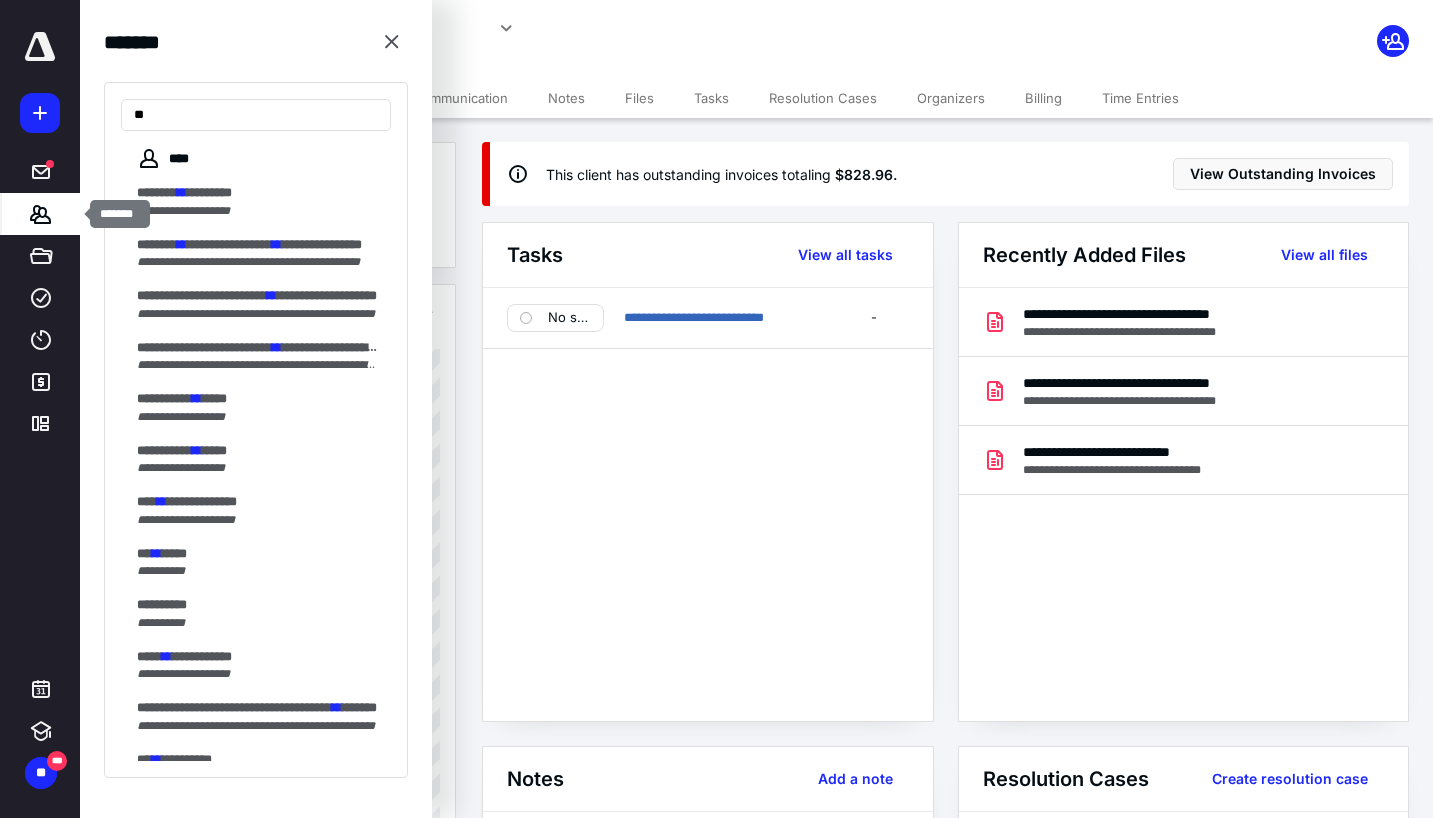 type on "*" 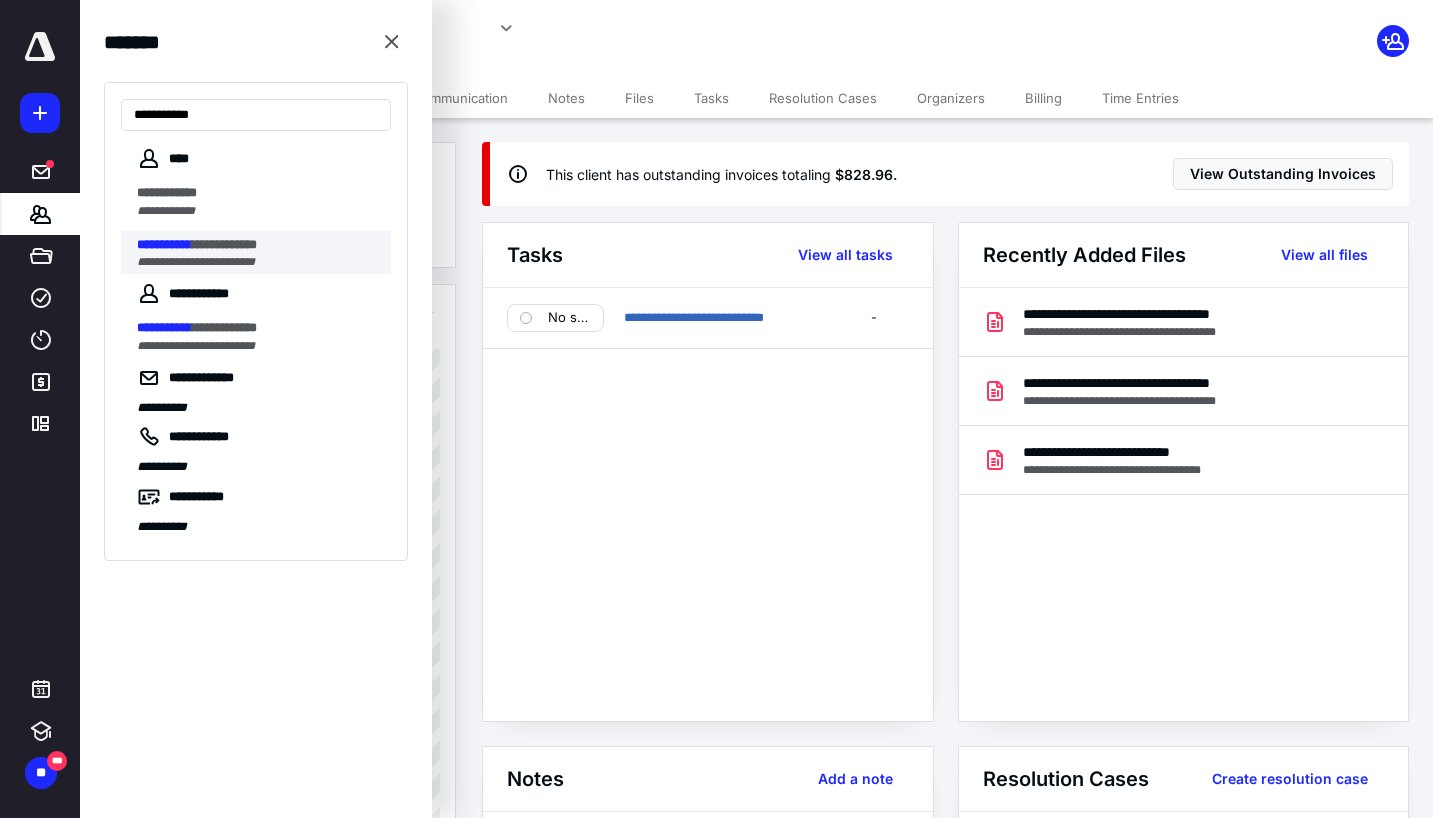 type on "**********" 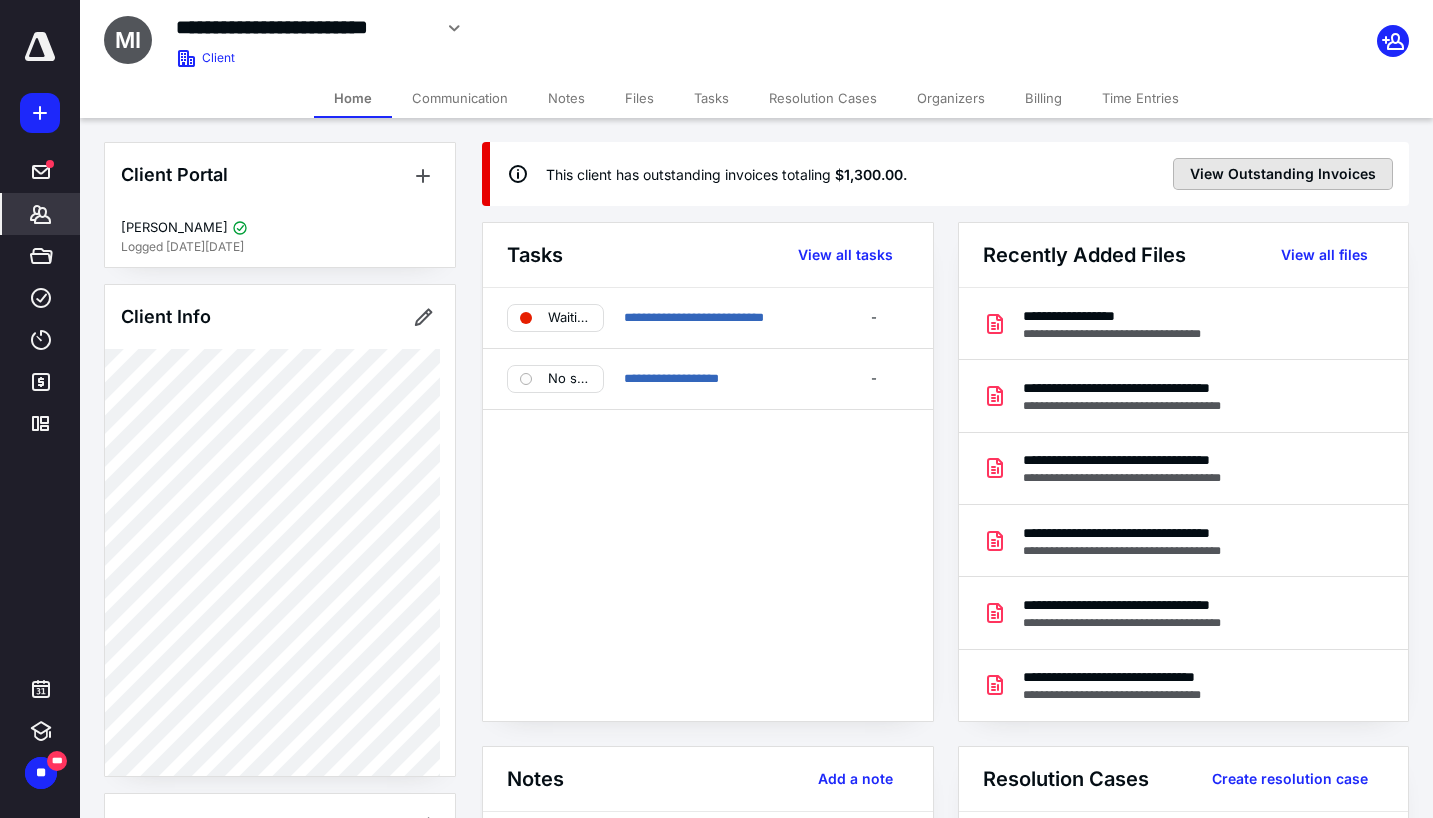 click on "View Outstanding Invoices" at bounding box center (1283, 174) 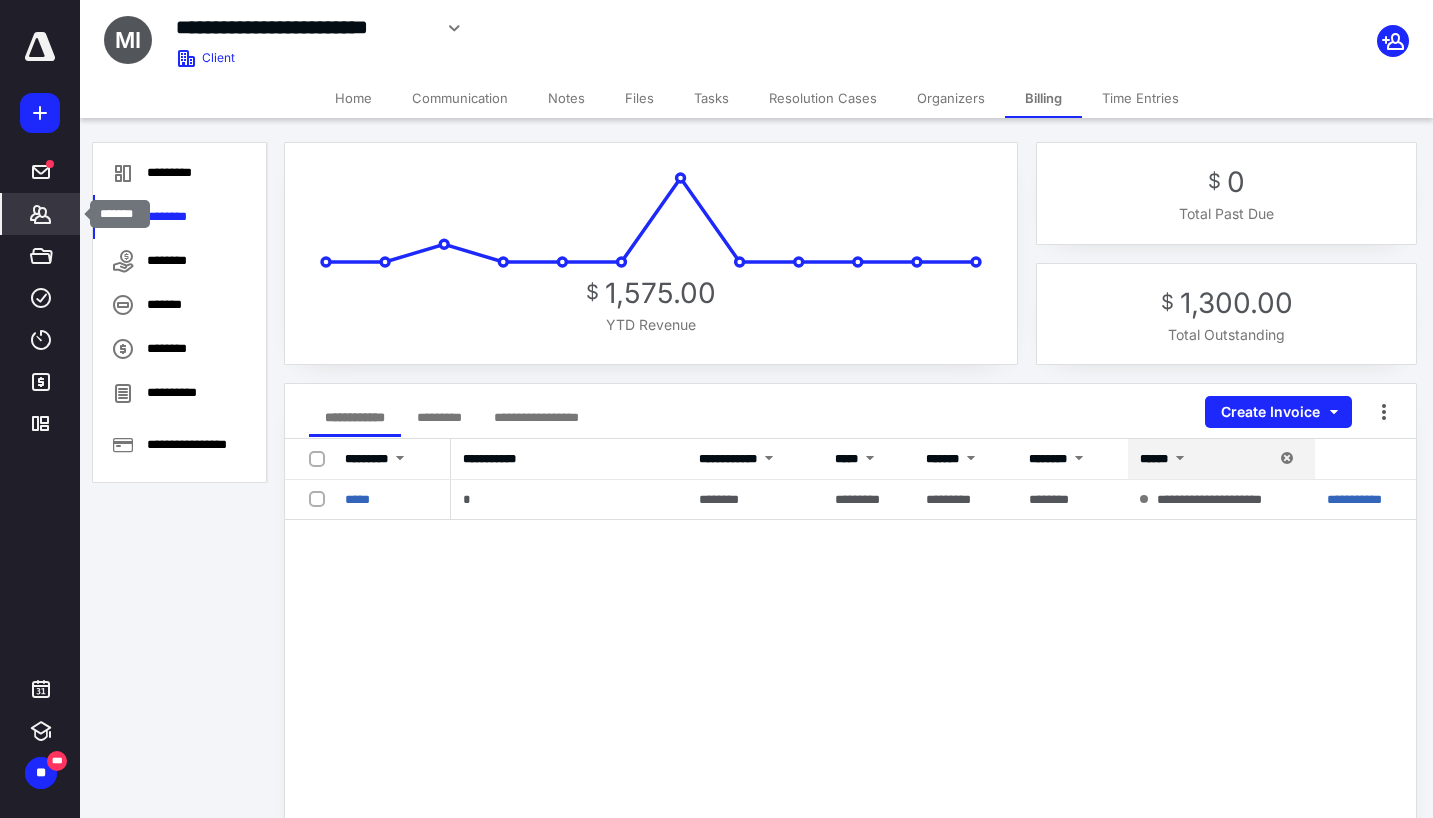 click on "*******" at bounding box center [41, 214] 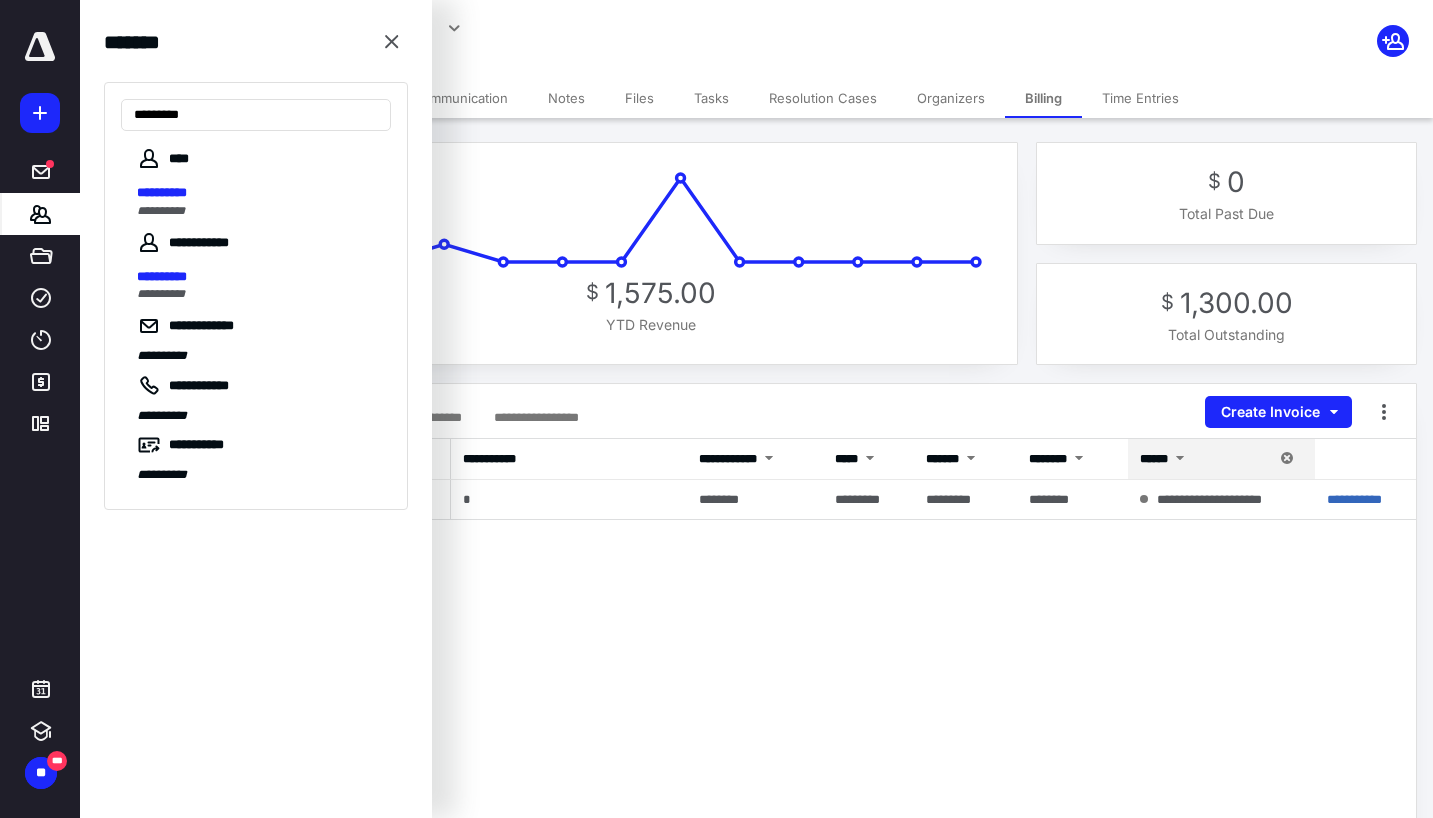 type on "*********" 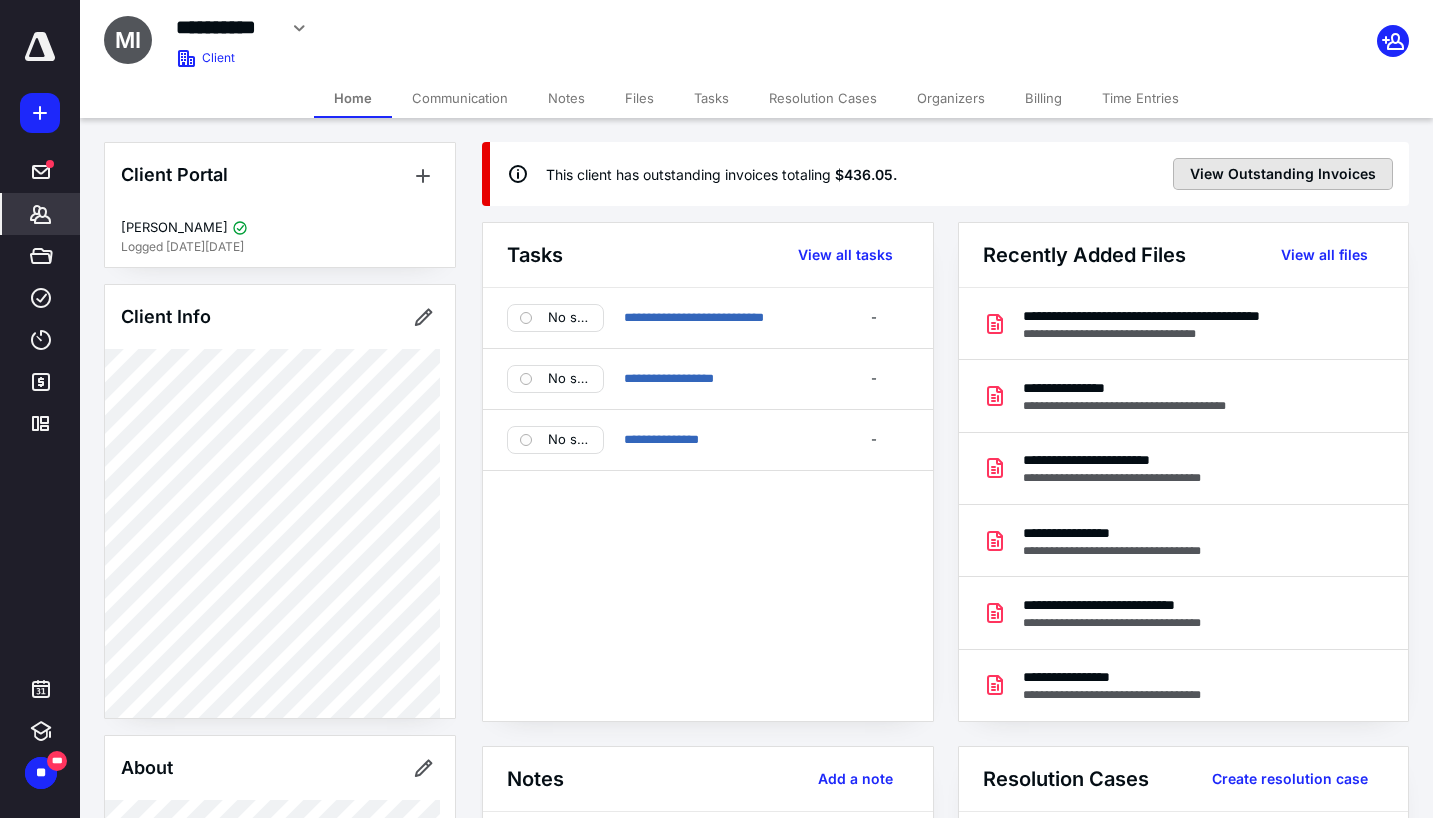 click on "View Outstanding Invoices" at bounding box center (1283, 174) 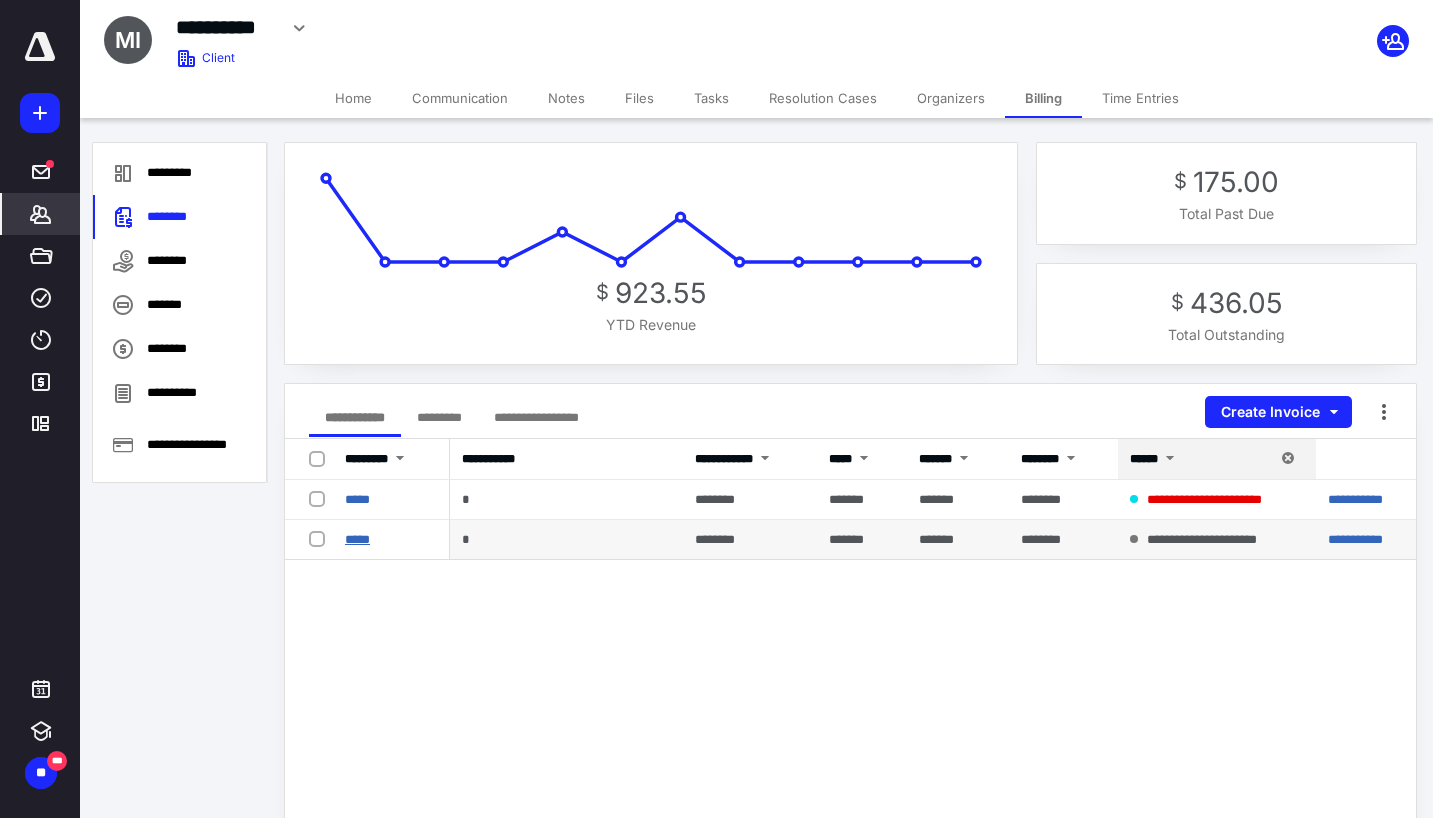 click on "*****" at bounding box center (357, 539) 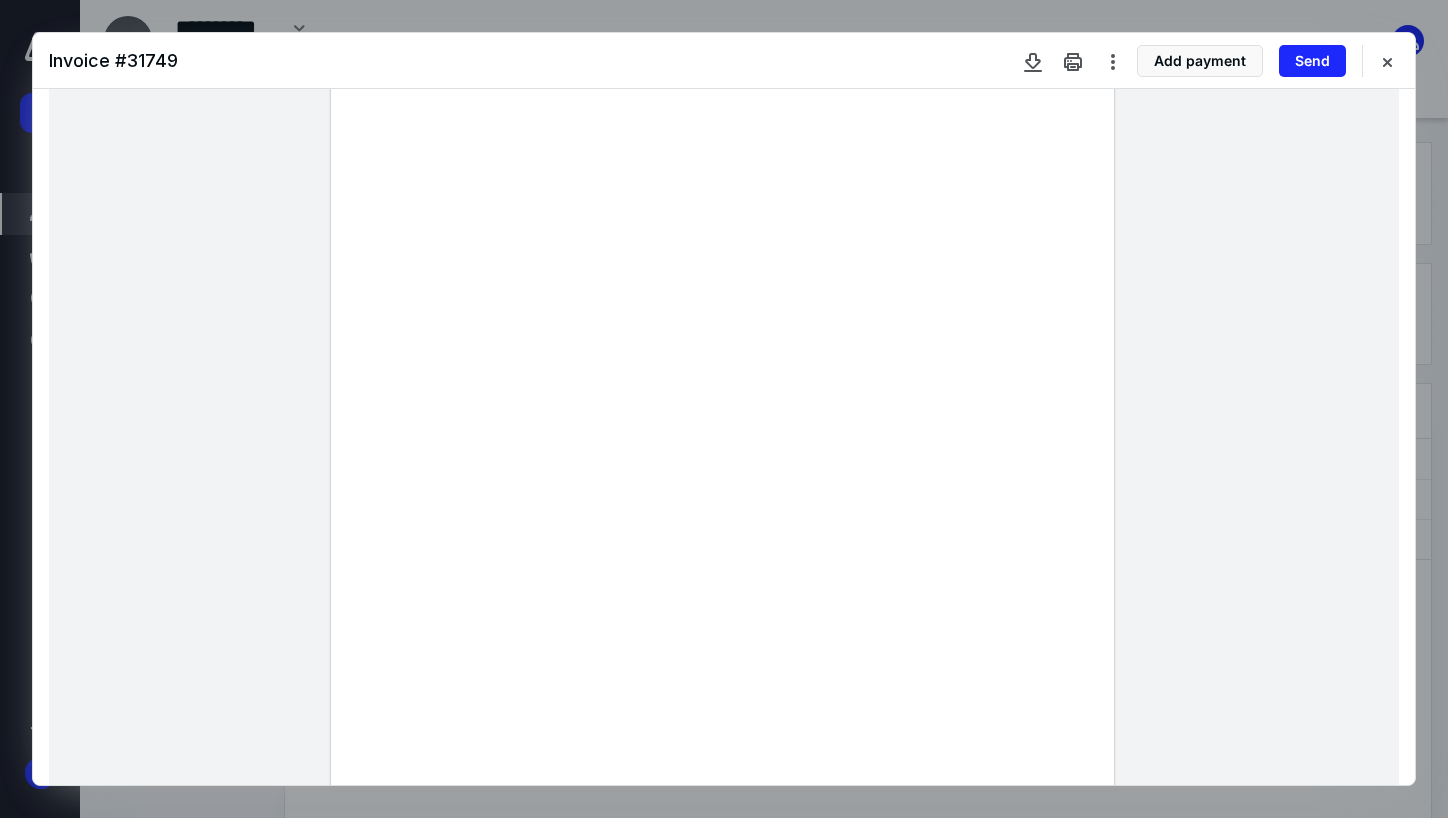 scroll, scrollTop: 0, scrollLeft: 0, axis: both 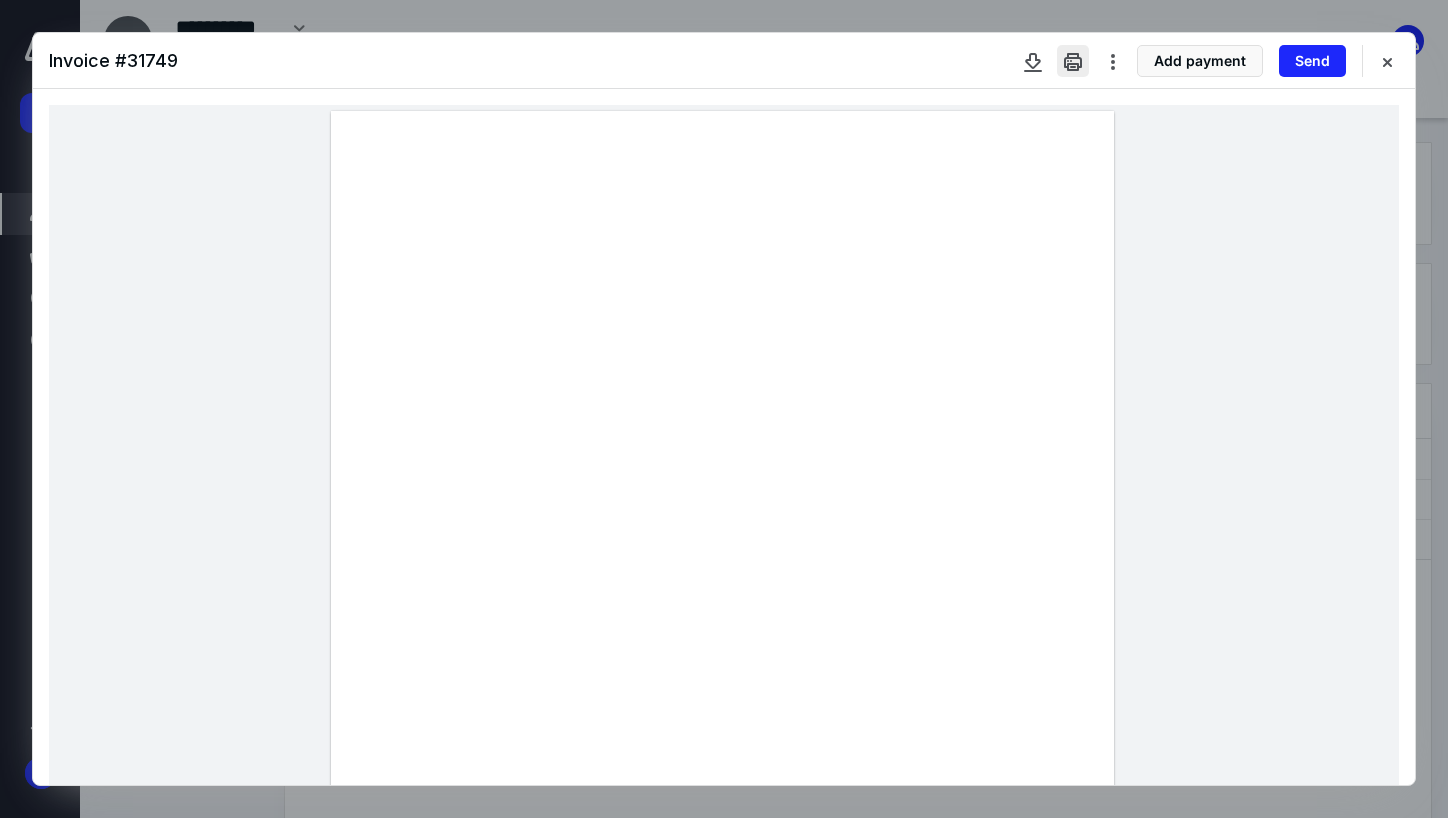 click at bounding box center (1073, 61) 